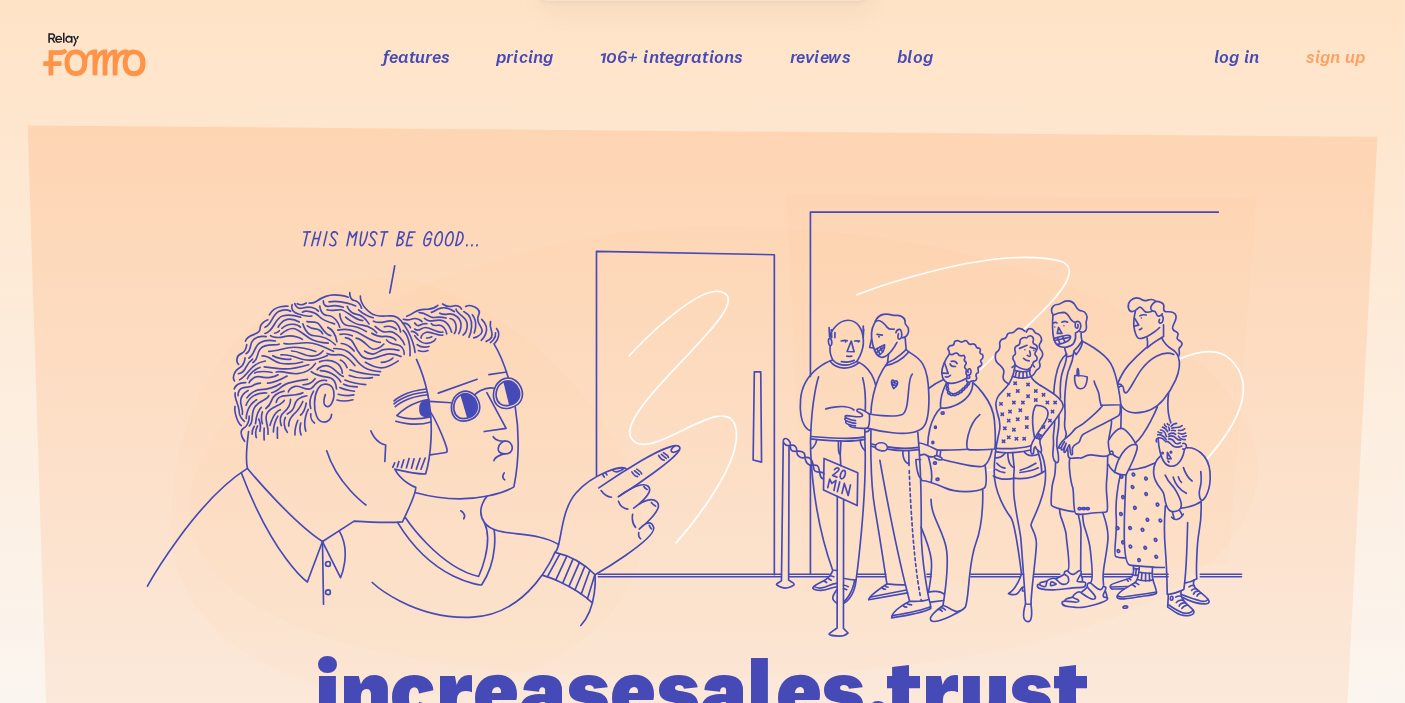 scroll, scrollTop: 0, scrollLeft: 0, axis: both 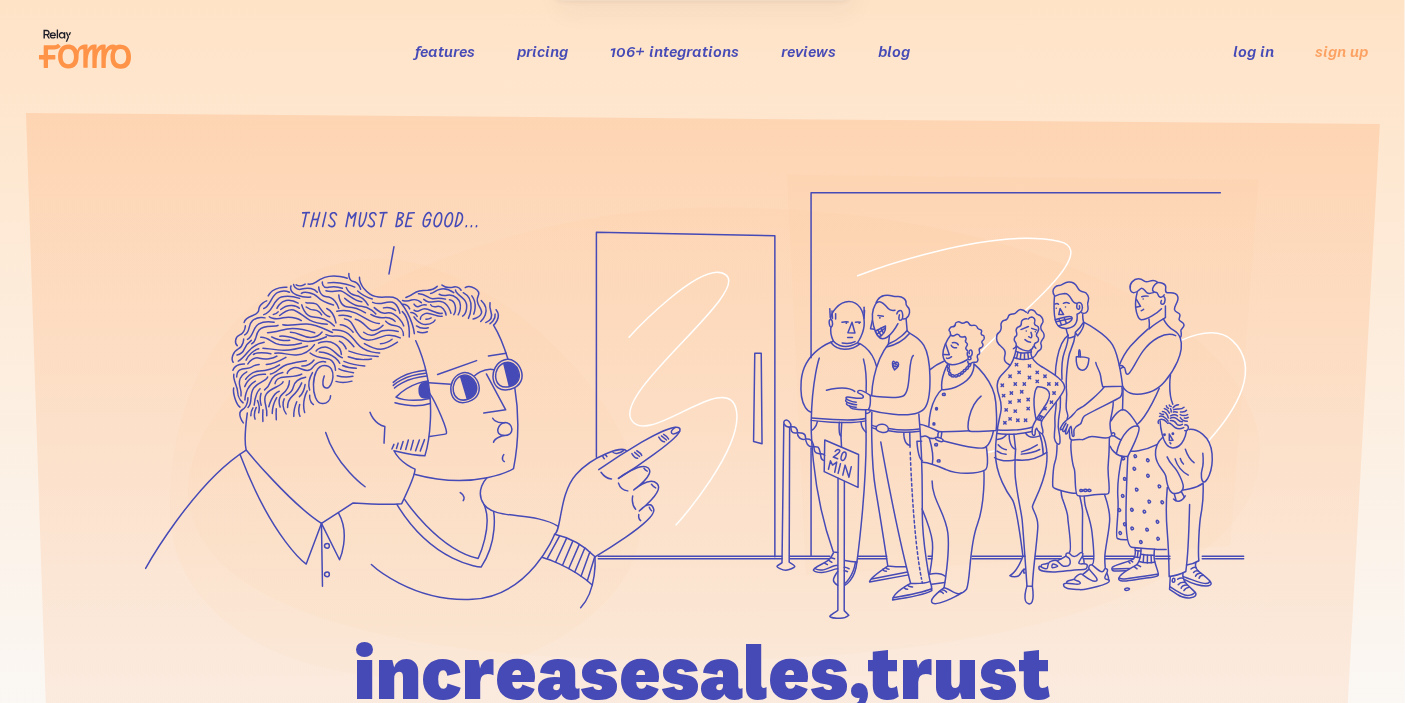 click on "log in" at bounding box center [1253, 51] 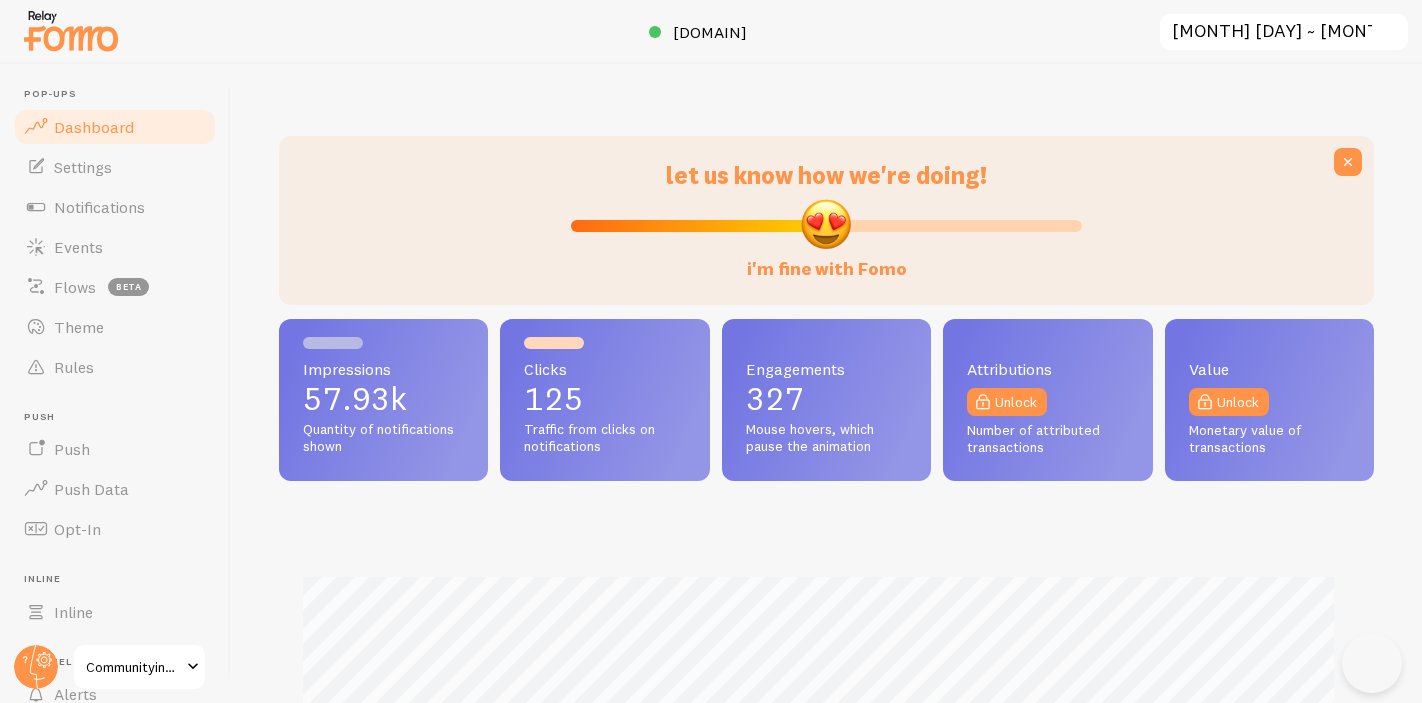 scroll, scrollTop: 0, scrollLeft: 0, axis: both 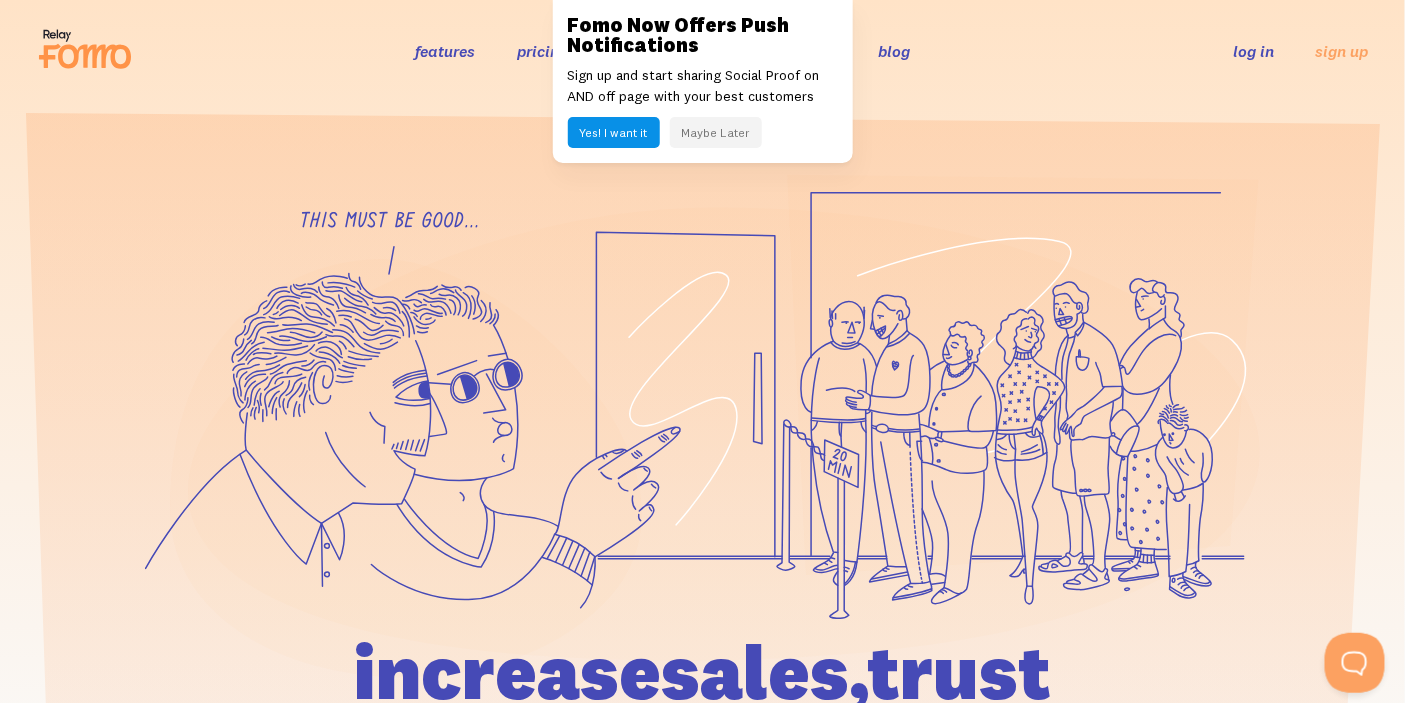 drag, startPoint x: 1203, startPoint y: 54, endPoint x: 1226, endPoint y: 56, distance: 23.086792 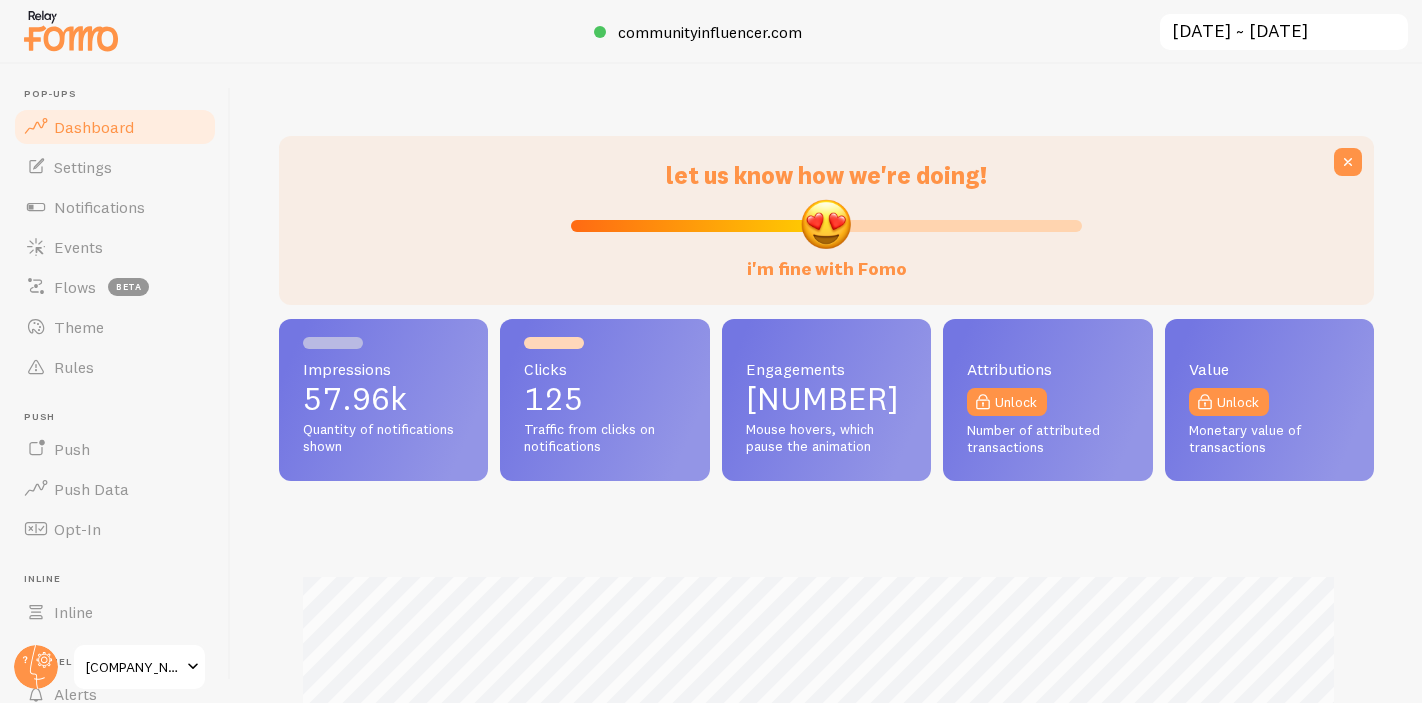 scroll, scrollTop: 0, scrollLeft: 0, axis: both 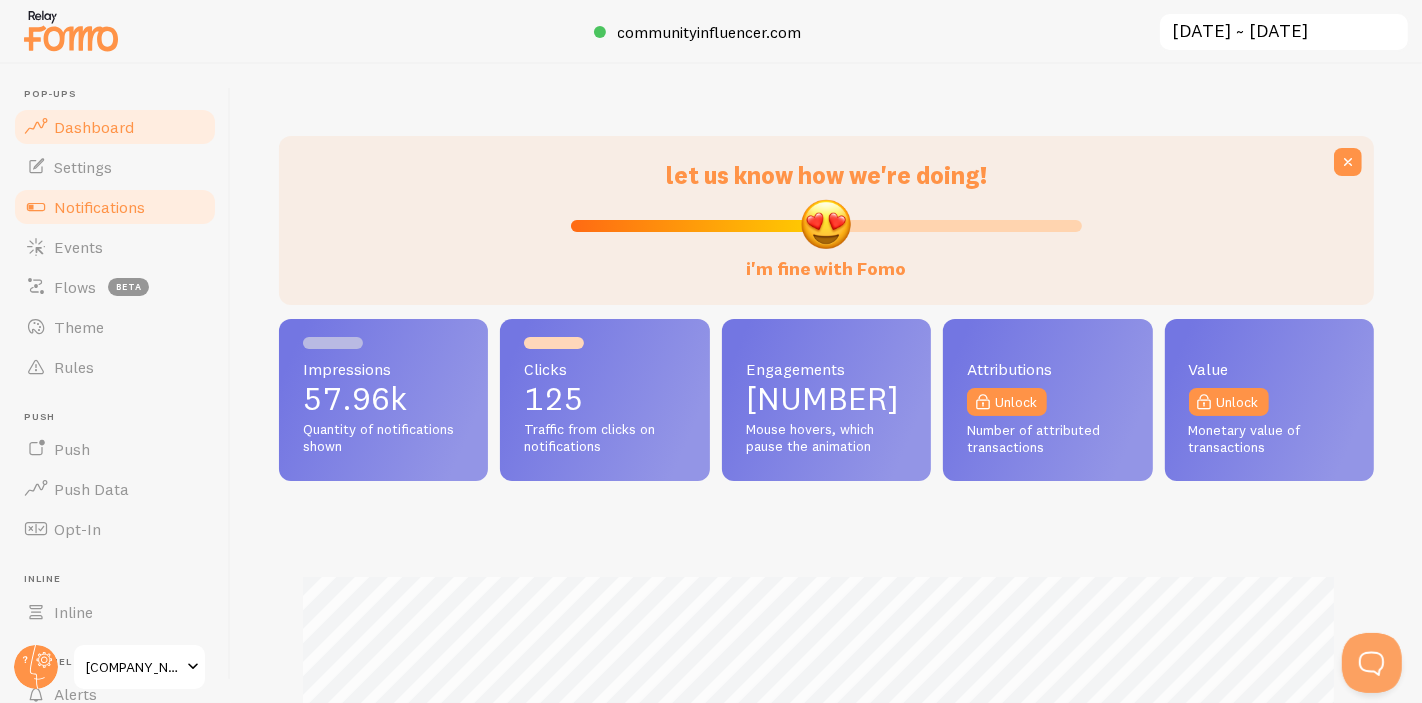click on "Notifications" at bounding box center [99, 207] 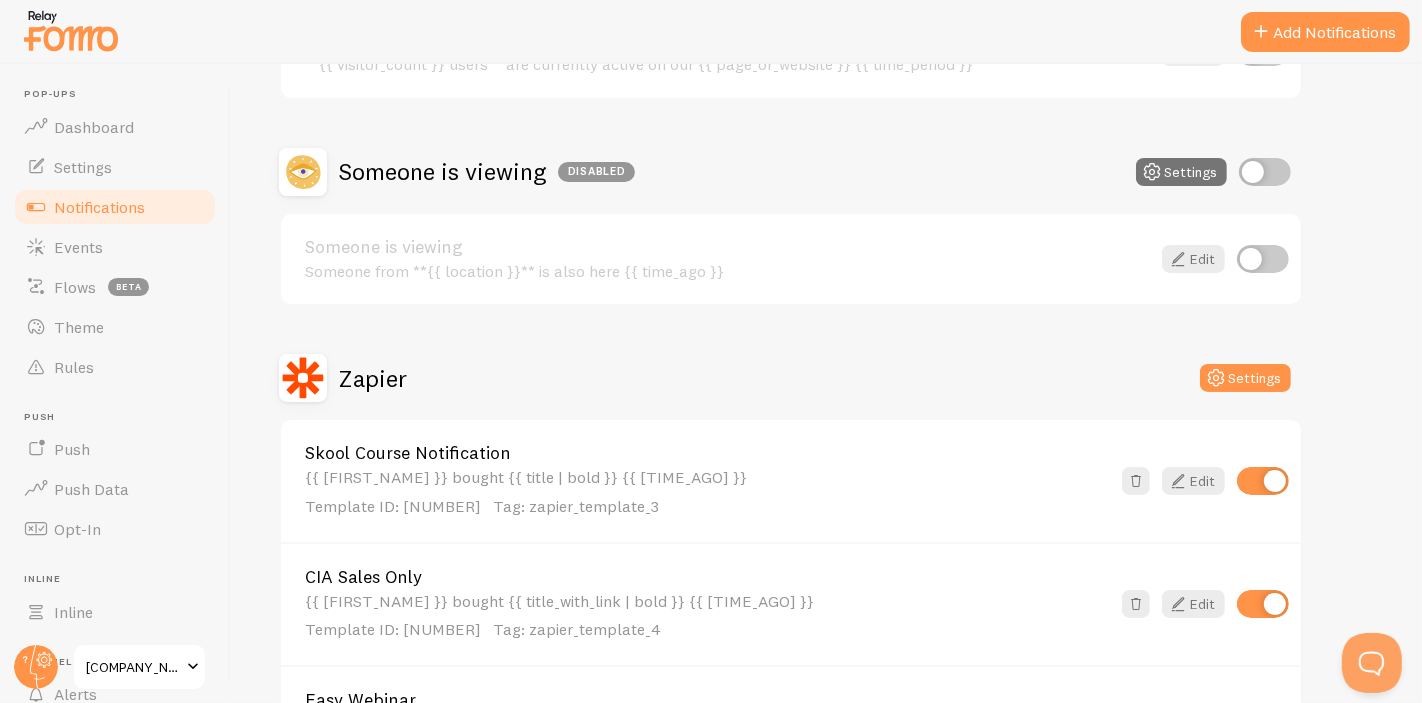 scroll, scrollTop: 444, scrollLeft: 0, axis: vertical 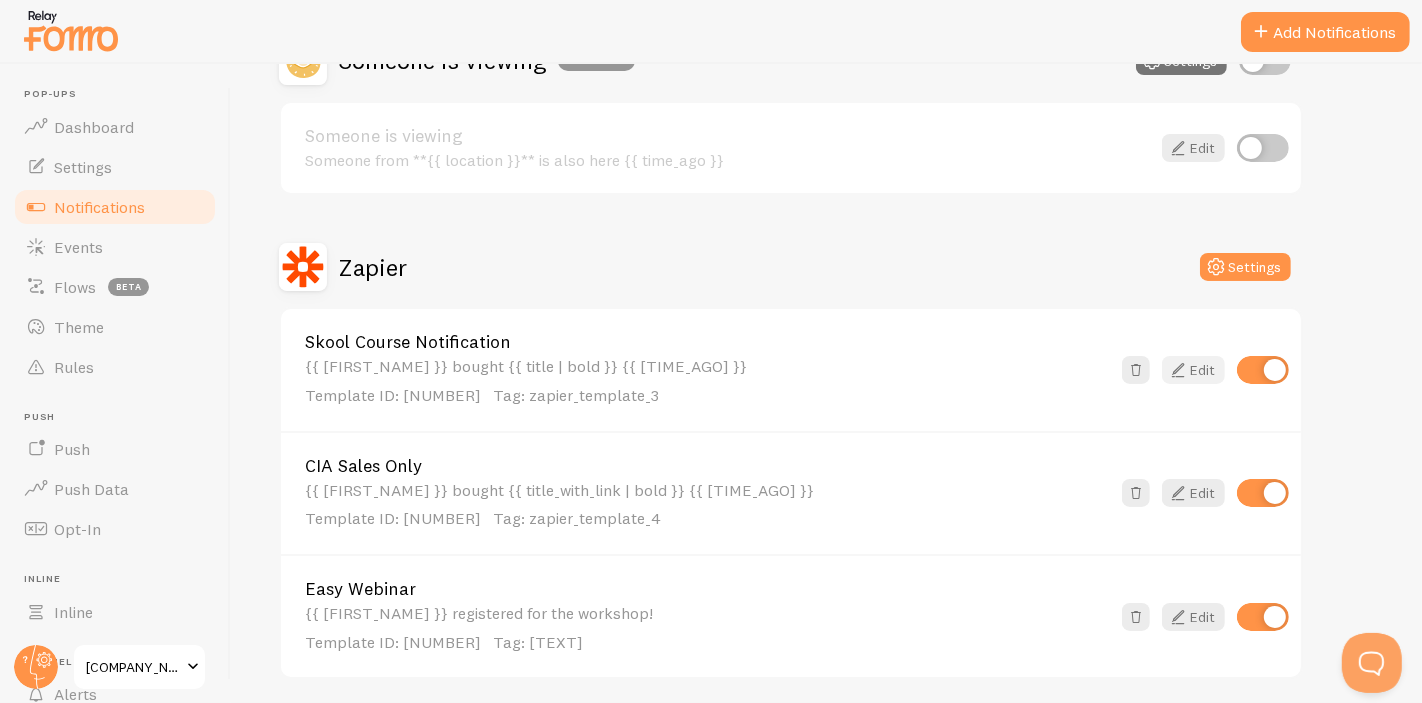 click on "Edit" at bounding box center (1193, 370) 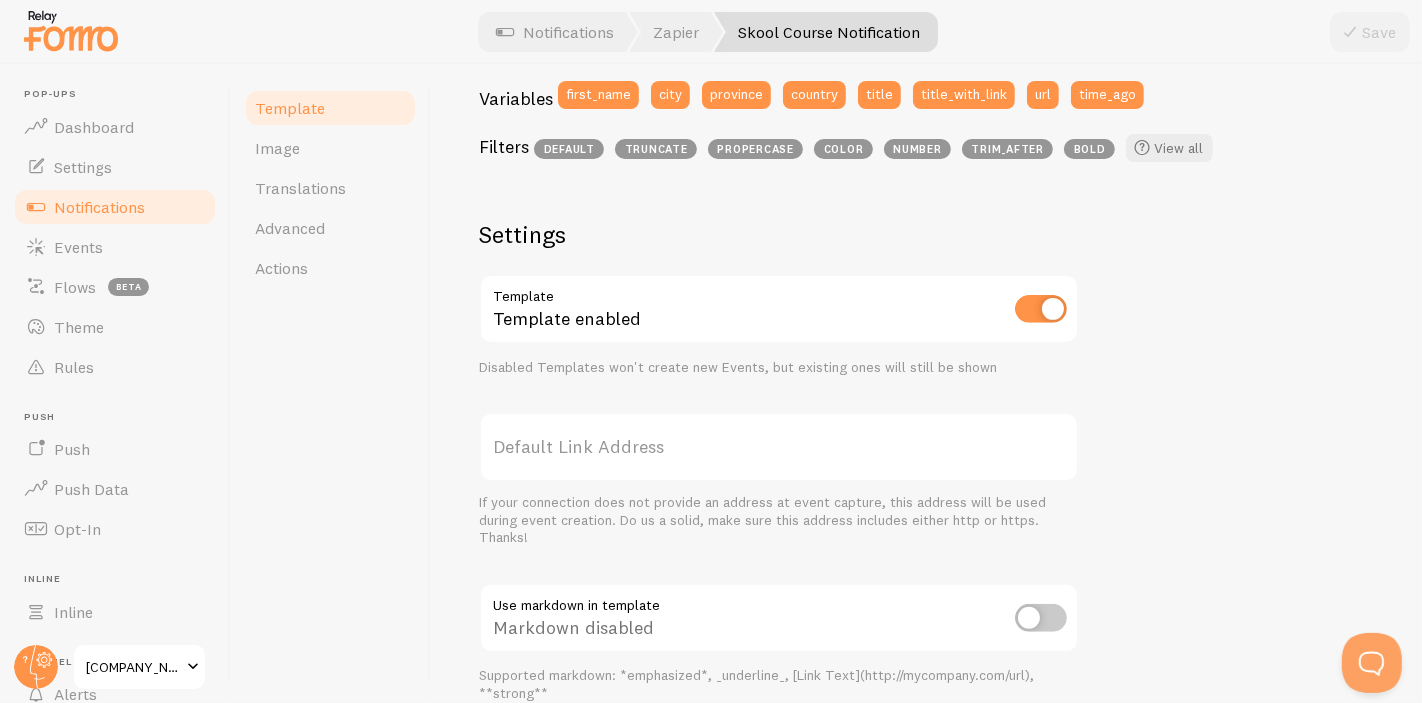 scroll, scrollTop: 772, scrollLeft: 0, axis: vertical 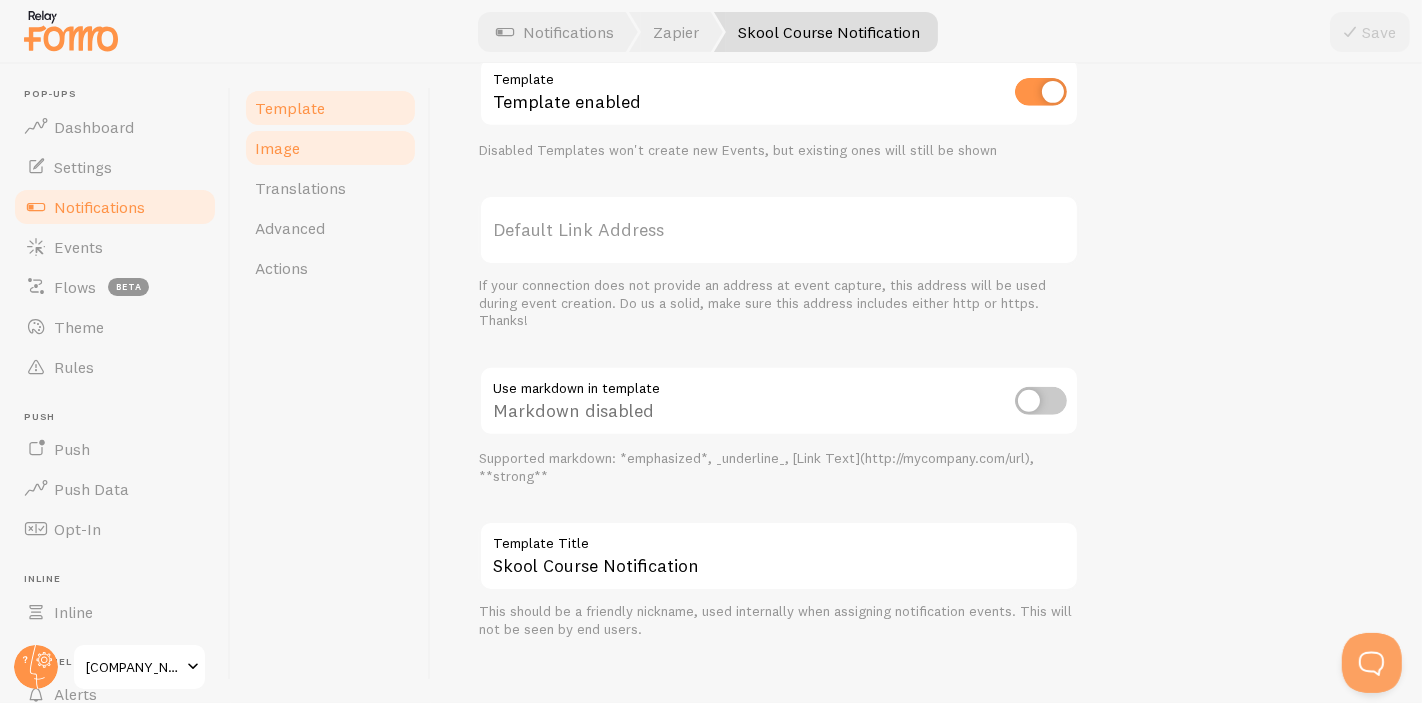 click on "Image" at bounding box center (330, 148) 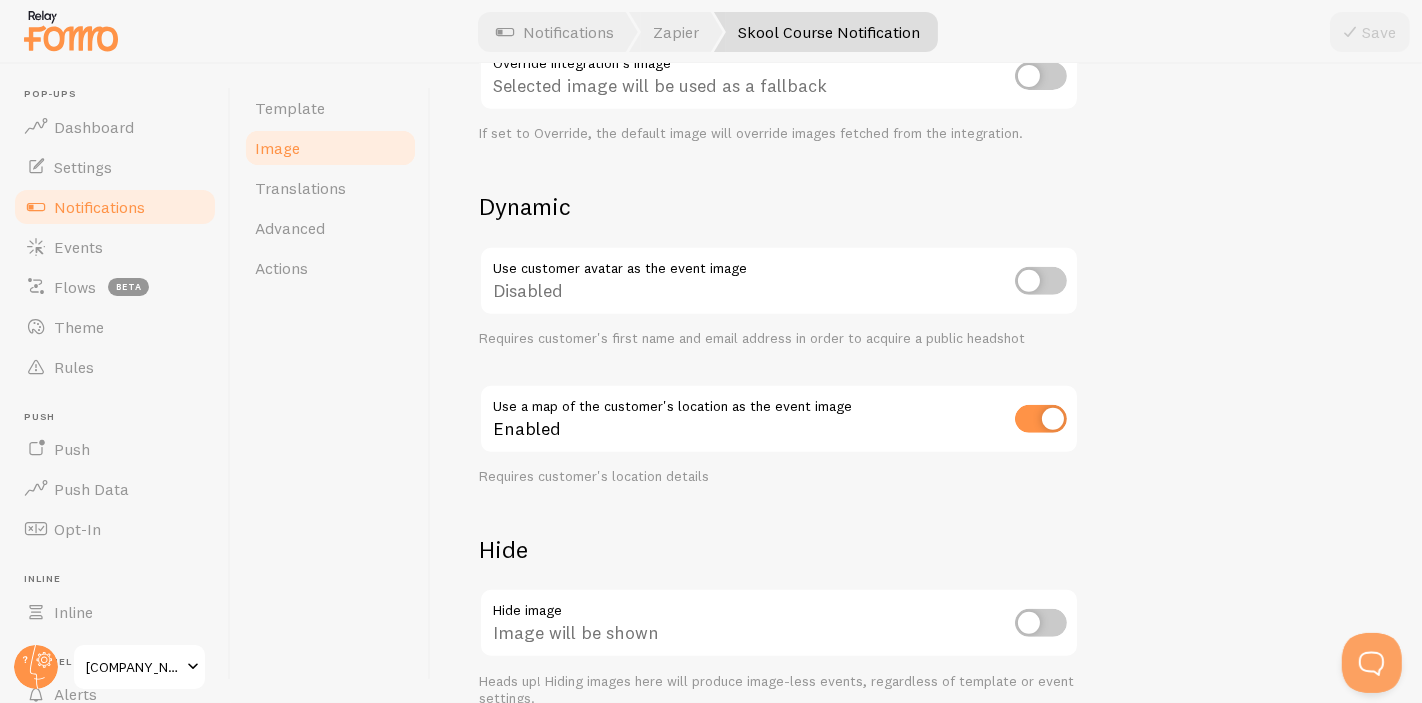 scroll, scrollTop: 0, scrollLeft: 0, axis: both 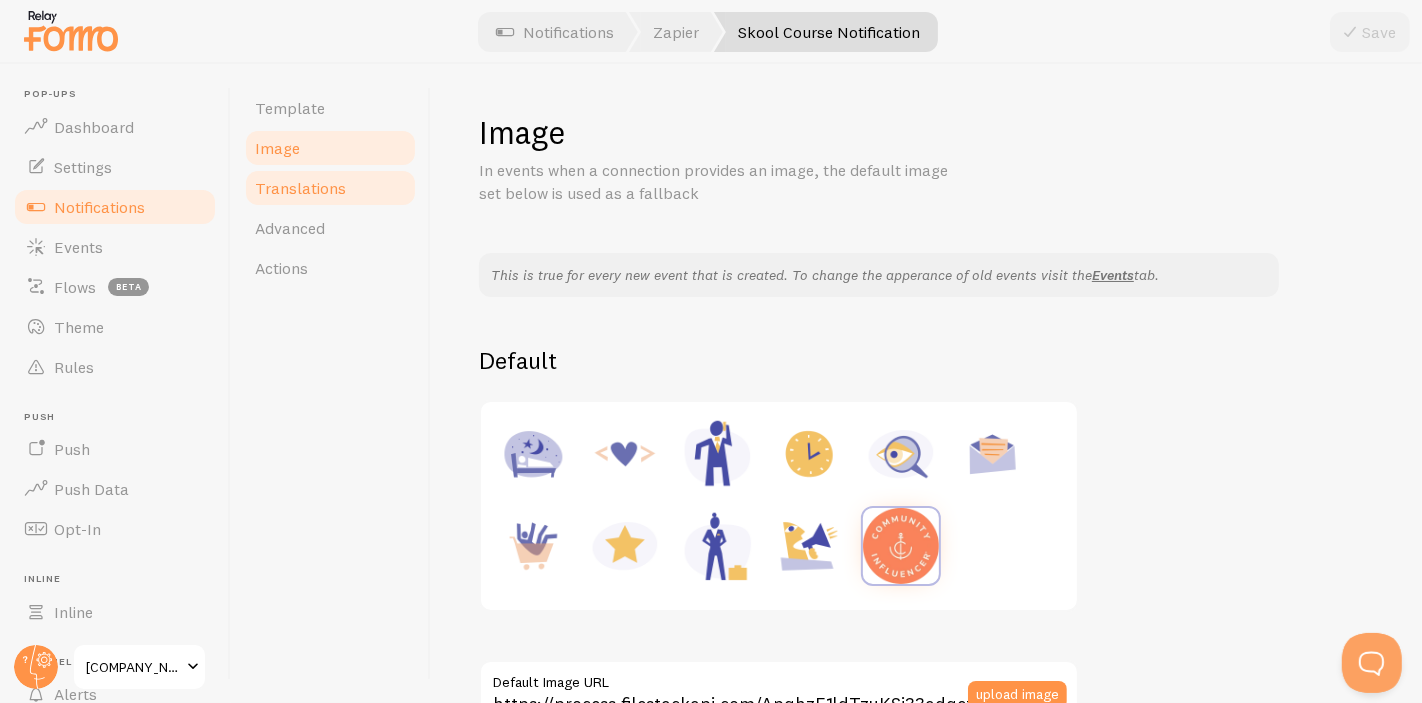click on "Translations" at bounding box center (300, 188) 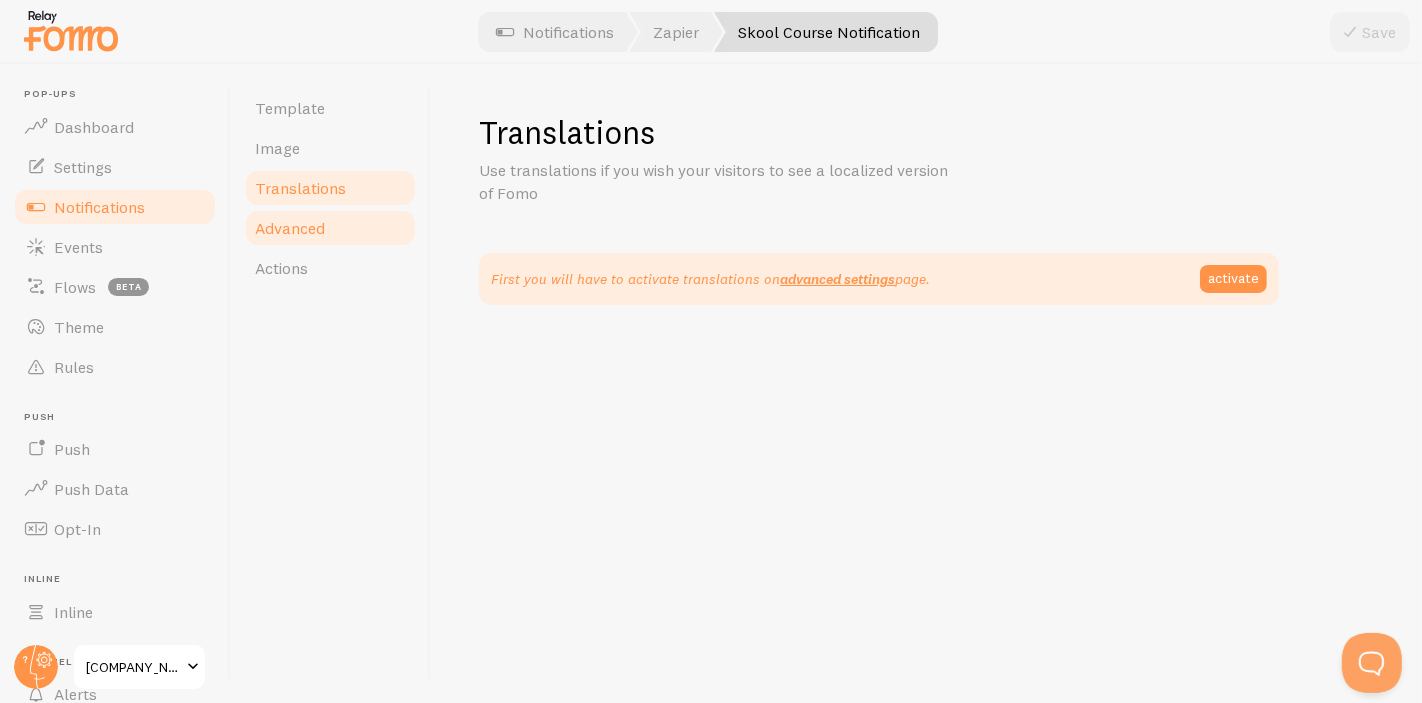 click on "Advanced" at bounding box center (330, 228) 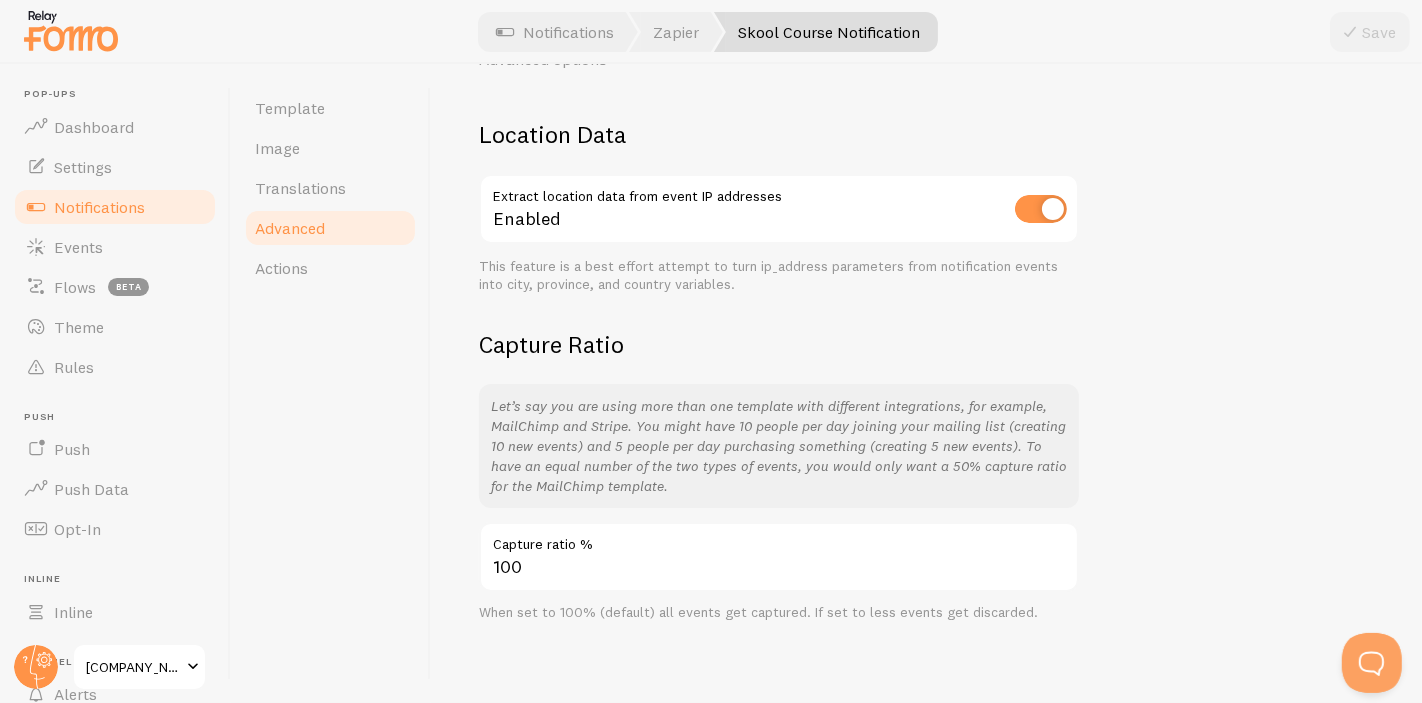 scroll, scrollTop: 124, scrollLeft: 0, axis: vertical 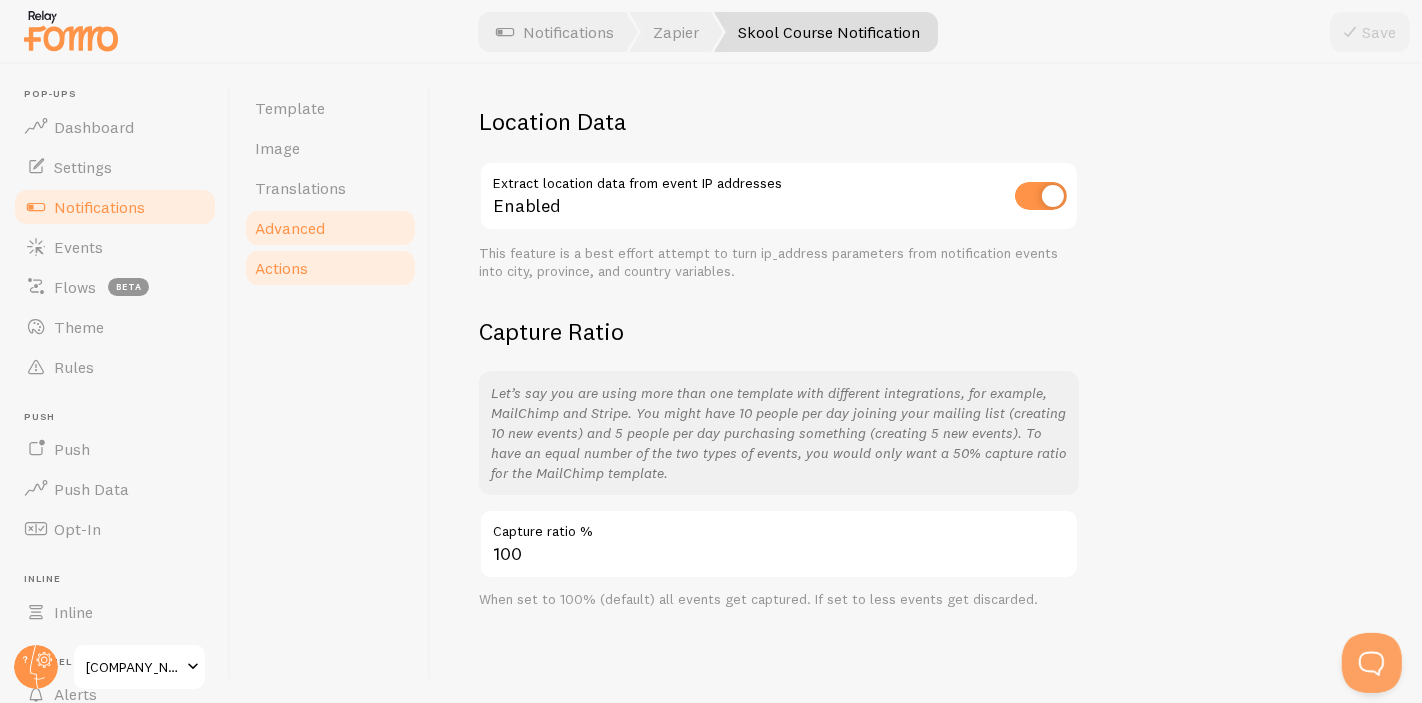 click on "Actions" at bounding box center (330, 268) 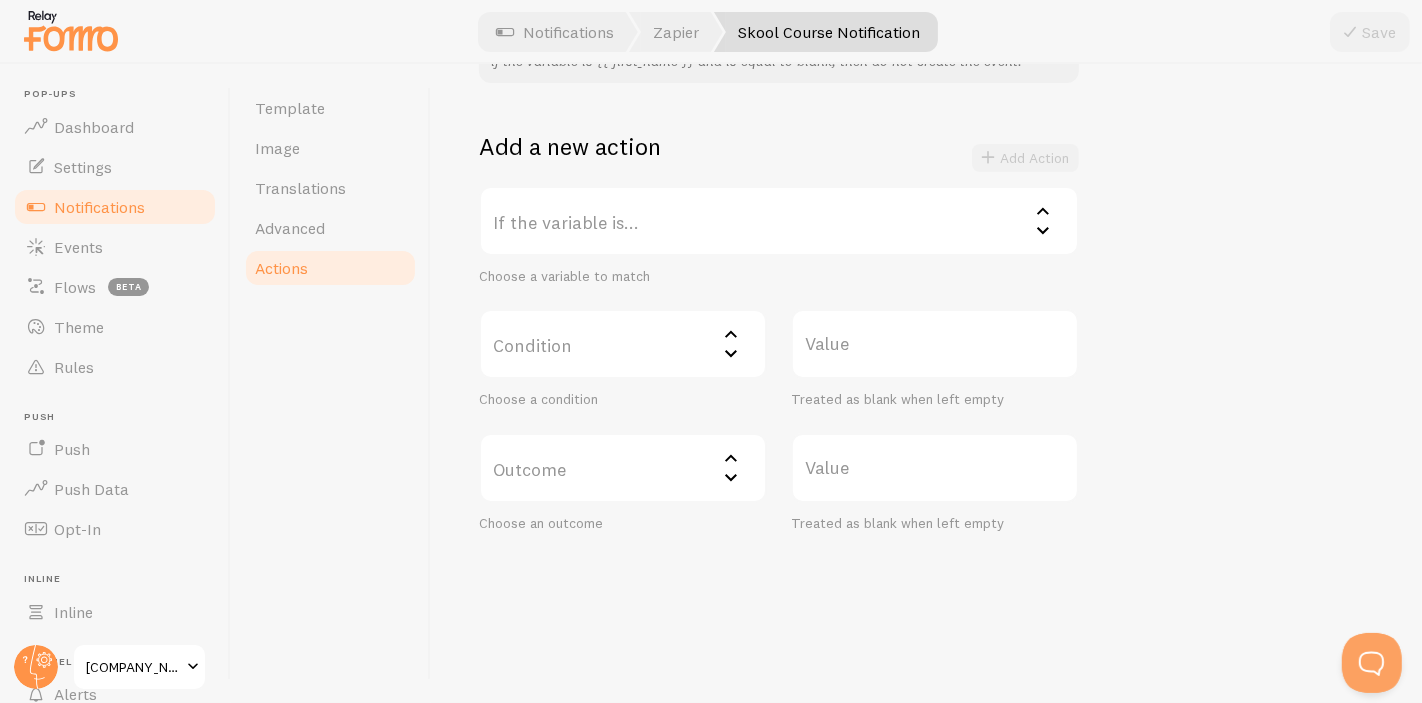 scroll, scrollTop: 2, scrollLeft: 0, axis: vertical 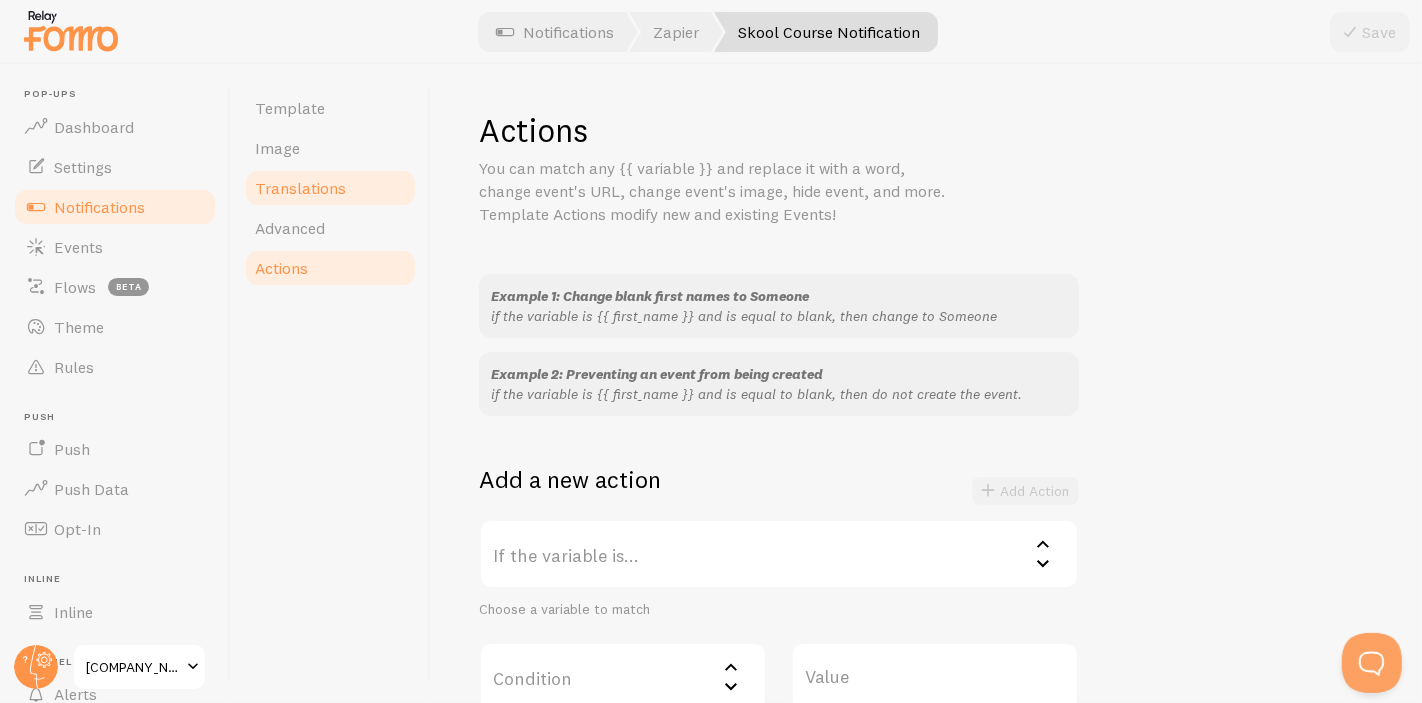 click on "Translations" at bounding box center [330, 188] 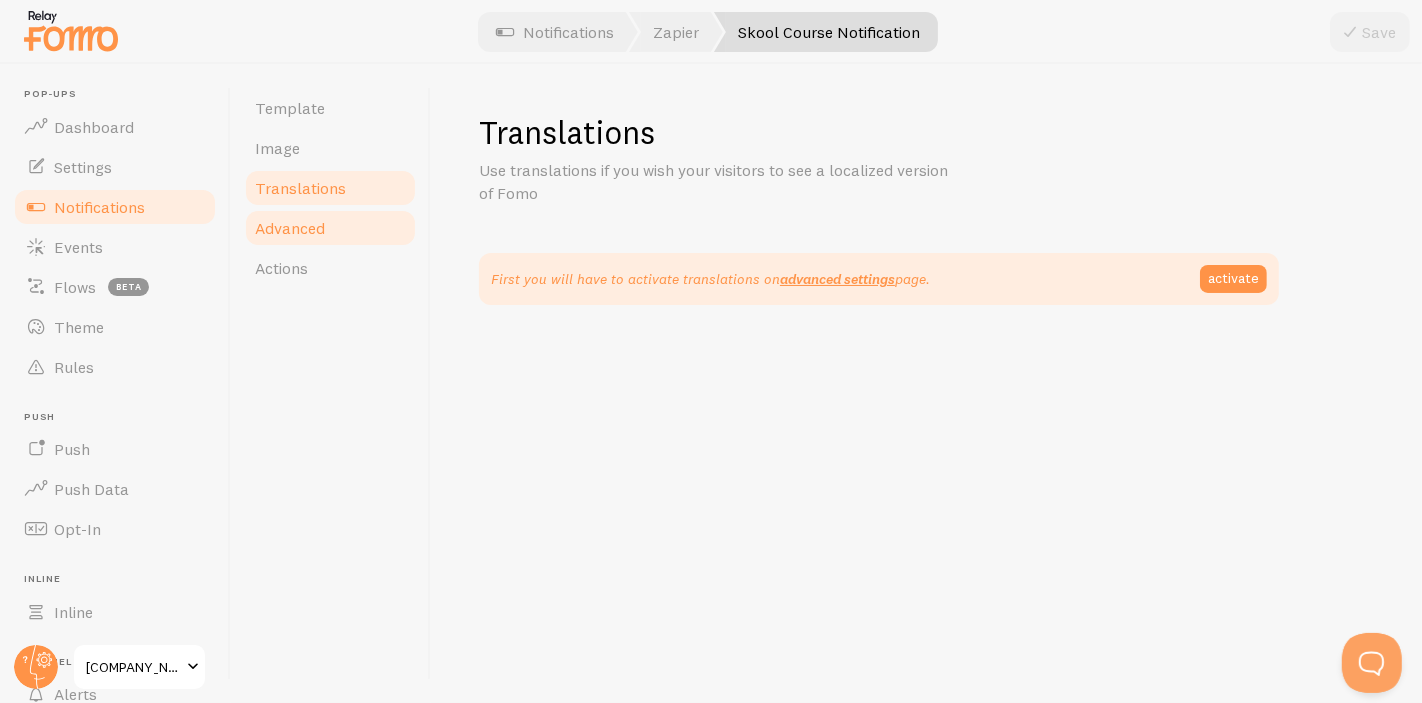 click on "Advanced" at bounding box center [290, 228] 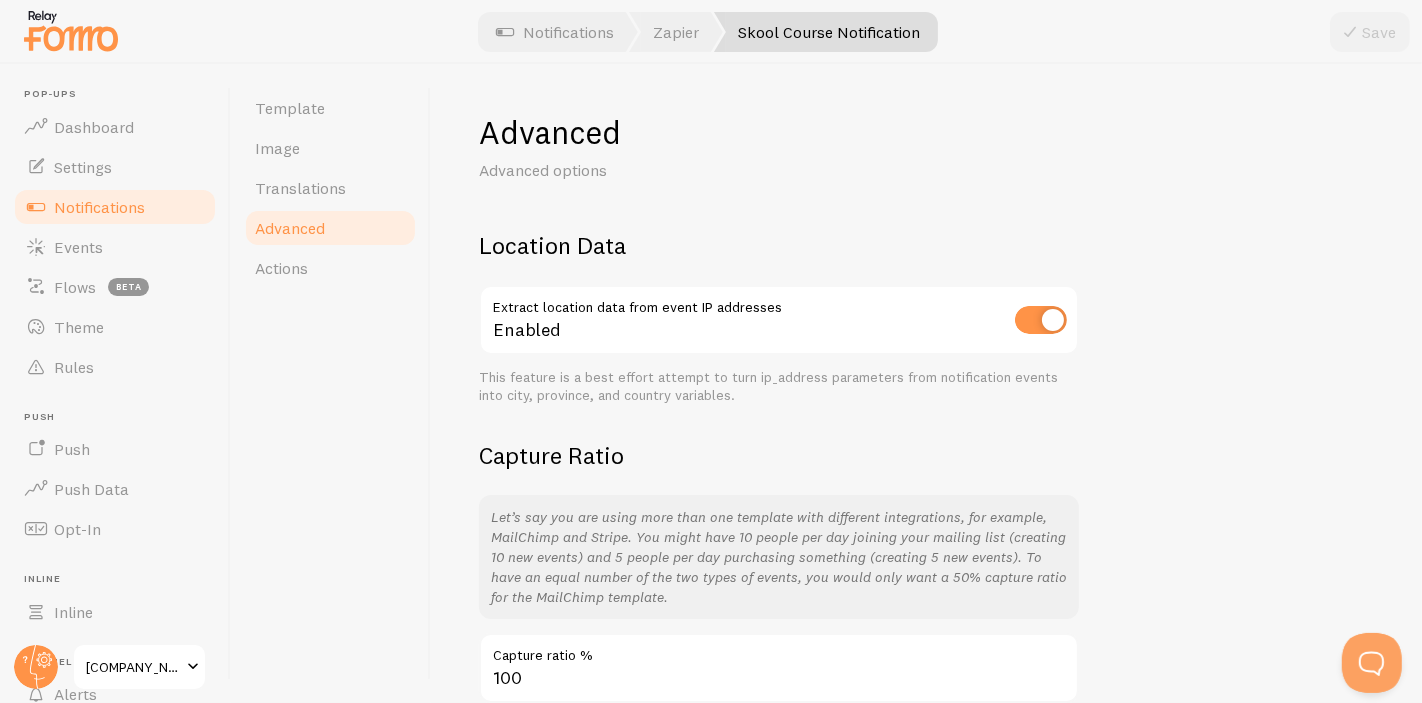 scroll, scrollTop: 124, scrollLeft: 0, axis: vertical 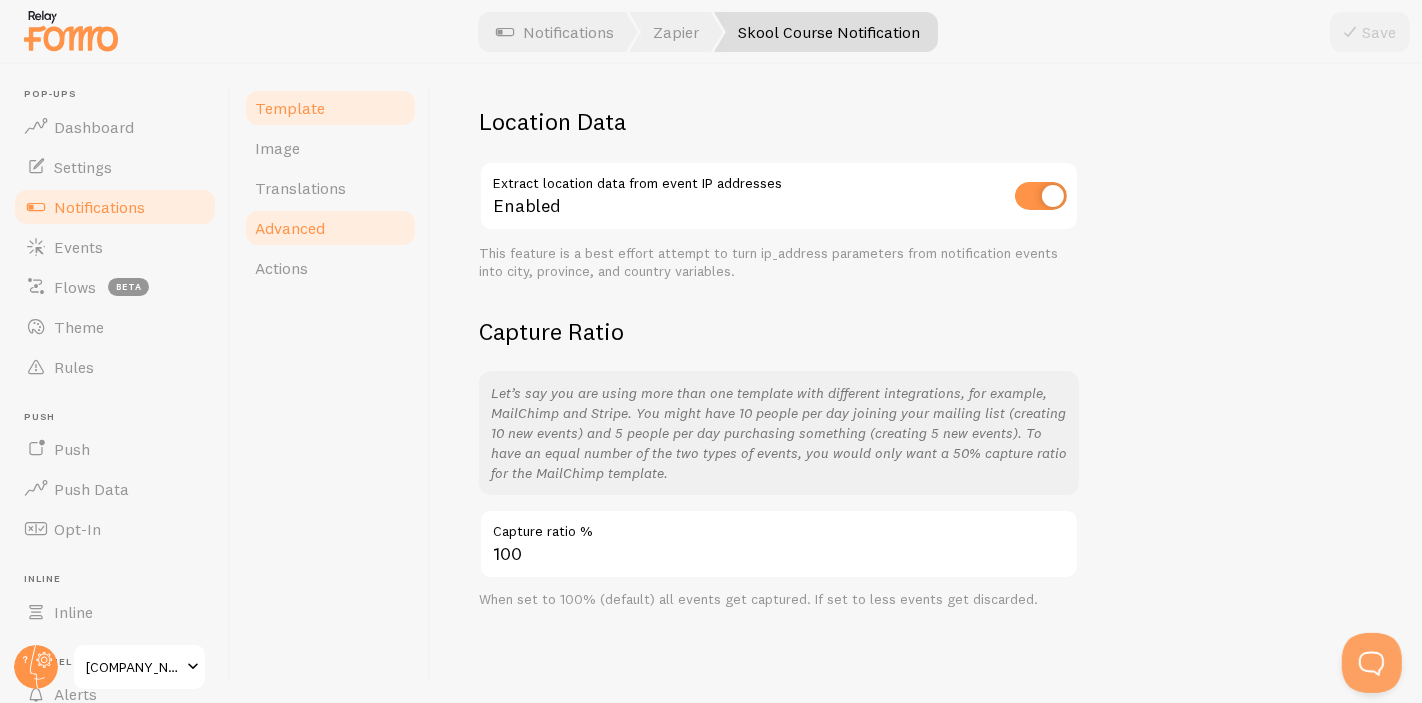 click on "Template" at bounding box center (330, 108) 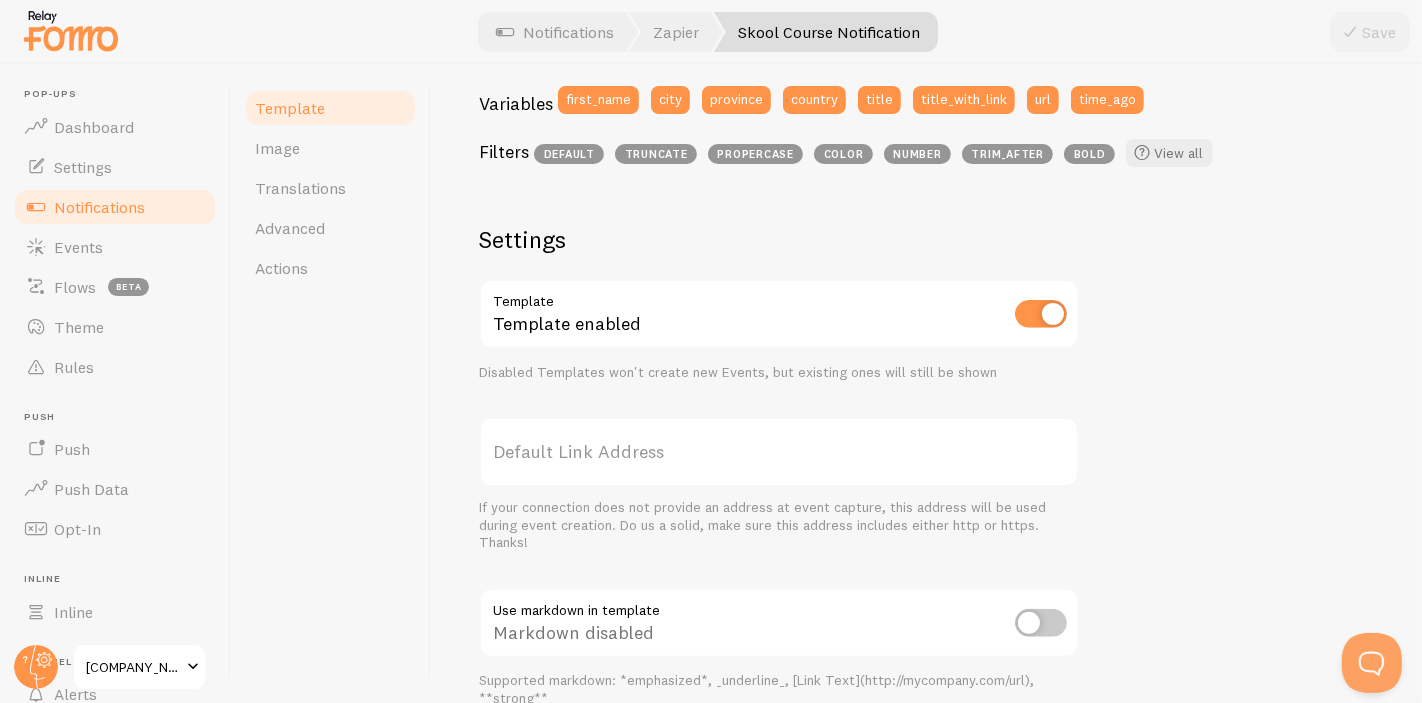 scroll, scrollTop: 438, scrollLeft: 0, axis: vertical 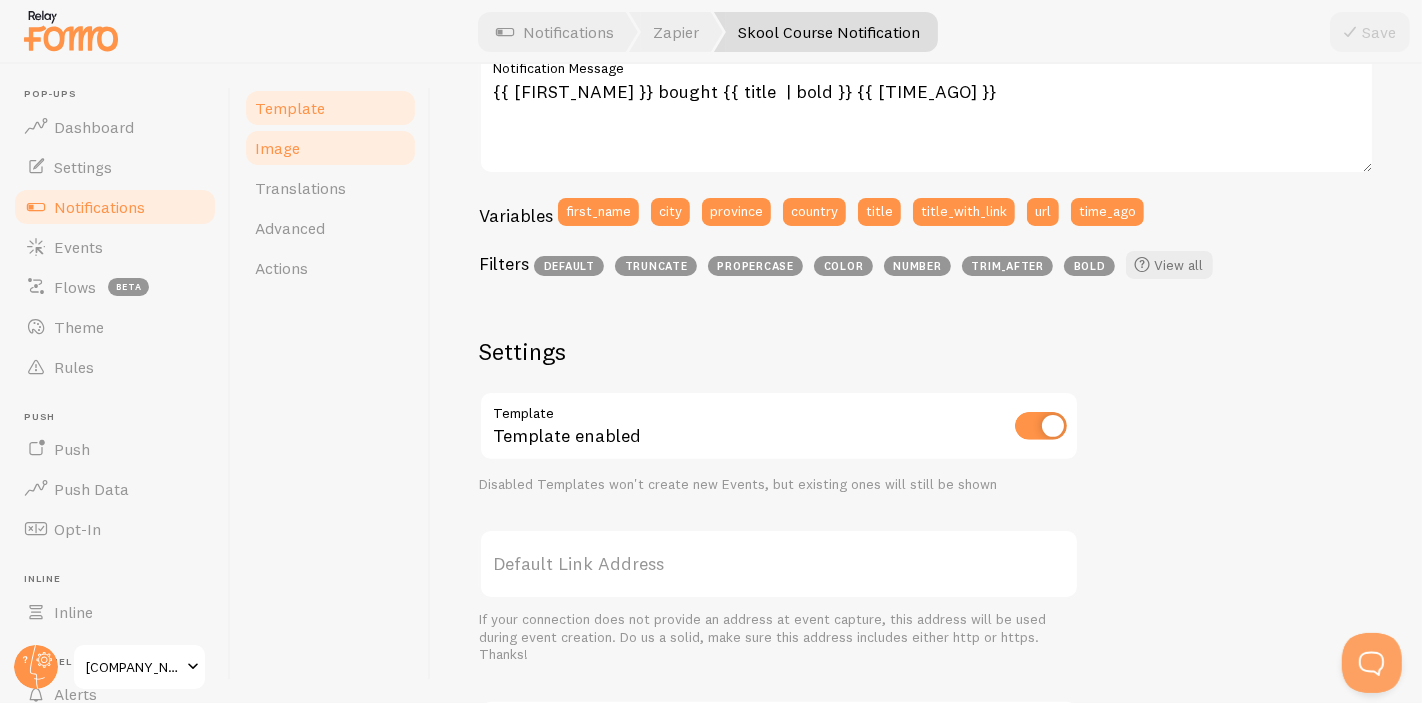 click on "Image" at bounding box center (330, 148) 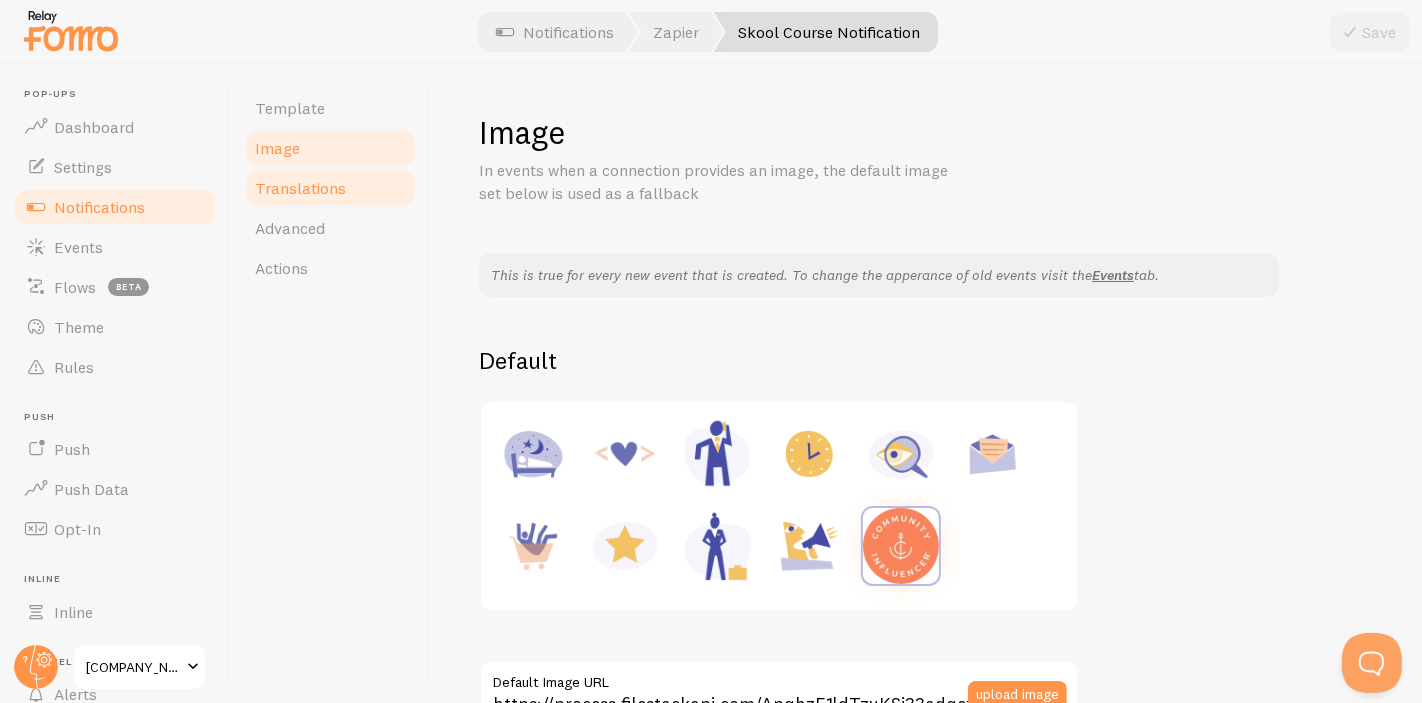 click on "Translations" at bounding box center [300, 188] 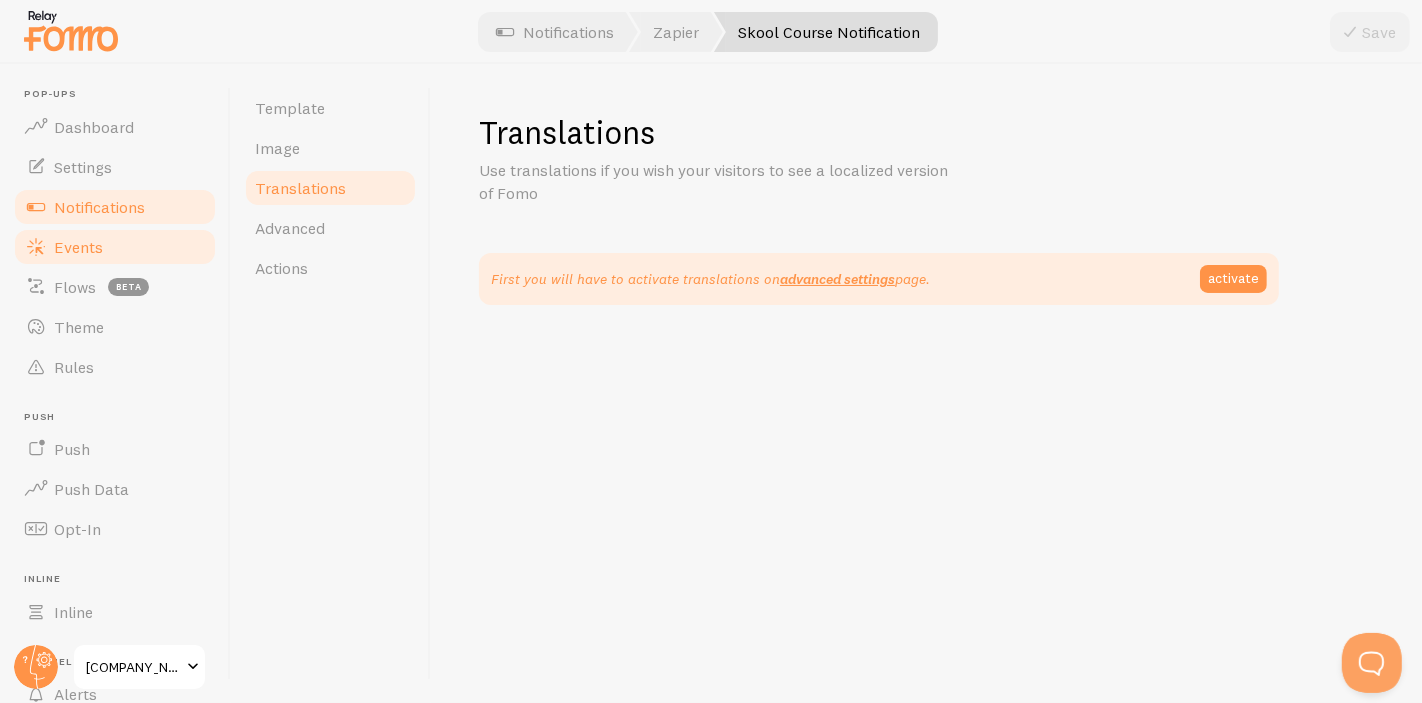 click on "Events" at bounding box center (78, 247) 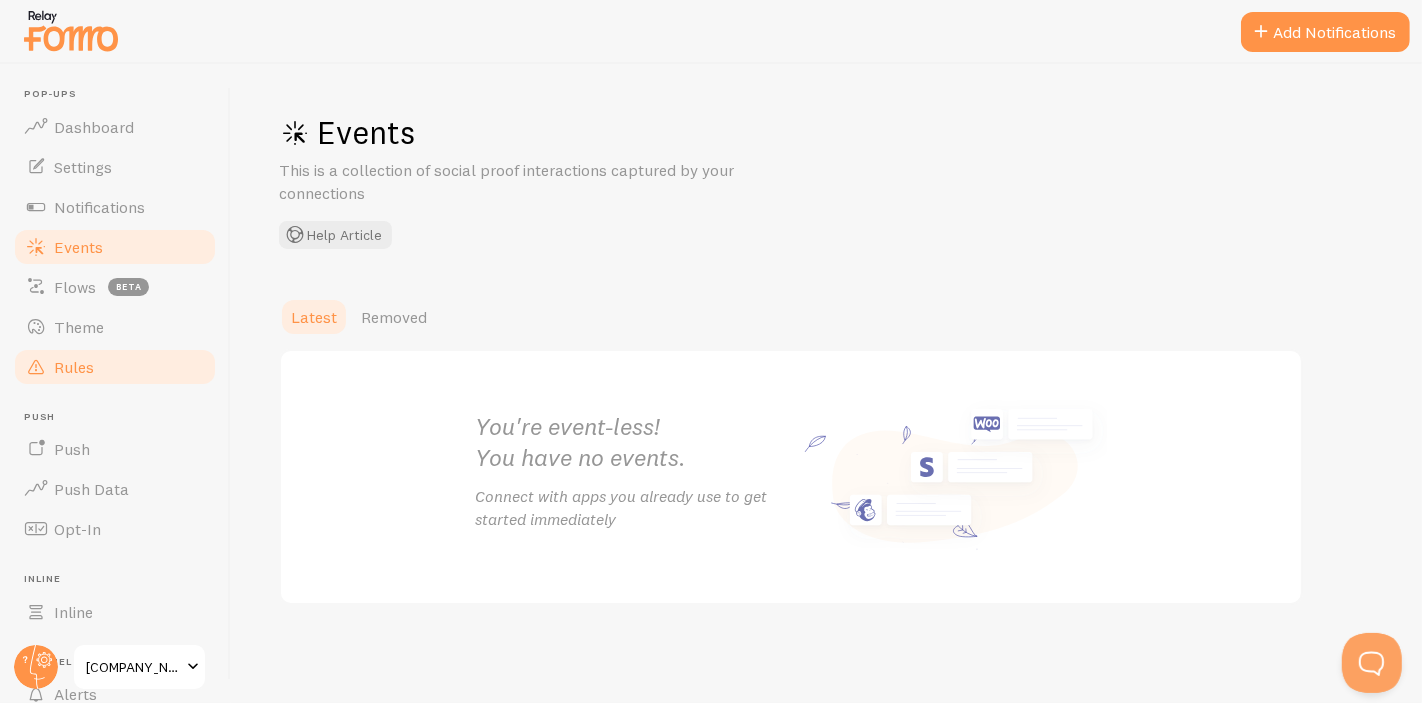 click on "Rules" at bounding box center (74, 367) 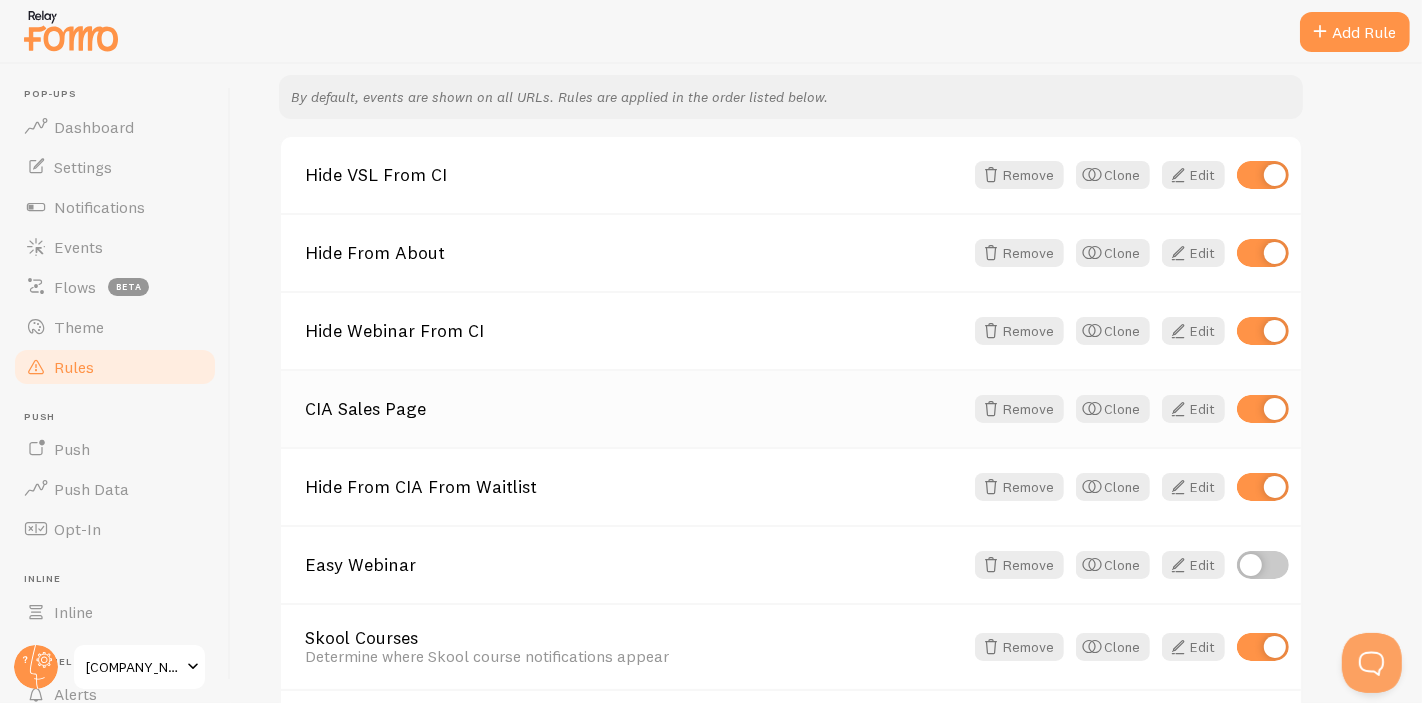 scroll, scrollTop: 333, scrollLeft: 0, axis: vertical 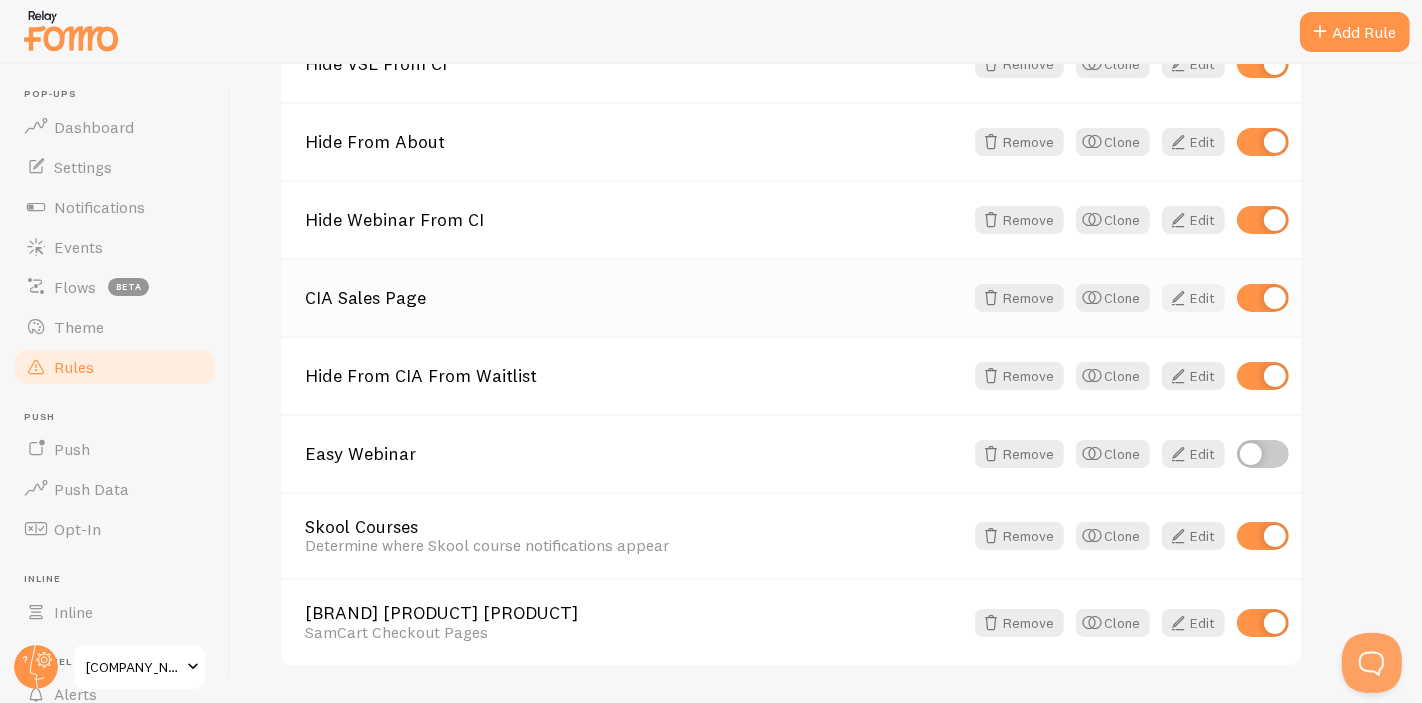 click at bounding box center (1178, 298) 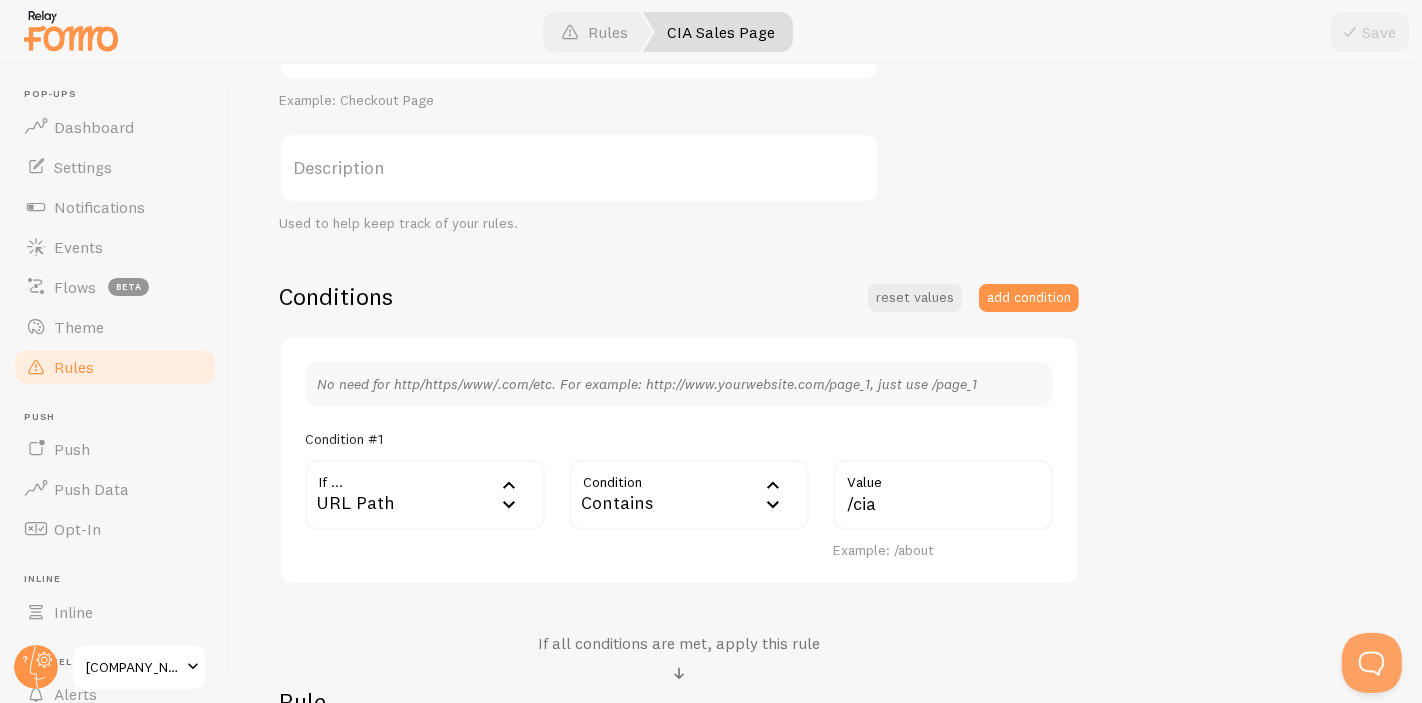 scroll, scrollTop: 65, scrollLeft: 0, axis: vertical 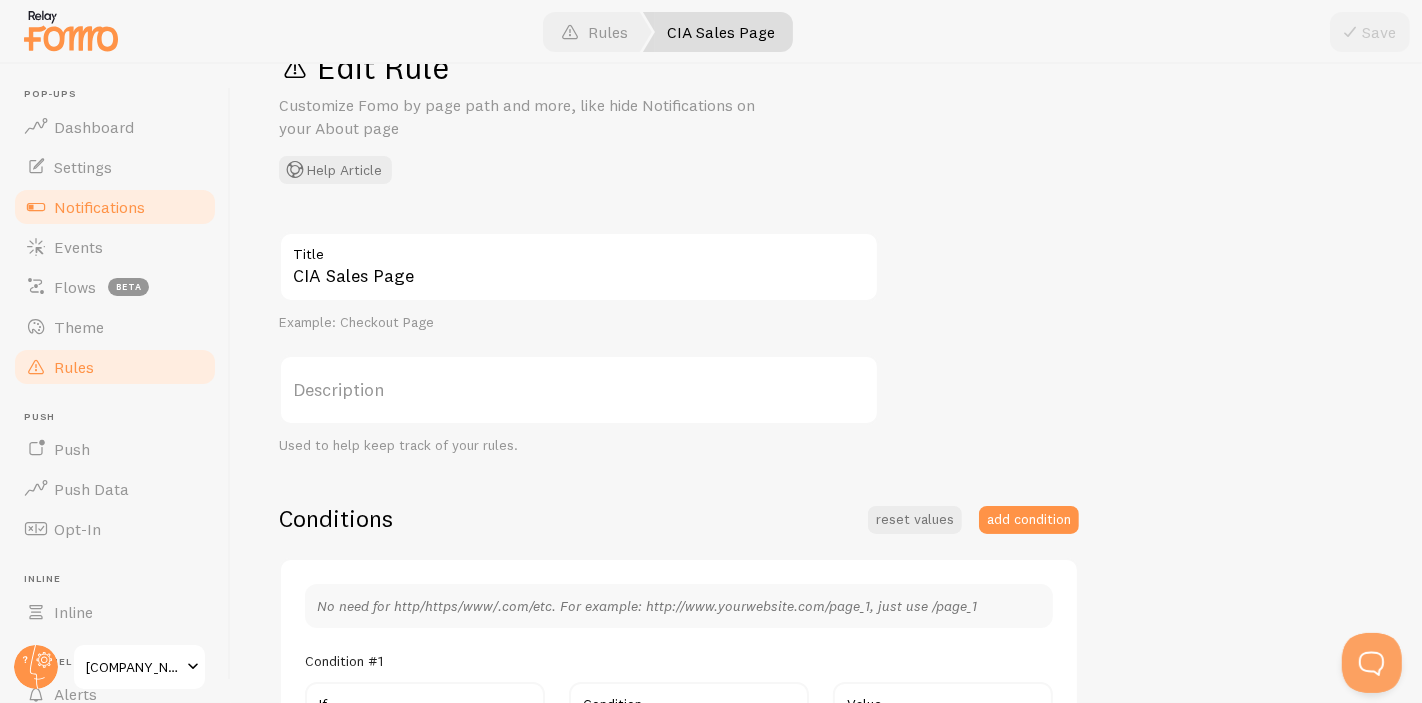click on "Notifications" at bounding box center [99, 207] 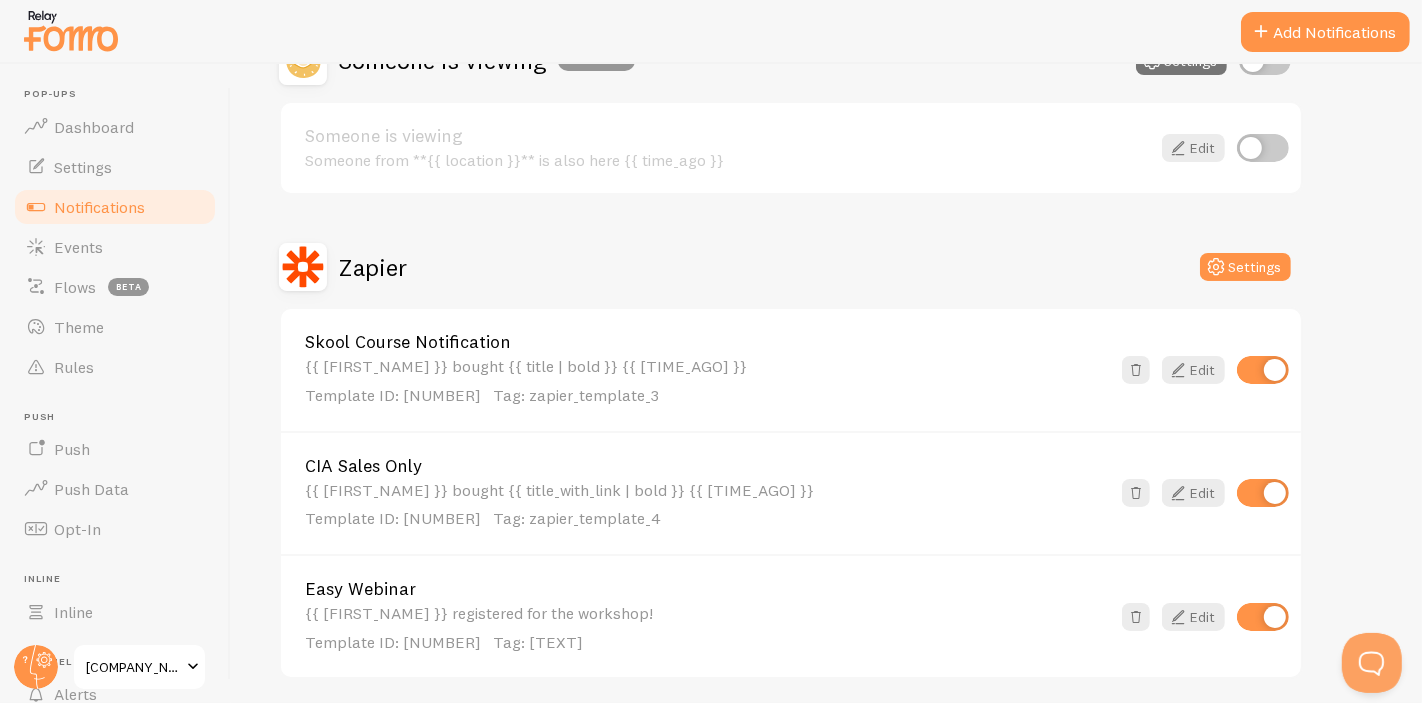 scroll, scrollTop: 513, scrollLeft: 0, axis: vertical 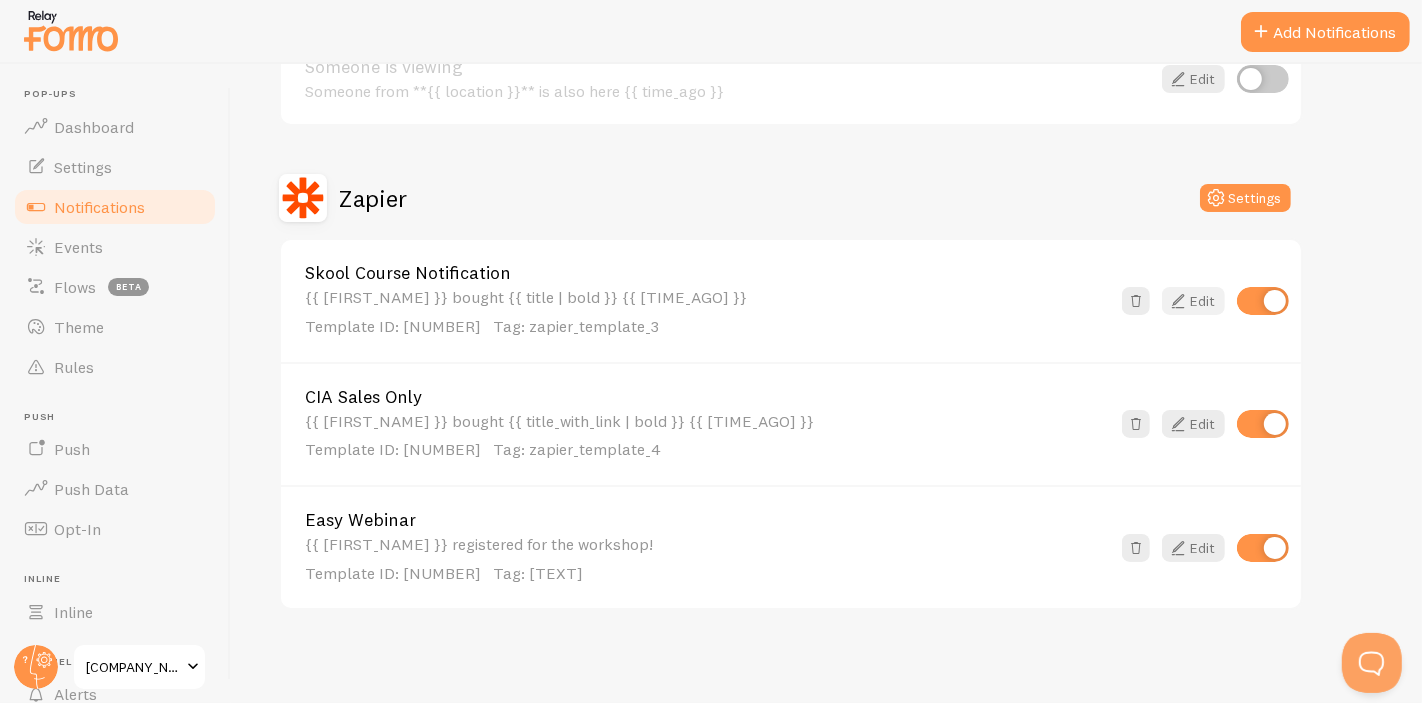 click on "Edit" at bounding box center [1193, 301] 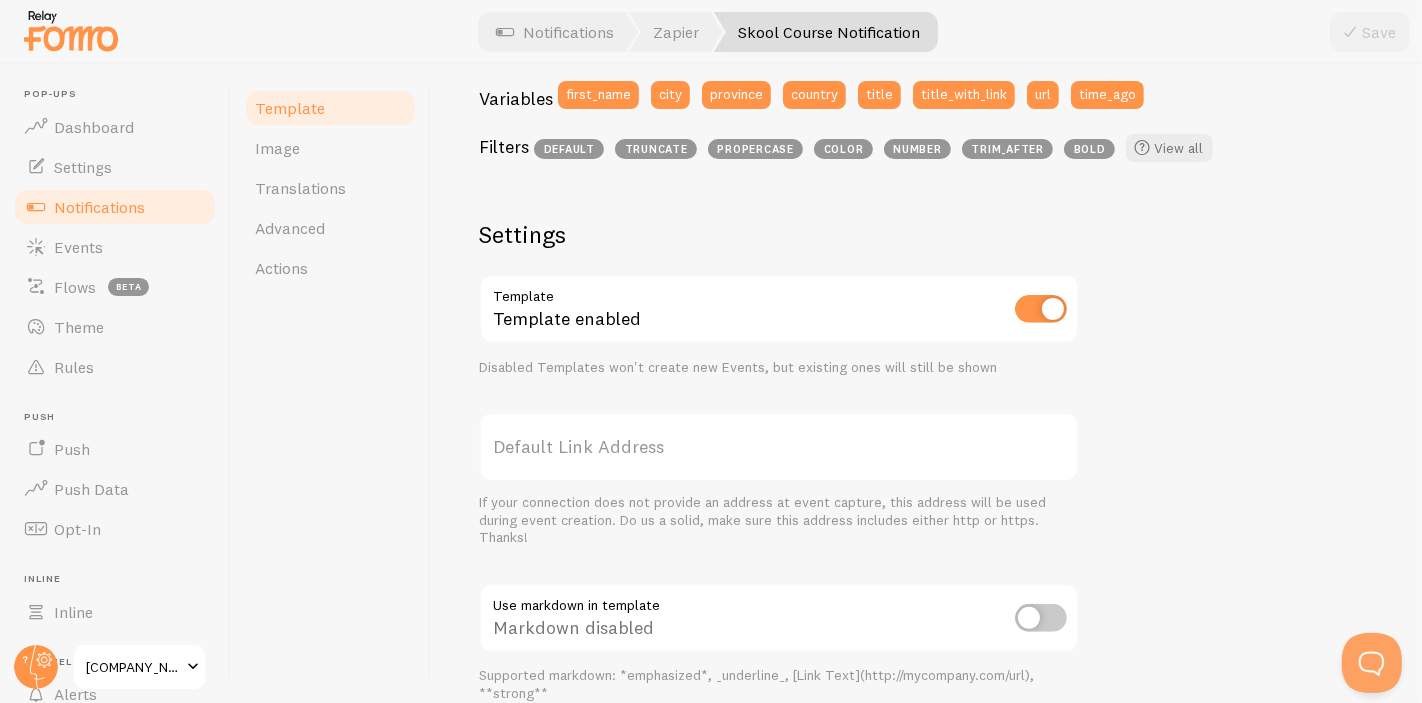 scroll, scrollTop: 772, scrollLeft: 0, axis: vertical 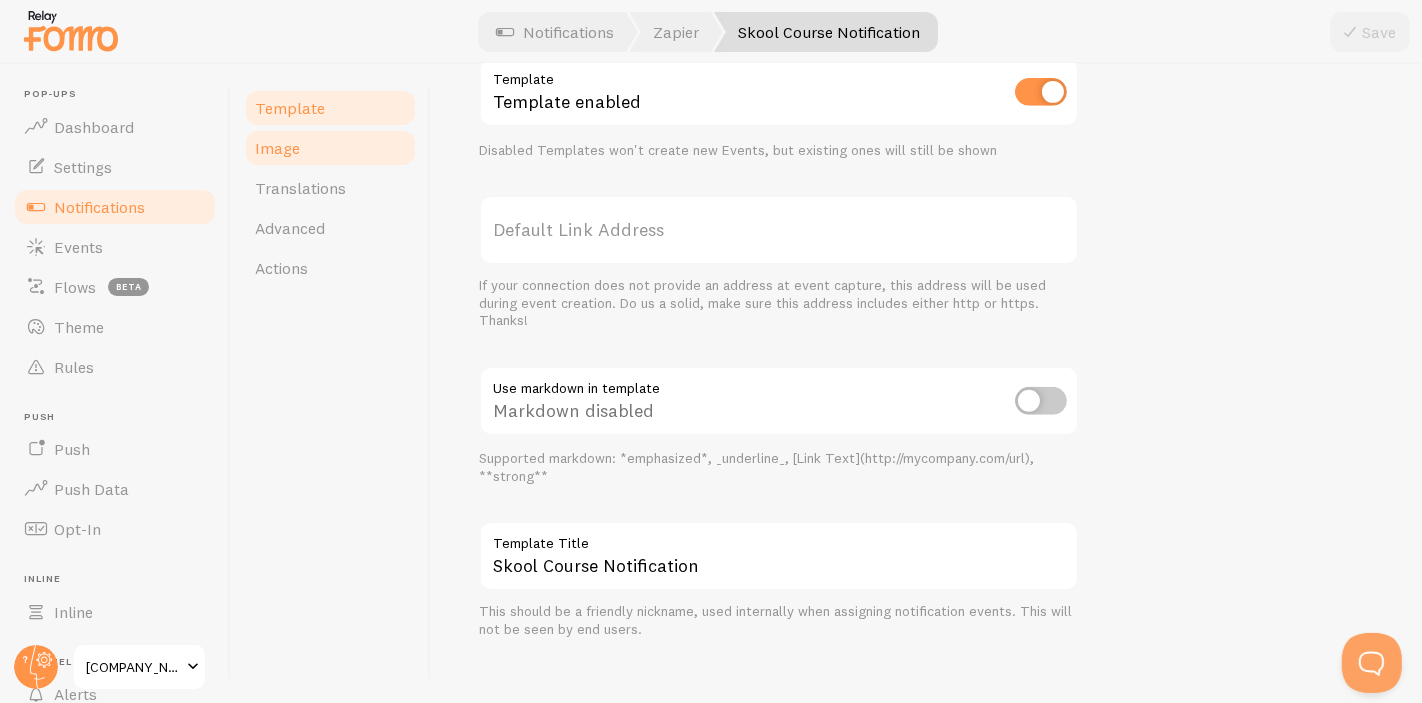 click on "Image" at bounding box center [330, 148] 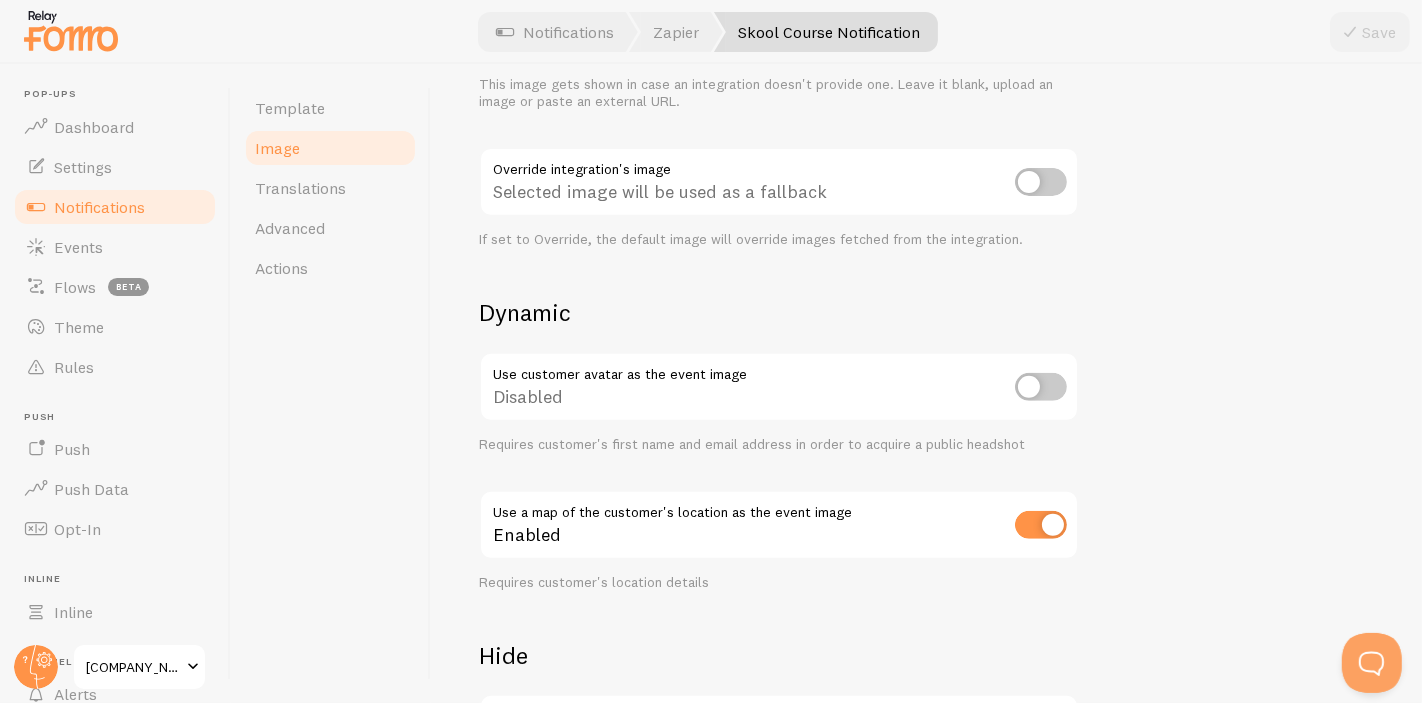 scroll, scrollTop: 868, scrollLeft: 0, axis: vertical 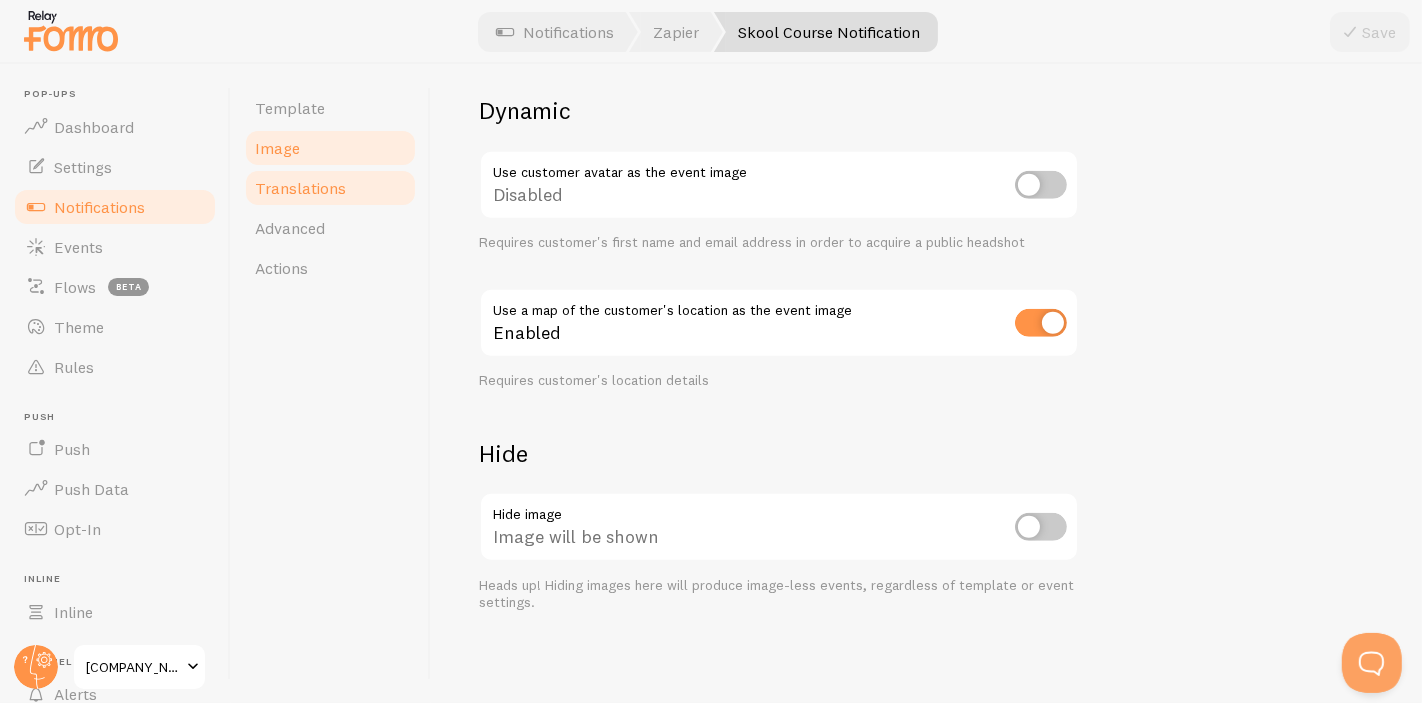 click on "Translations" at bounding box center [300, 188] 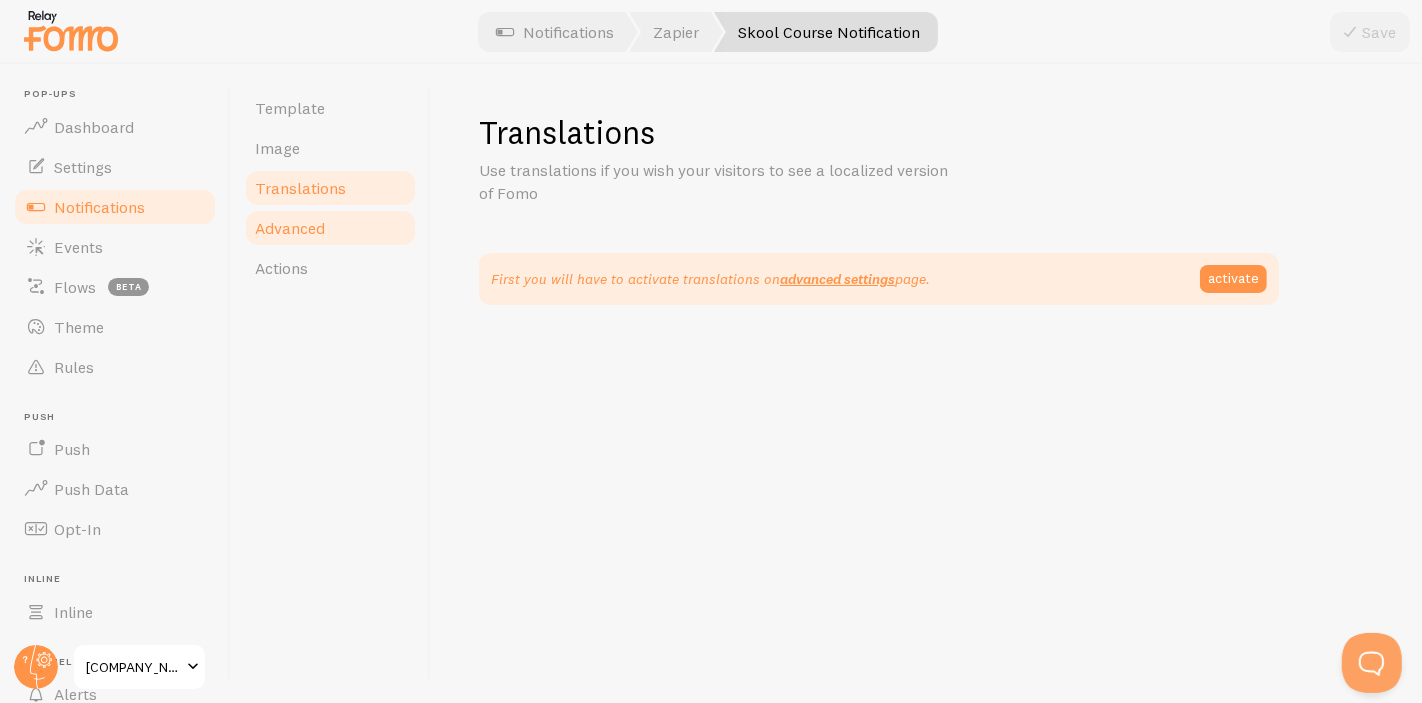 click on "Advanced" at bounding box center [330, 228] 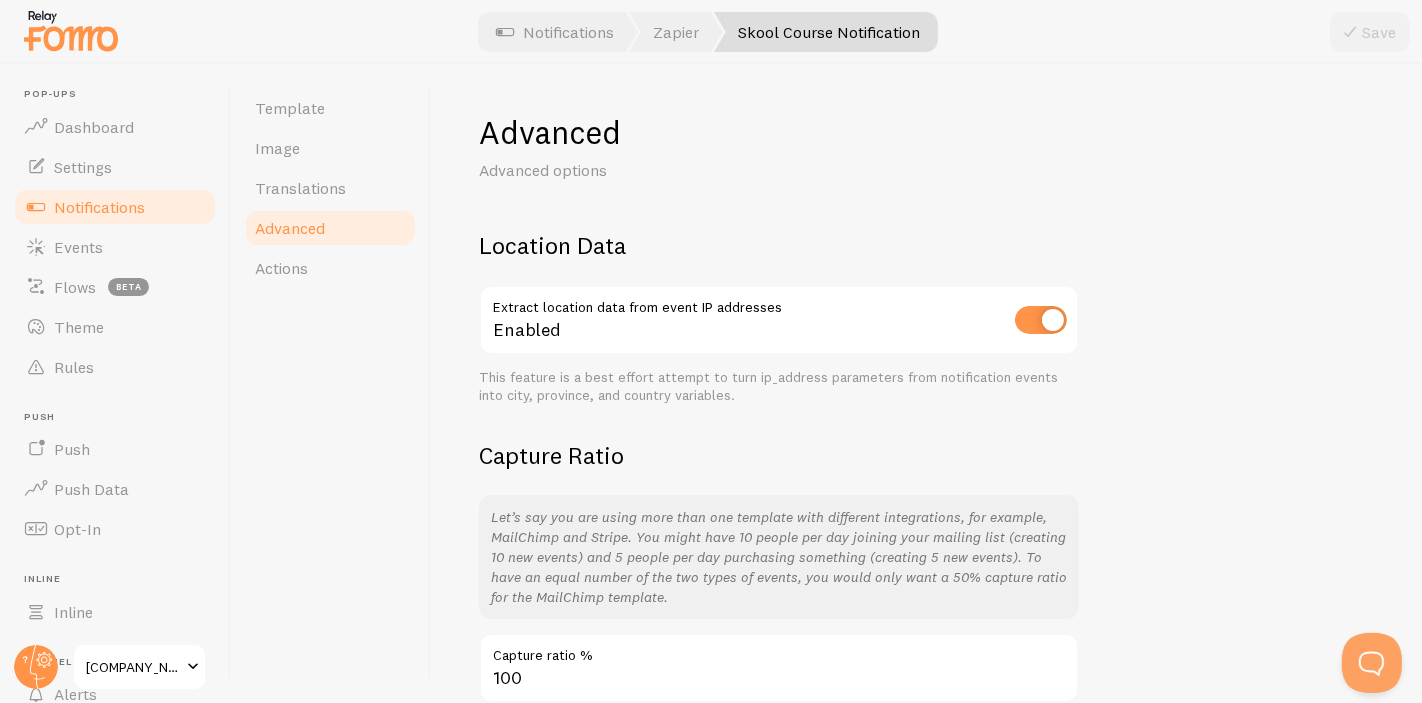 scroll, scrollTop: 124, scrollLeft: 0, axis: vertical 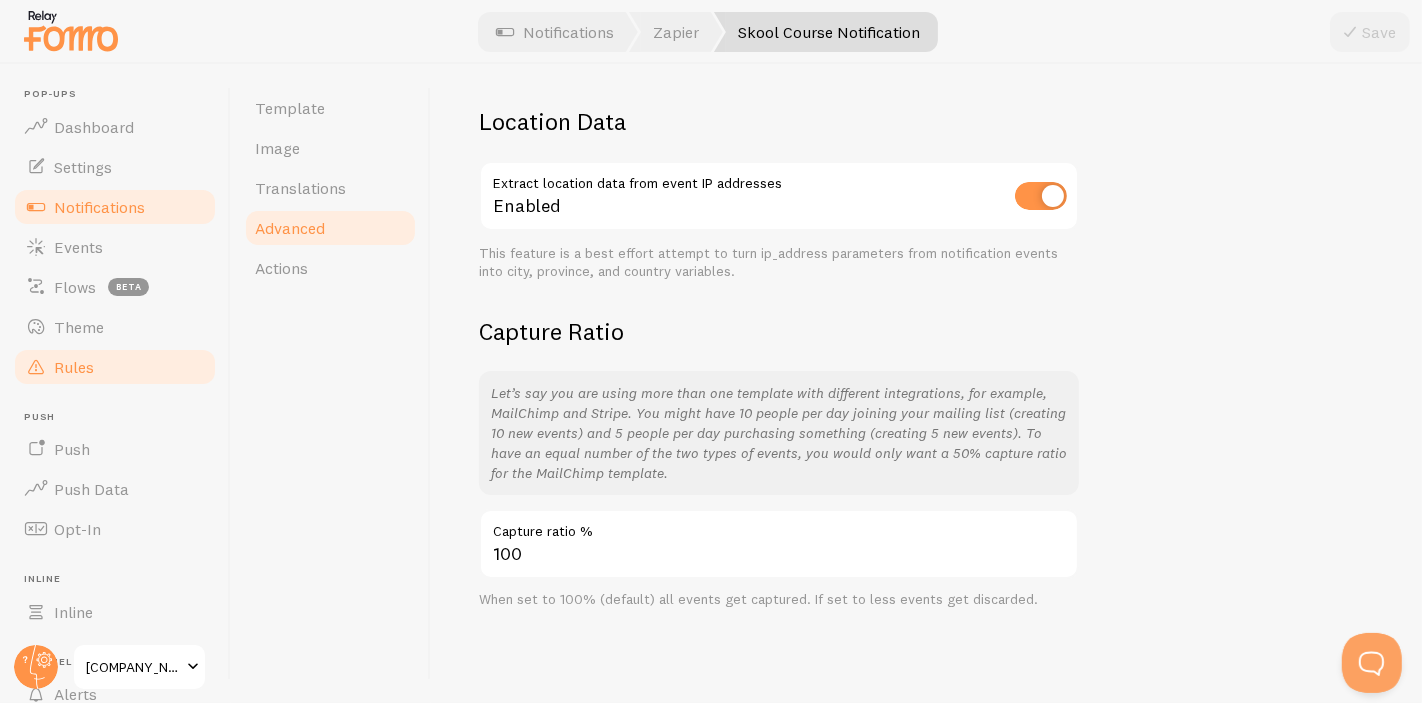 click on "Rules" at bounding box center (74, 367) 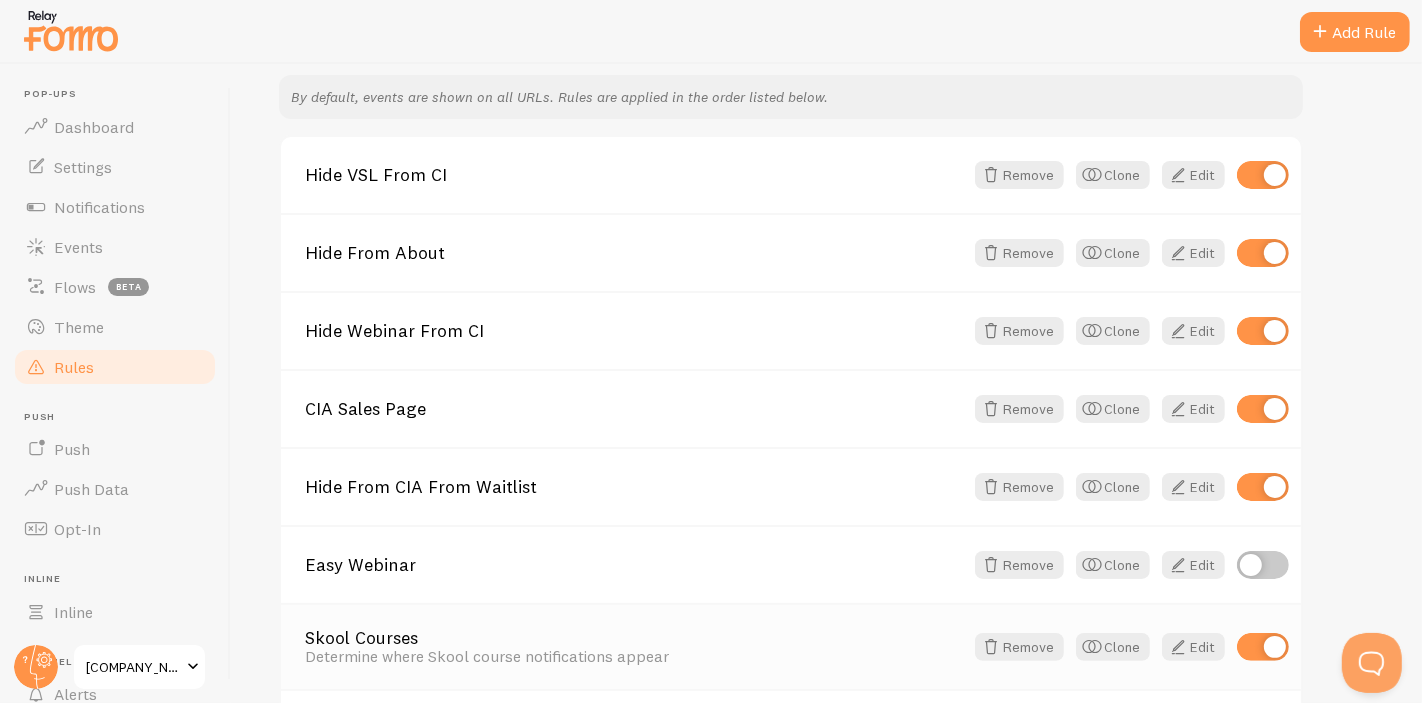 scroll, scrollTop: 389, scrollLeft: 0, axis: vertical 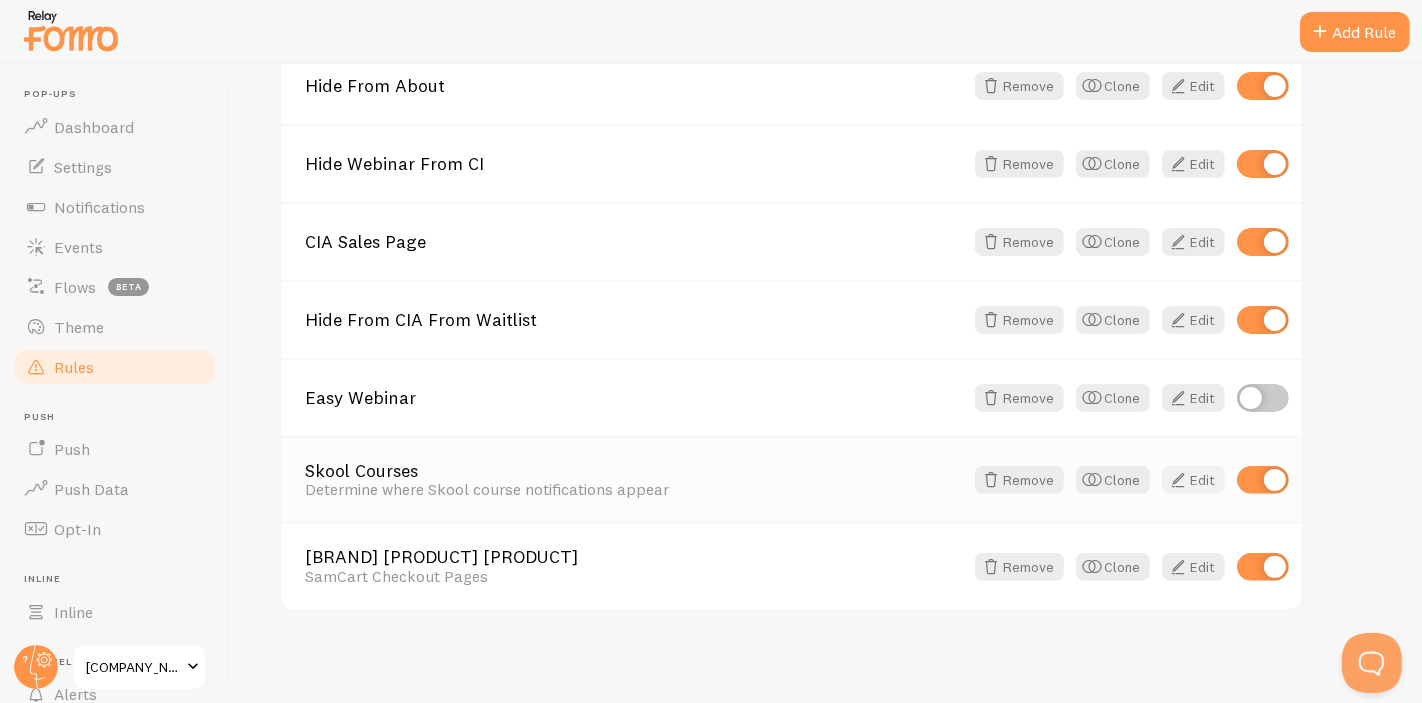 click on "Edit" at bounding box center (1193, 480) 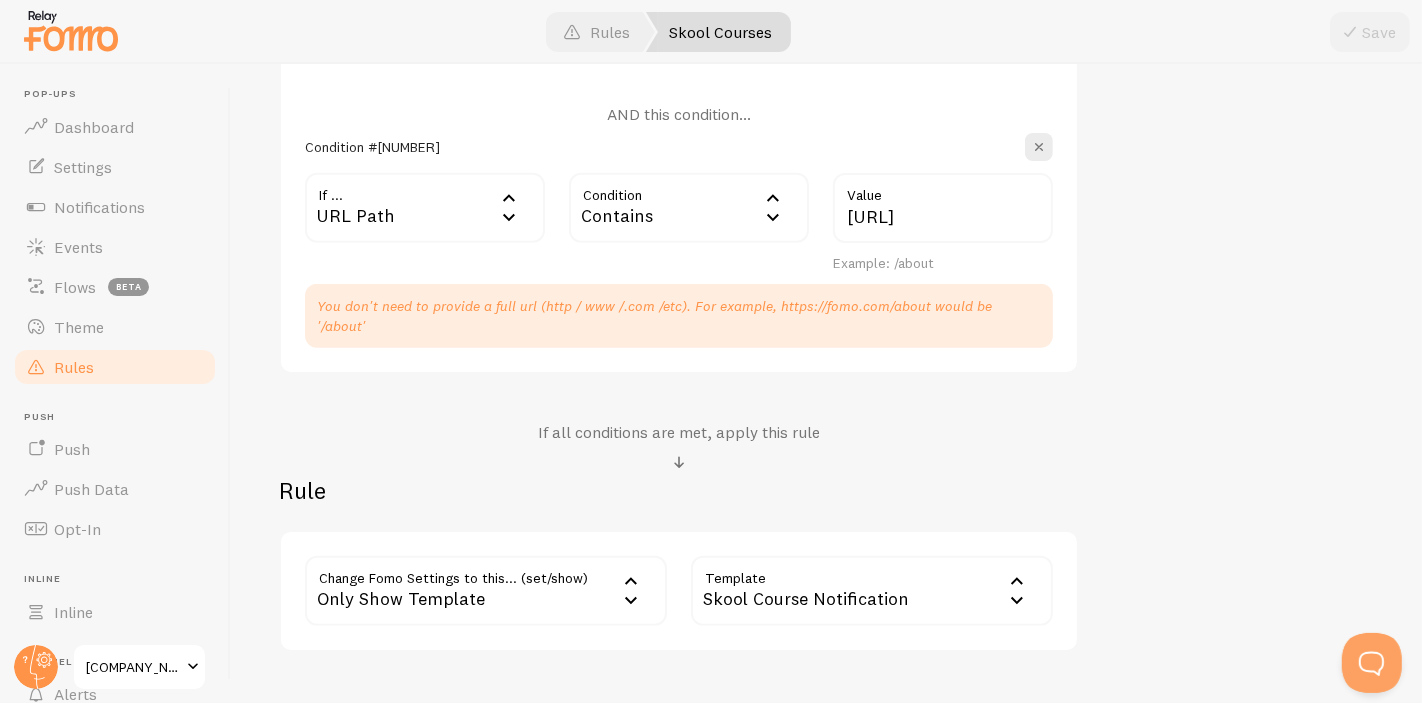 scroll, scrollTop: 1324, scrollLeft: 0, axis: vertical 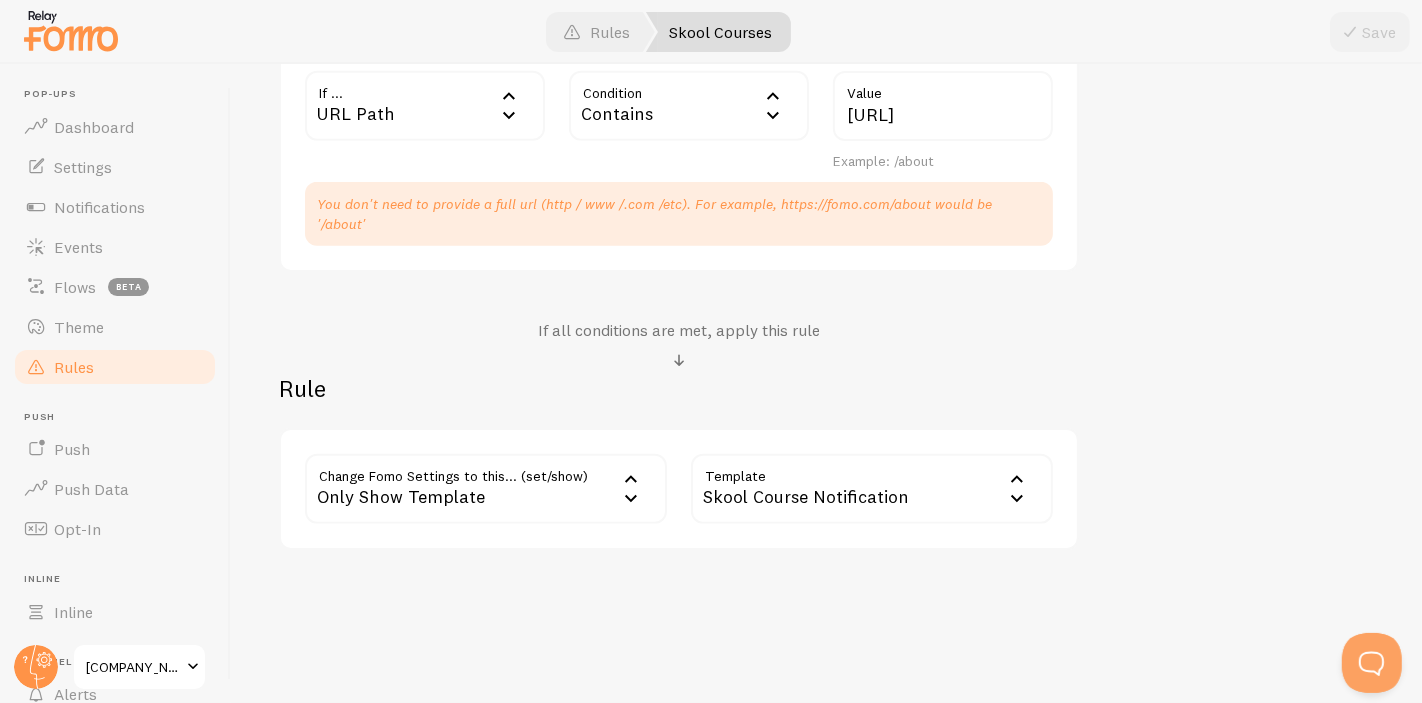 click on "Only Show Template" at bounding box center (486, 489) 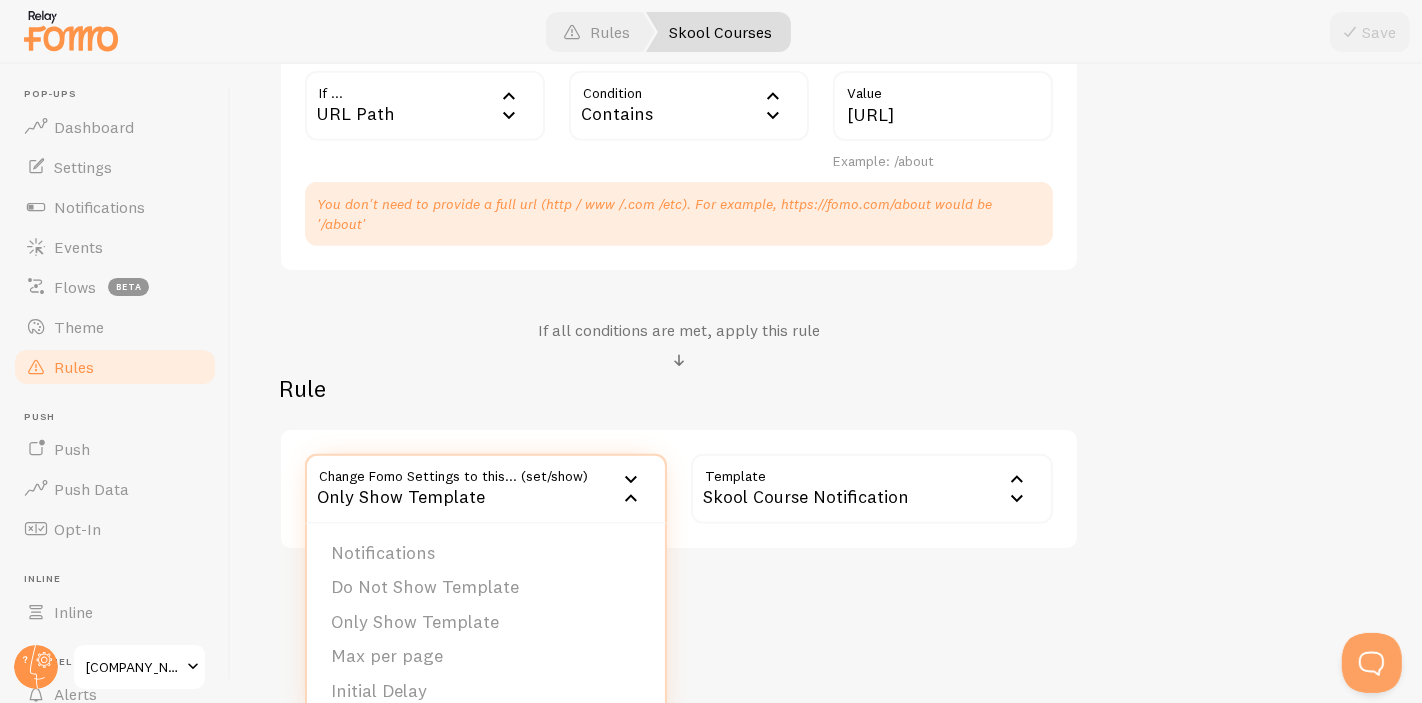 scroll, scrollTop: 203, scrollLeft: 0, axis: vertical 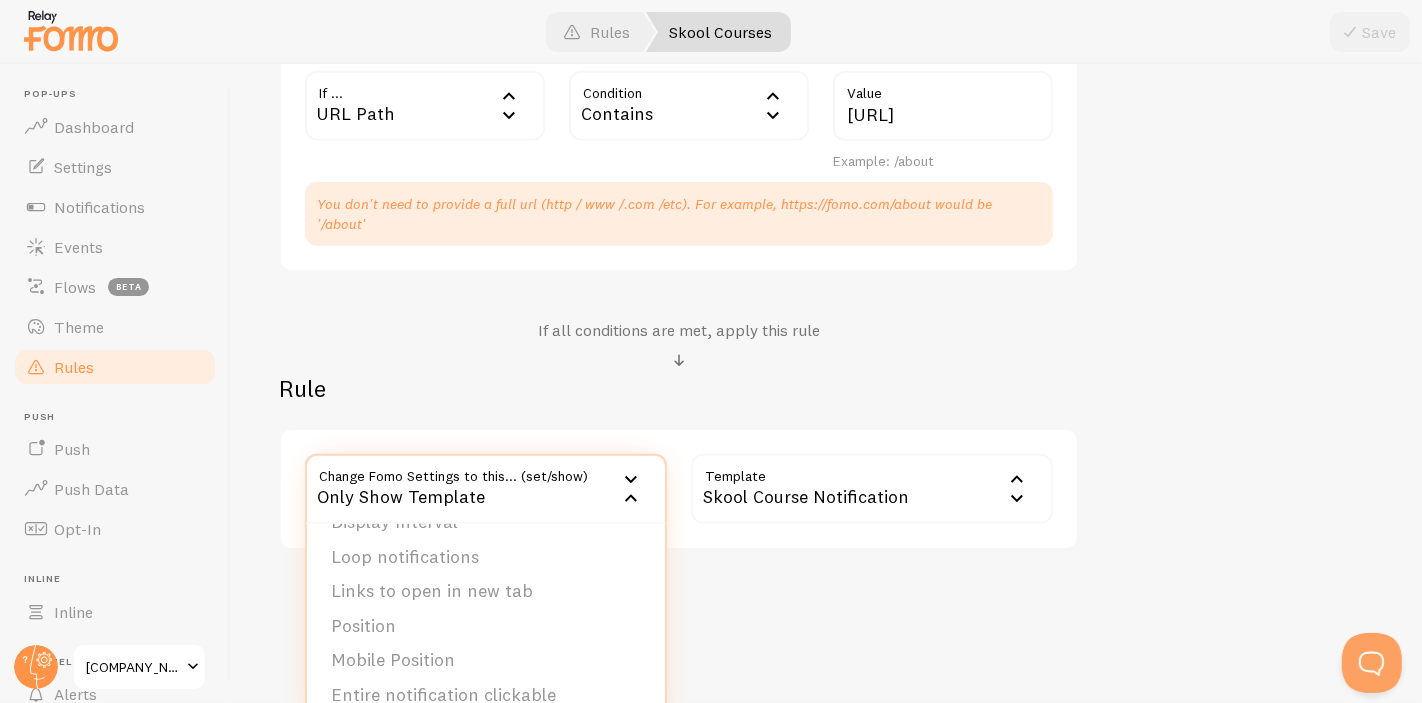 click on "Edit
Rule
Customize Fomo by page path and more, like hide Notifications on your About page
Help Article      Skool Courses   Title       Example: Checkout Page     Determine where Skool course notifications appear   Description       Used to help keep track of your rules.   Conditions
reset values
add condition
No need for http/https/www/.com/etc. For example: http://www.yourwebsite.com/page_1, just use /page_1       Condition #1     If ...   url   URL Path       URL Path  URL Parameter  Home page  Mobile Browser  URL Host  CSS Selector        Condition   notEquals   Not Equal       Equals  Not Equal  Begins With  Contains  Does Not Contain        /cia-launch   Value       Example: /about     AND this condition...   Condition #2     If ...   url   URL Path       URL Path  URL Parameter  Home page  Mobile Browser  URL Host  CSS Selector        Condition   notEquals" at bounding box center [826, 383] 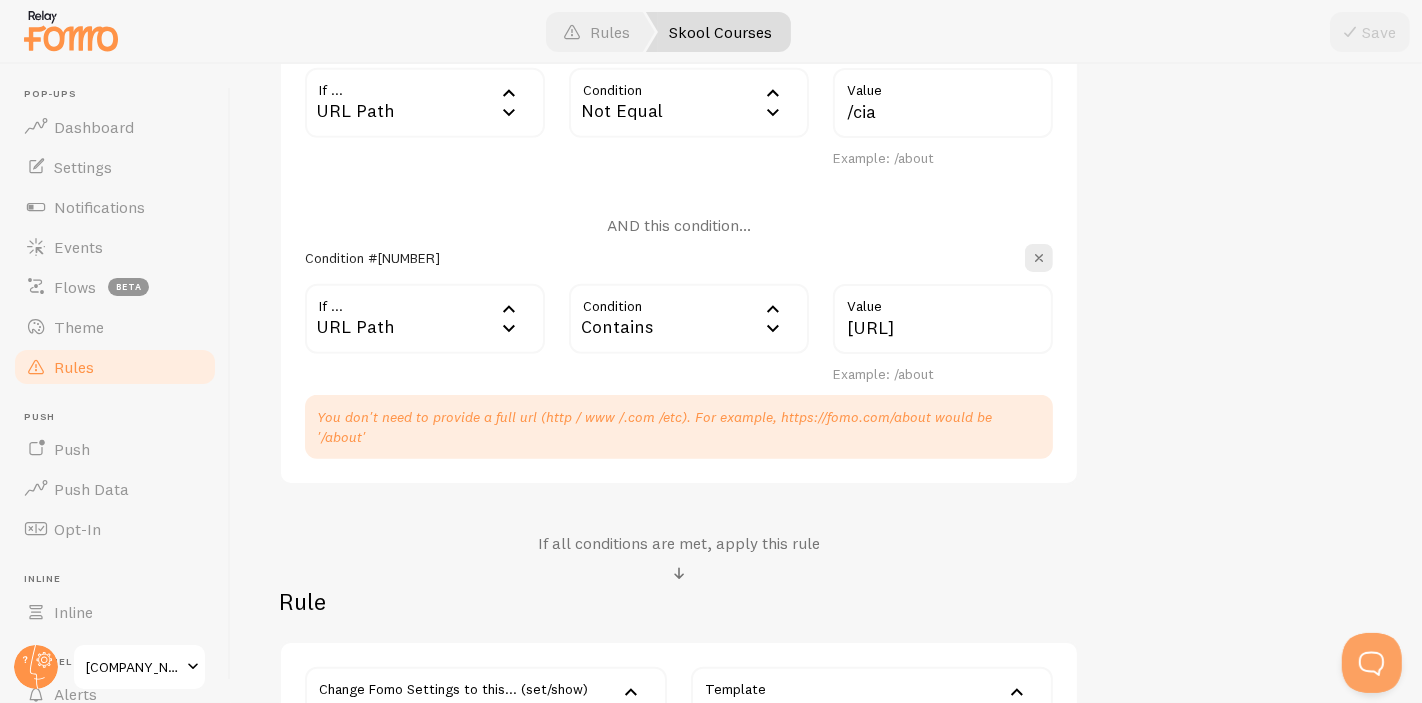 scroll, scrollTop: 1324, scrollLeft: 0, axis: vertical 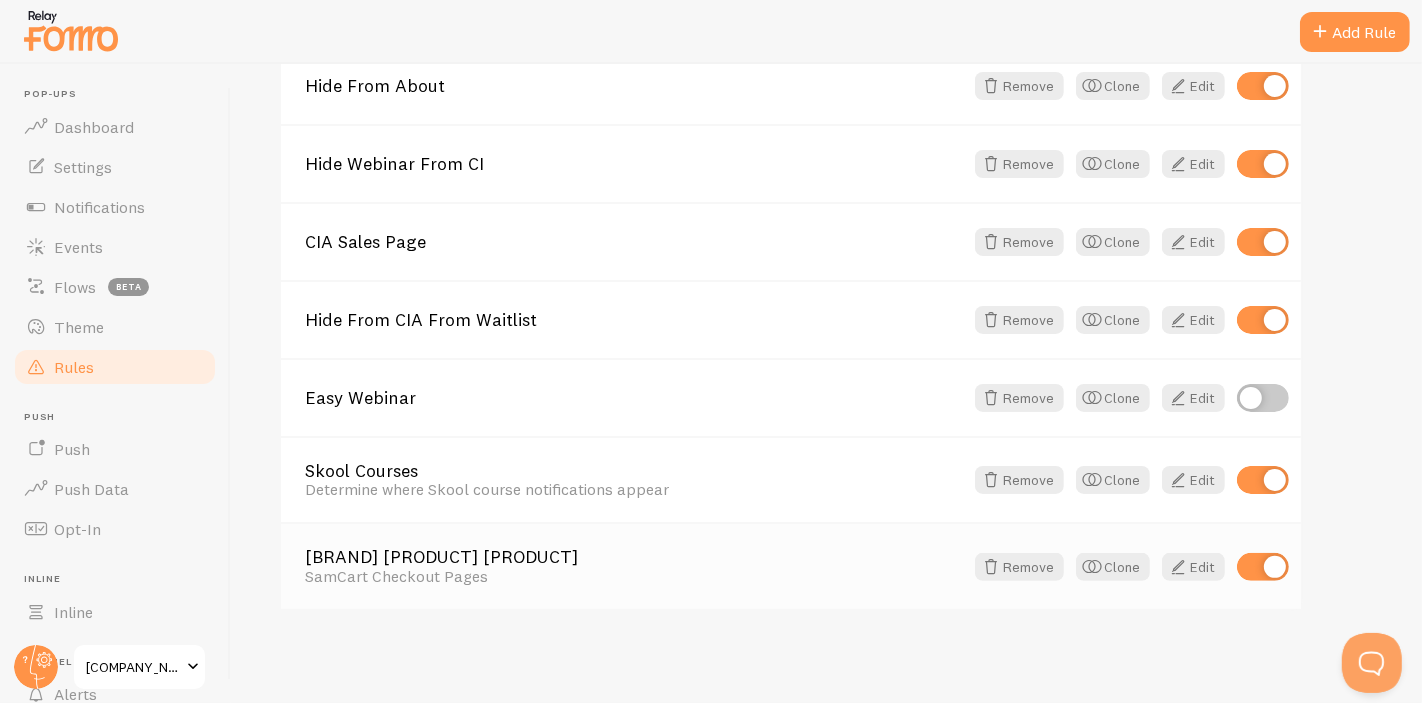 type 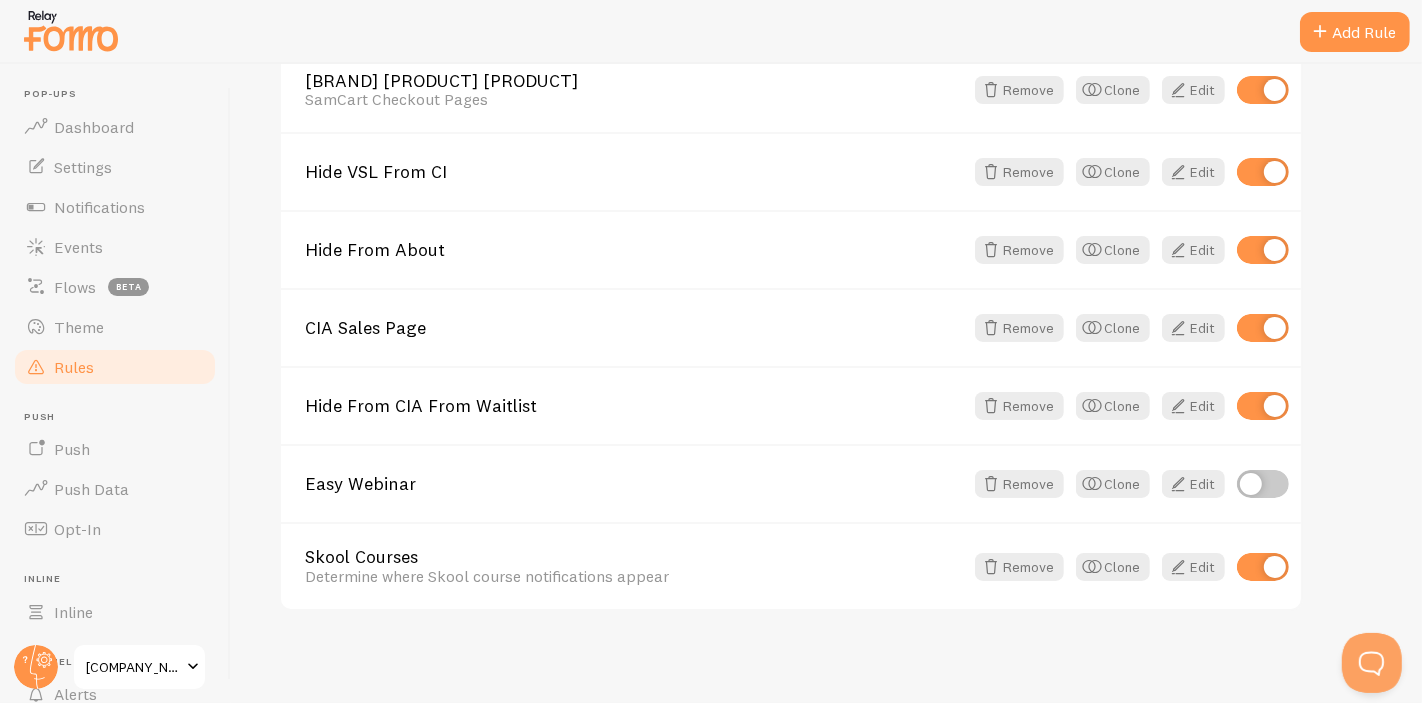 scroll, scrollTop: 0, scrollLeft: 0, axis: both 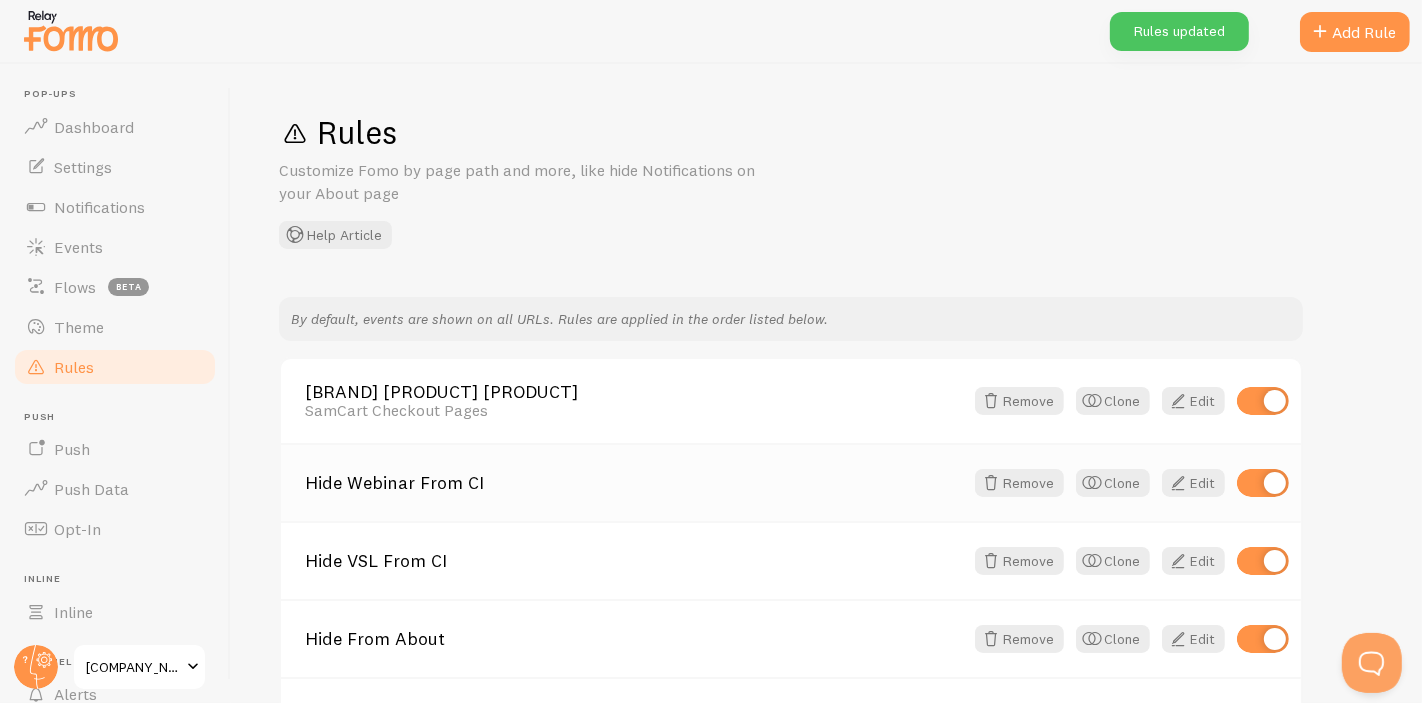 click on "Hide Webinar From CI" at bounding box center [634, 483] 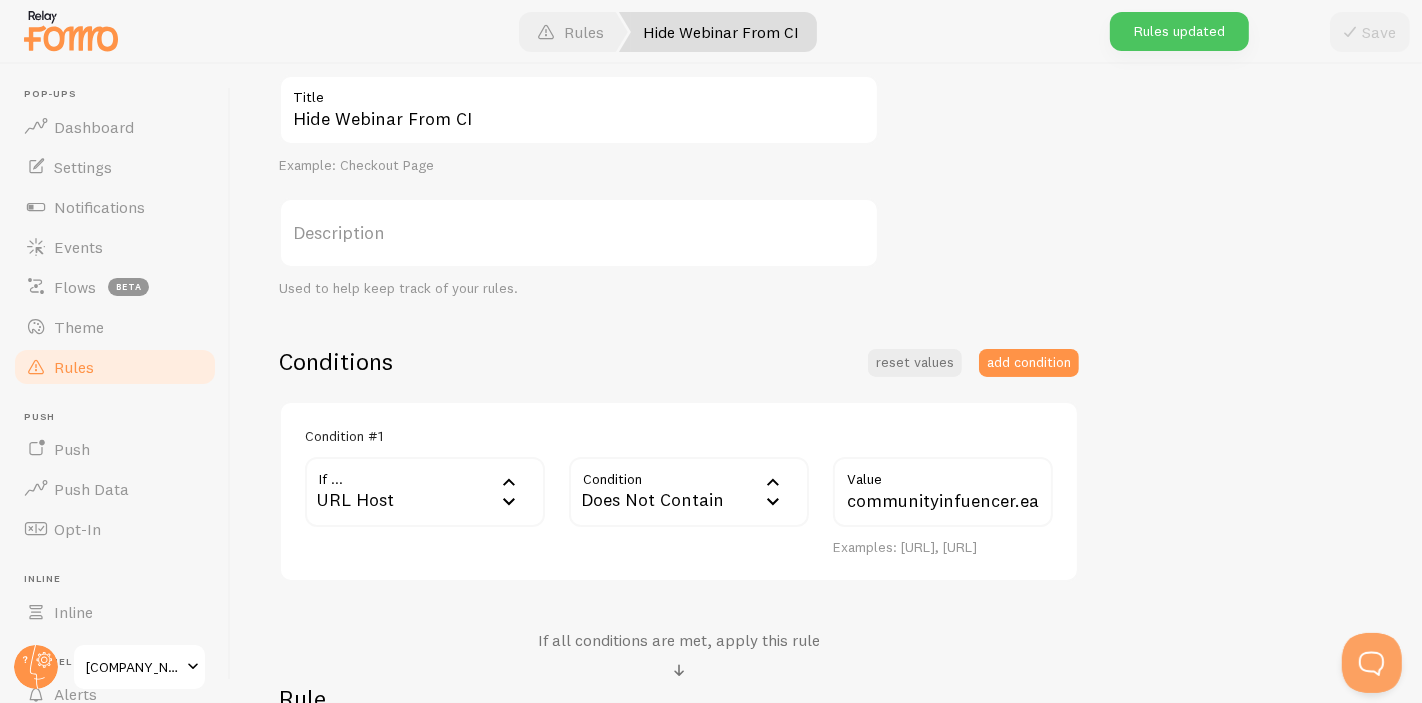 scroll, scrollTop: 444, scrollLeft: 0, axis: vertical 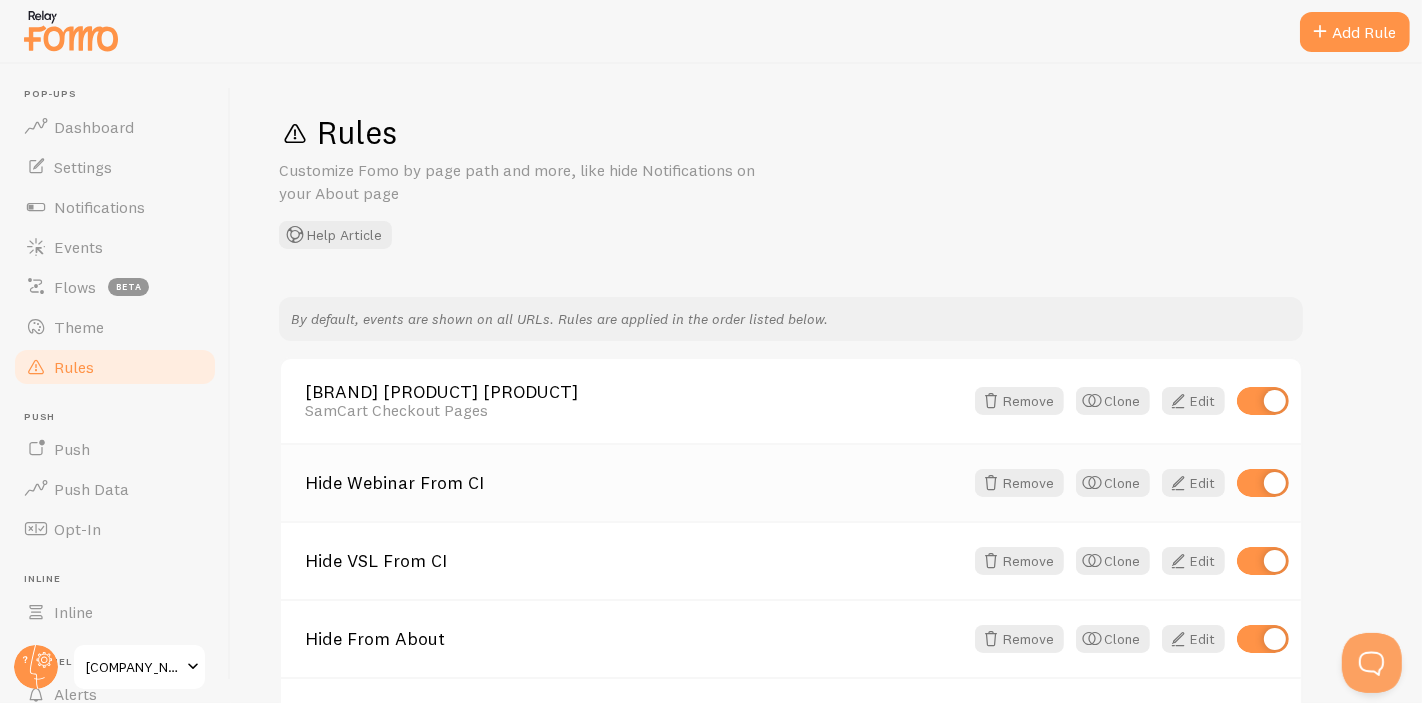 click at bounding box center (1263, 483) 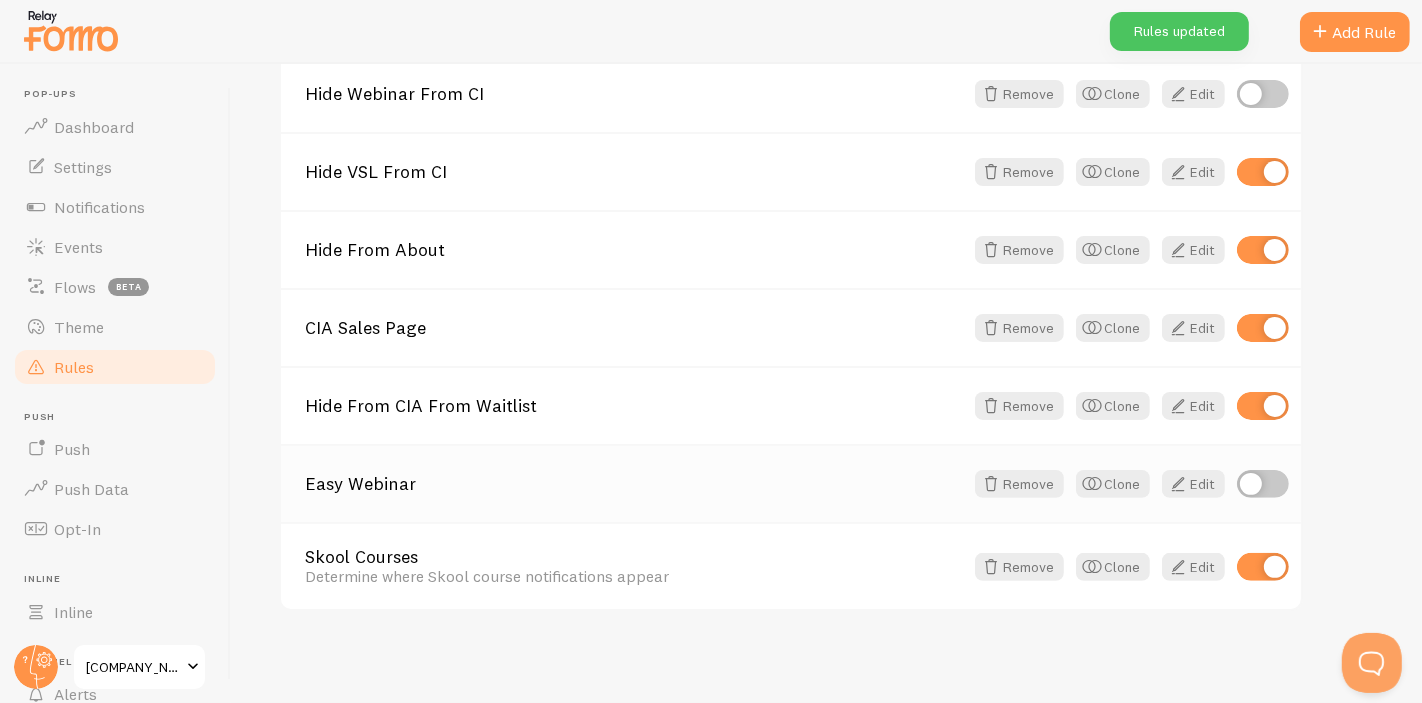 scroll, scrollTop: 167, scrollLeft: 0, axis: vertical 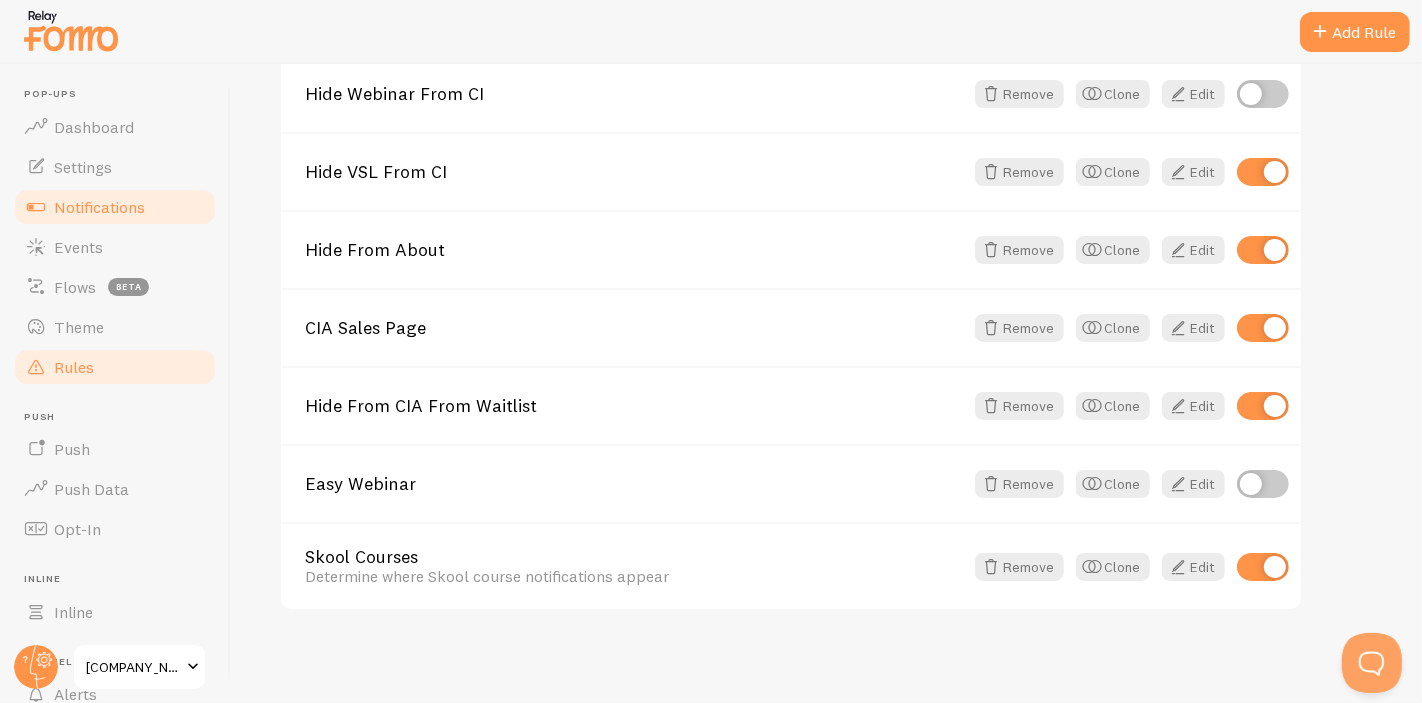 click on "Notifications" at bounding box center (99, 207) 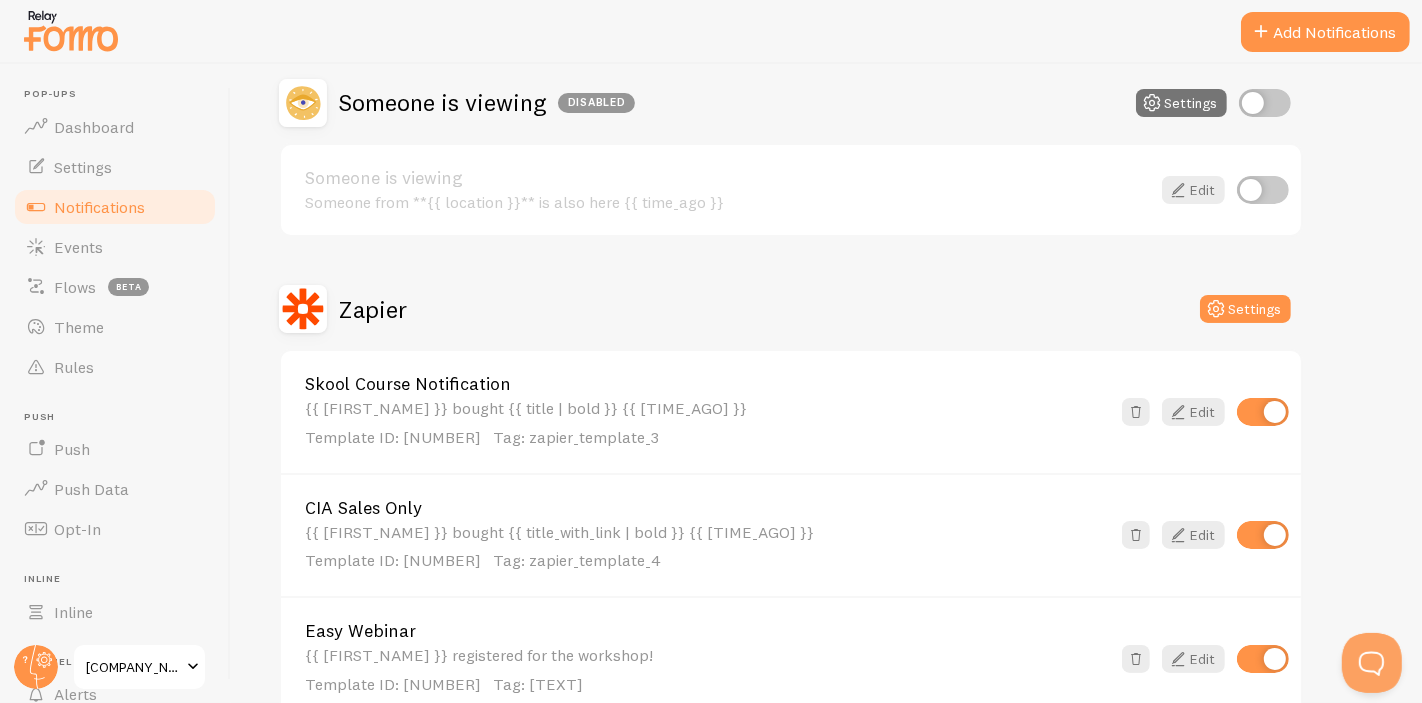 scroll, scrollTop: 513, scrollLeft: 0, axis: vertical 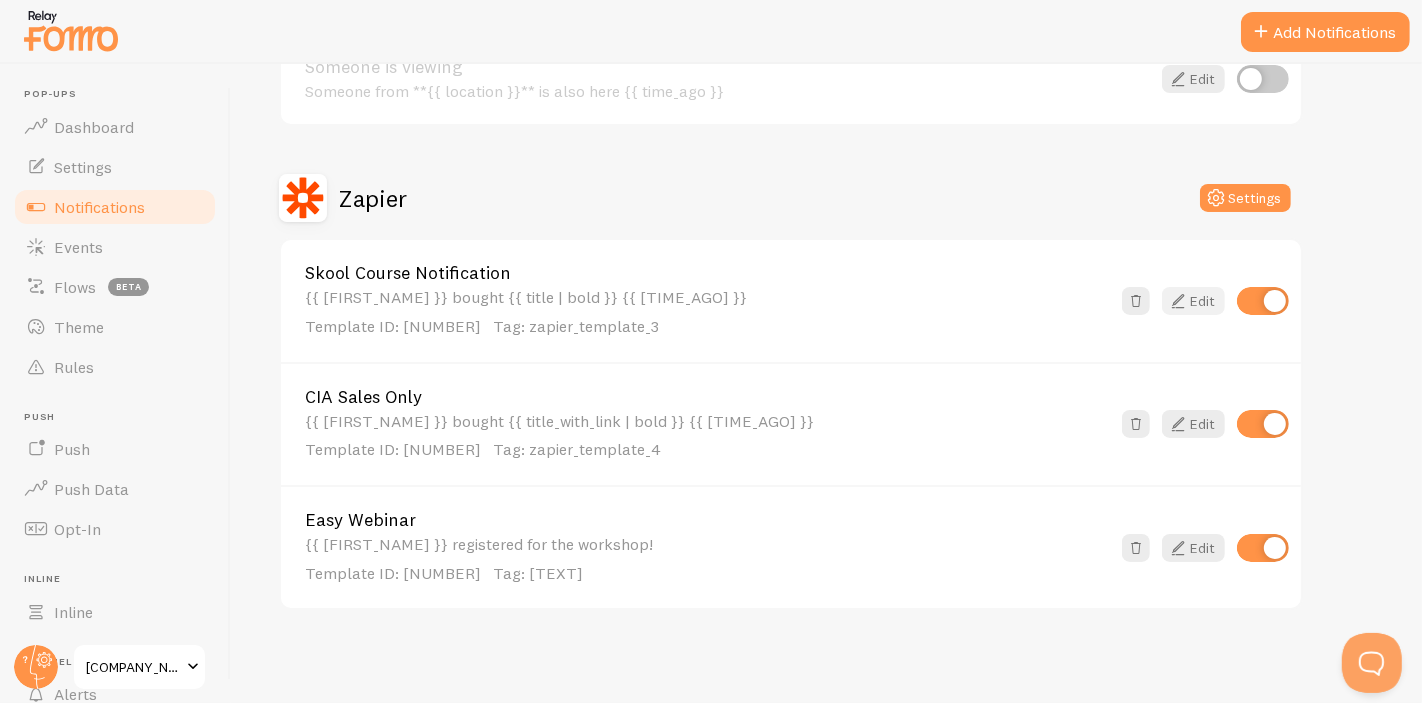 click at bounding box center [1178, 301] 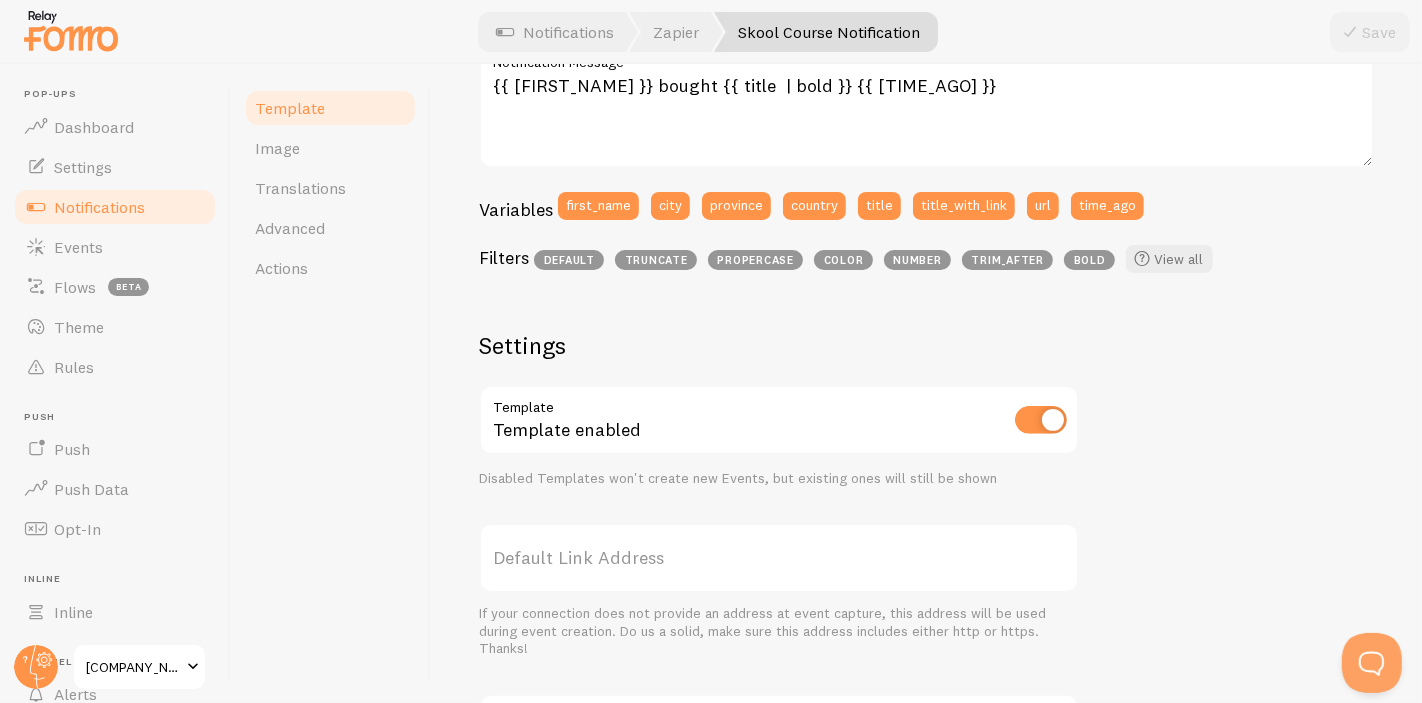 scroll, scrollTop: 772, scrollLeft: 0, axis: vertical 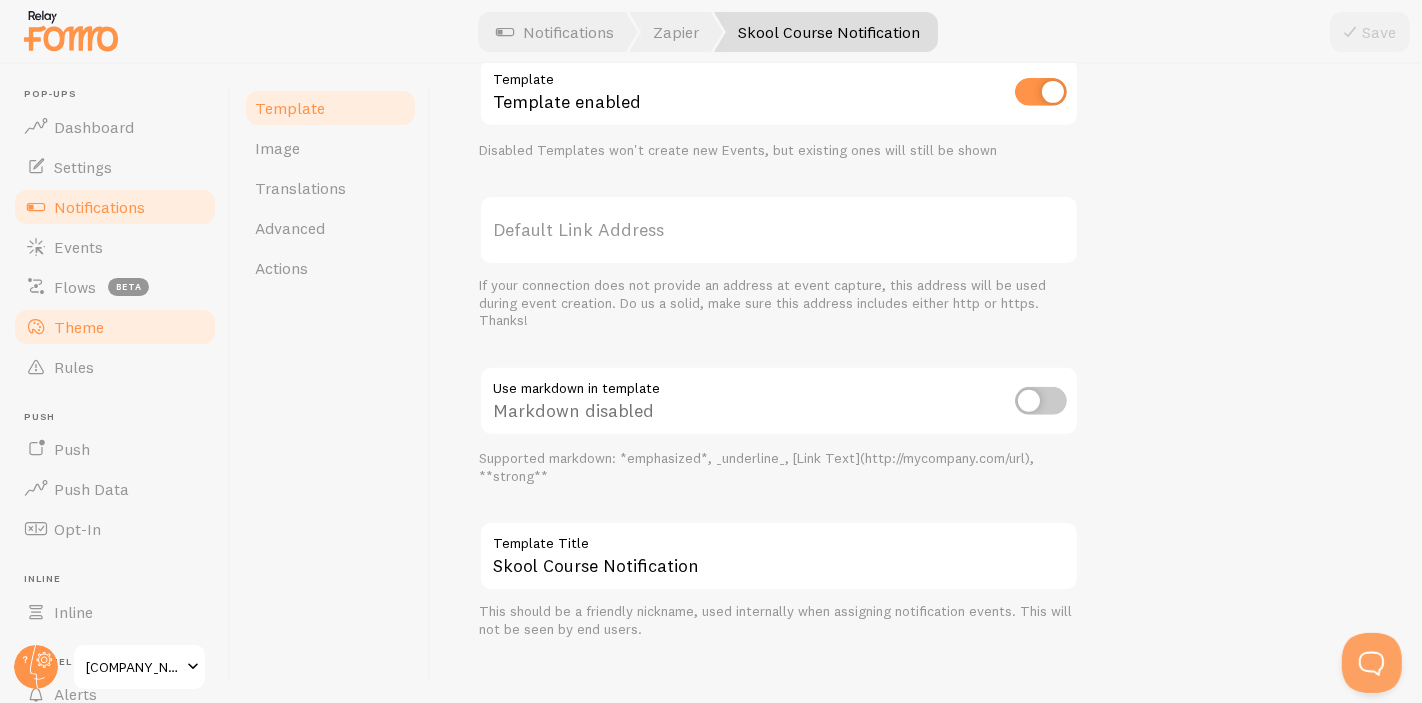 click on "Theme" at bounding box center [115, 327] 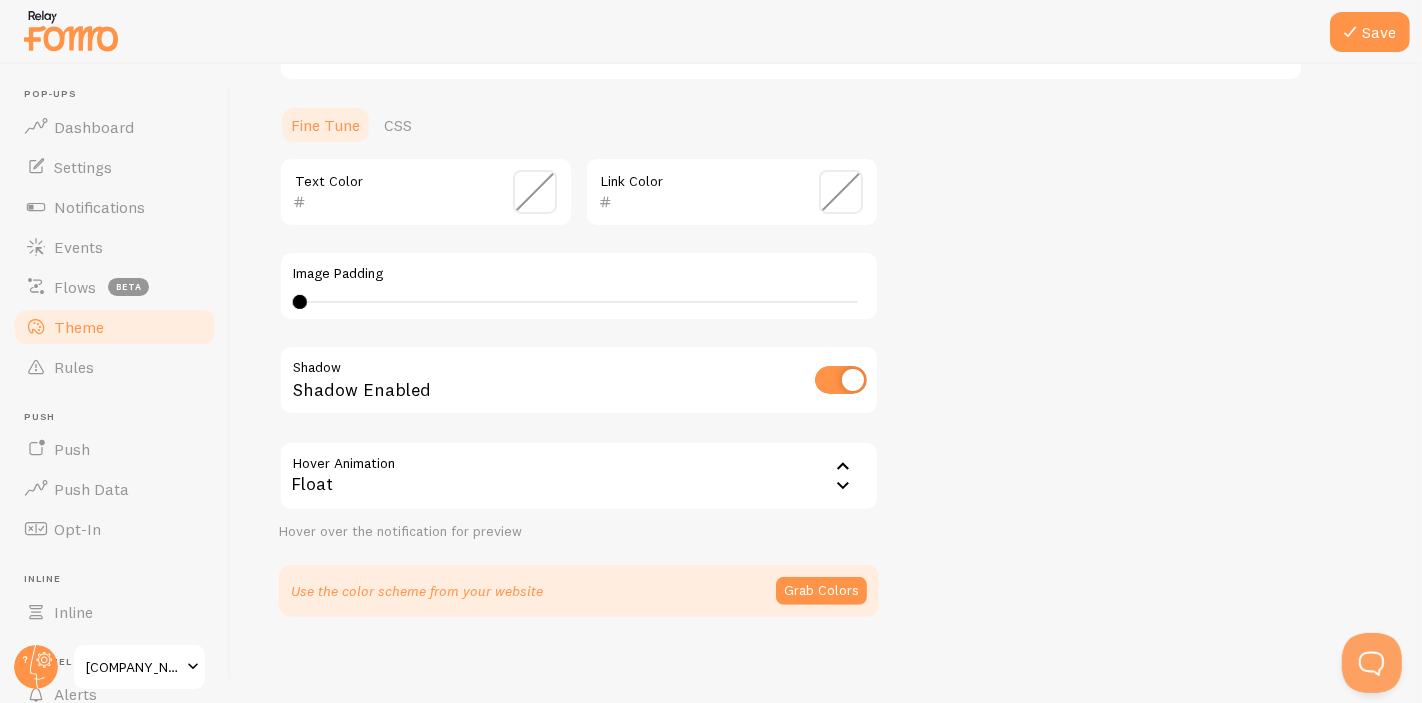 scroll, scrollTop: 452, scrollLeft: 0, axis: vertical 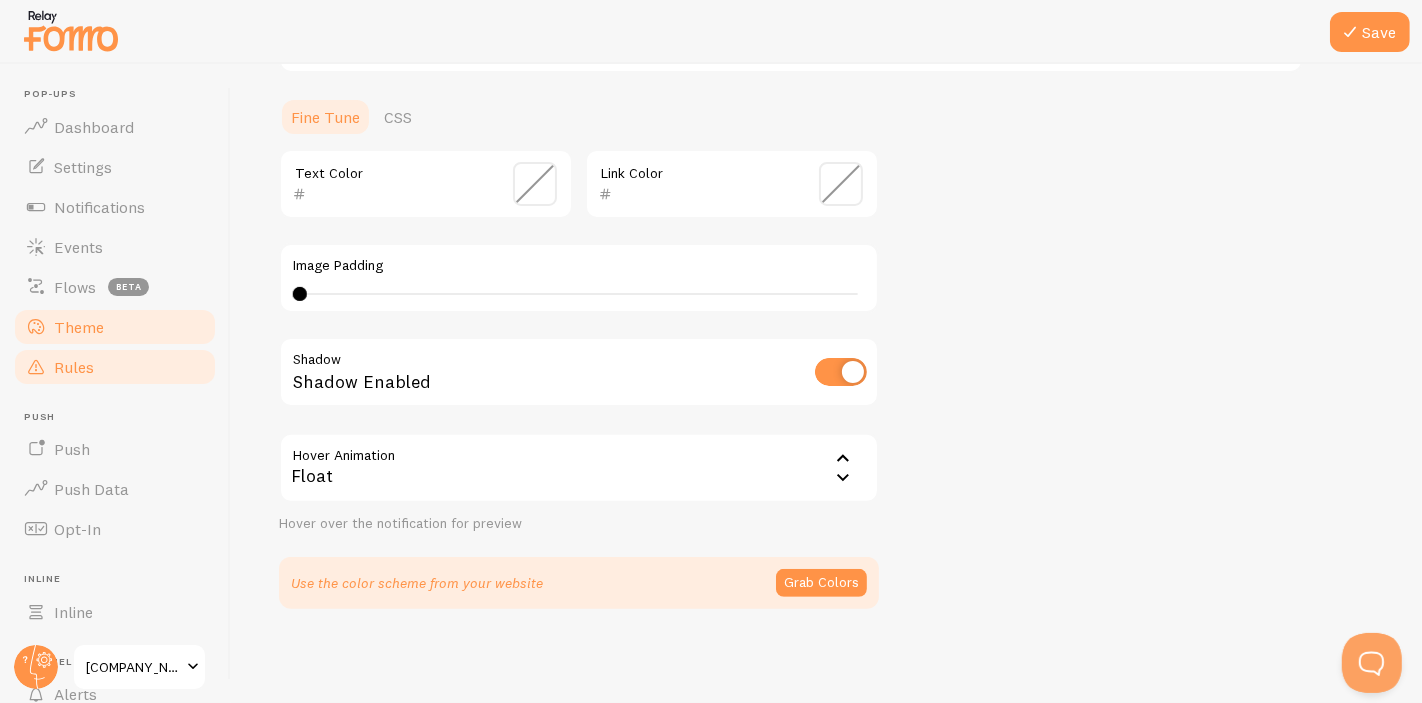 click on "Rules" at bounding box center [115, 367] 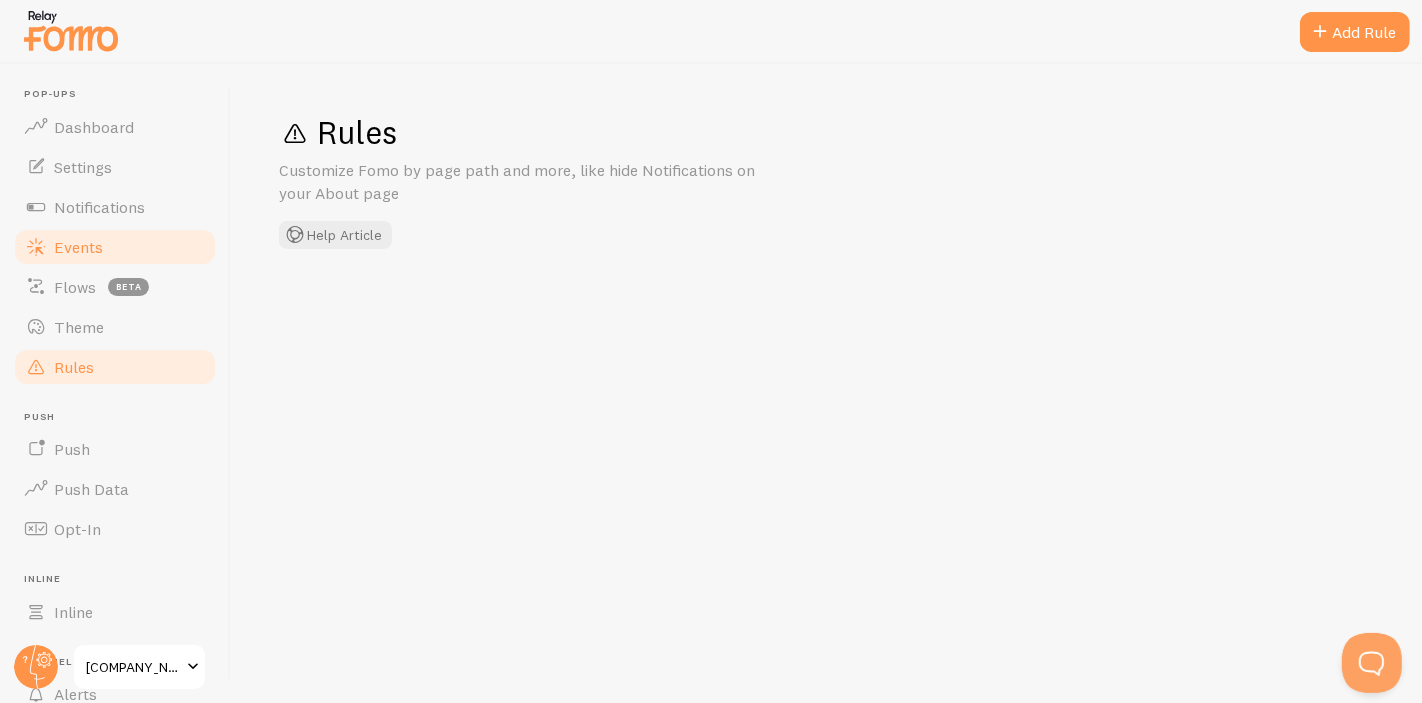 click on "Events" at bounding box center (115, 247) 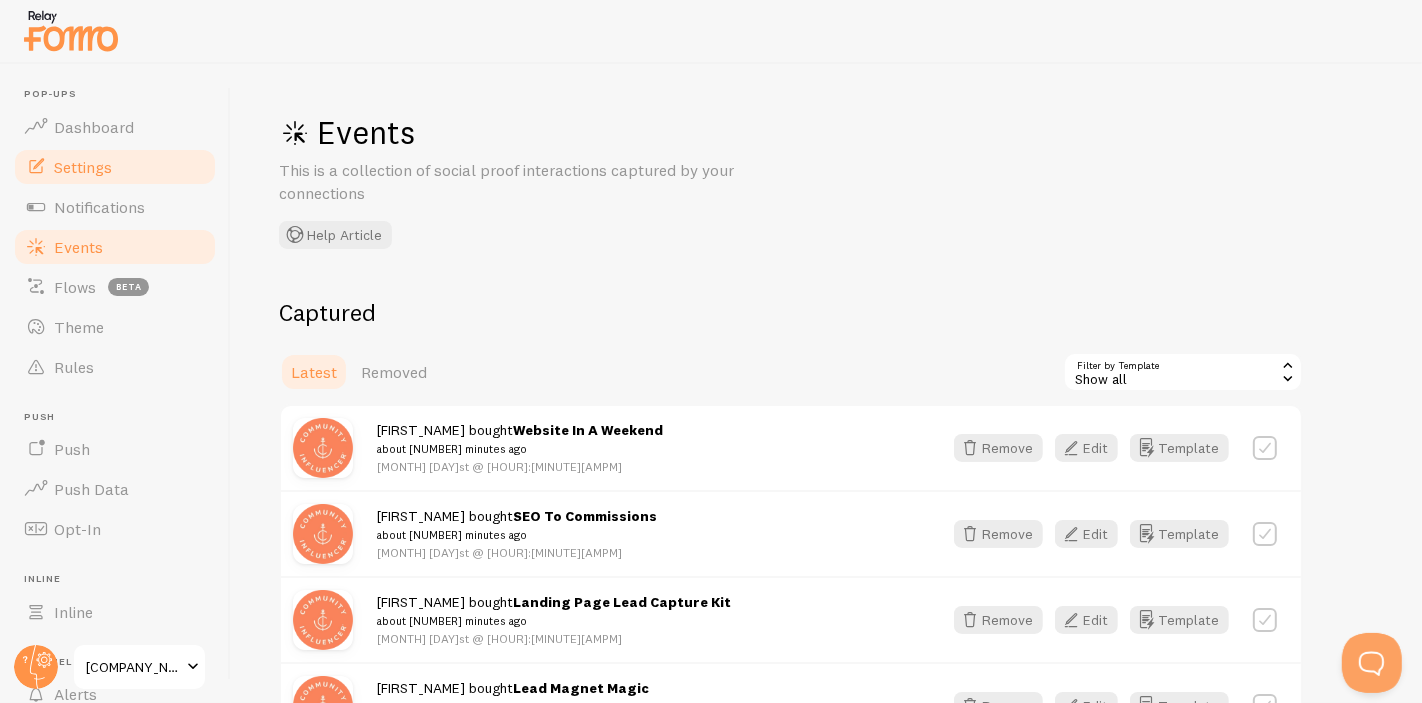 click on "Settings" at bounding box center [115, 167] 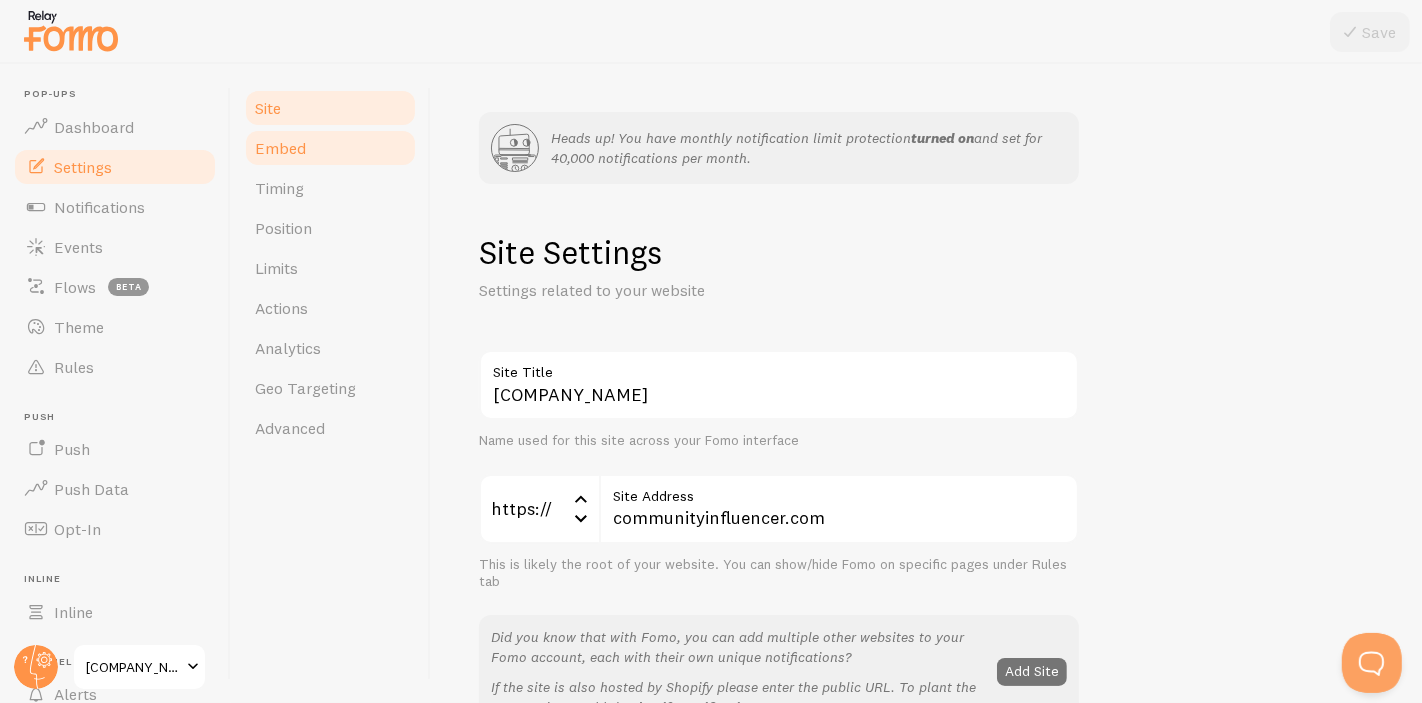 click on "Embed" at bounding box center (330, 148) 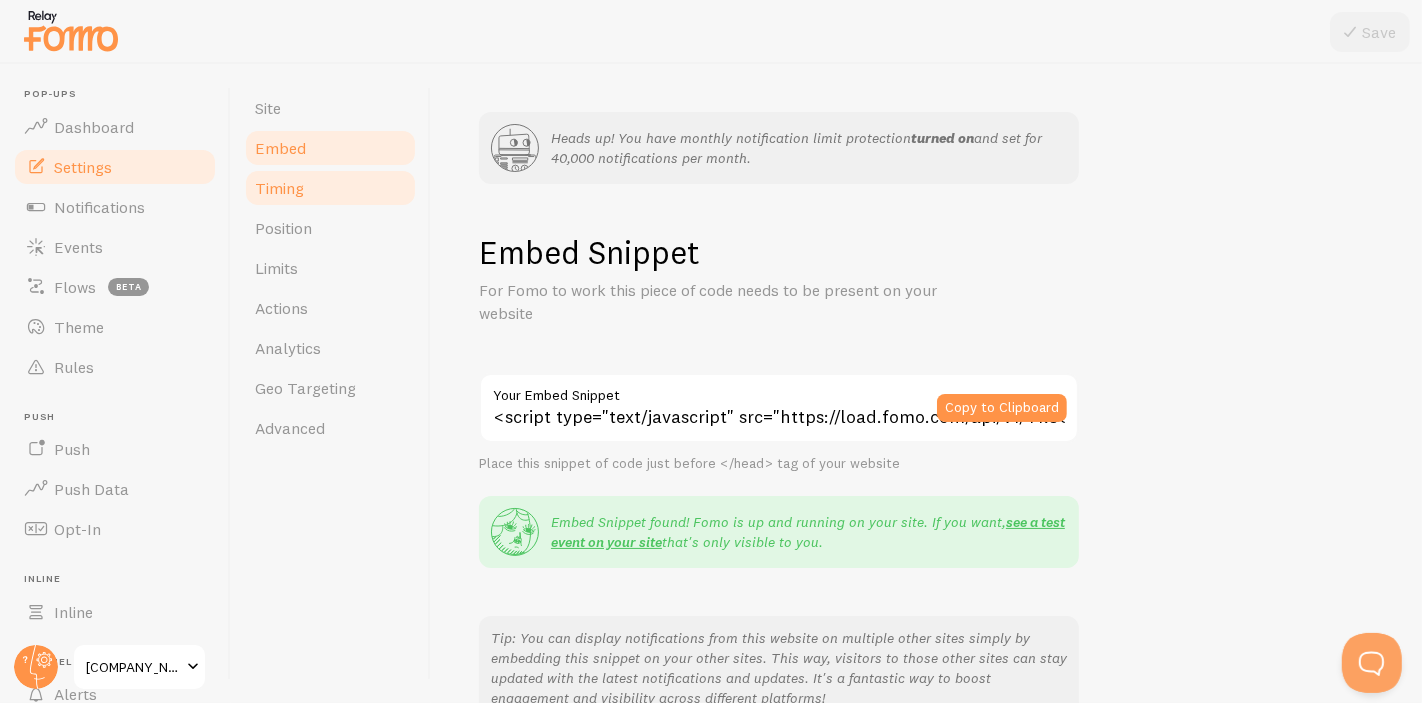 click on "Timing" at bounding box center [330, 188] 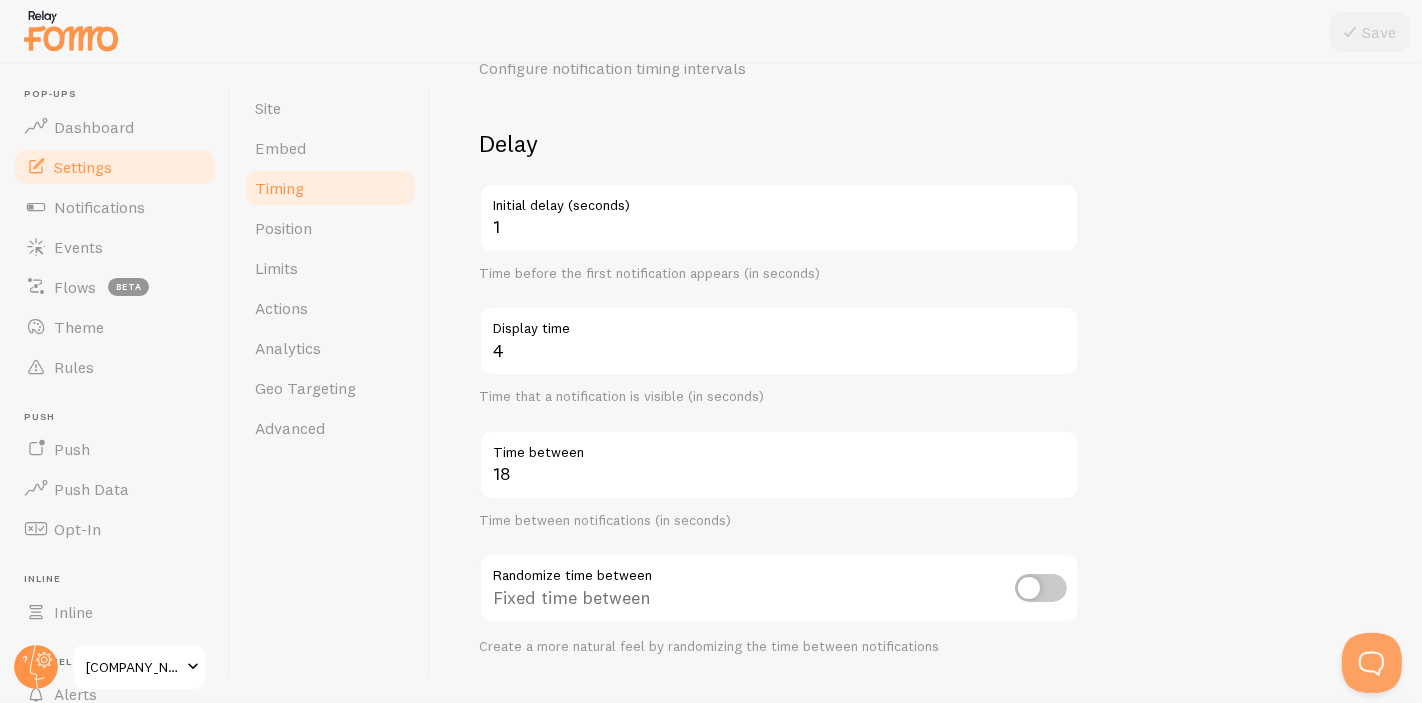 scroll, scrollTop: 333, scrollLeft: 0, axis: vertical 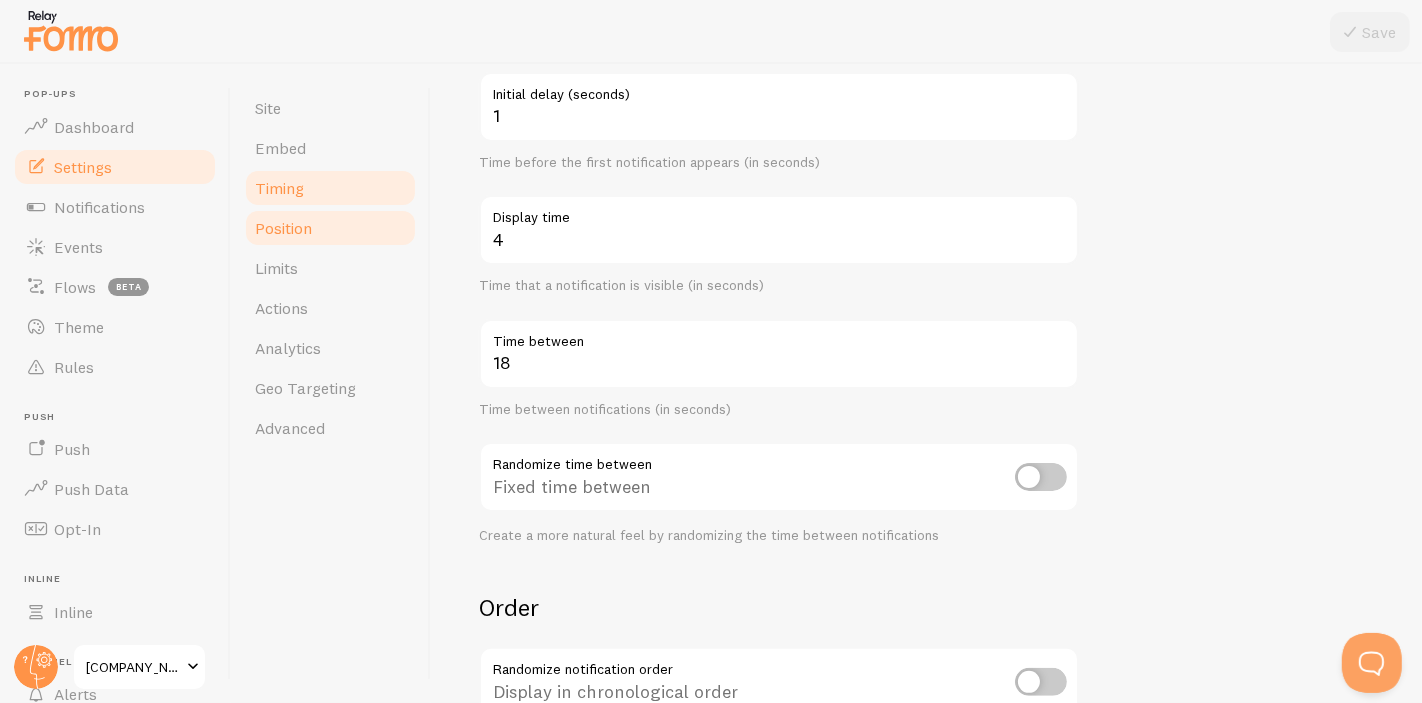 click on "Position" at bounding box center (330, 228) 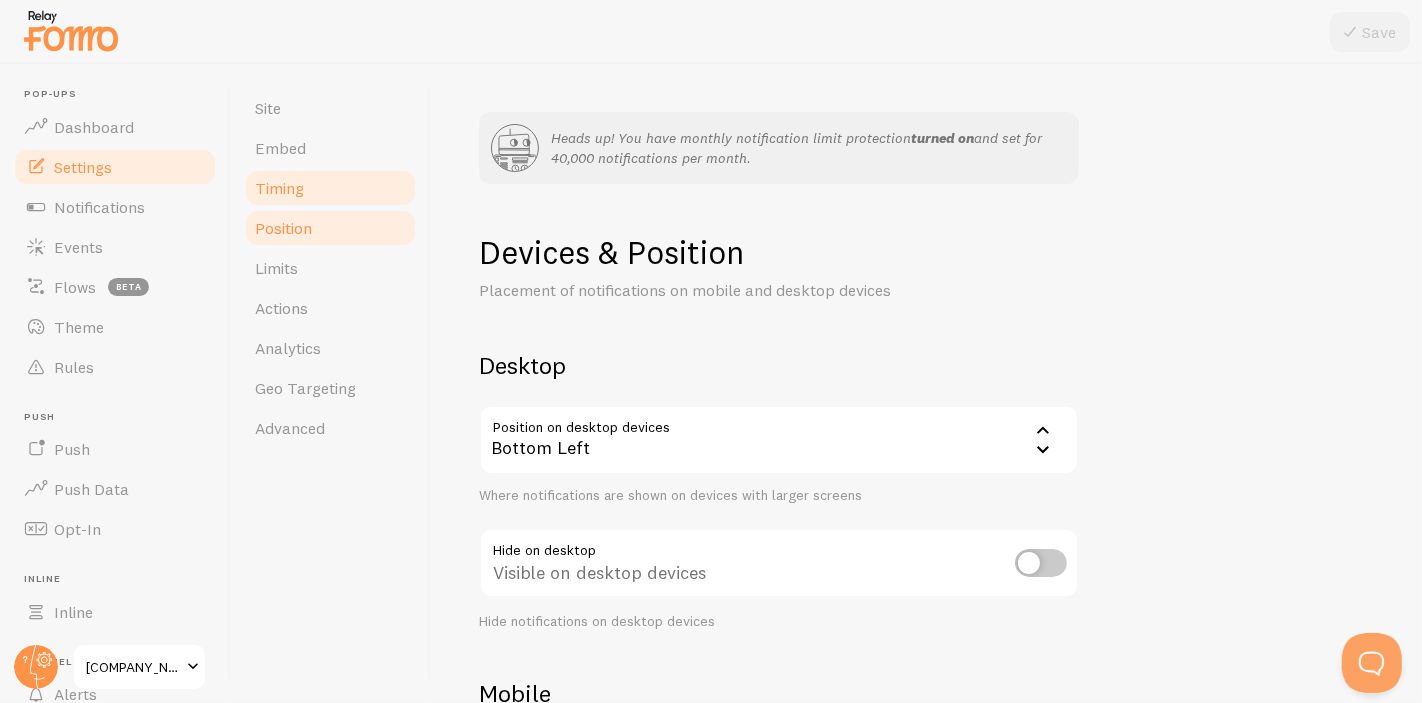 click on "Timing" at bounding box center [330, 188] 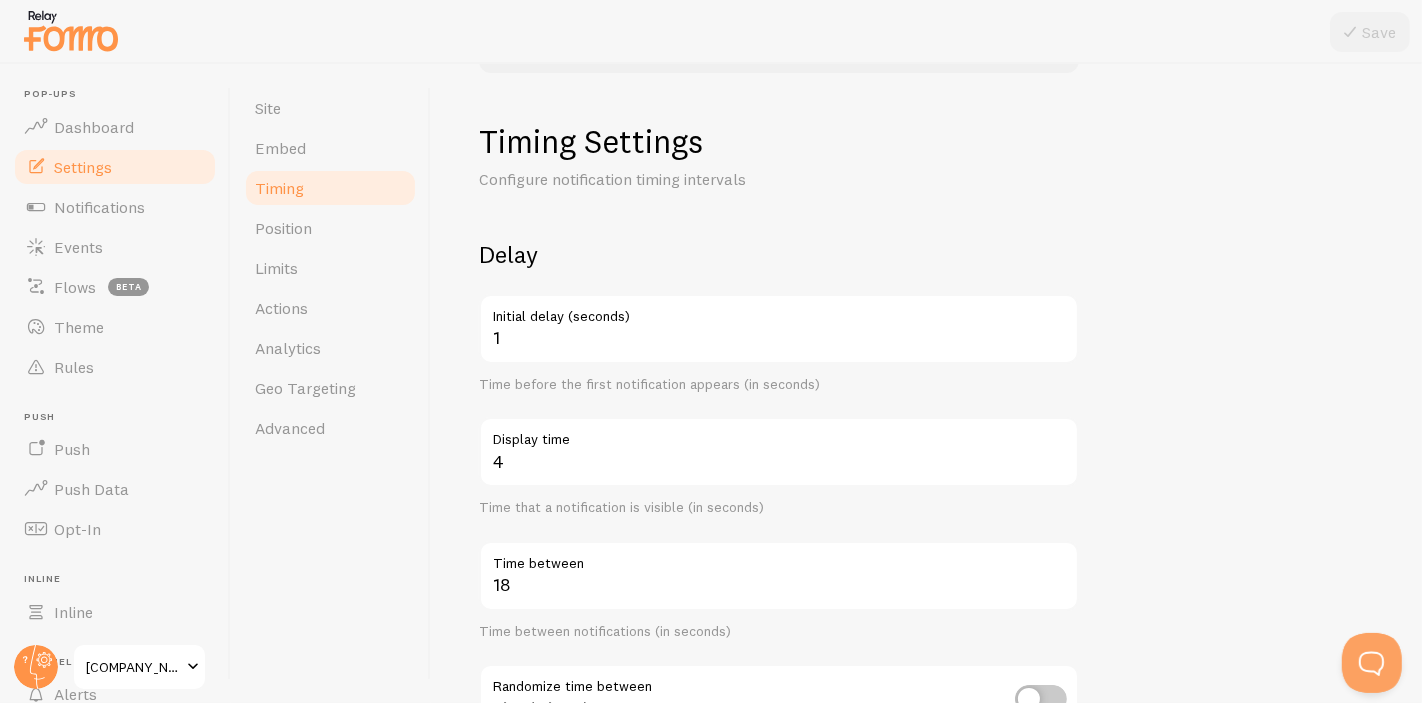 scroll, scrollTop: 333, scrollLeft: 0, axis: vertical 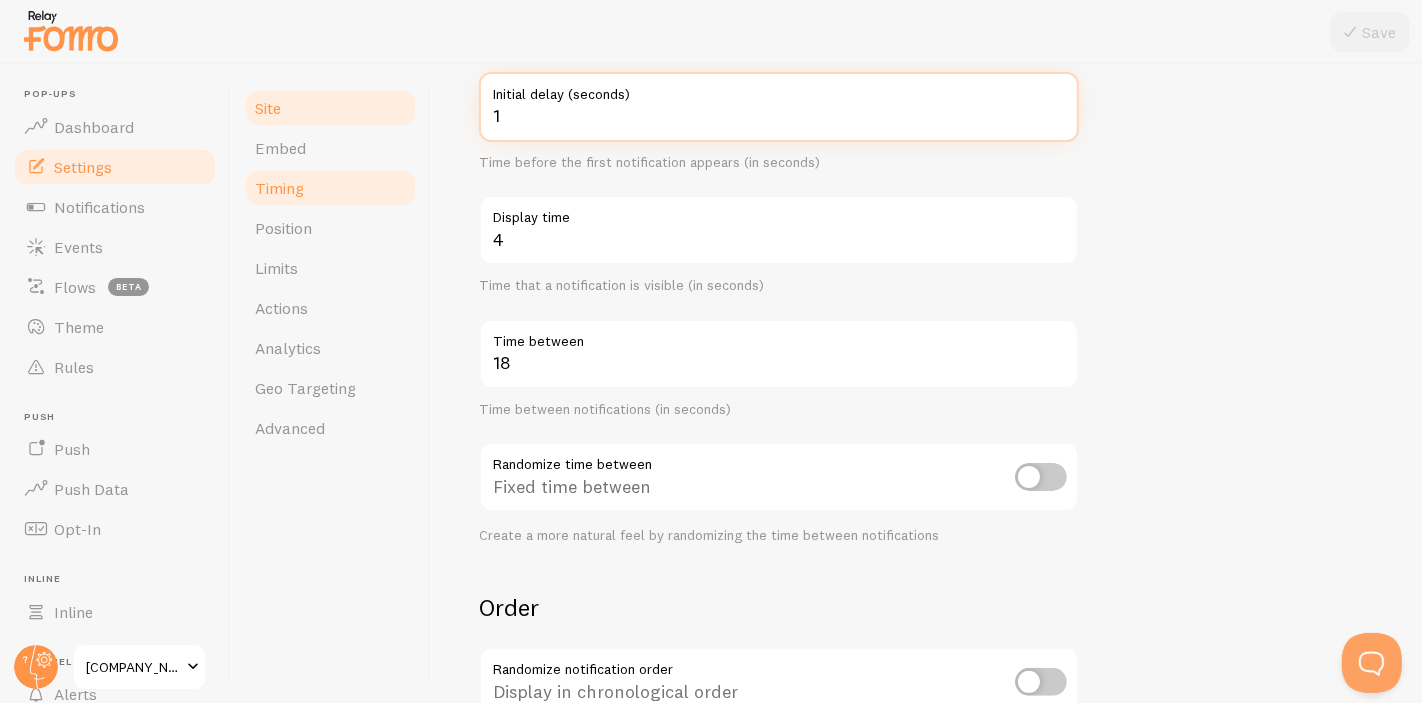 drag, startPoint x: 573, startPoint y: 137, endPoint x: 360, endPoint y: 126, distance: 213.28384 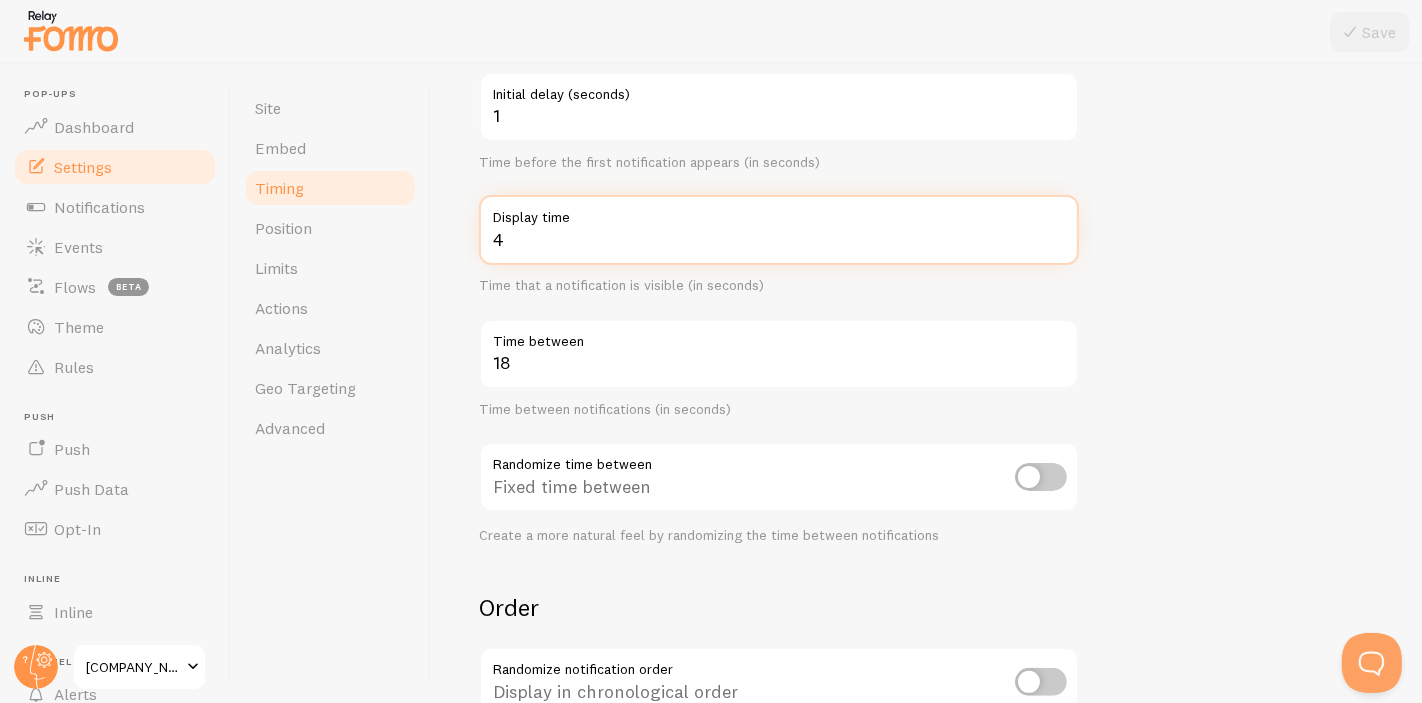 click on "4" at bounding box center (779, 230) 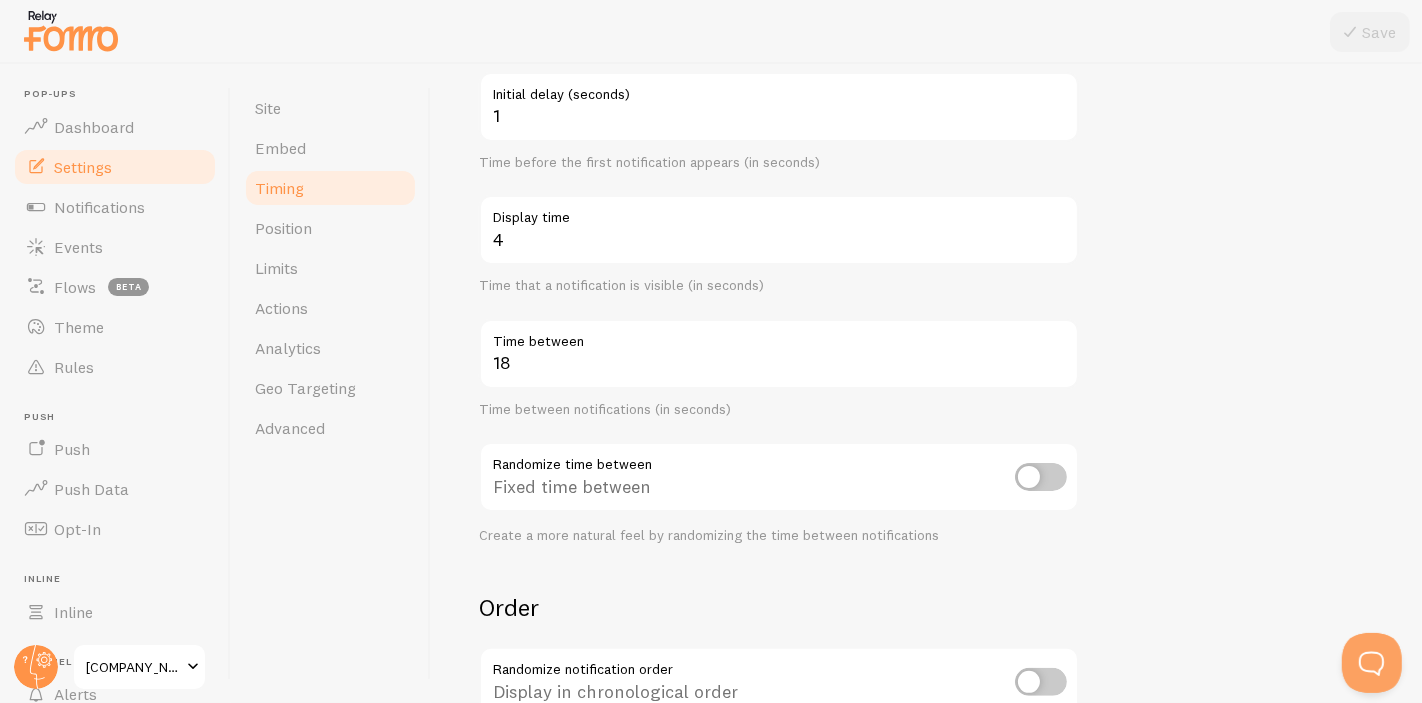 click on "Delay
1   Initial delay (seconds)       Time before the first notification appears (in seconds)       4   Display time       Time that a notification is visible (in seconds)     18   Time between       Time between notifications (in seconds)       Randomize time between   Fixed time between   Create a more natural feel by randomizing the time between notifications
Order
Randomize notification order   Display in chronological order   Choose to display notifications in chronological or randomized order       Loop notifications   Display more than once   Display notifications multiple times when necessary" at bounding box center (926, 446) 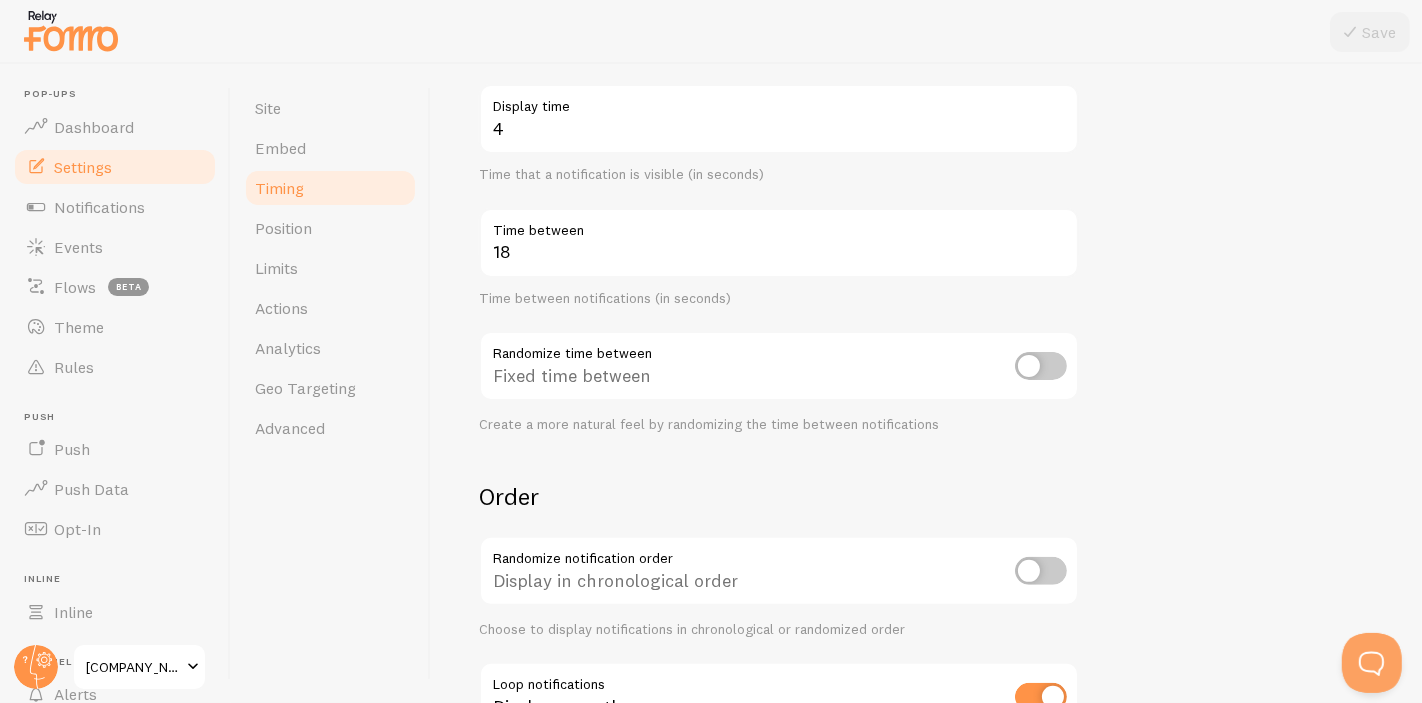 scroll, scrollTop: 598, scrollLeft: 0, axis: vertical 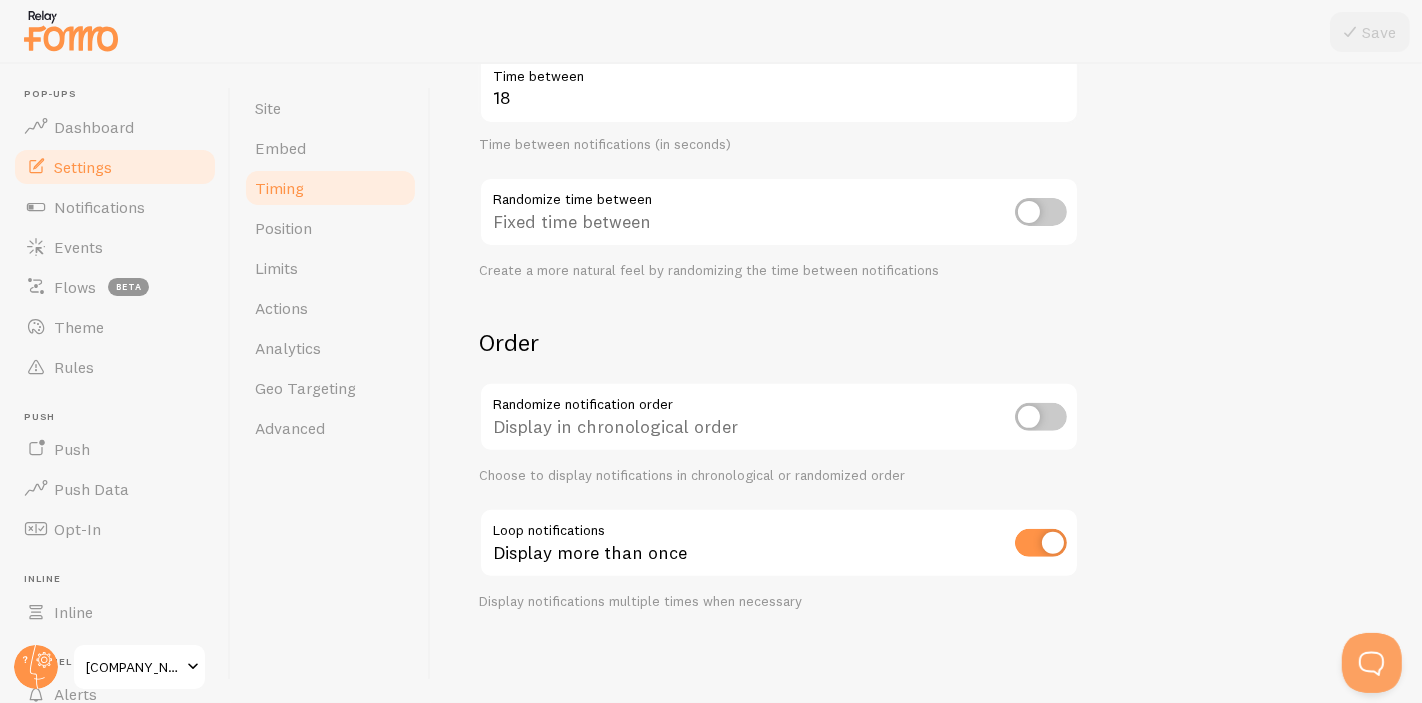 click on "Order
Randomize notification order   Display in chronological order   Choose to display notifications in chronological or randomized order       Loop notifications   Display more than once   Display notifications multiple times when necessary" at bounding box center (779, 468) 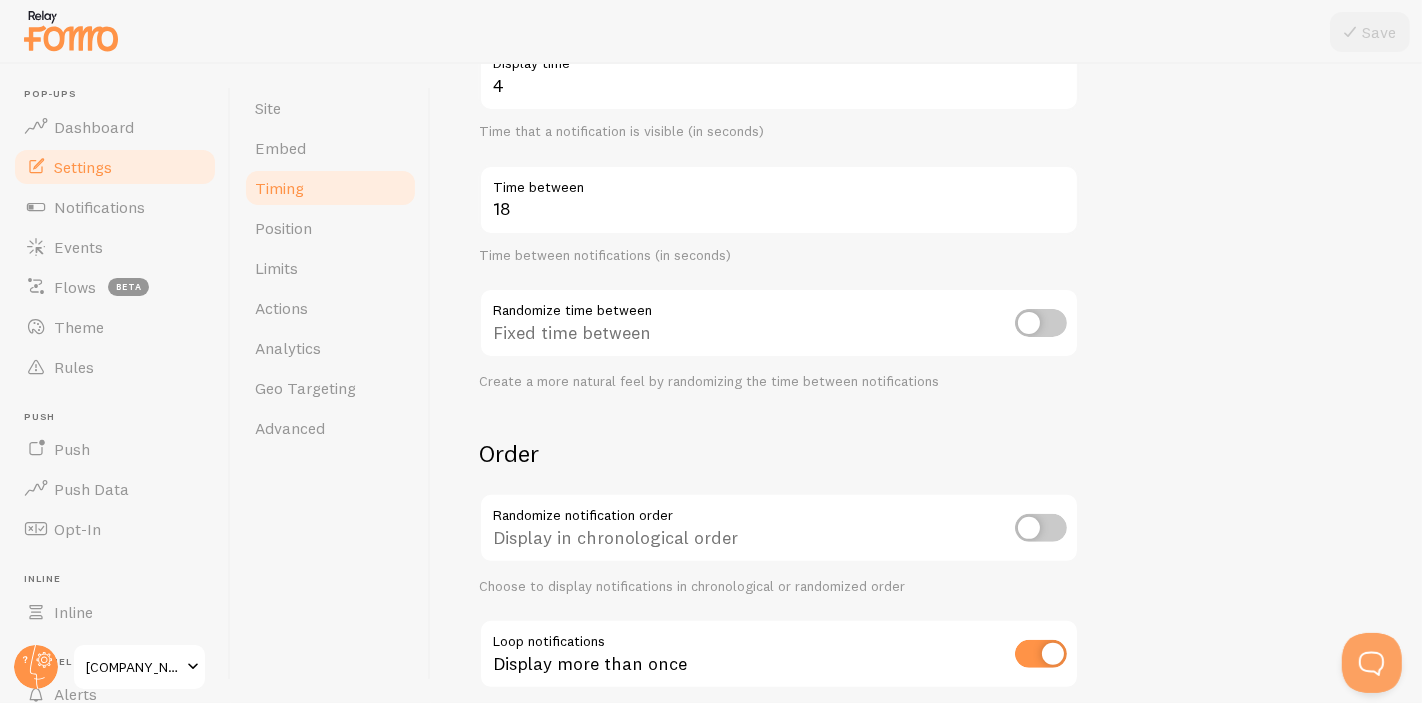 scroll, scrollTop: 376, scrollLeft: 0, axis: vertical 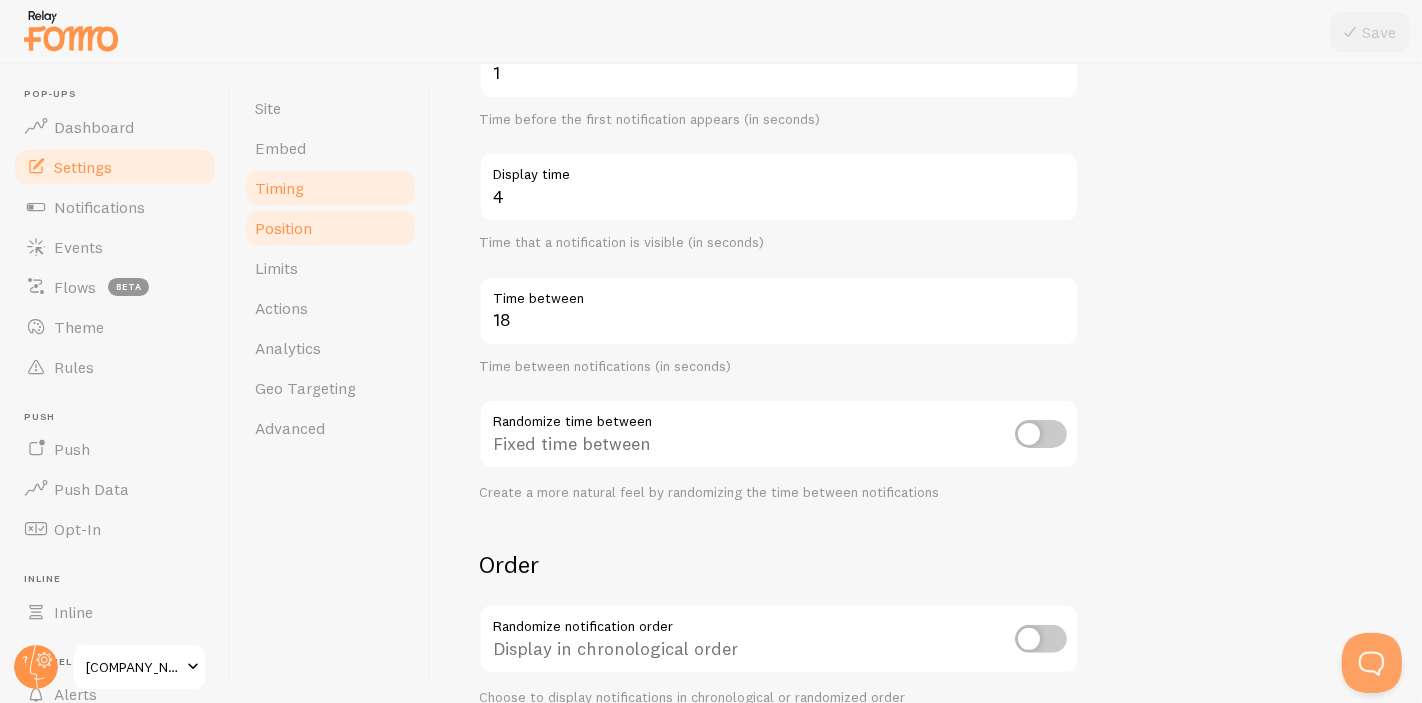 click on "Position" at bounding box center [283, 228] 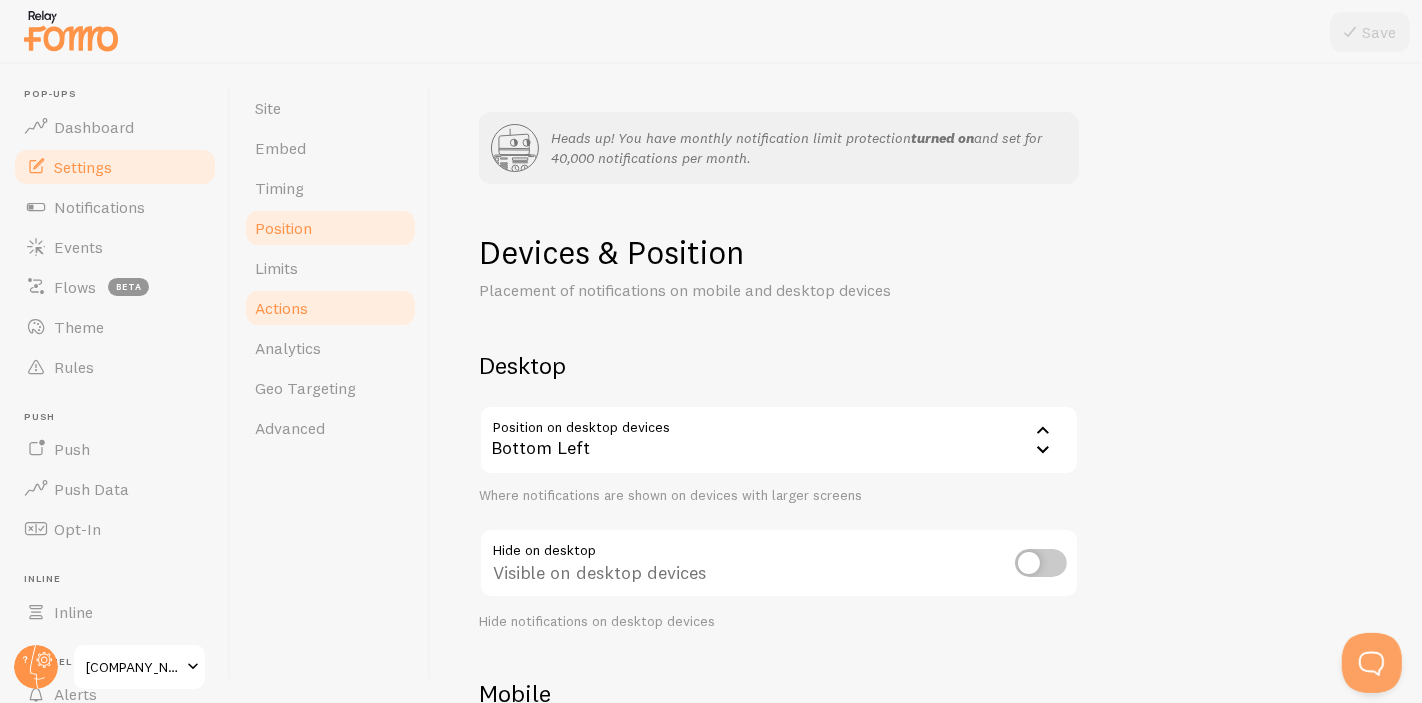 click on "Actions" at bounding box center (330, 308) 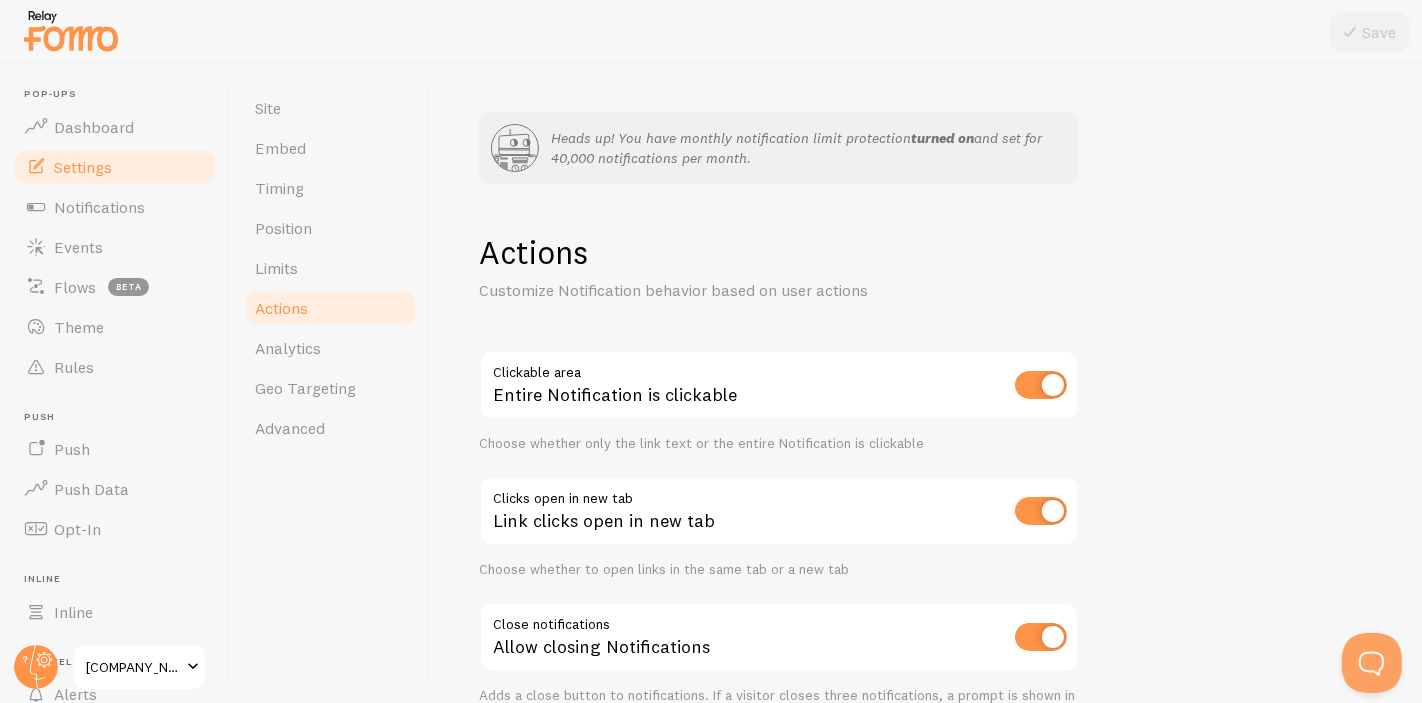 scroll, scrollTop: 112, scrollLeft: 0, axis: vertical 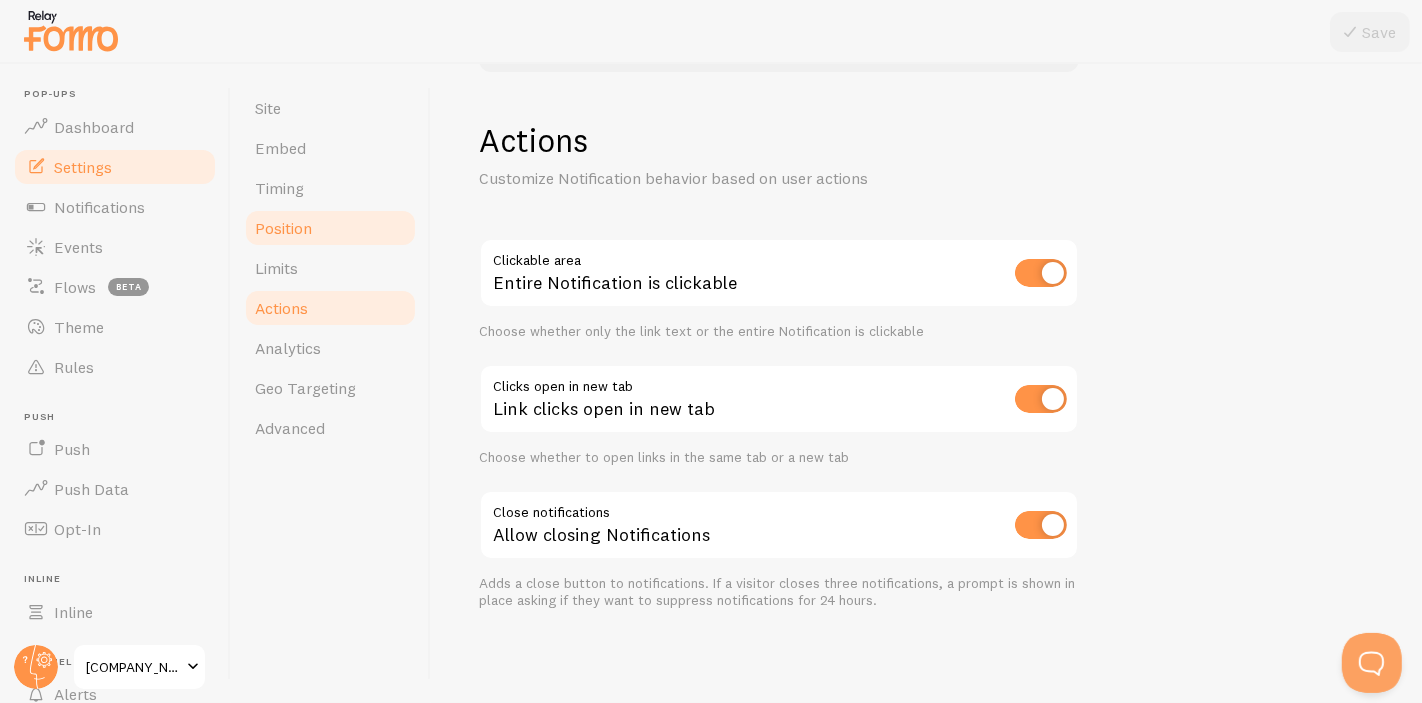 click on "Position" at bounding box center (330, 228) 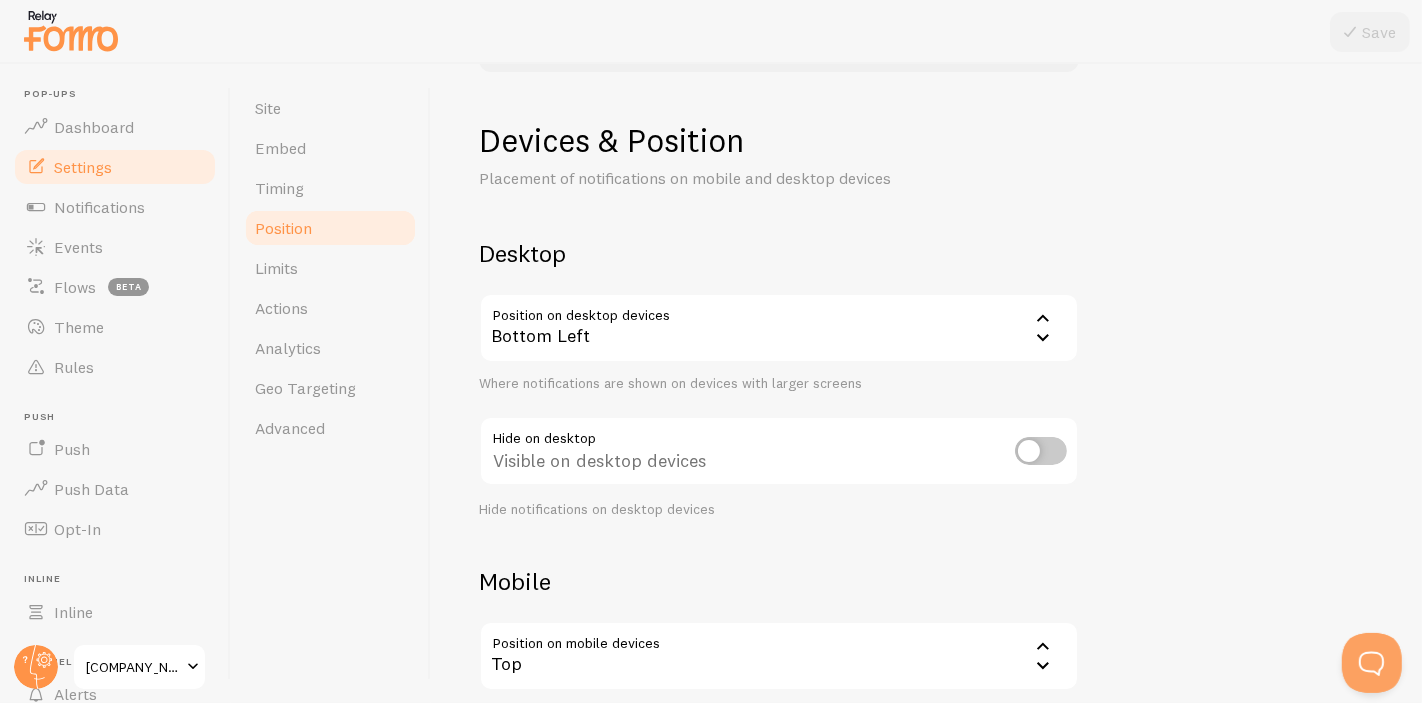 scroll, scrollTop: 0, scrollLeft: 0, axis: both 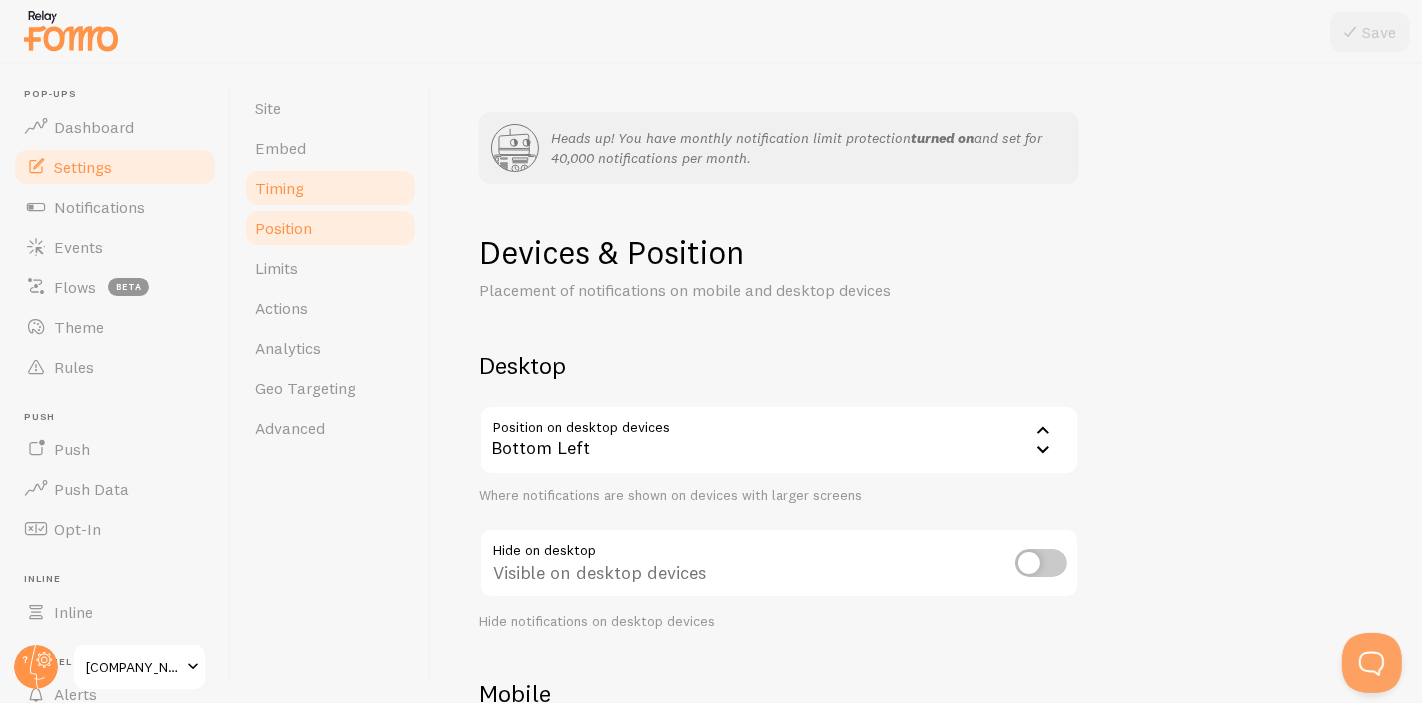 click on "Timing" at bounding box center (330, 188) 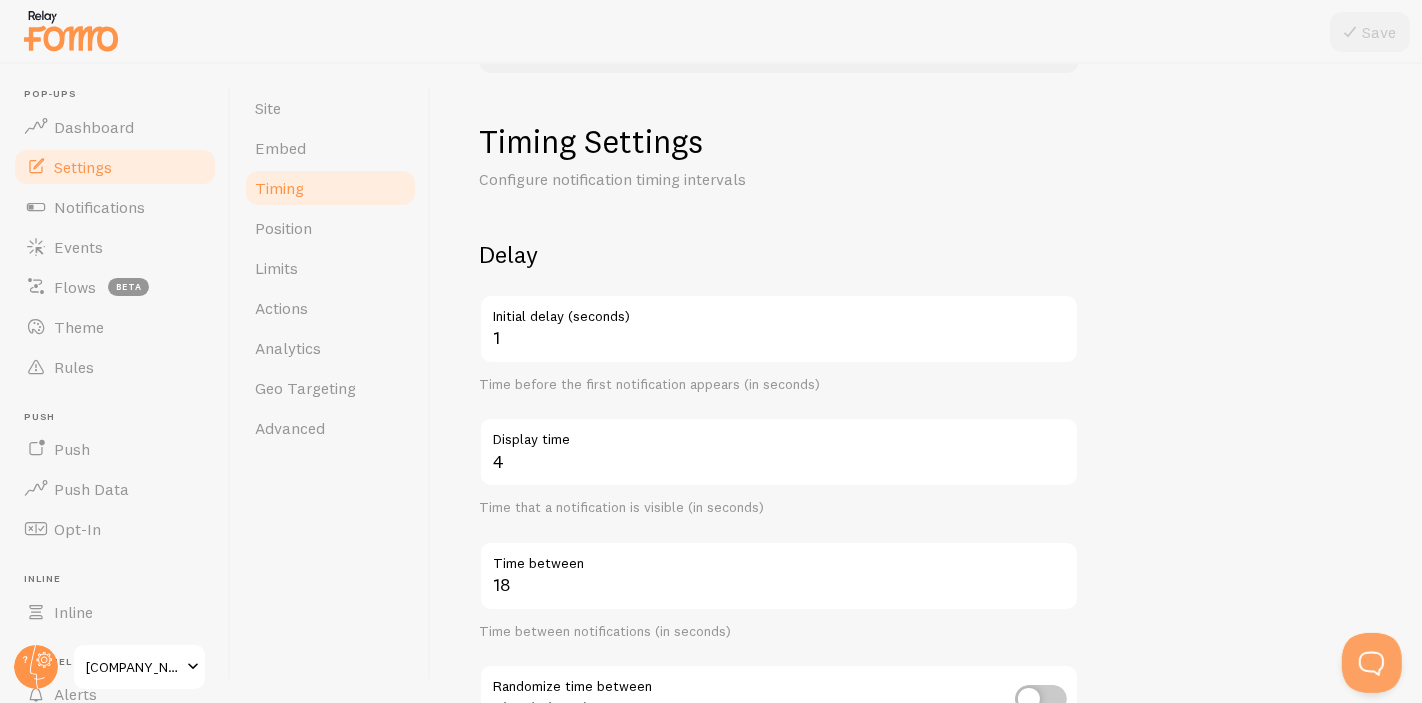 scroll, scrollTop: 598, scrollLeft: 0, axis: vertical 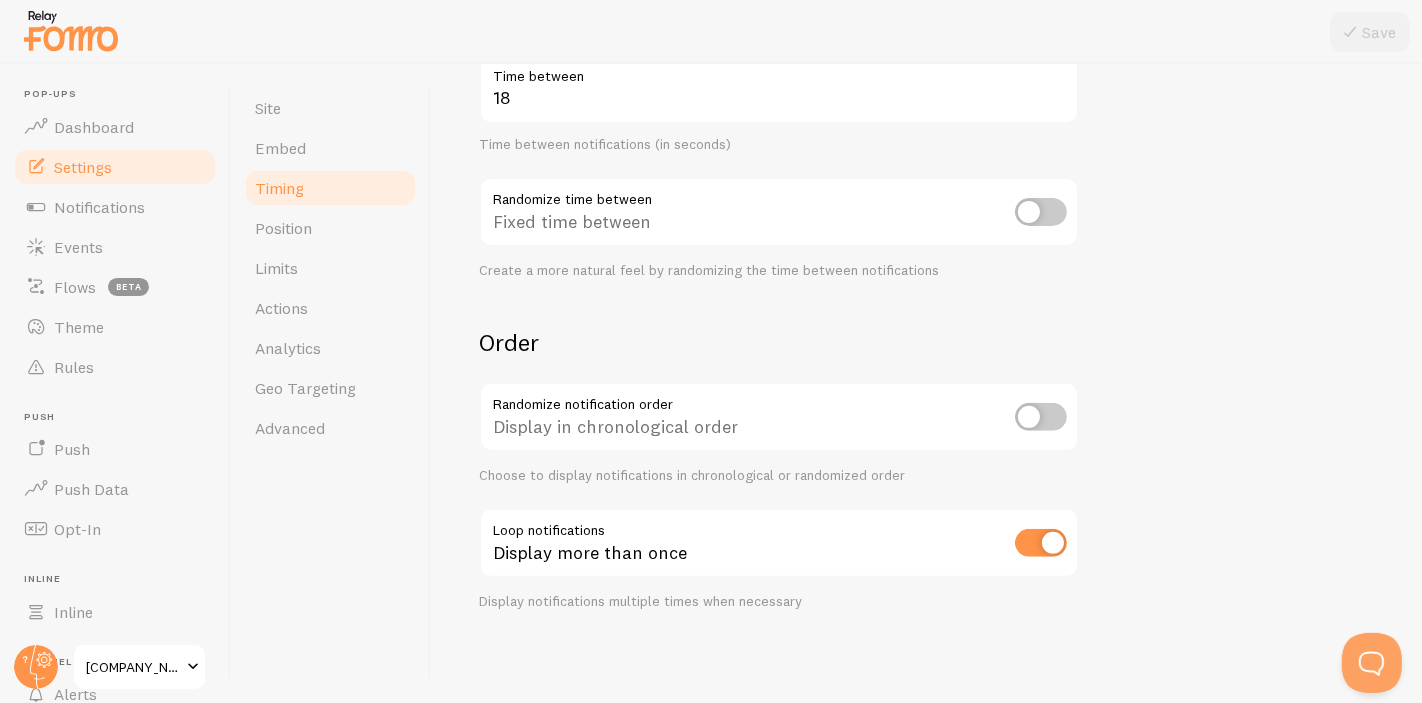 click on "Display notifications multiple times when necessary" at bounding box center (779, 602) 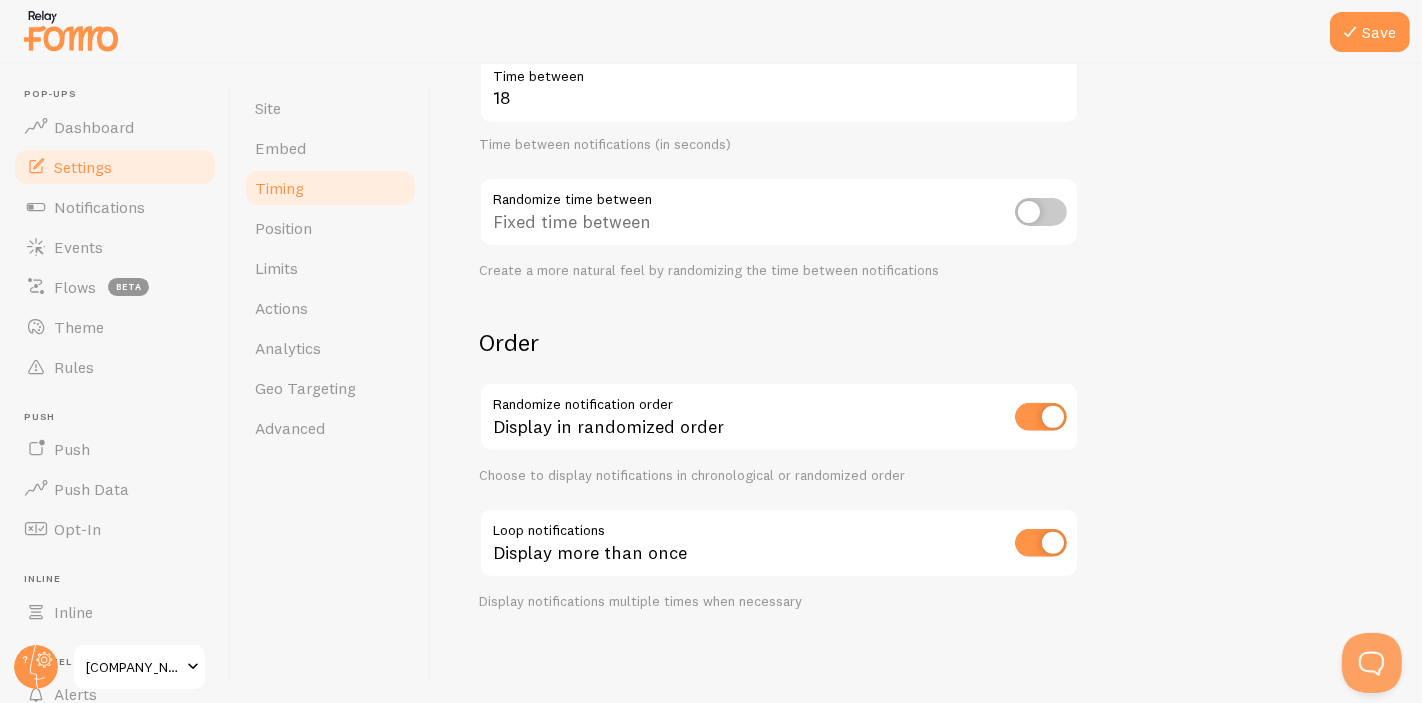 click at bounding box center (1041, 417) 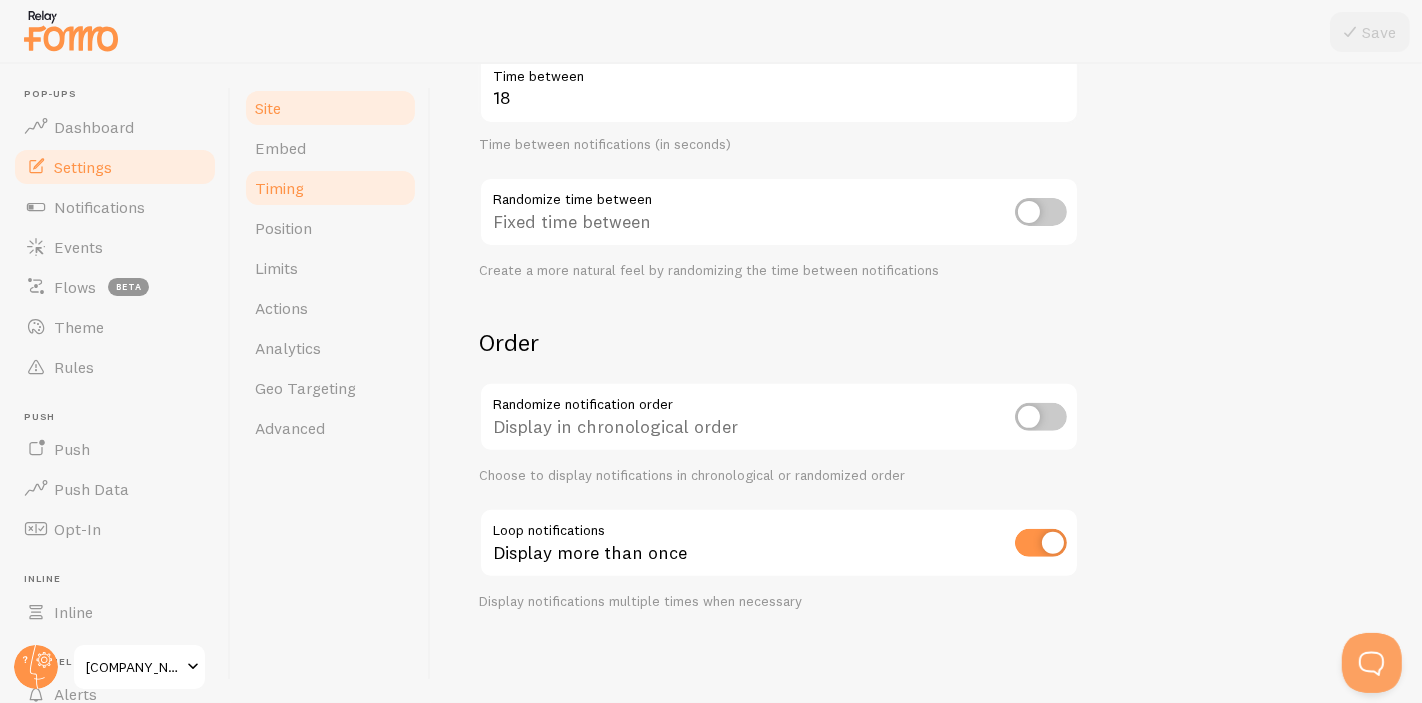 click on "Site" at bounding box center (330, 108) 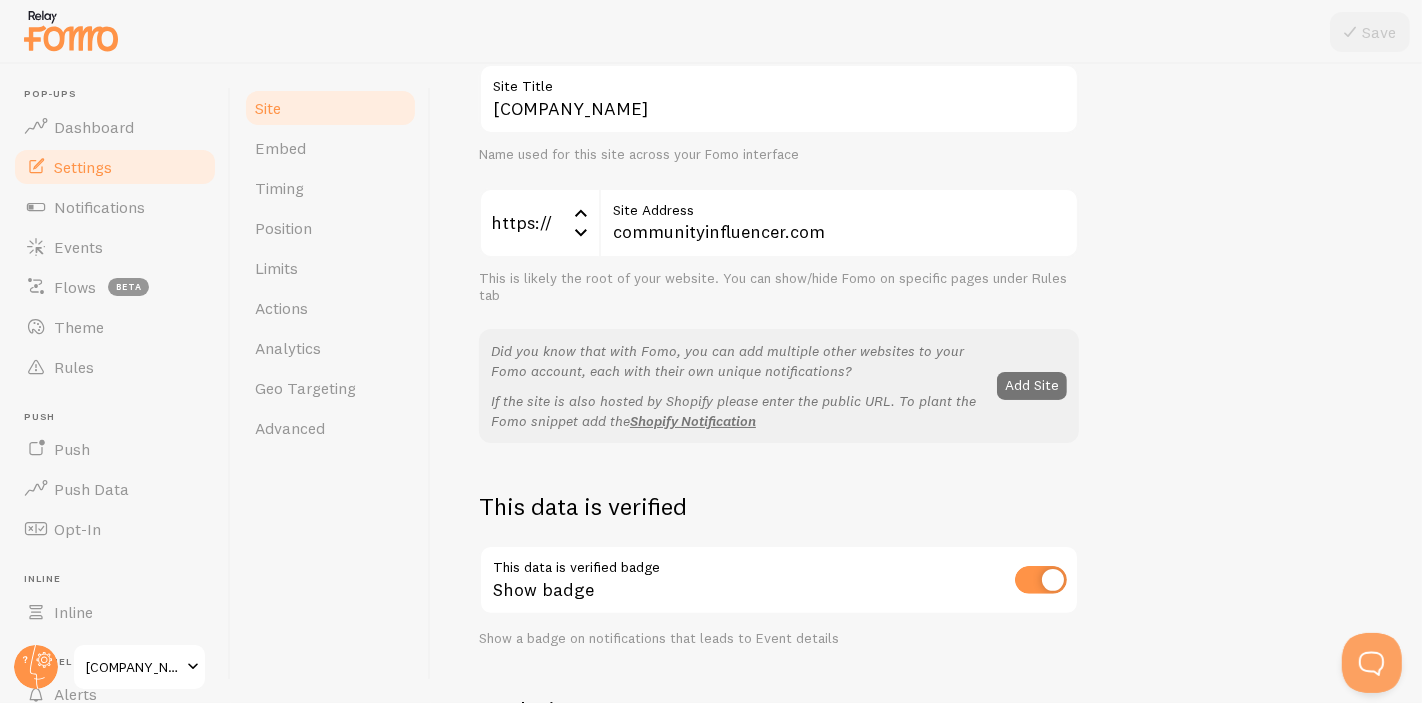 scroll, scrollTop: 63, scrollLeft: 0, axis: vertical 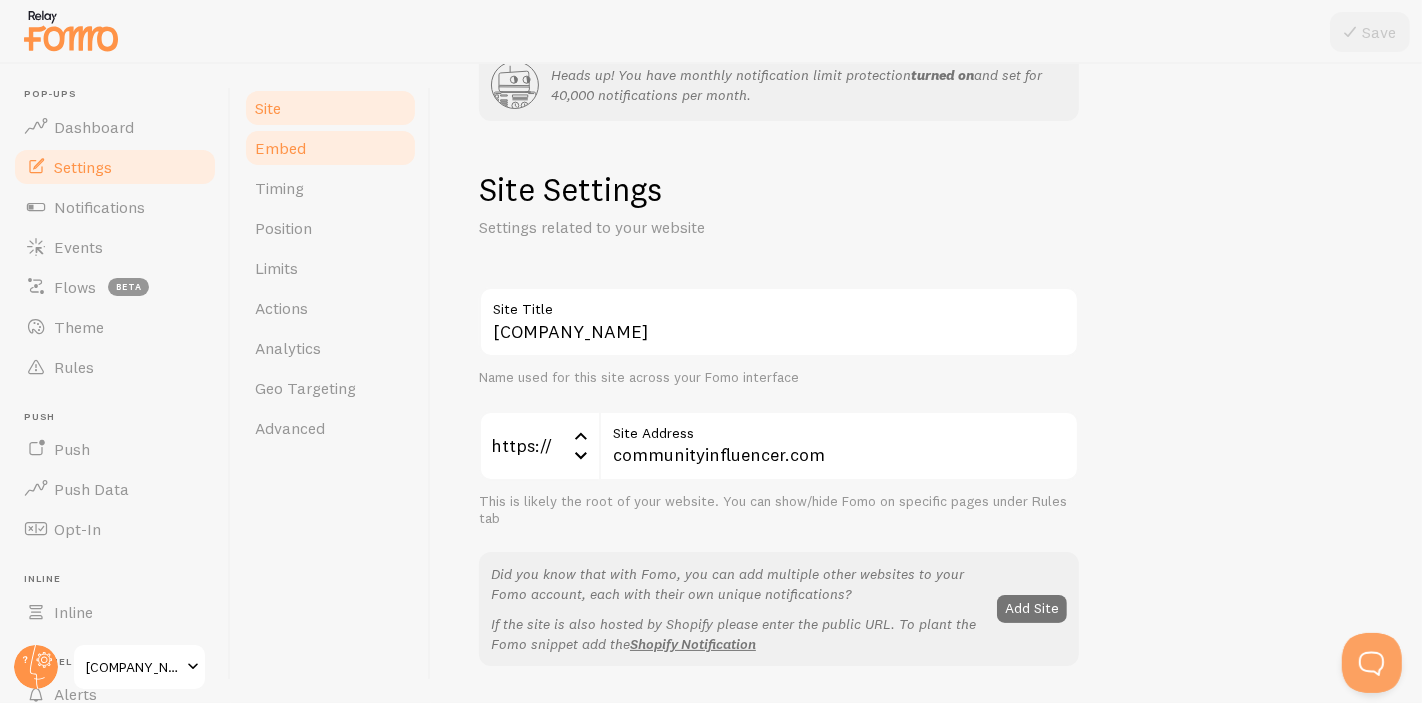 click on "Embed" at bounding box center (330, 148) 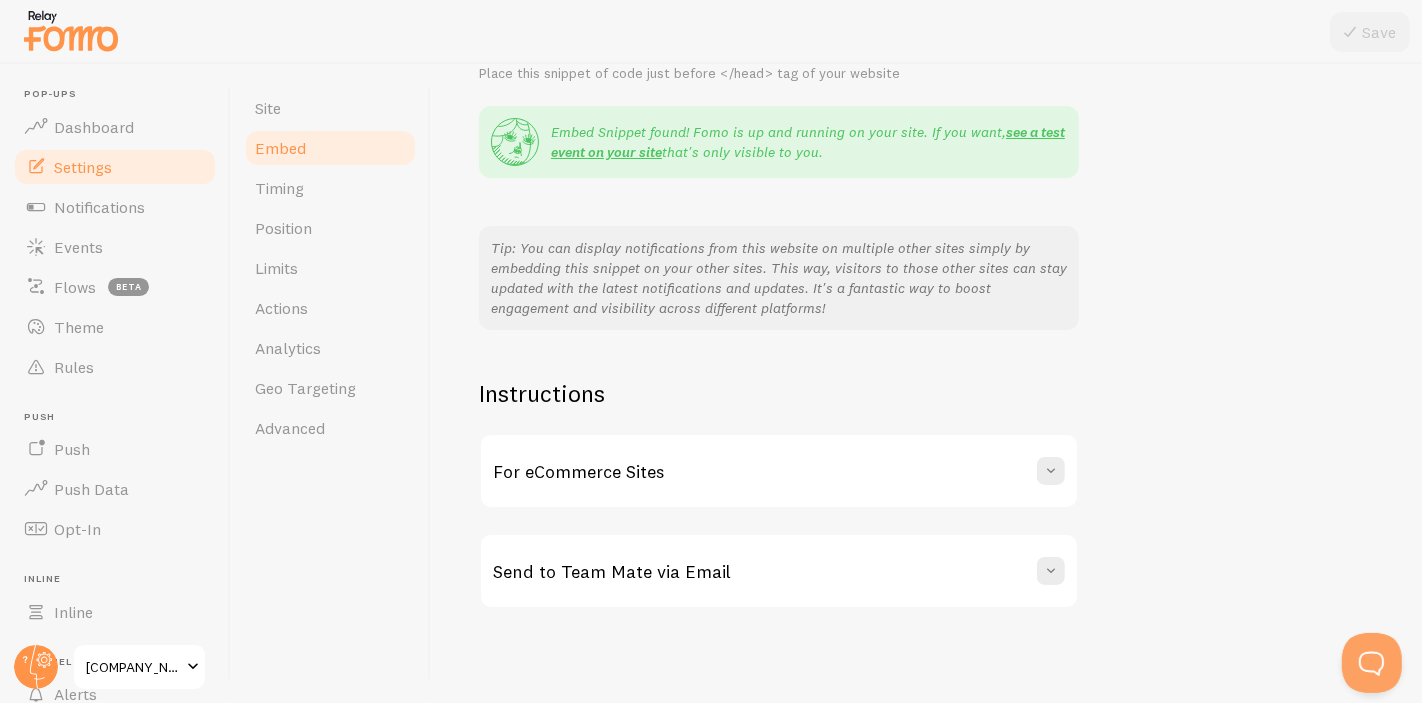 scroll, scrollTop: 0, scrollLeft: 0, axis: both 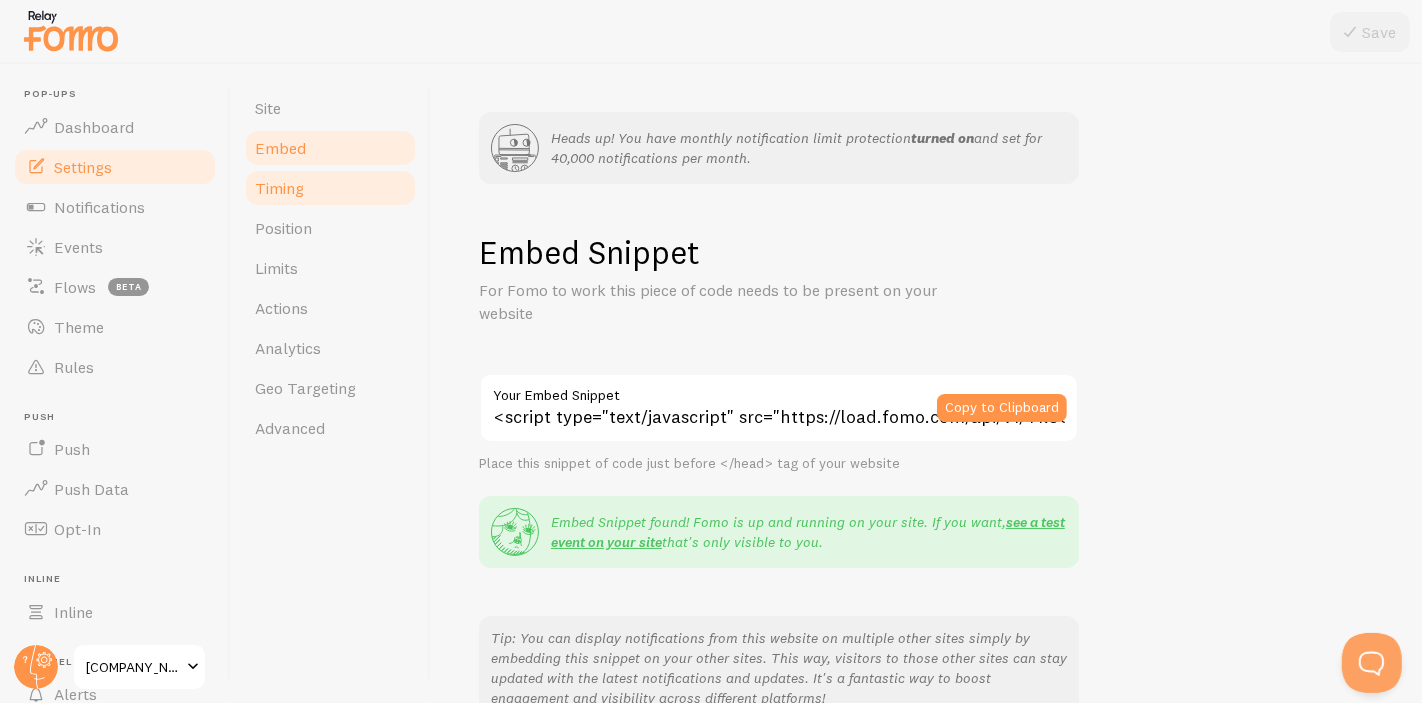 click on "Timing" at bounding box center [279, 188] 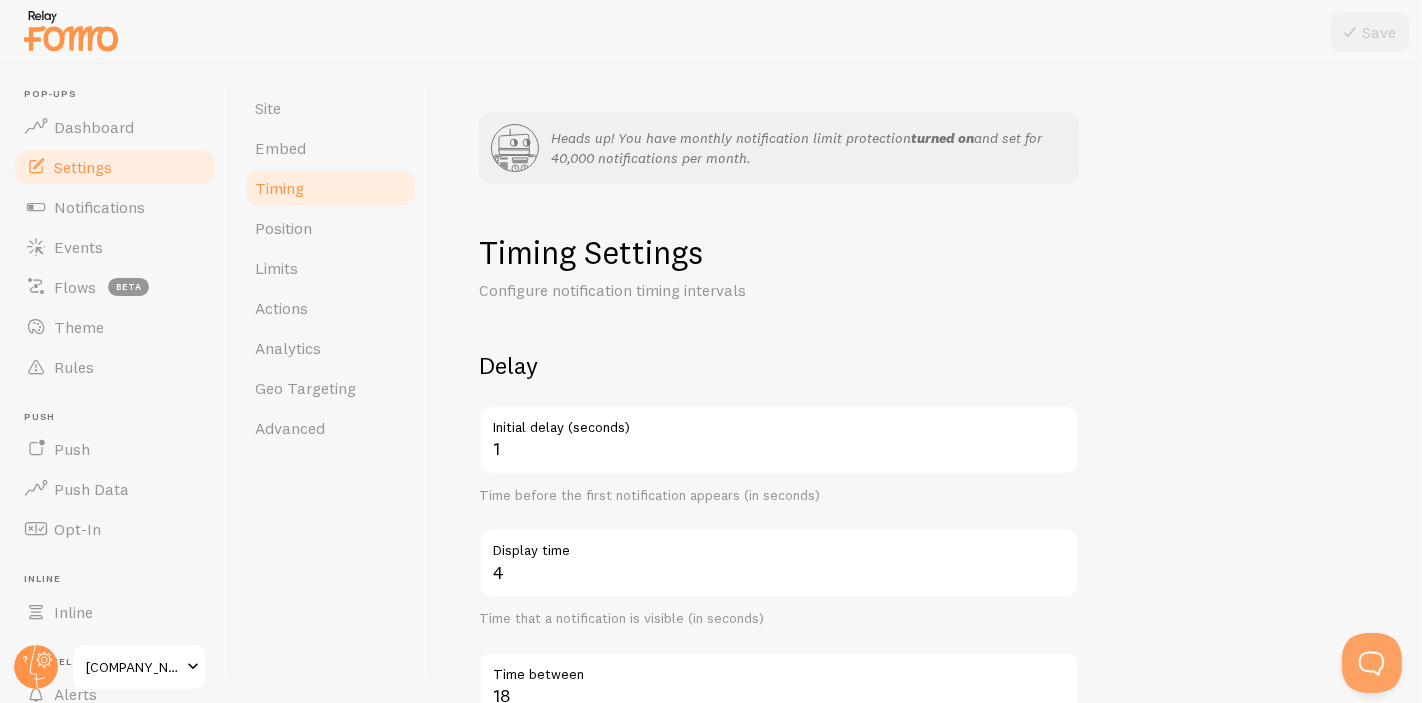 scroll, scrollTop: 333, scrollLeft: 0, axis: vertical 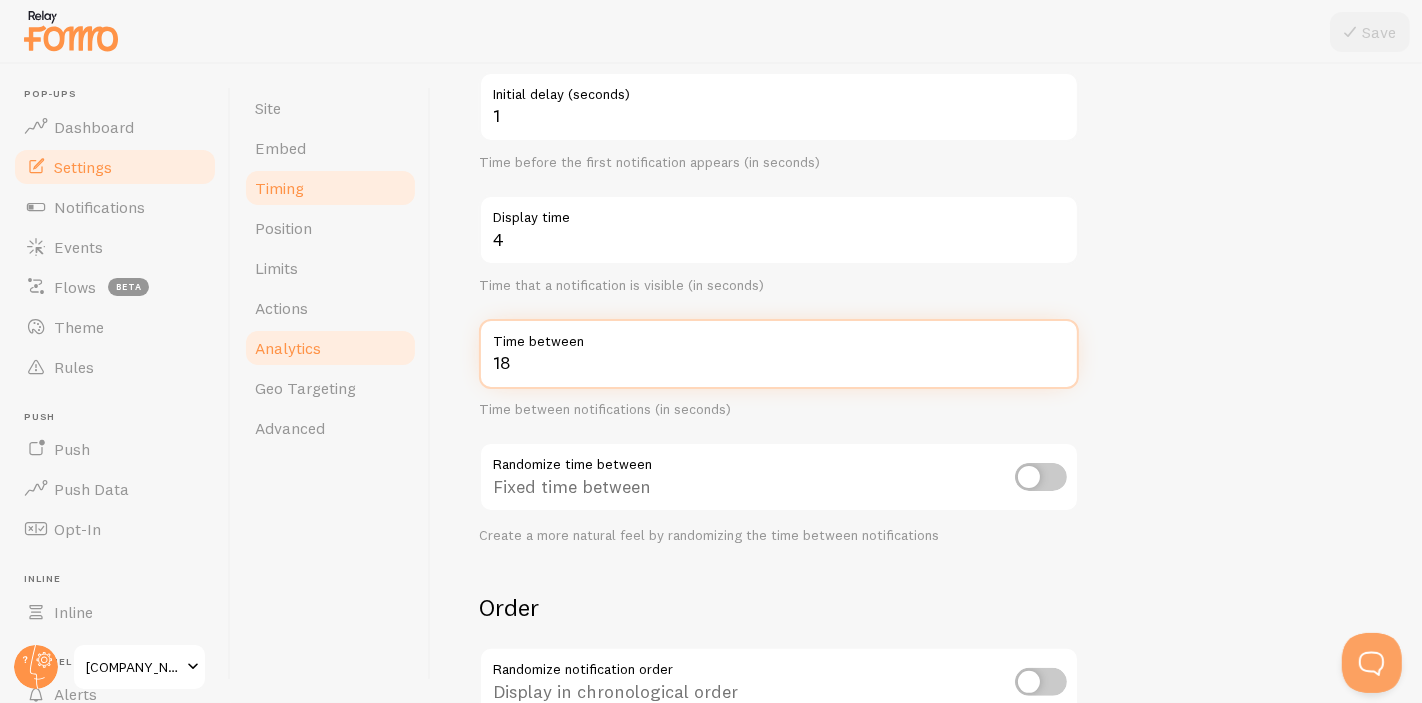 drag, startPoint x: 611, startPoint y: 365, endPoint x: 323, endPoint y: 353, distance: 288.24988 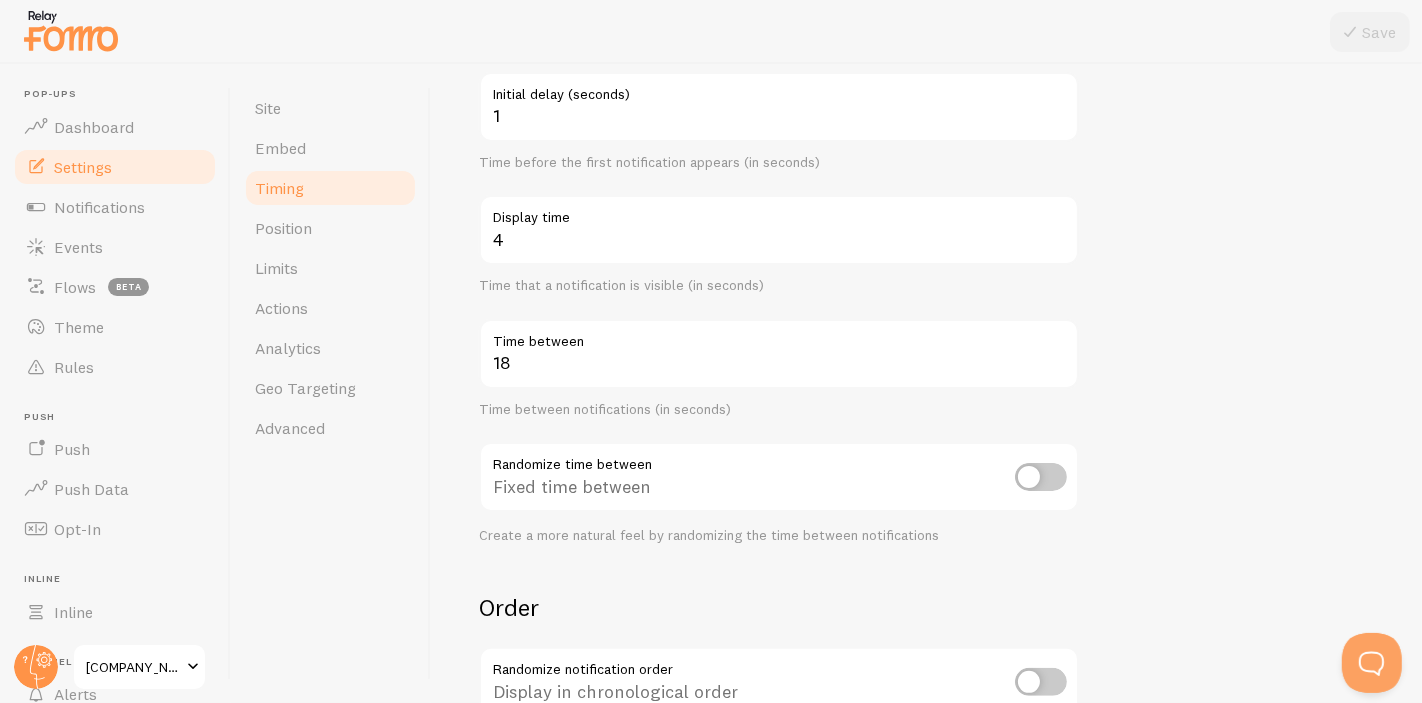 click on "Time that a notification is visible (in seconds)" at bounding box center [779, 286] 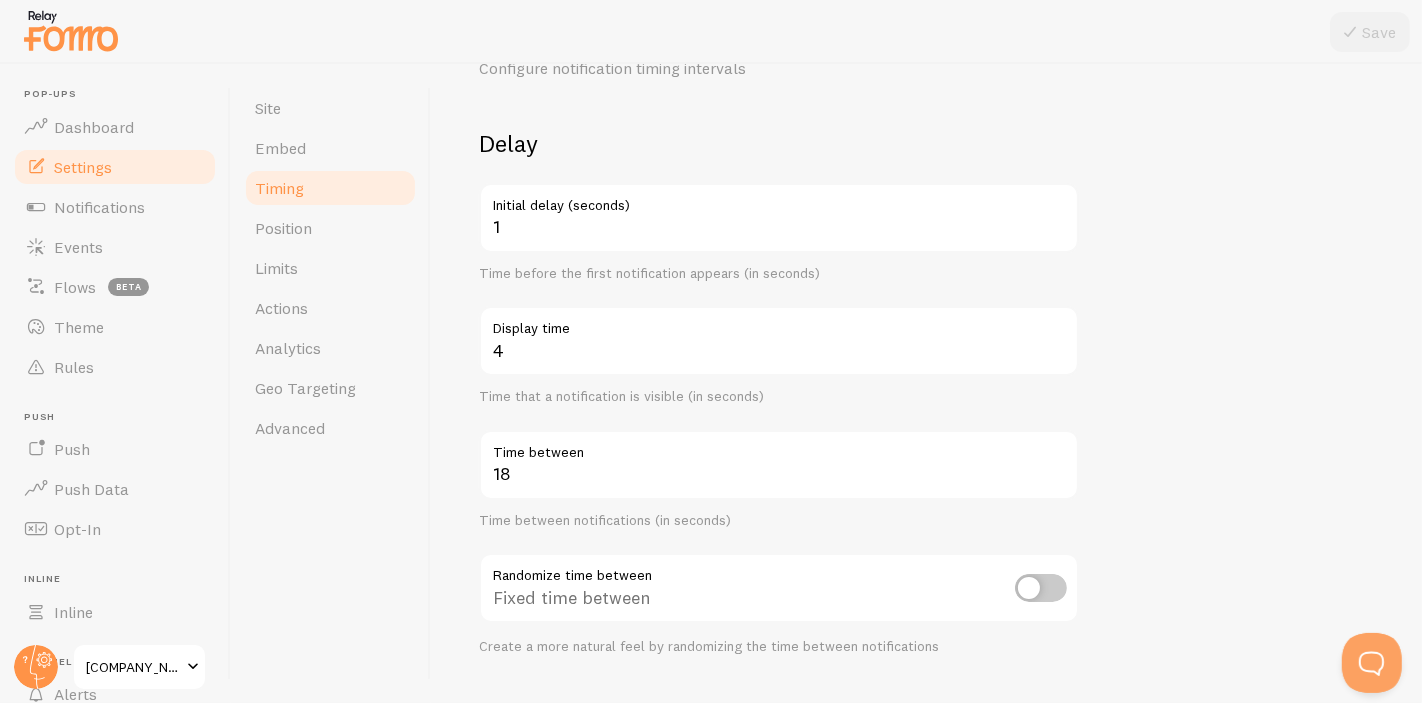 click on "Time before the first notification appears (in seconds)" at bounding box center [779, 274] 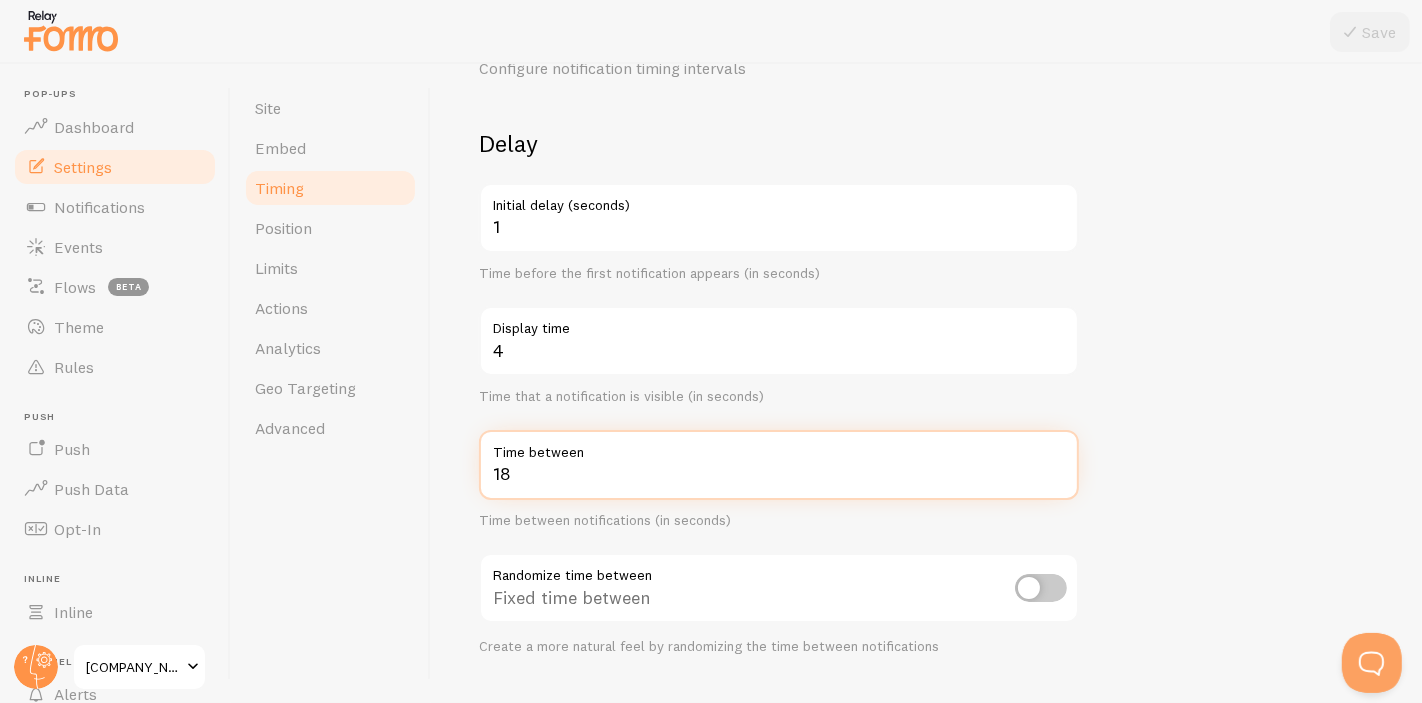 drag, startPoint x: 735, startPoint y: 478, endPoint x: 372, endPoint y: 491, distance: 363.2327 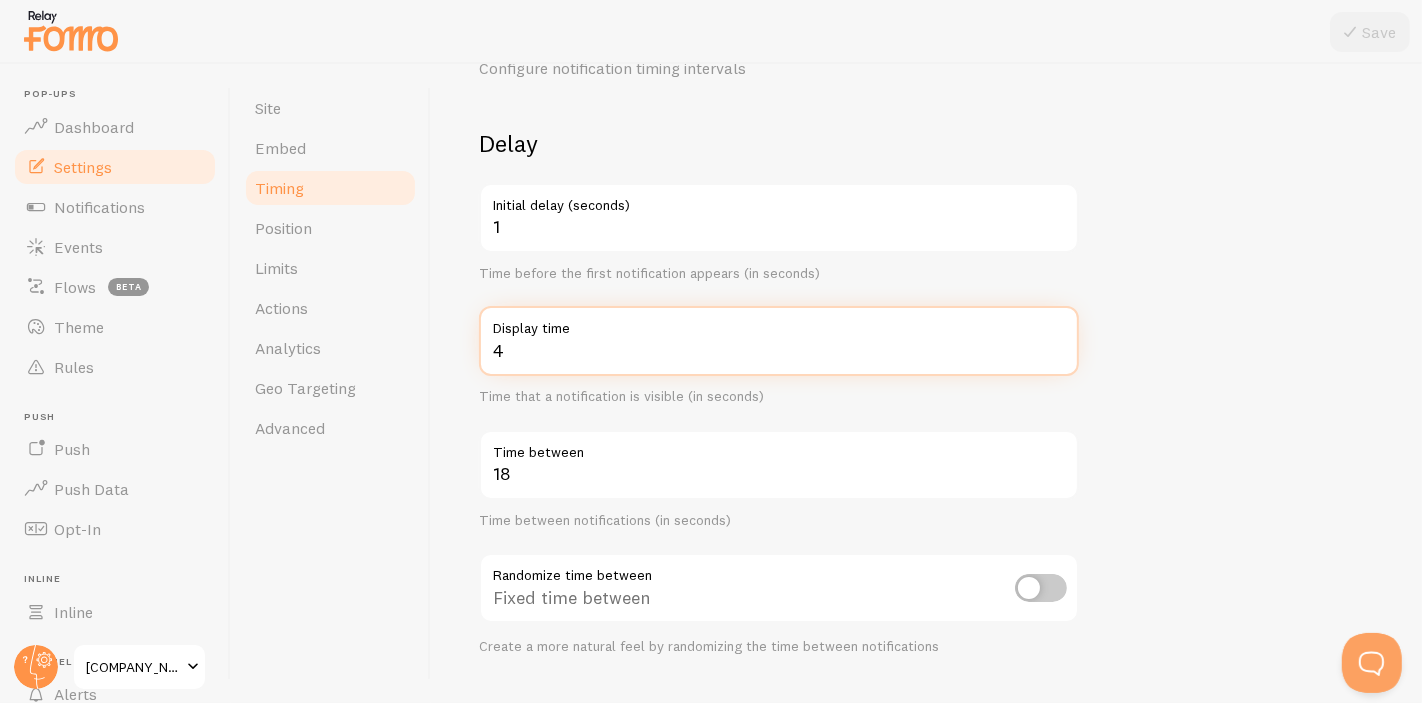click on "4" at bounding box center (779, 341) 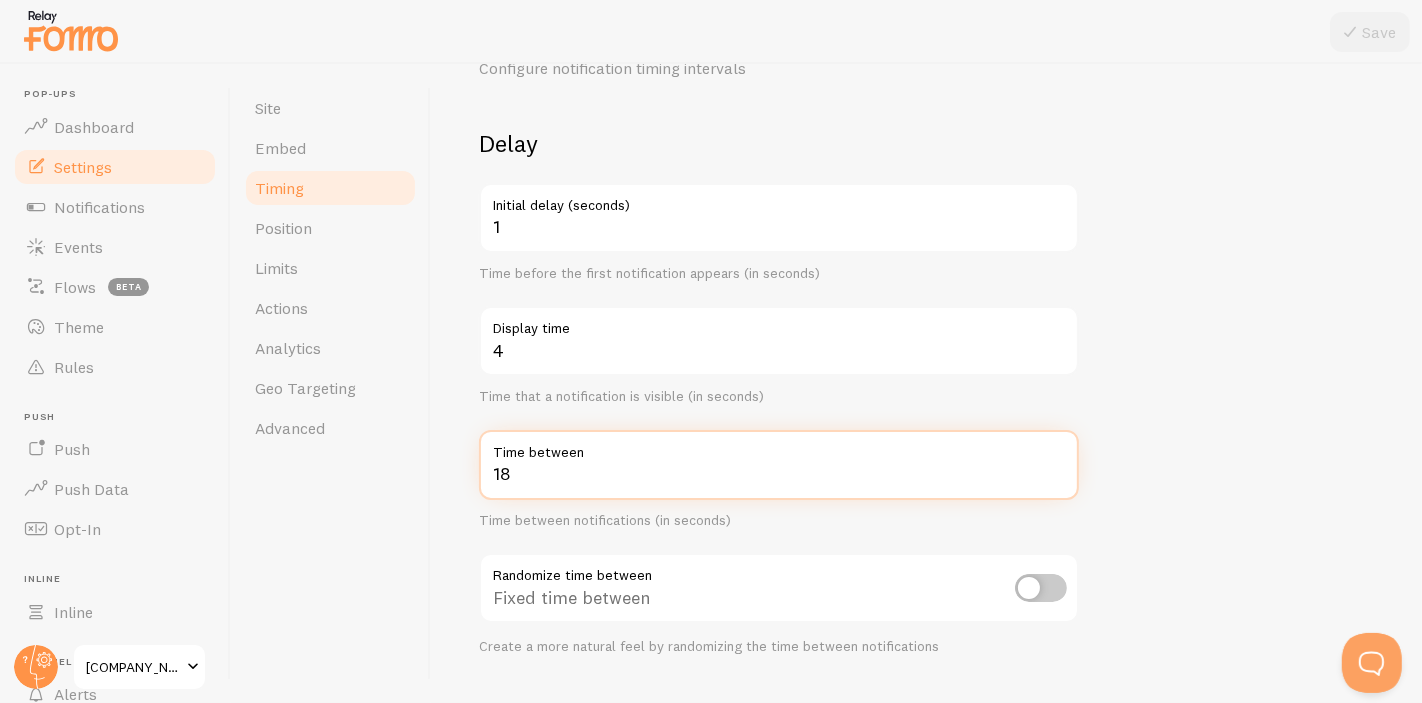 click on "Delay
1   Initial delay (seconds)       Time before the first notification appears (in seconds)       4   Display time       Time that a notification is visible (in seconds)     18   Time between       Time between notifications (in seconds)       Randomize time between   Fixed time between   Create a more natural feel by randomizing the time between notifications" at bounding box center [779, 391] 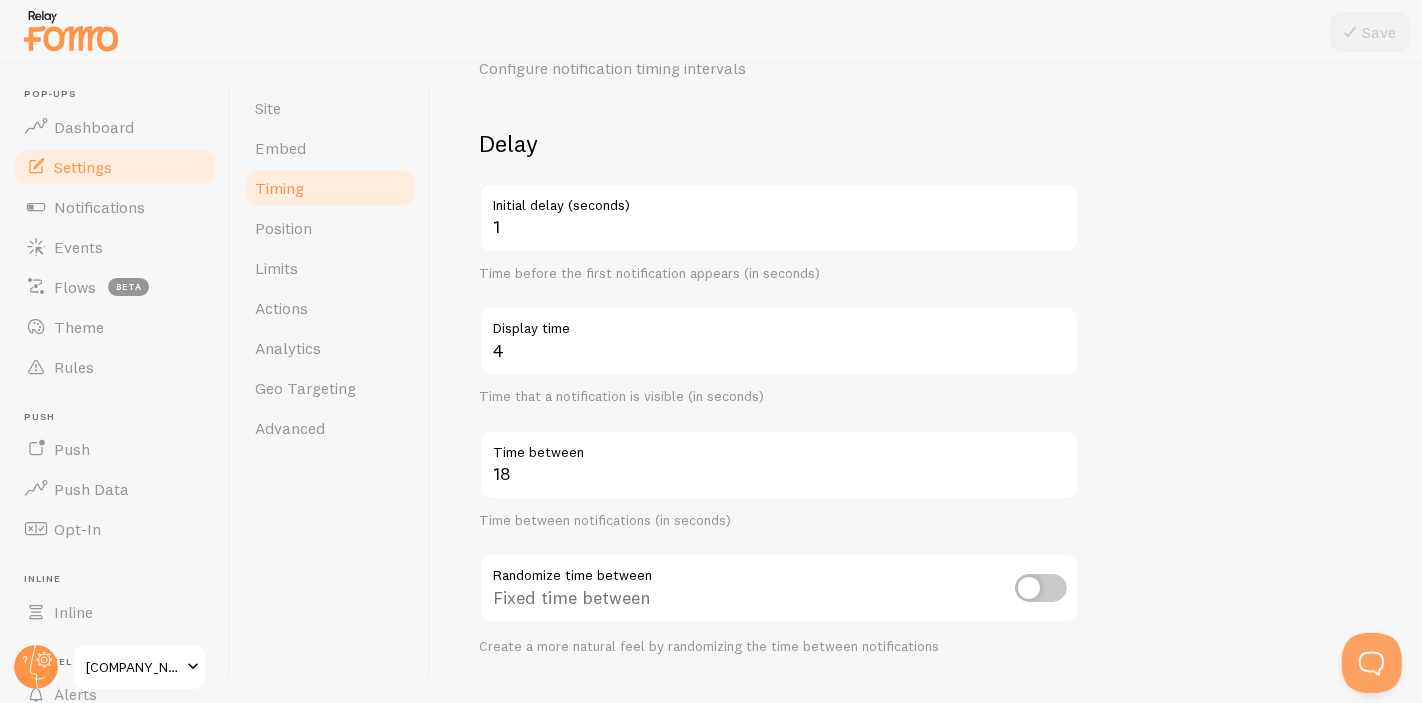 click on "4   Display time       Time that a notification is visible (in seconds)" at bounding box center (779, 356) 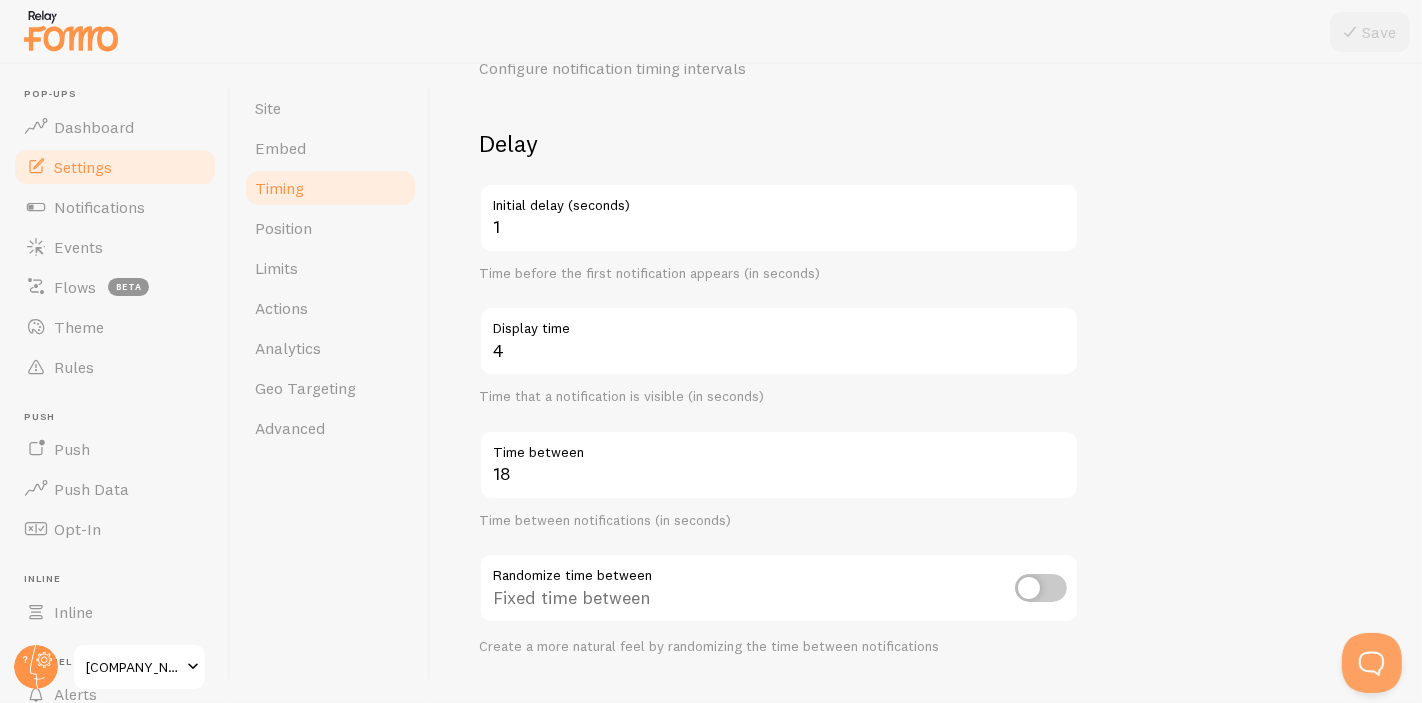 scroll, scrollTop: 598, scrollLeft: 0, axis: vertical 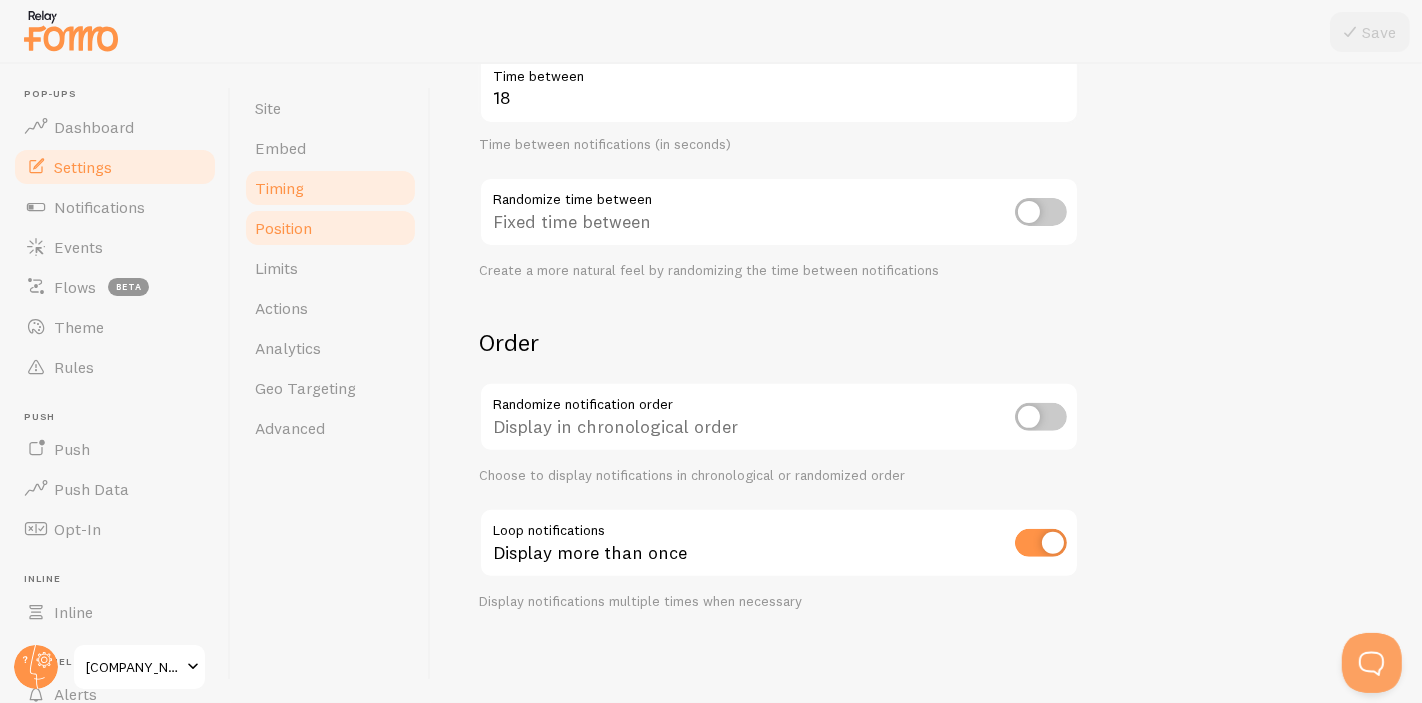click on "Position" at bounding box center [283, 228] 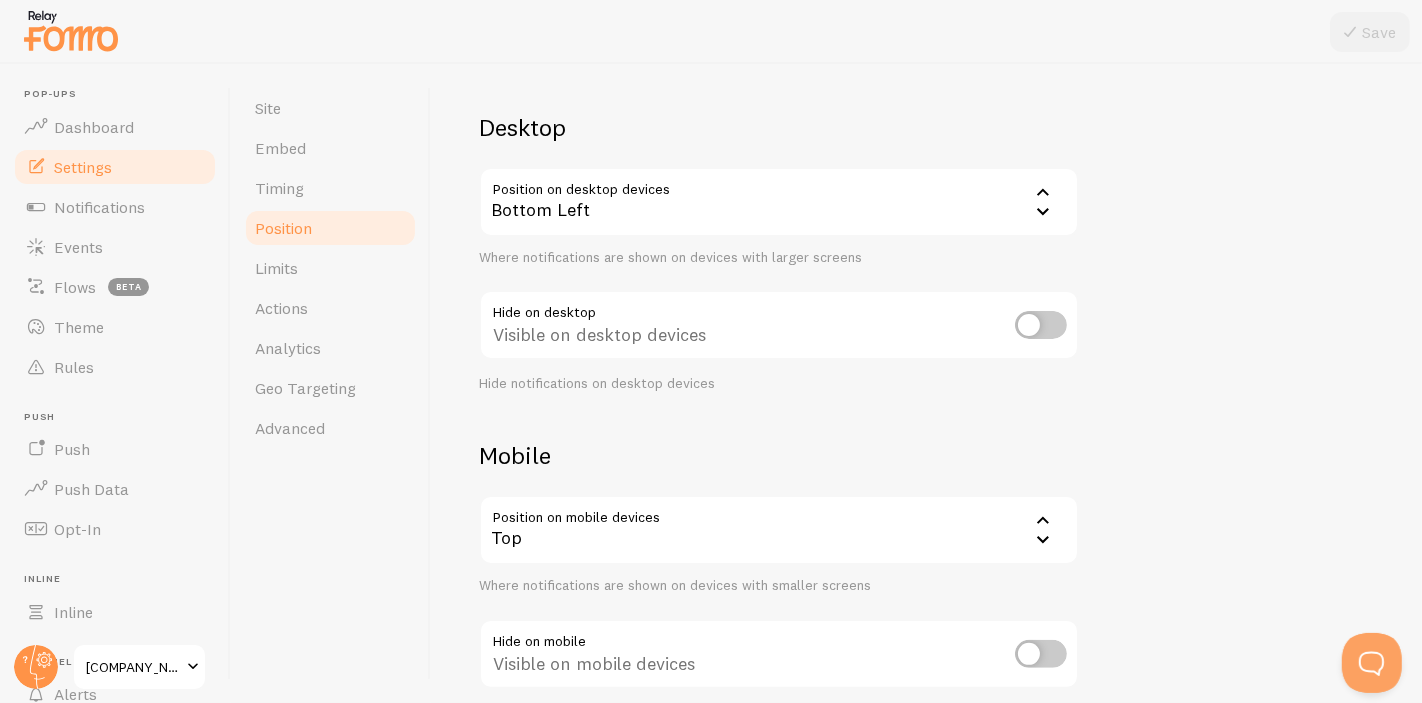 scroll, scrollTop: 350, scrollLeft: 0, axis: vertical 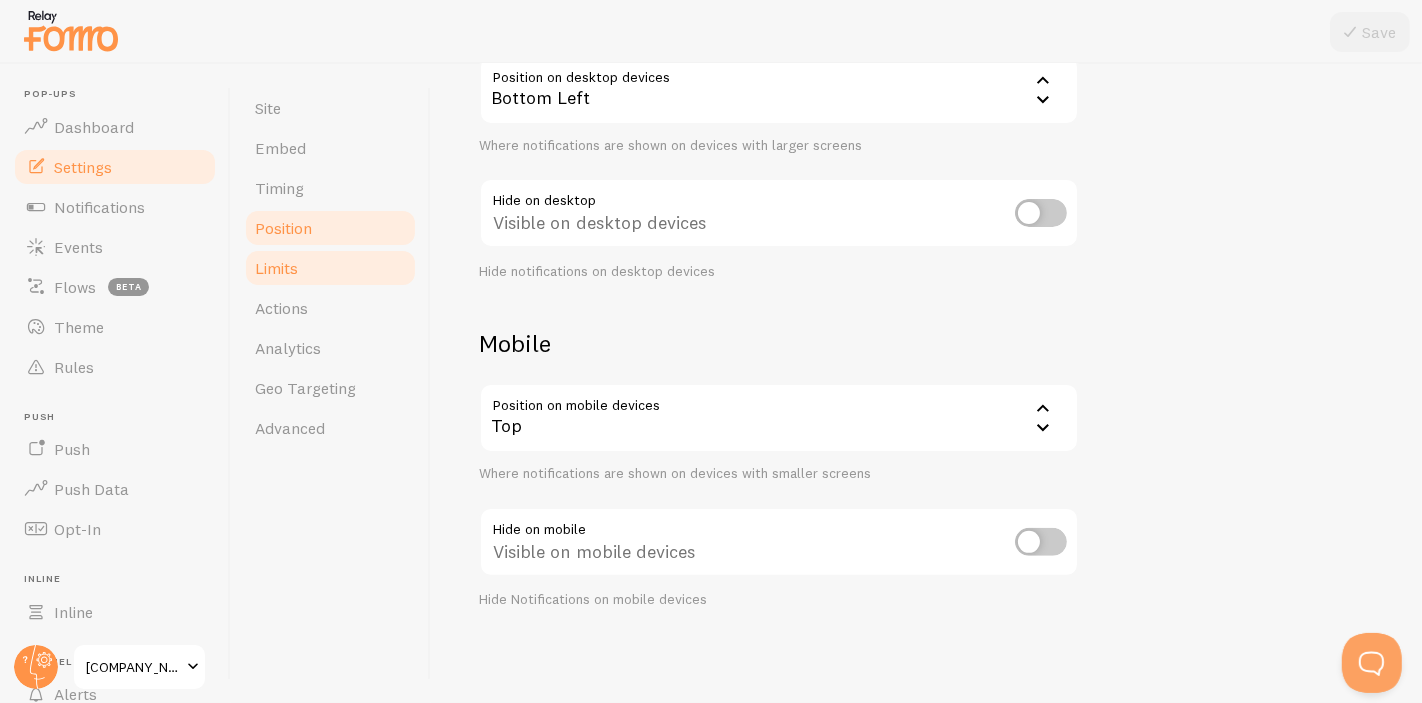 click on "Limits" at bounding box center (330, 268) 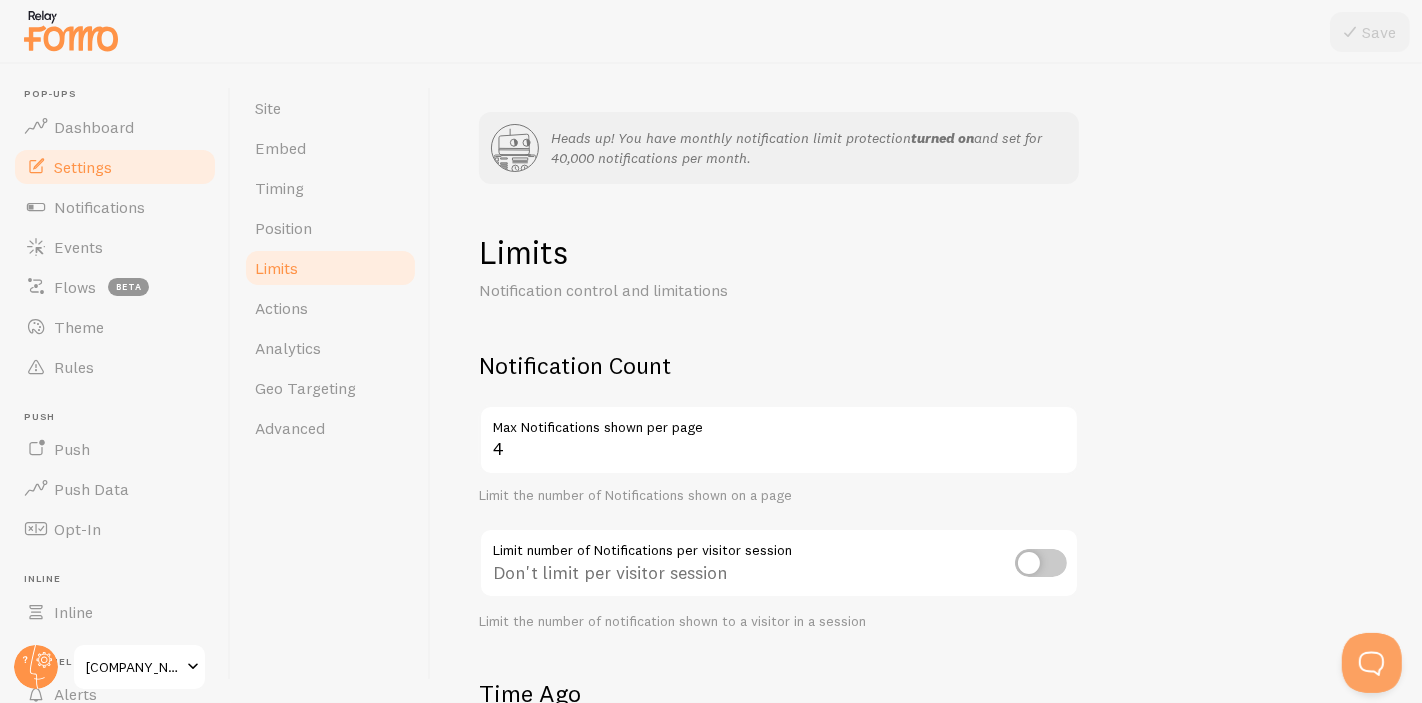 scroll, scrollTop: 222, scrollLeft: 0, axis: vertical 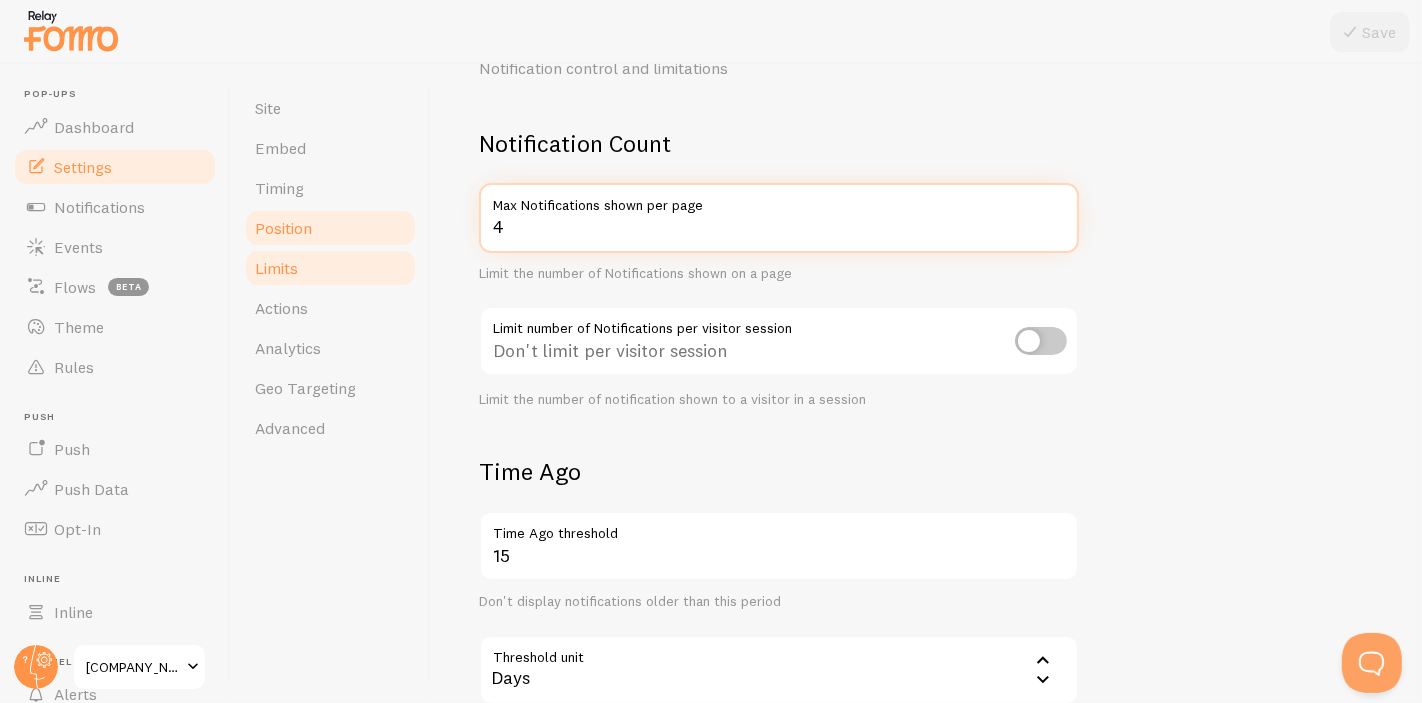 drag, startPoint x: 647, startPoint y: 221, endPoint x: 365, endPoint y: 212, distance: 282.1436 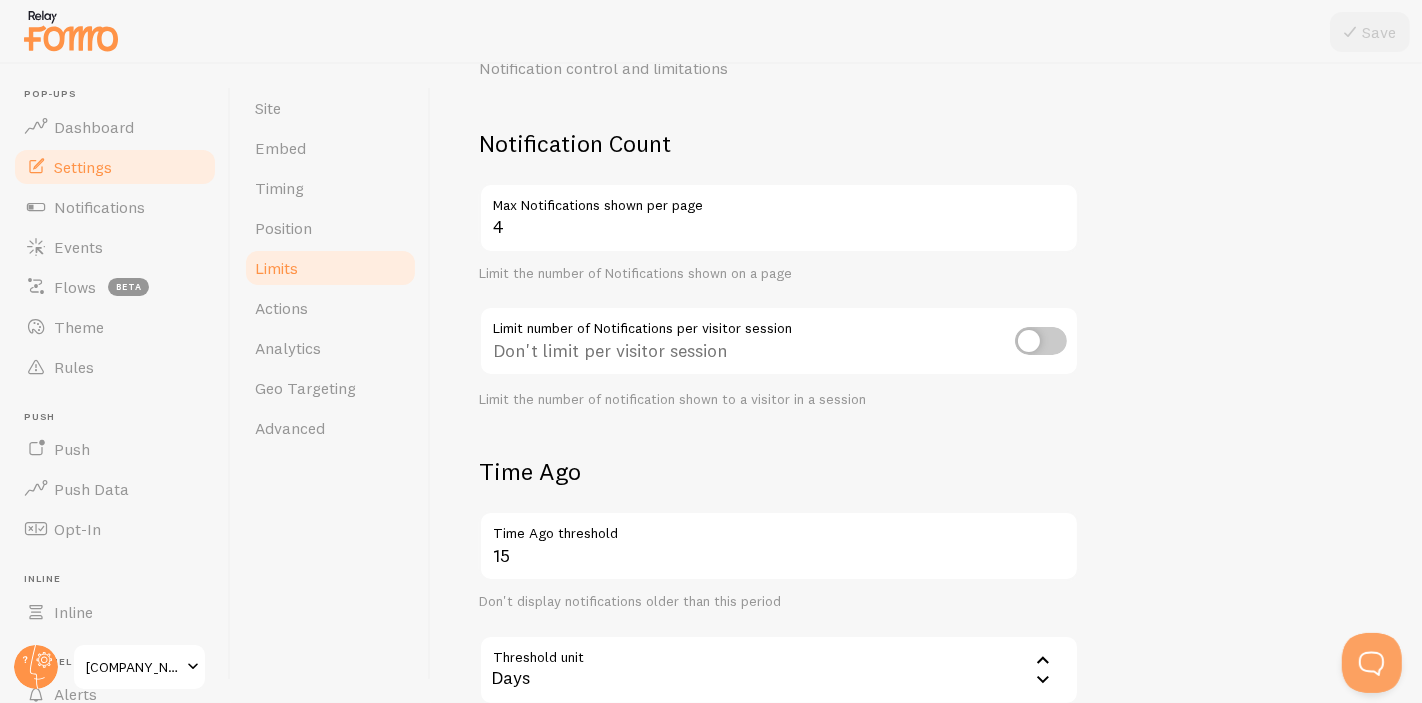 click on "Limits
Notification control and limitations
Notification Count
4   Max Notifications shown per page       Limit the number of Notifications shown on a page         Limit number of Notifications per visitor session   Don't limit per visitor session   Limit the number of notification shown to a visitor in a session
Time Ago
15   Time Ago threshold       Don't display notifications older than this period   Threshold unit   86400   Days       Seconds  Minutes  Hours  Days    Time Ago Treshold unit in seconds, minutes, hours or days
Time Ago Stamp
15   Time Ago Stamp threshold       Remove Time Ago Stamp when Event Age is greater than this period   Threshold unit   86400   Days       Seconds  Minutes  Hours  Days    Time Ago Stamp treshold unit in seconds, minutes, hours or days" at bounding box center [926, 535] 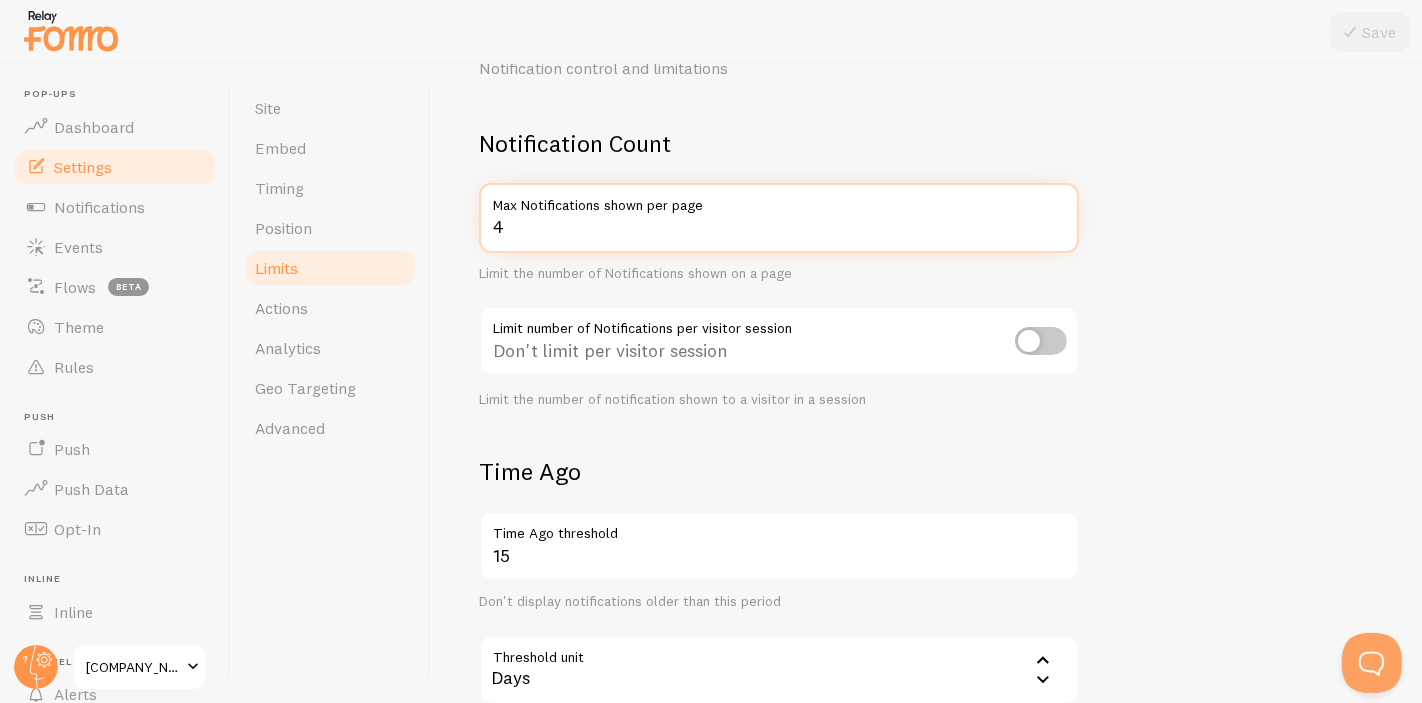 click on "4" at bounding box center [779, 218] 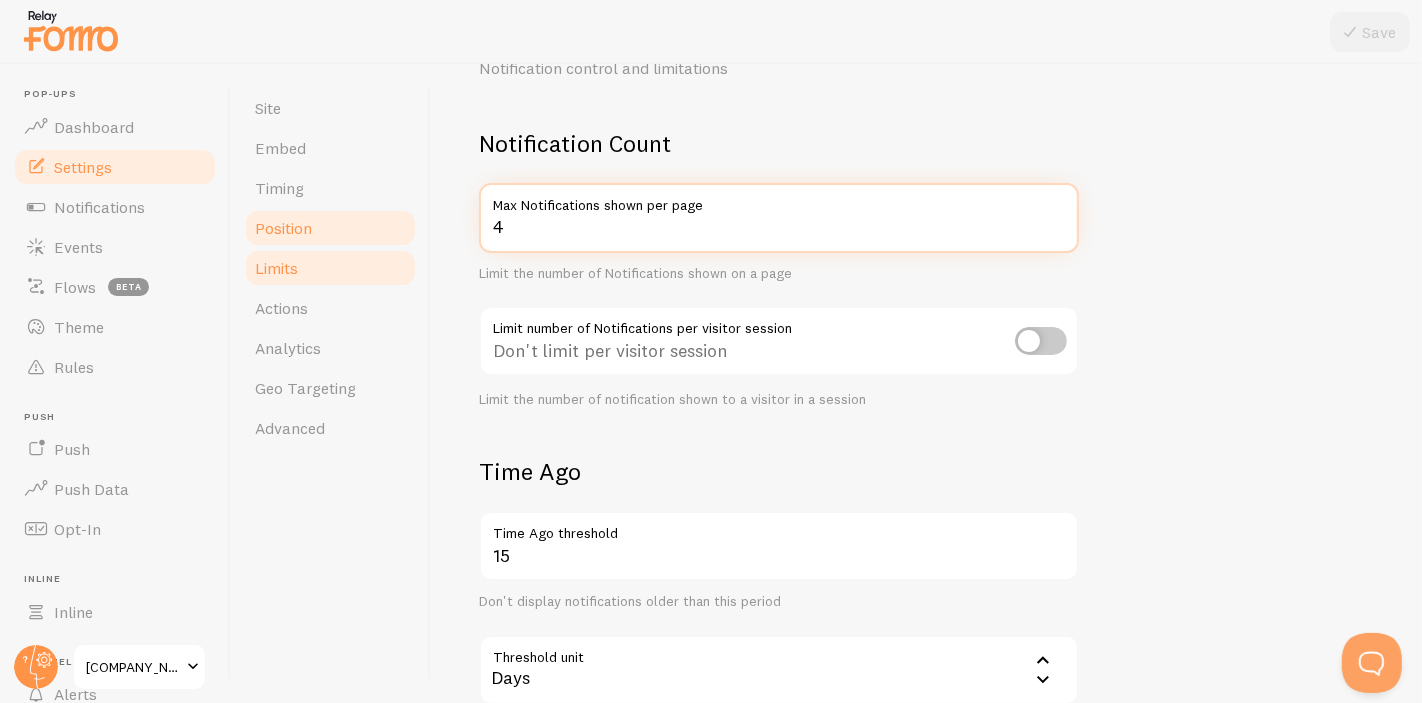 drag, startPoint x: 536, startPoint y: 231, endPoint x: 290, endPoint y: 232, distance: 246.00203 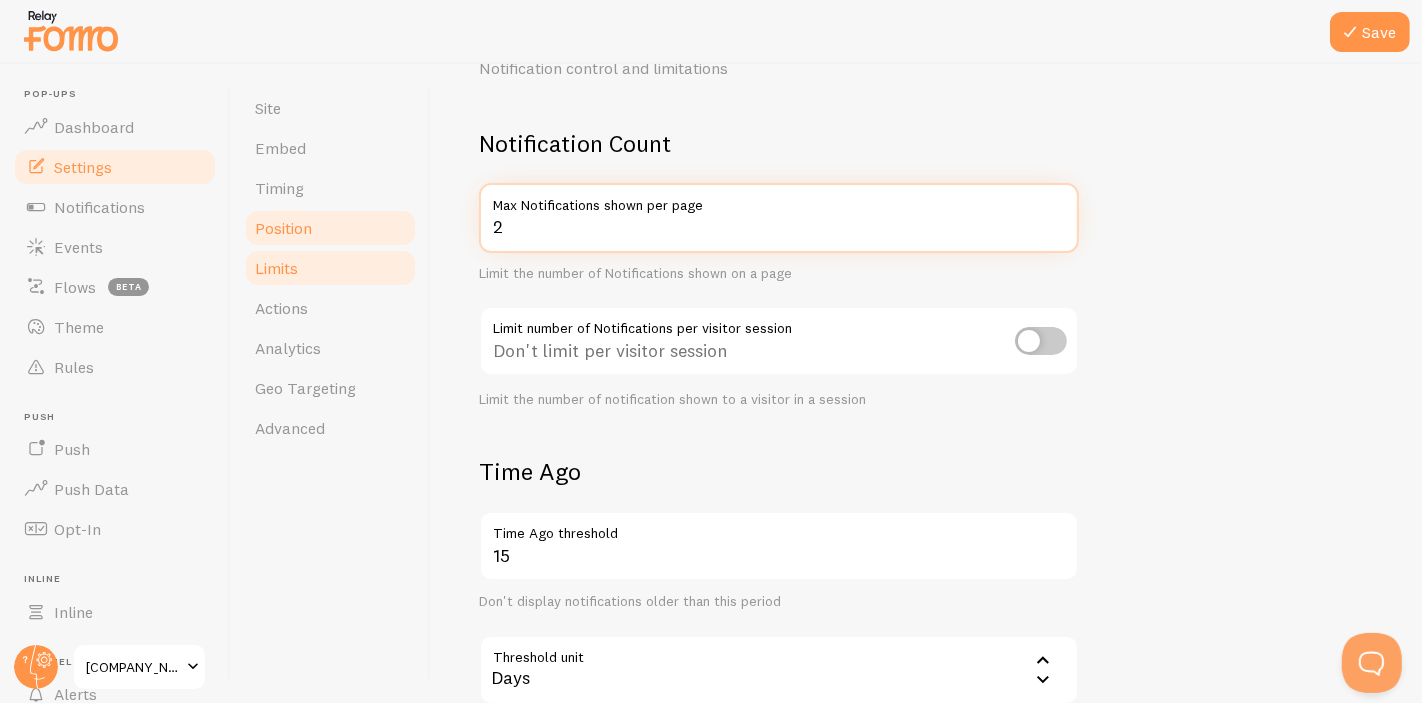 type on "20" 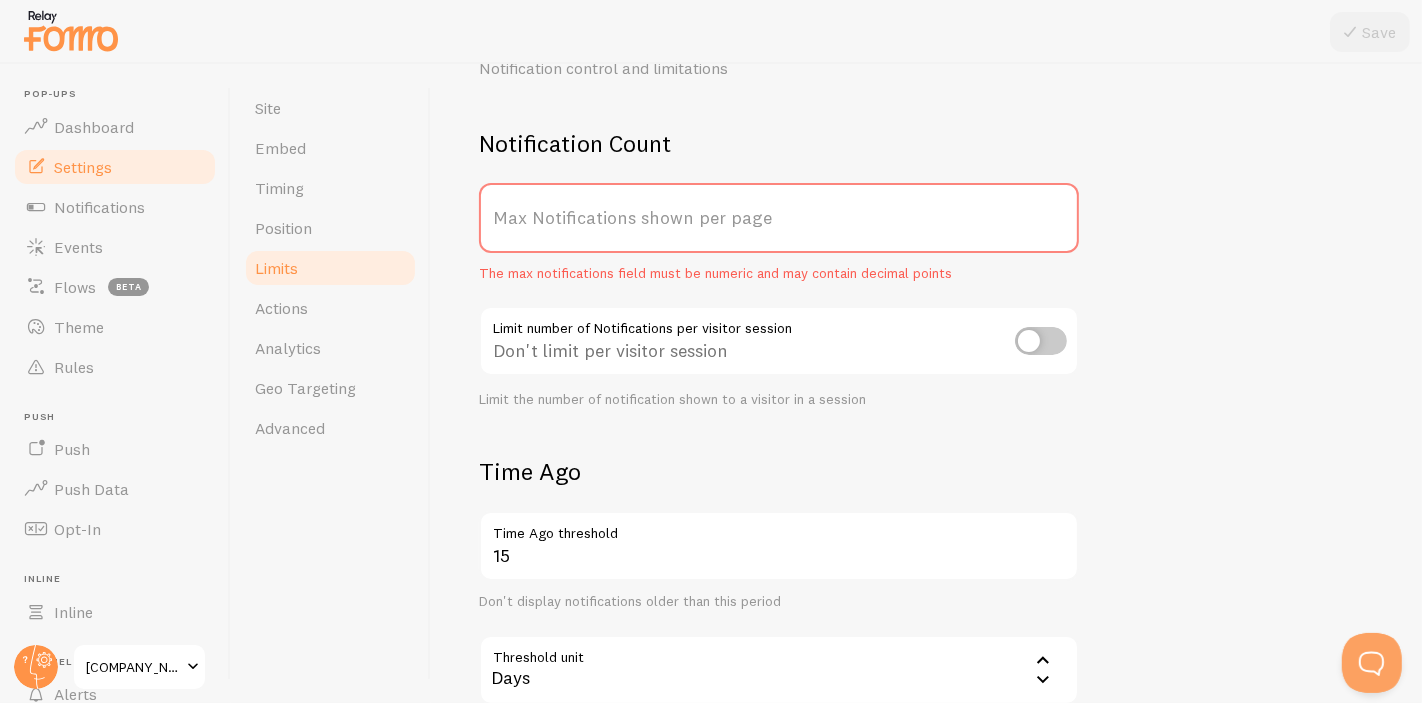click on "Limits
Notification control and limitations
Notification Count
Max Notifications shown per page     The max notifications field must be numeric and may contain decimal points           Limit number of Notifications per visitor session   Don't limit per visitor session   Limit the number of notification shown to a visitor in a session
Time Ago
15   Time Ago threshold       Don't display notifications older than this period   Threshold unit   86400   Days       Seconds  Minutes  Hours  Days    Time Ago Treshold unit in seconds, minutes, hours or days
Time Ago Stamp
15   Time Ago Stamp threshold       Remove Time Ago Stamp when Event Age is greater than this period   Threshold unit   86400   Days       Seconds  Minutes  Hours  Days    Time Ago Stamp treshold unit in seconds, minutes, hours or days" at bounding box center (926, 535) 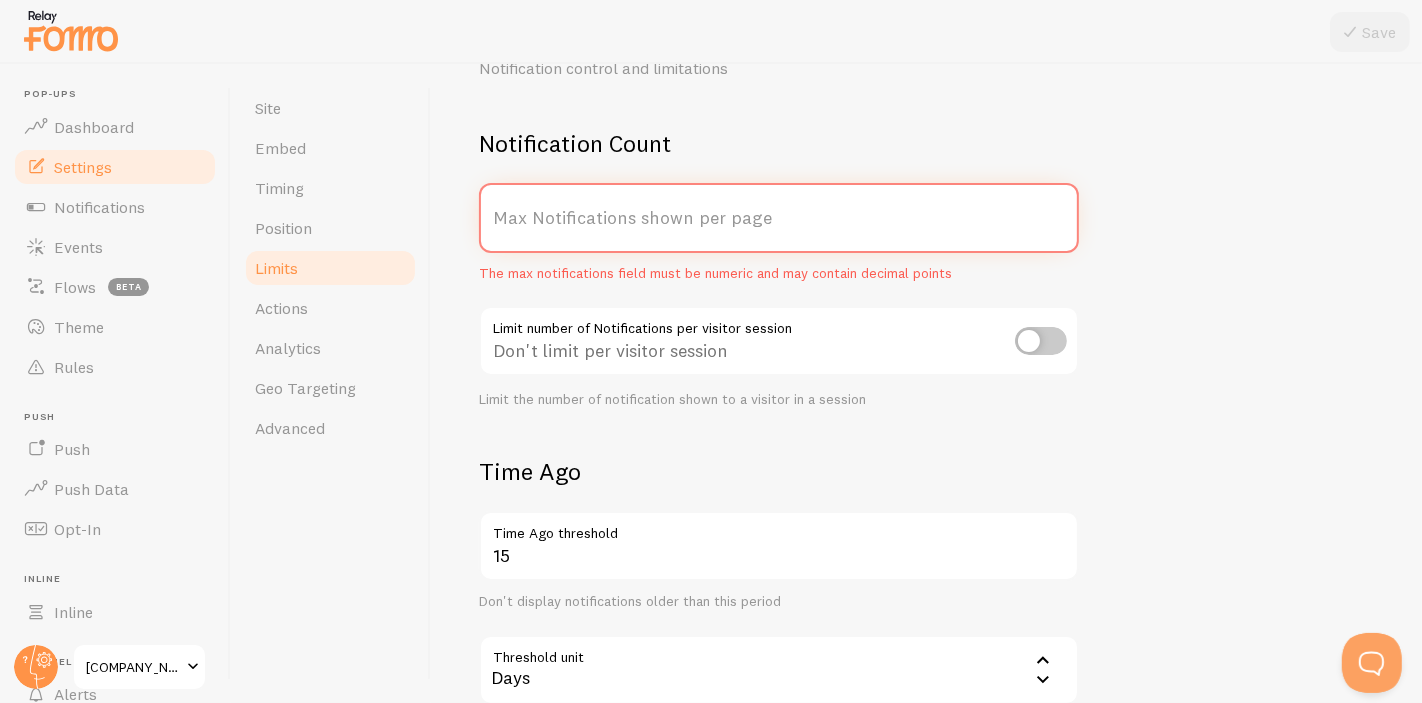 click on "Max Notifications shown per page" at bounding box center [779, 218] 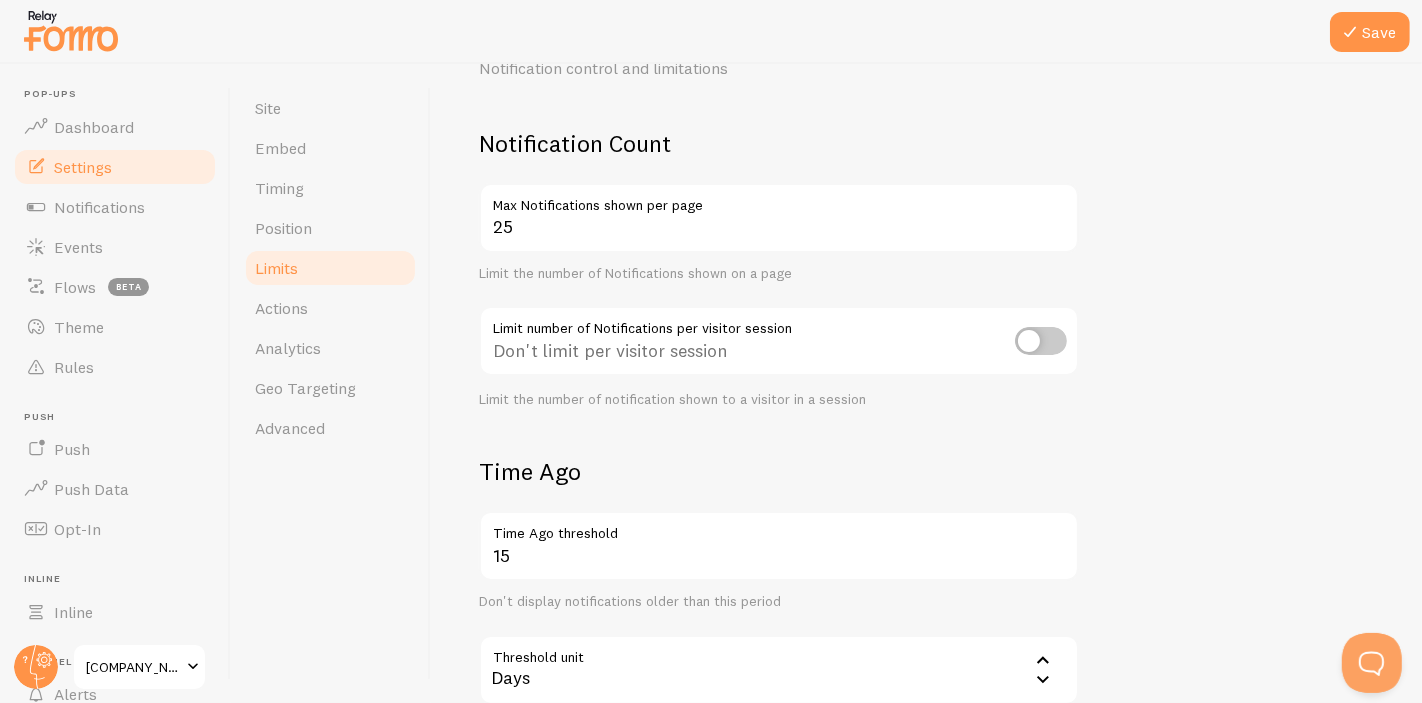click on "Limits
Notification control and limitations
Notification Count
25   Max Notifications shown per page       Limit the number of Notifications shown on a page         Limit number of Notifications per visitor session   Don't limit per visitor session   Limit the number of notification shown to a visitor in a session
Time Ago
15   Time Ago threshold       Don't display notifications older than this period   Threshold unit   86400   Days       Seconds  Minutes  Hours  Days    Time Ago Treshold unit in seconds, minutes, hours or days
Time Ago Stamp
15   Time Ago Stamp threshold       Remove Time Ago Stamp when Event Age is greater than this period   Threshold unit   86400   Days       Seconds  Minutes  Hours  Days    Time Ago Stamp treshold unit in seconds, minutes, hours or days" at bounding box center (926, 535) 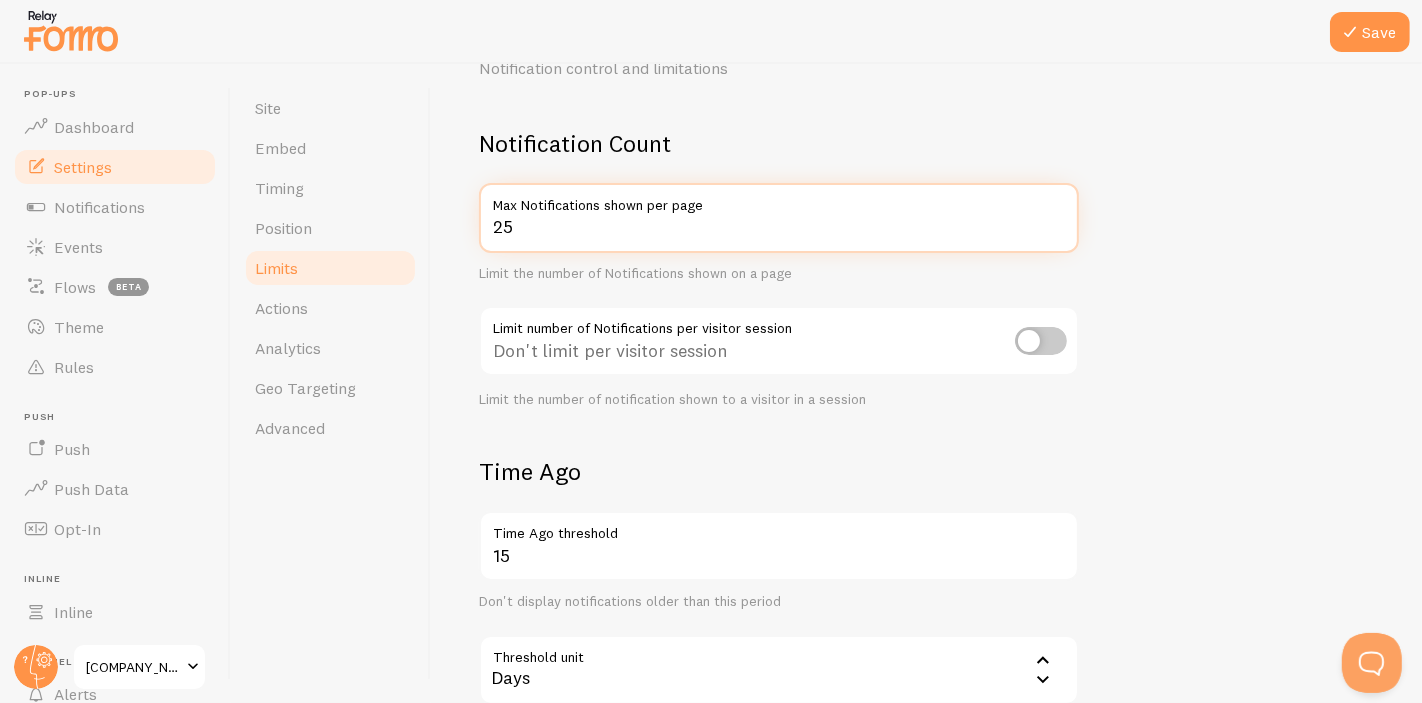 click on "25" at bounding box center (779, 218) 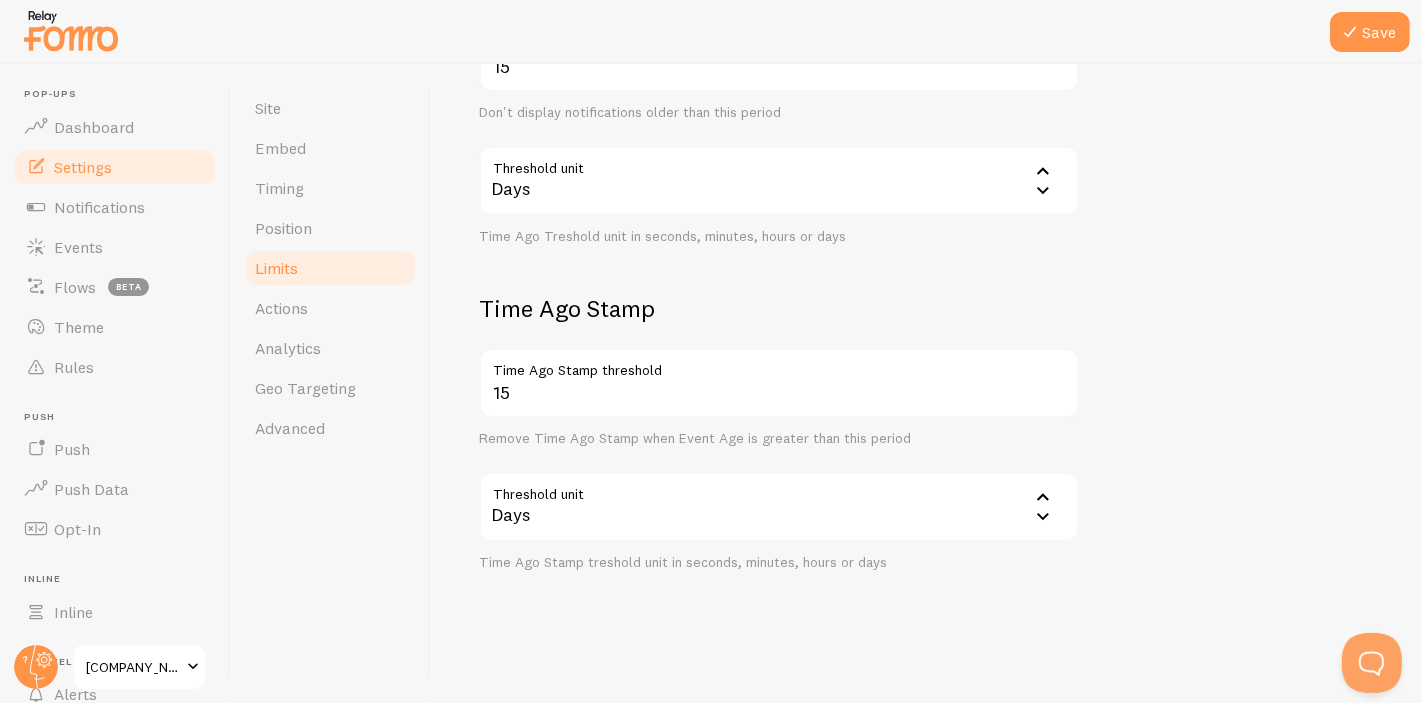 scroll, scrollTop: 378, scrollLeft: 0, axis: vertical 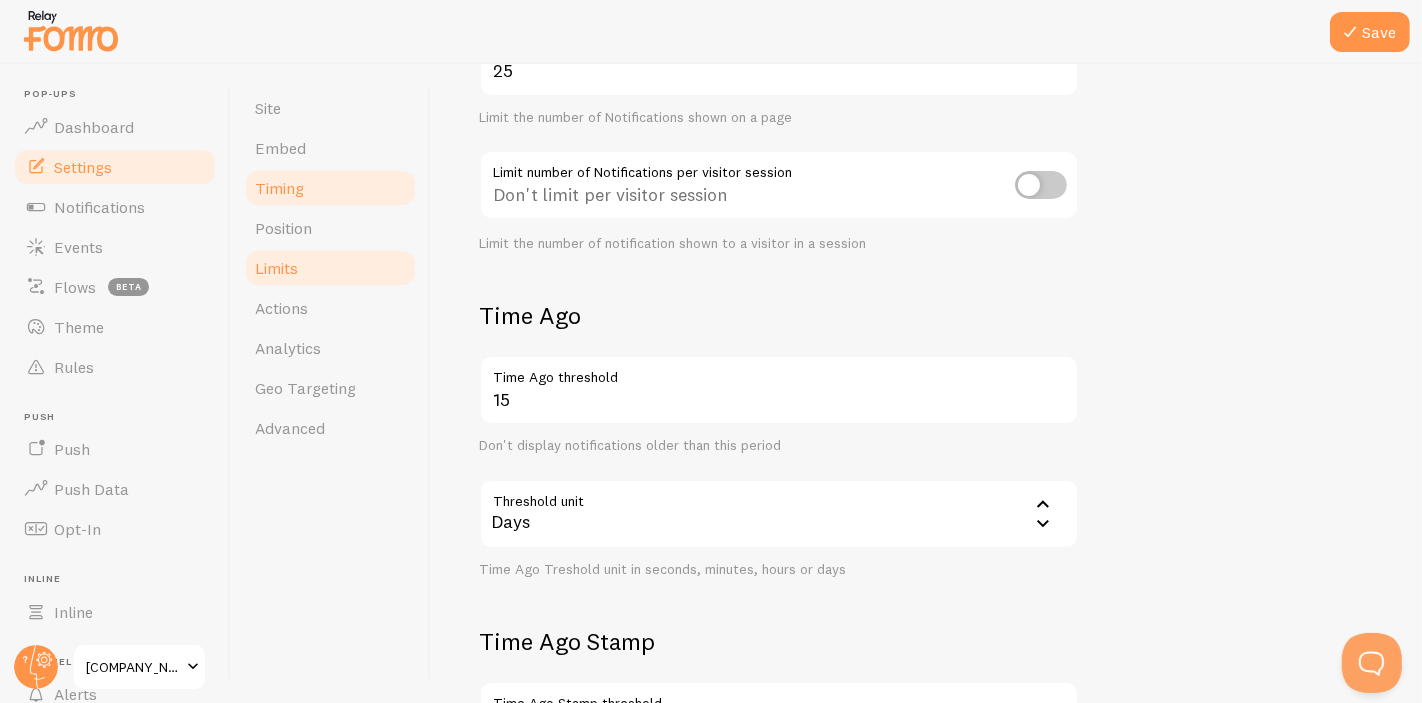 click on "Timing" at bounding box center [330, 188] 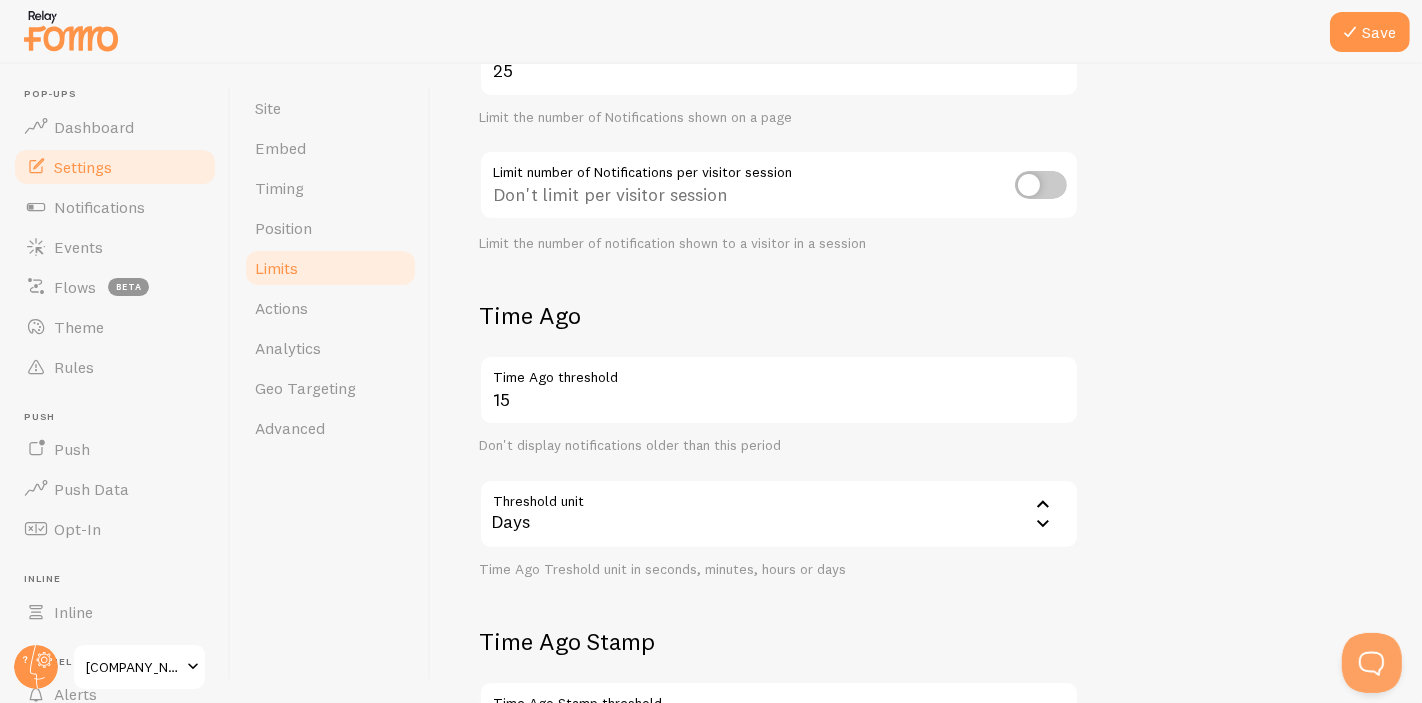 scroll, scrollTop: 45, scrollLeft: 0, axis: vertical 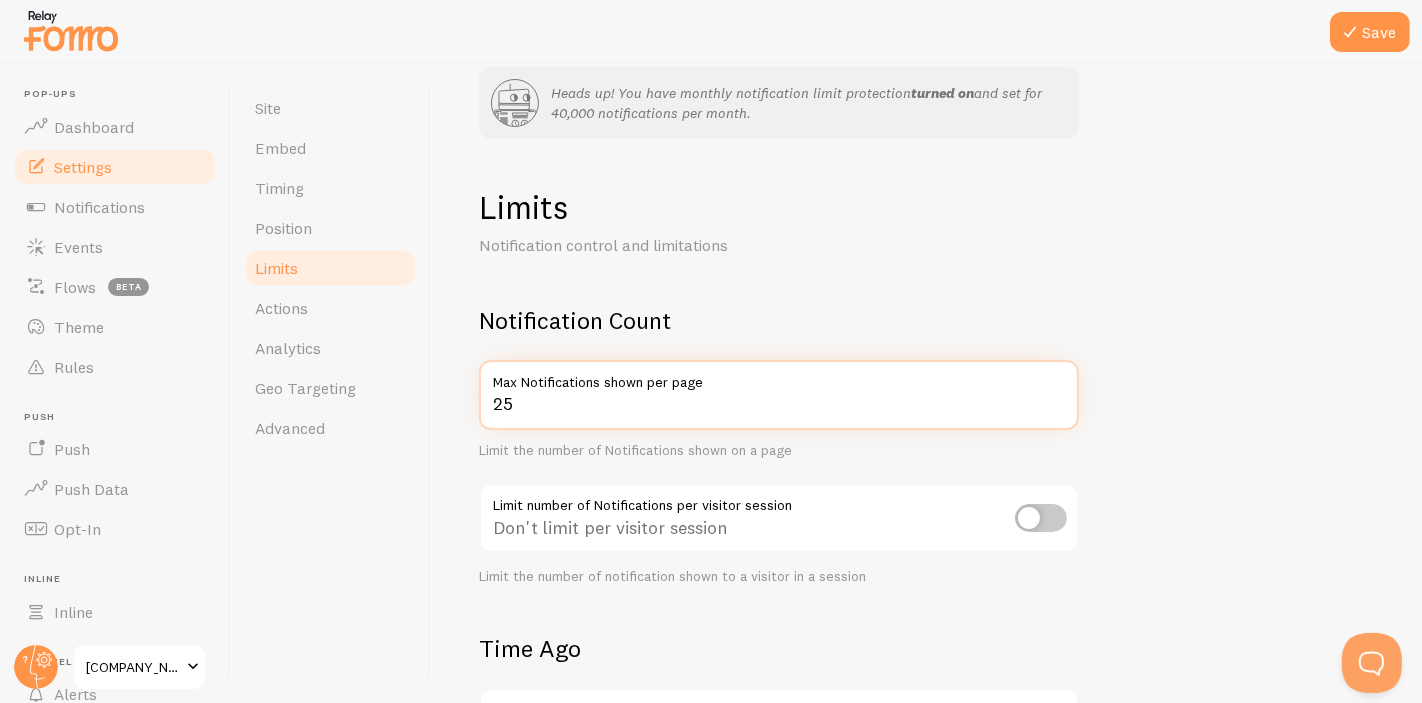 click on "25" at bounding box center [779, 395] 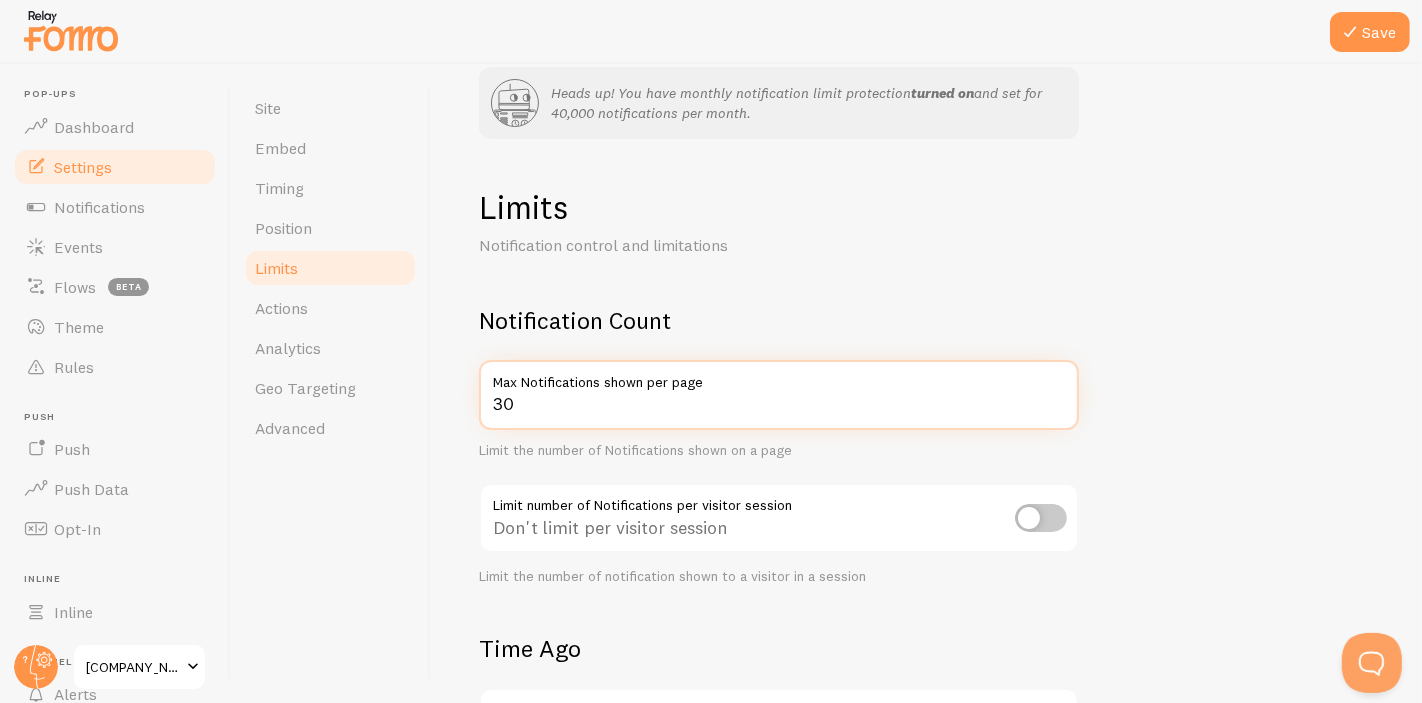 type on "30" 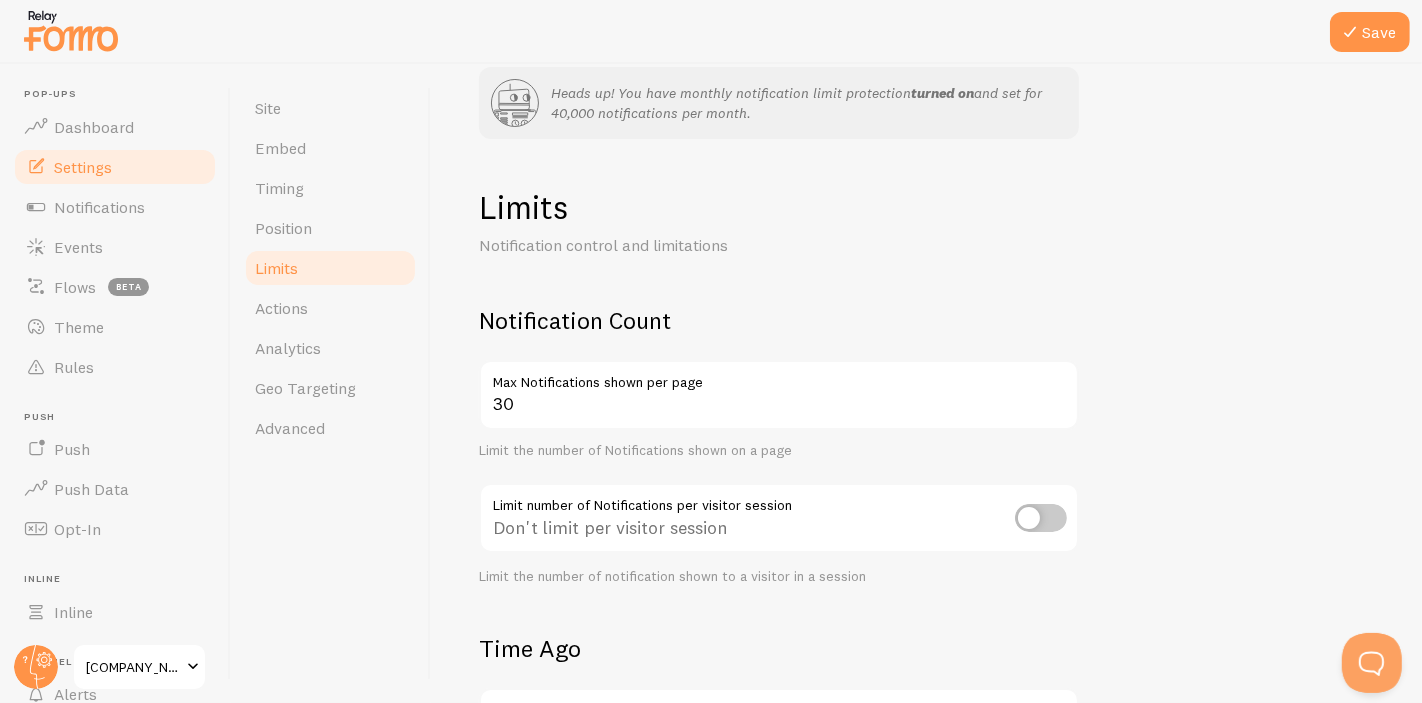 click at bounding box center (1041, 518) 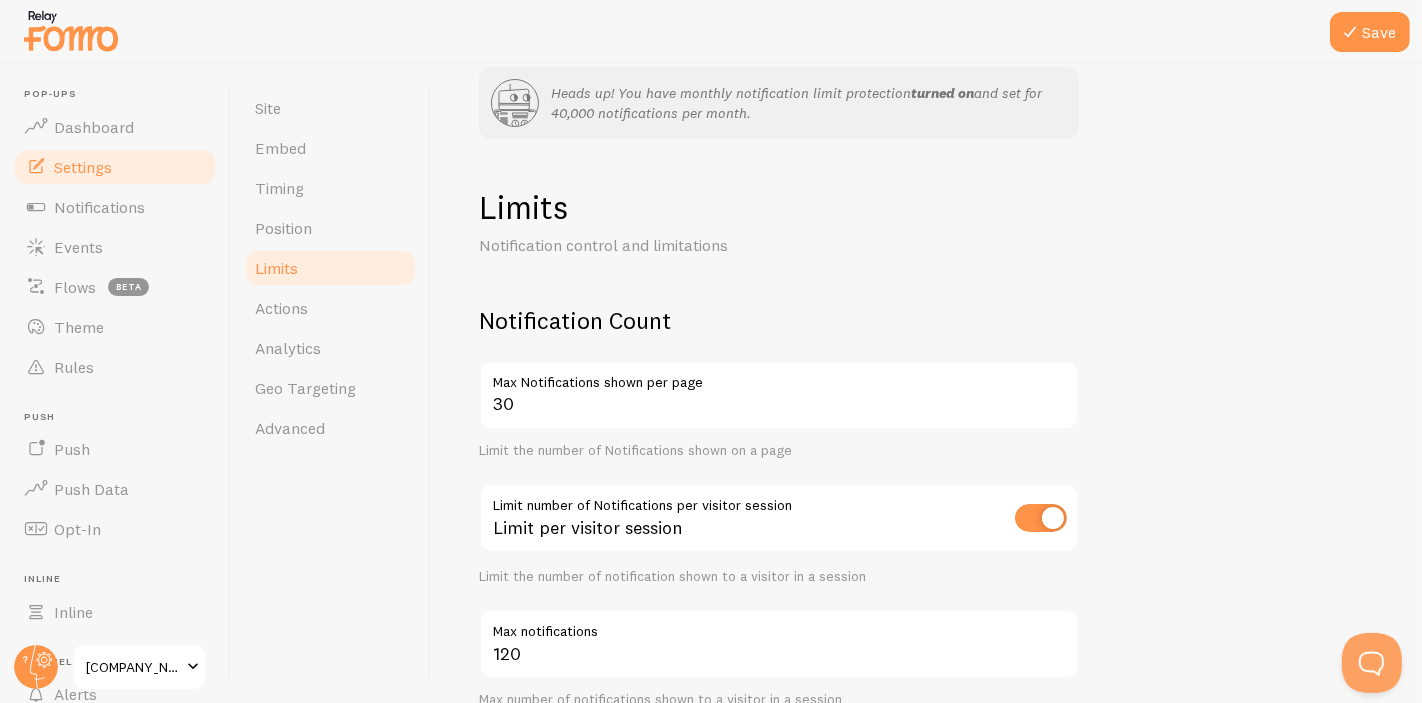 click at bounding box center (1041, 518) 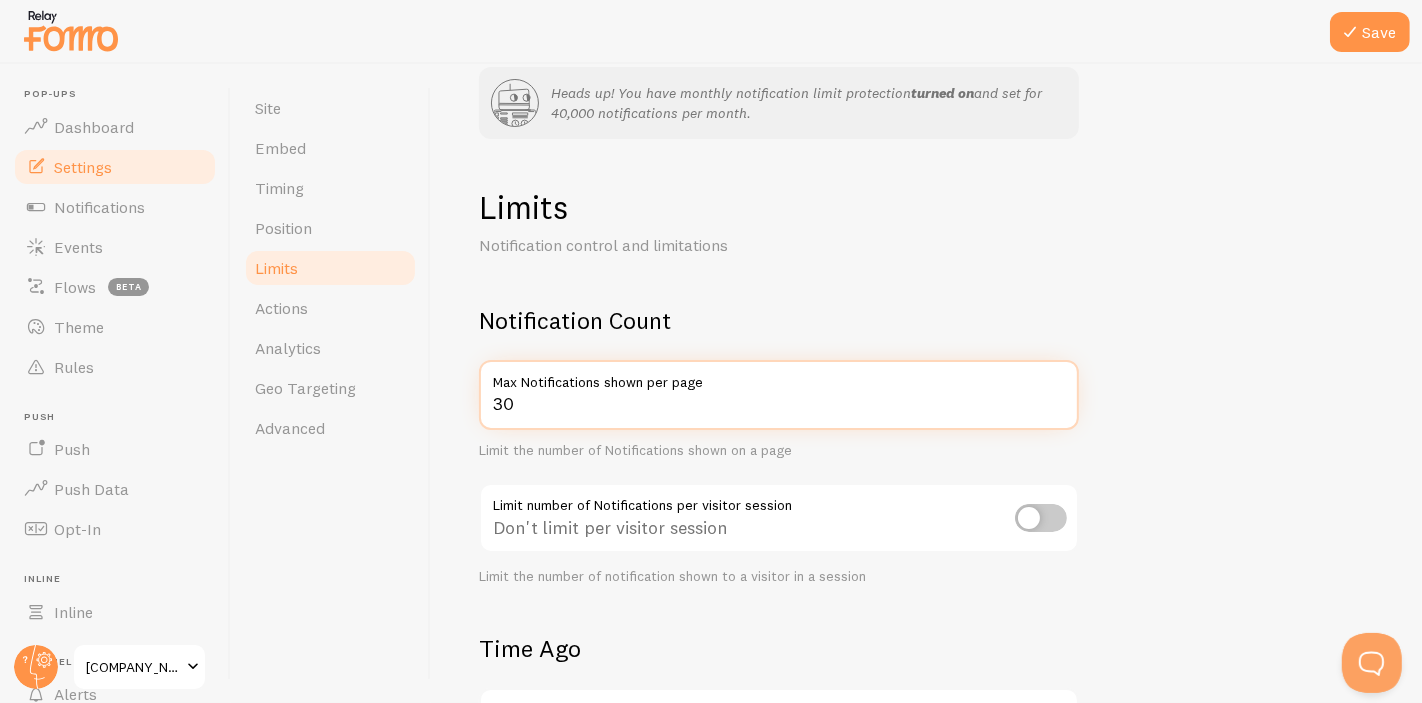 click on "30" at bounding box center (779, 395) 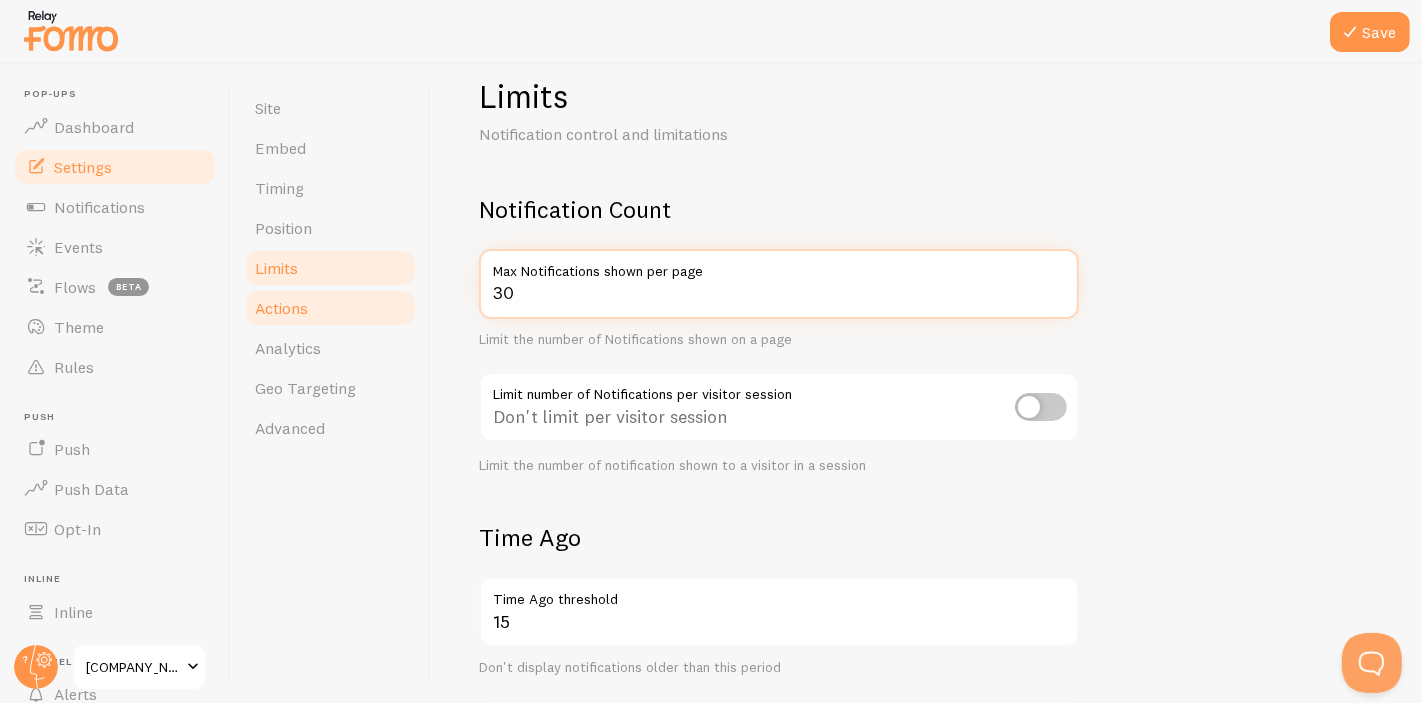 drag, startPoint x: 690, startPoint y: 306, endPoint x: 348, endPoint y: 310, distance: 342.02338 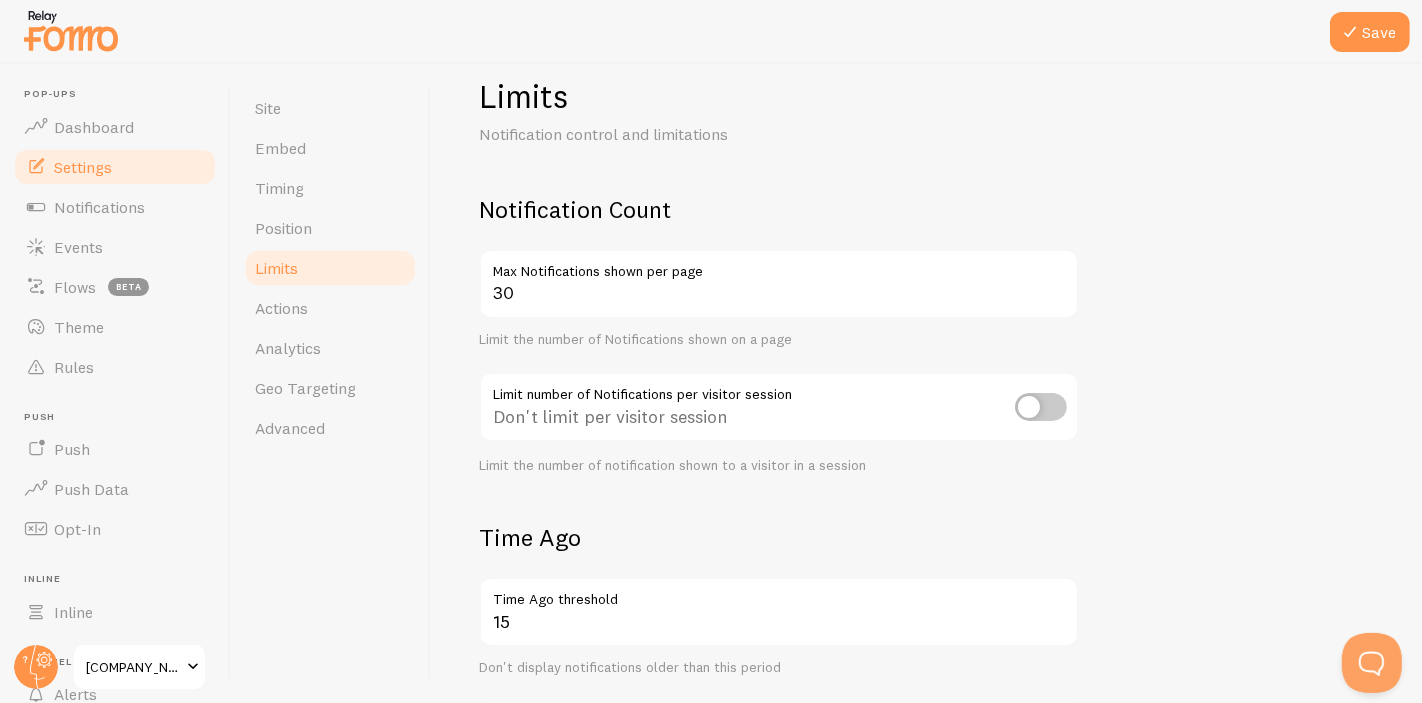 click on "Limits
Notification control and limitations
Notification Count
30   Max Notifications shown per page       Limit the number of Notifications shown on a page         Limit number of Notifications per visitor session   Don't limit per visitor session   Limit the number of notification shown to a visitor in a session
Time Ago
15   Time Ago threshold       Don't display notifications older than this period   Threshold unit   86400   Days       Seconds  Minutes  Hours  Days    Time Ago Treshold unit in seconds, minutes, hours or days
Time Ago Stamp
15   Time Ago Stamp threshold       Remove Time Ago Stamp when Event Age is greater than this period   Threshold unit   86400   Days       Seconds  Minutes  Hours  Days    Time Ago Stamp treshold unit in seconds, minutes, hours or days" at bounding box center [926, 601] 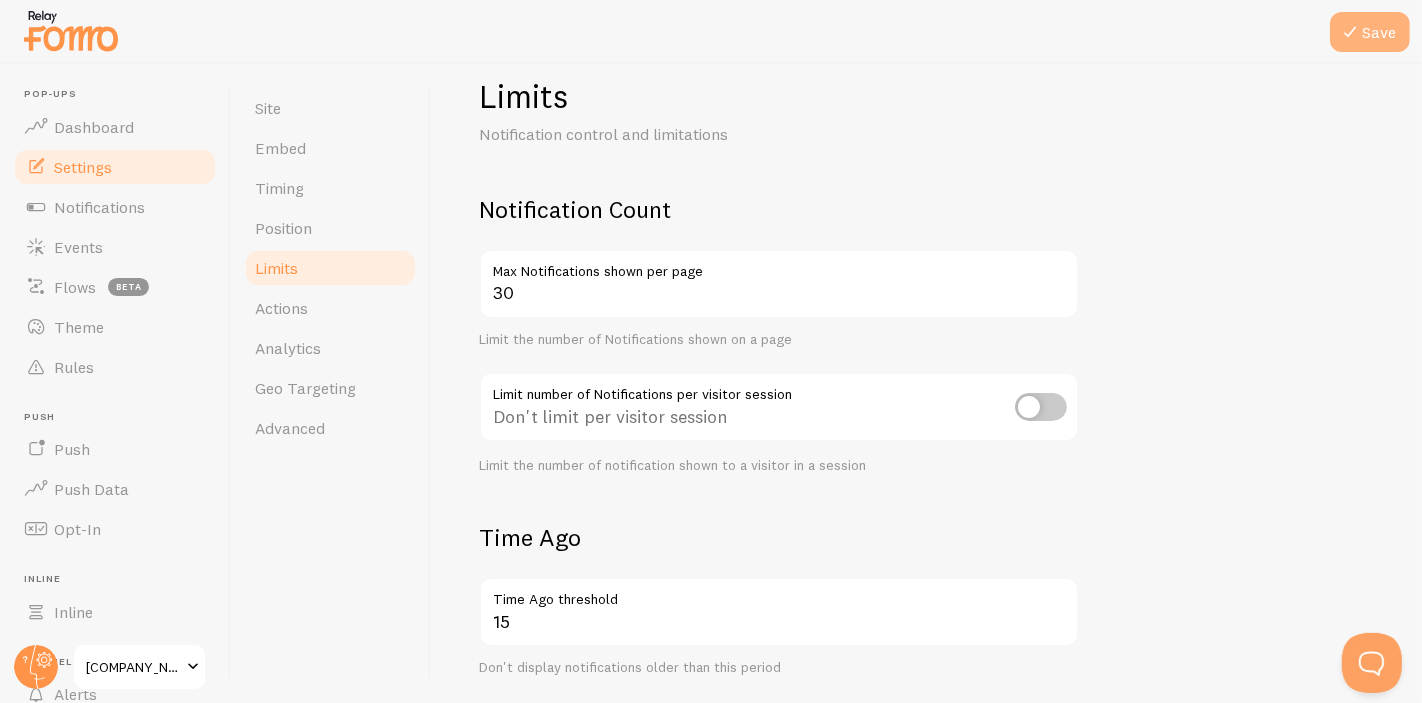 click on "Save" at bounding box center [1370, 32] 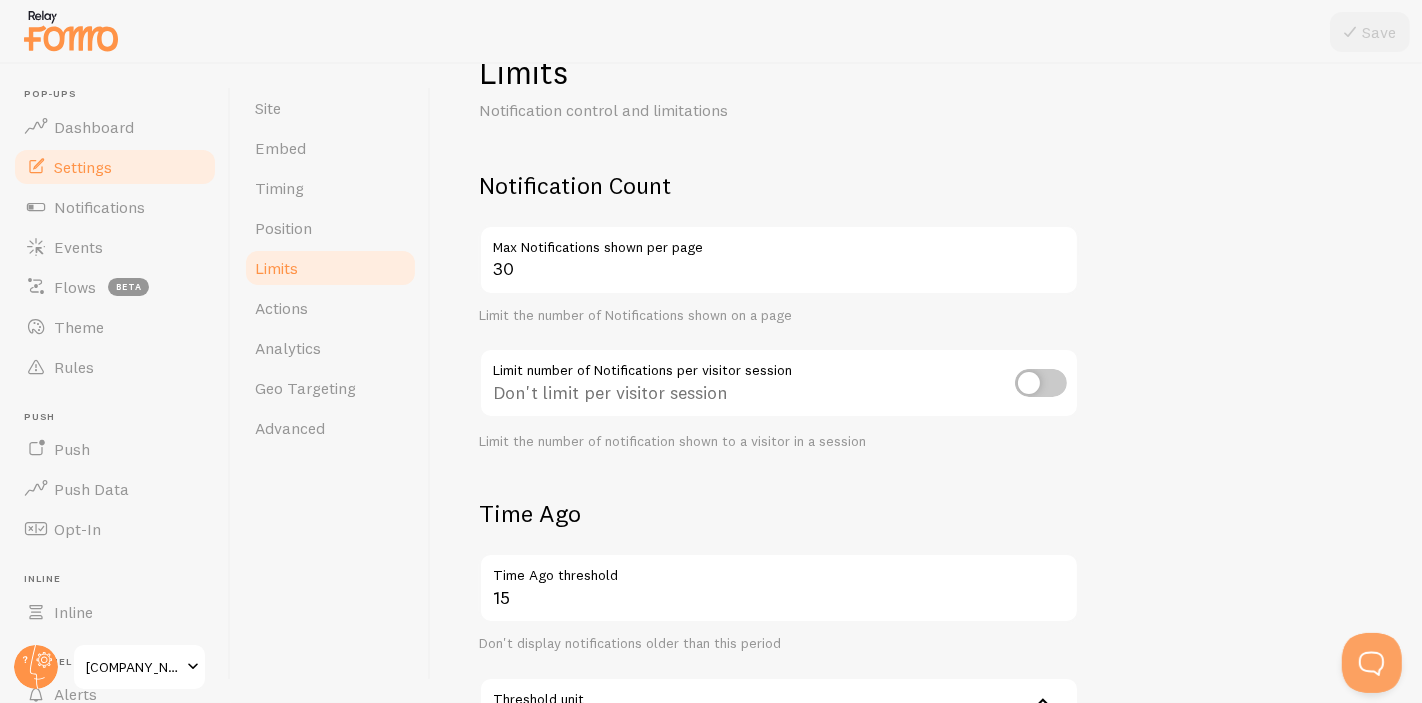 scroll, scrollTop: 182, scrollLeft: 0, axis: vertical 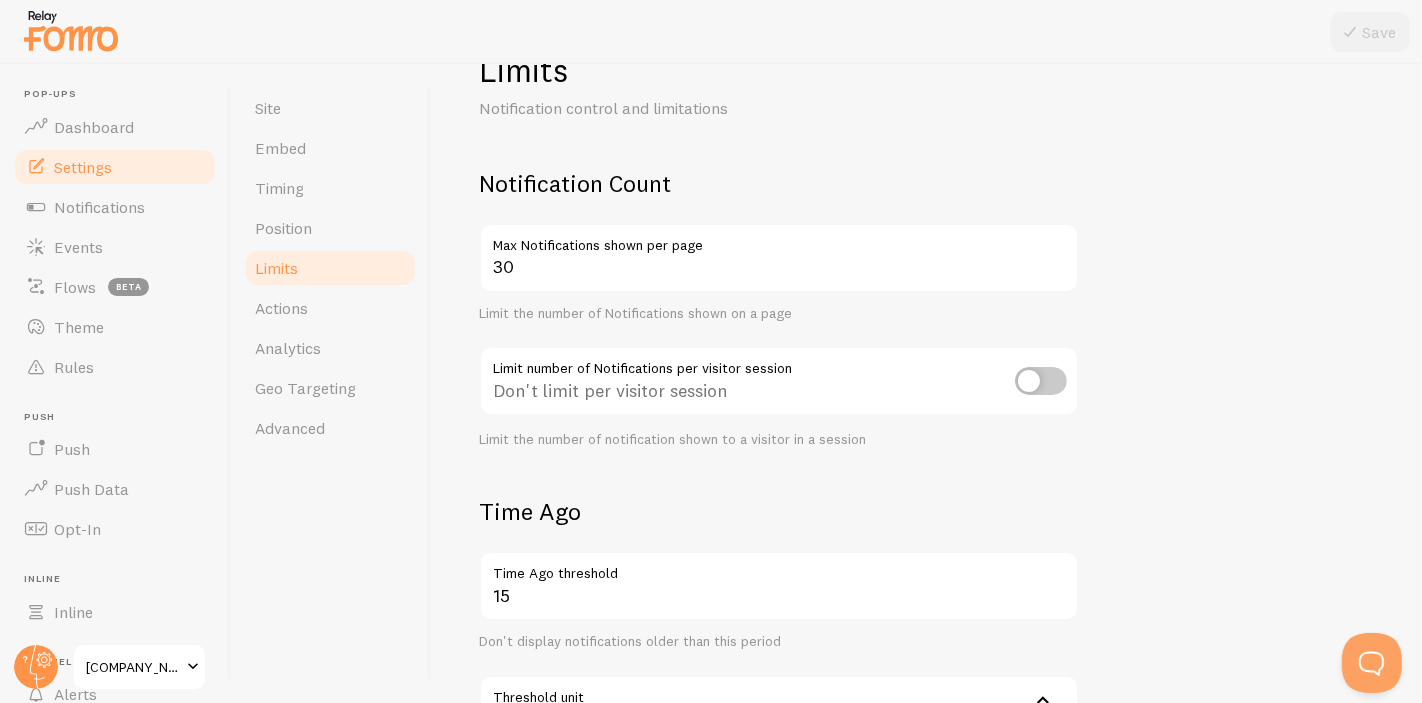 click on "Notification Count
30   Max Notifications shown per page       Limit the number of Notifications shown on a page         Limit number of Notifications per visitor session   Don't limit per visitor session   Limit the number of notification shown to a visitor in a session
Time Ago
15   Time Ago threshold       Don't display notifications older than this period   Threshold unit   86400   Days       Seconds  Minutes  Hours  Days    Time Ago Treshold unit in seconds, minutes, hours or days
Time Ago Stamp
15   Time Ago Stamp threshold       Remove Time Ago Stamp when Event Age is greater than this period   Threshold unit   86400   Days       Seconds  Minutes  Hours  Days    Time Ago Stamp treshold unit in seconds, minutes, hours or days" at bounding box center (926, 634) 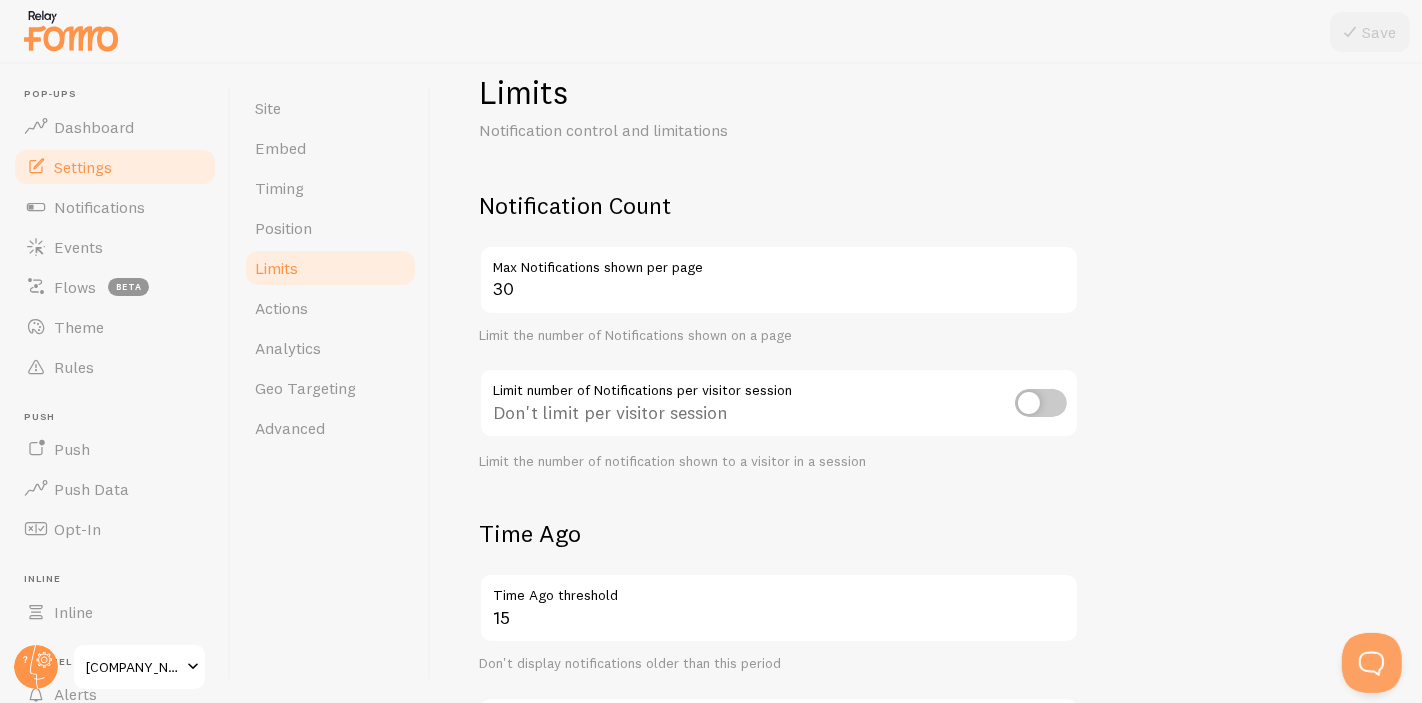 scroll, scrollTop: 158, scrollLeft: 0, axis: vertical 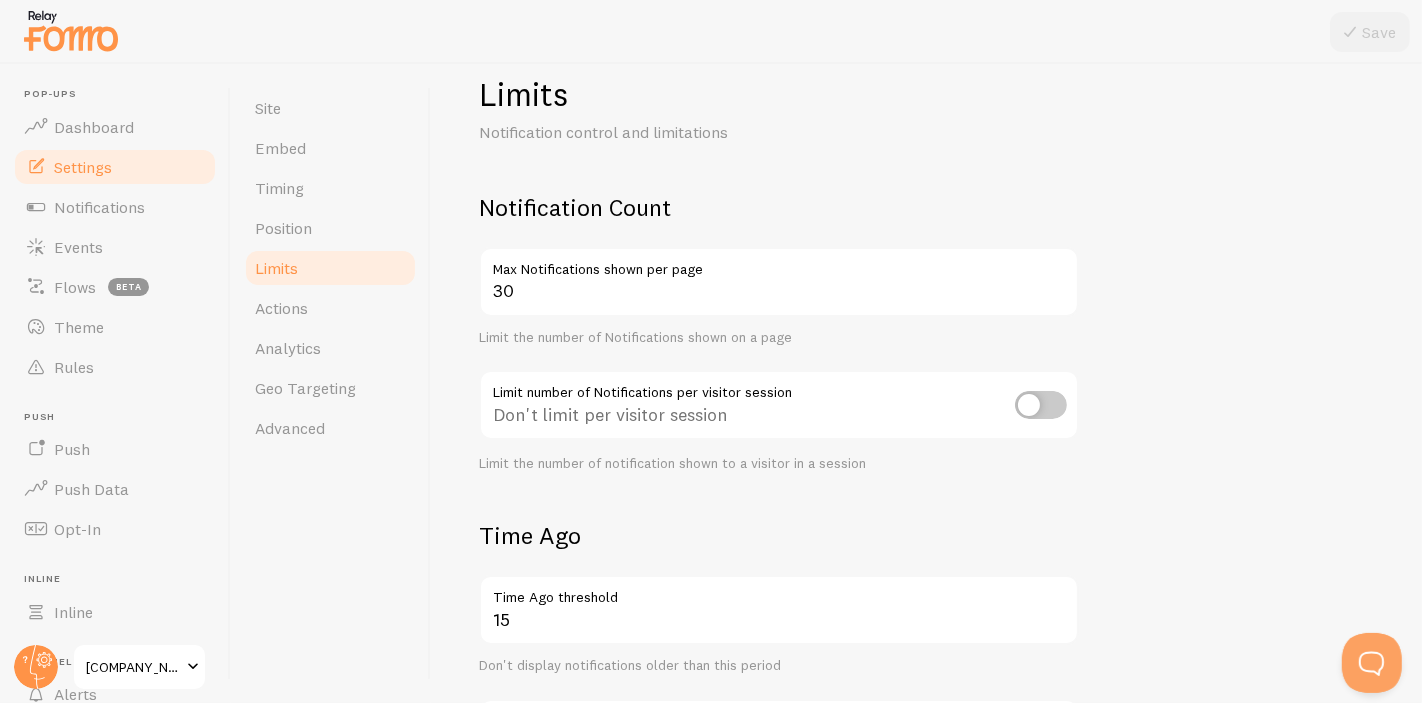 click on "Don't limit per visitor session" at bounding box center [779, 406] 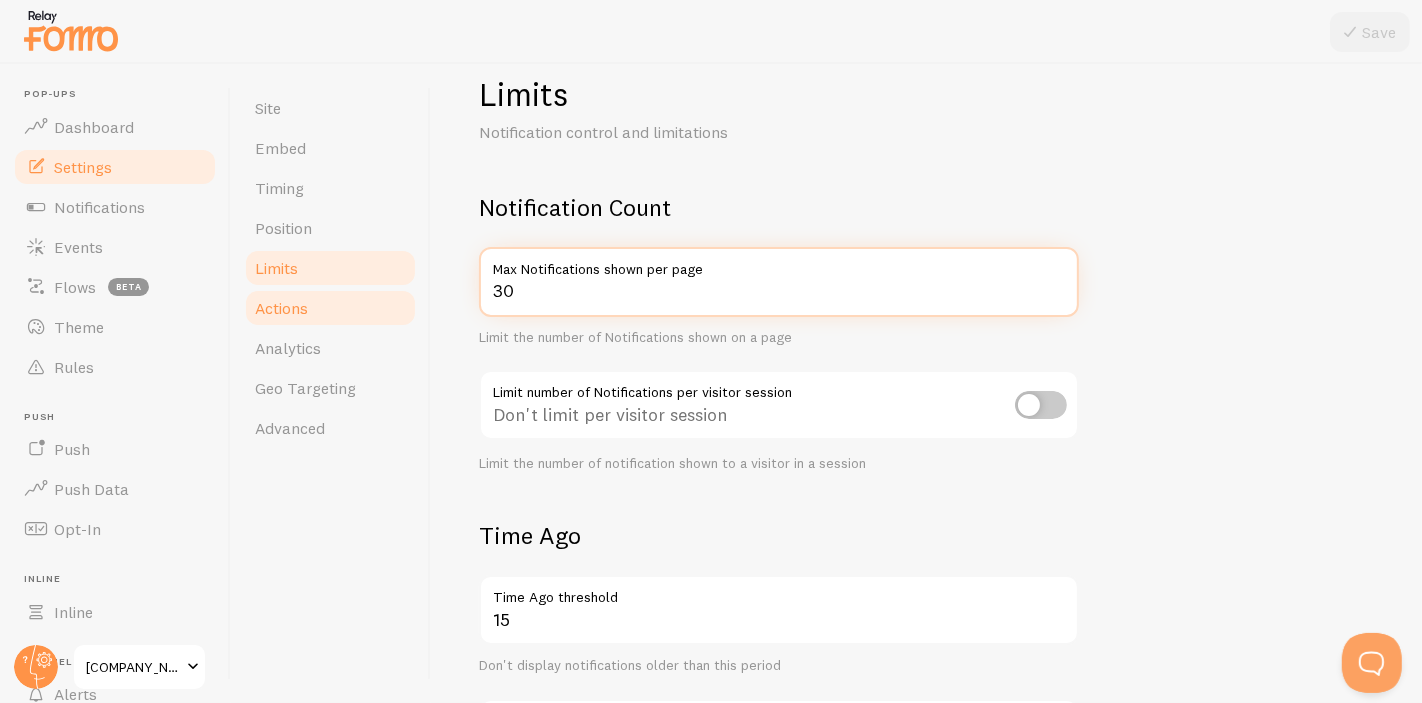 drag, startPoint x: 681, startPoint y: 296, endPoint x: 398, endPoint y: 308, distance: 283.2543 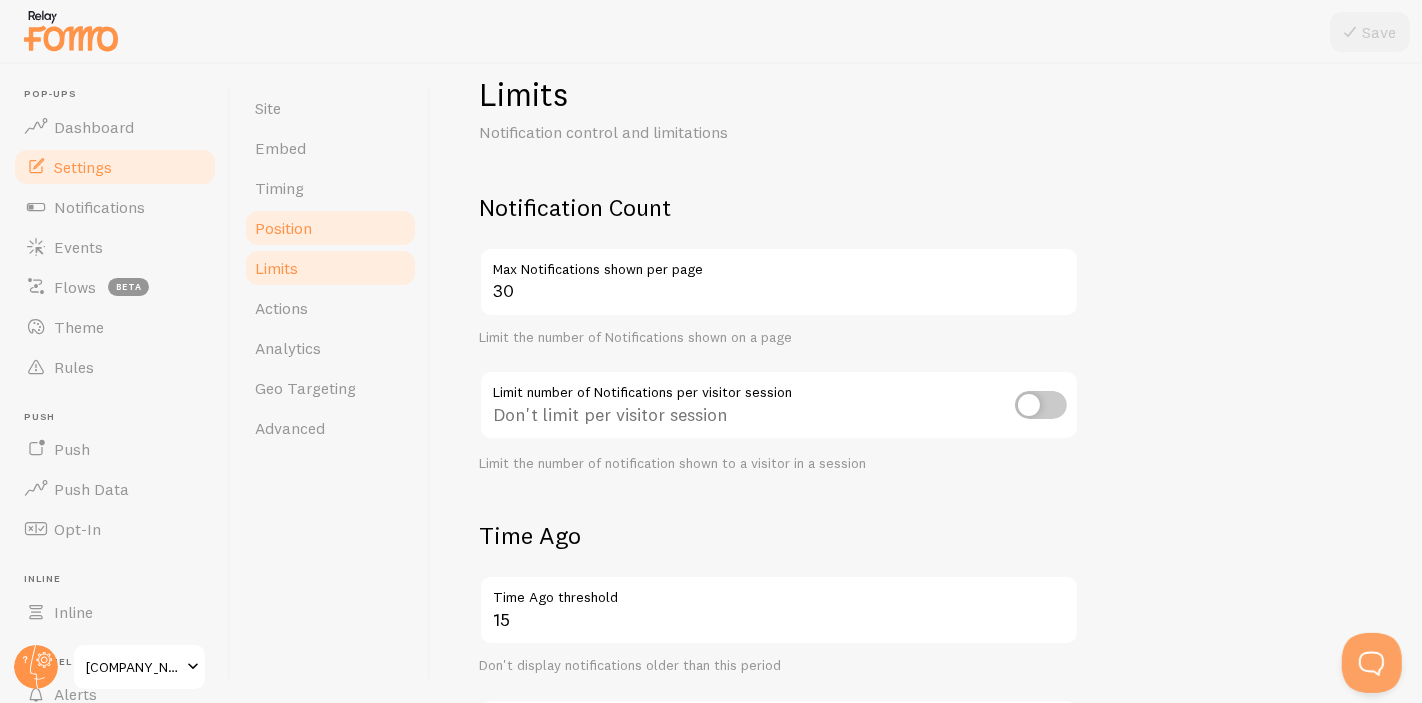 click on "Position" at bounding box center [330, 228] 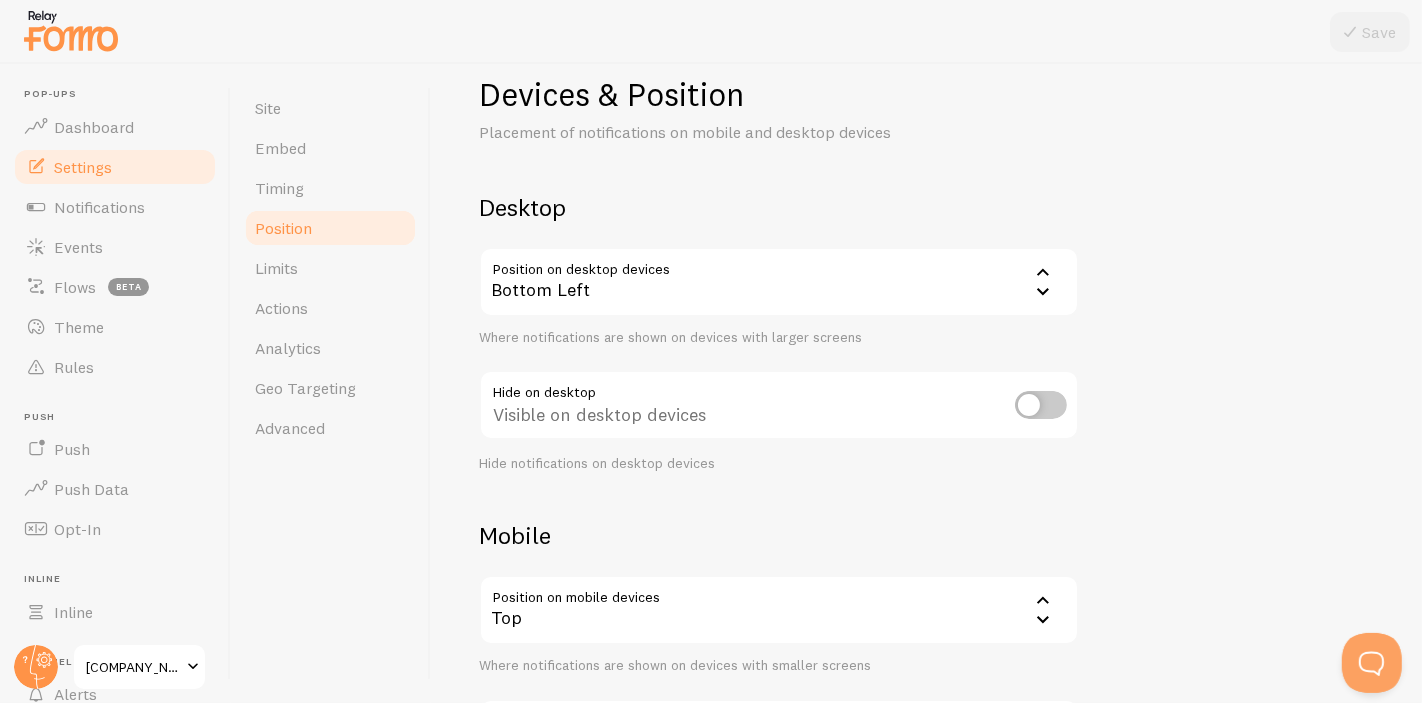 scroll, scrollTop: 0, scrollLeft: 0, axis: both 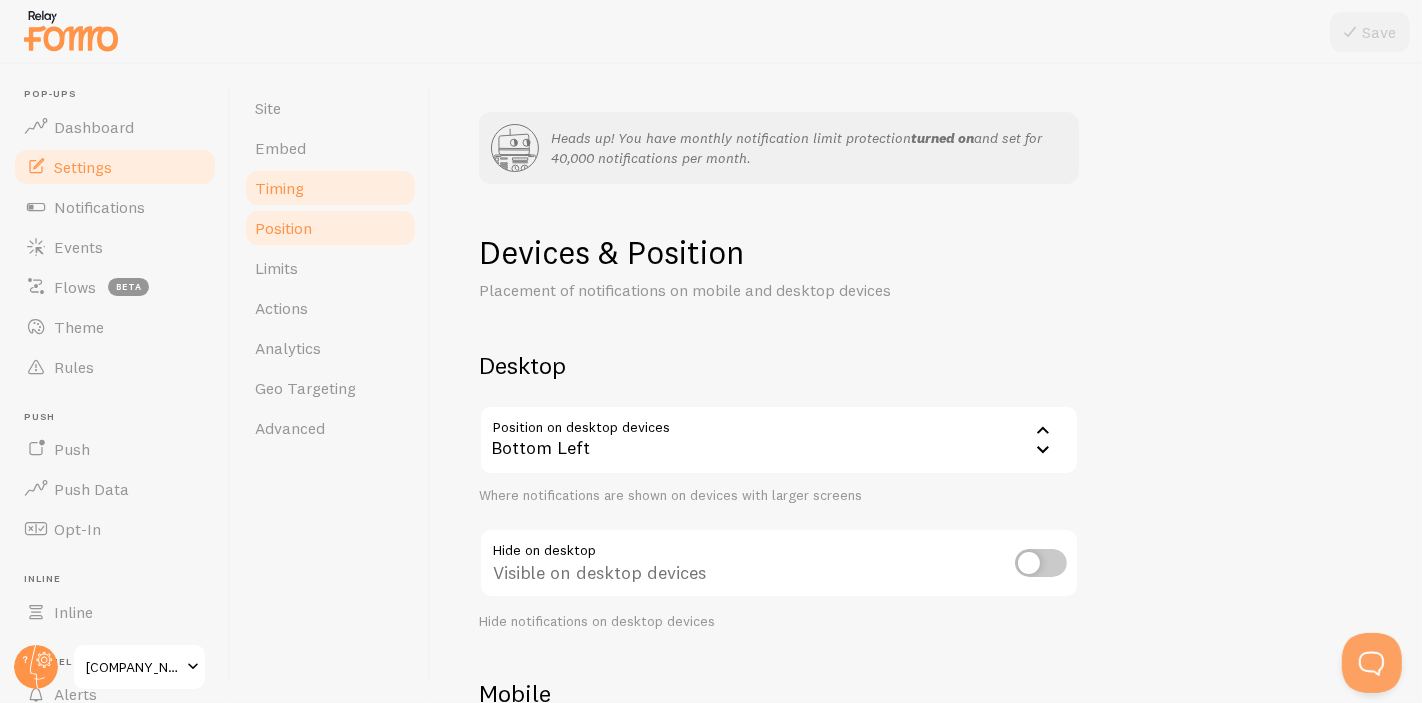click on "Timing" at bounding box center (330, 188) 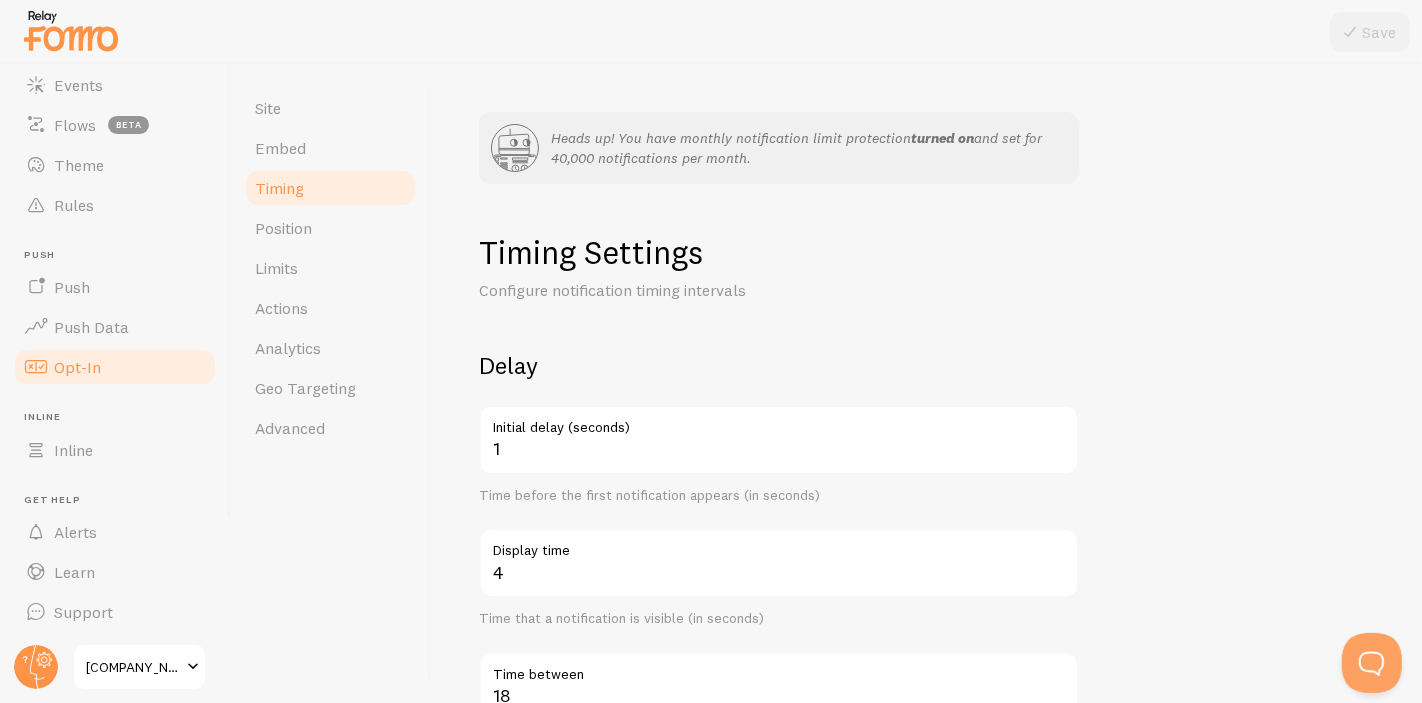 scroll, scrollTop: 0, scrollLeft: 0, axis: both 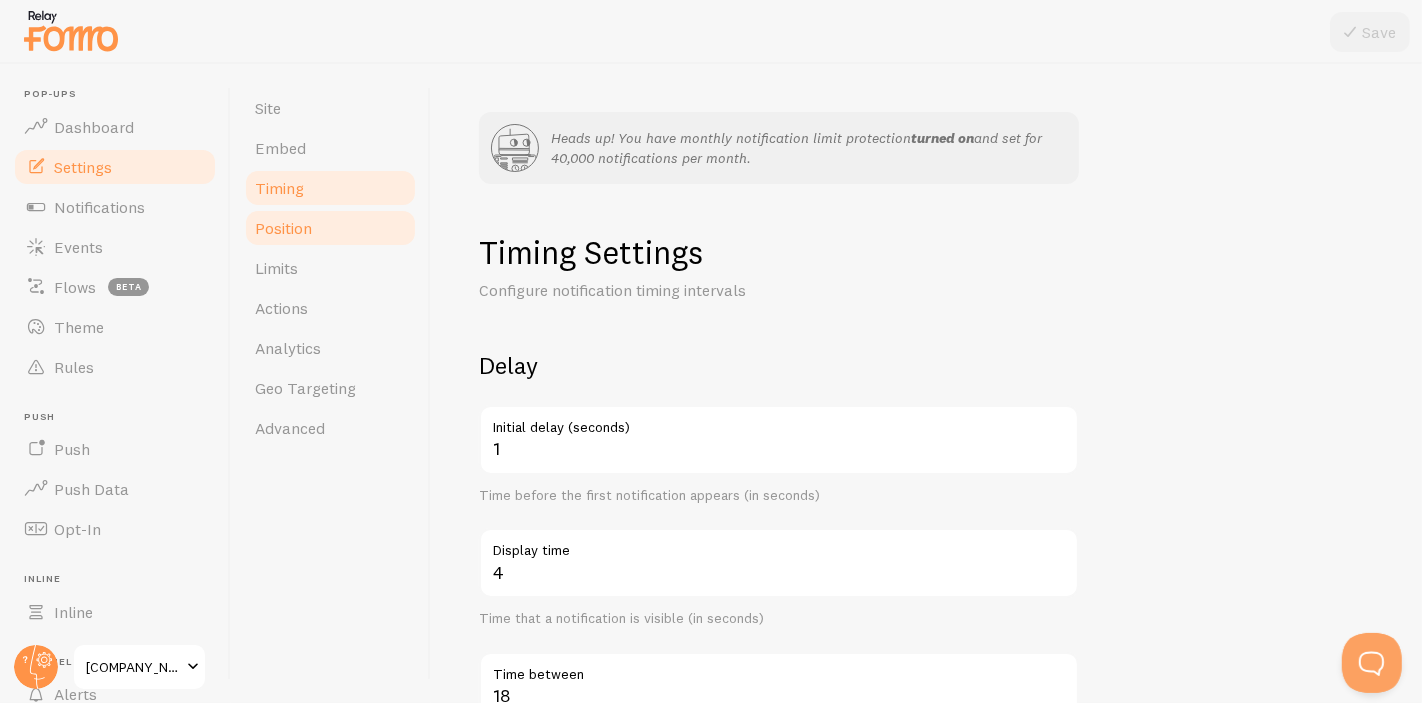click on "Position" at bounding box center [330, 228] 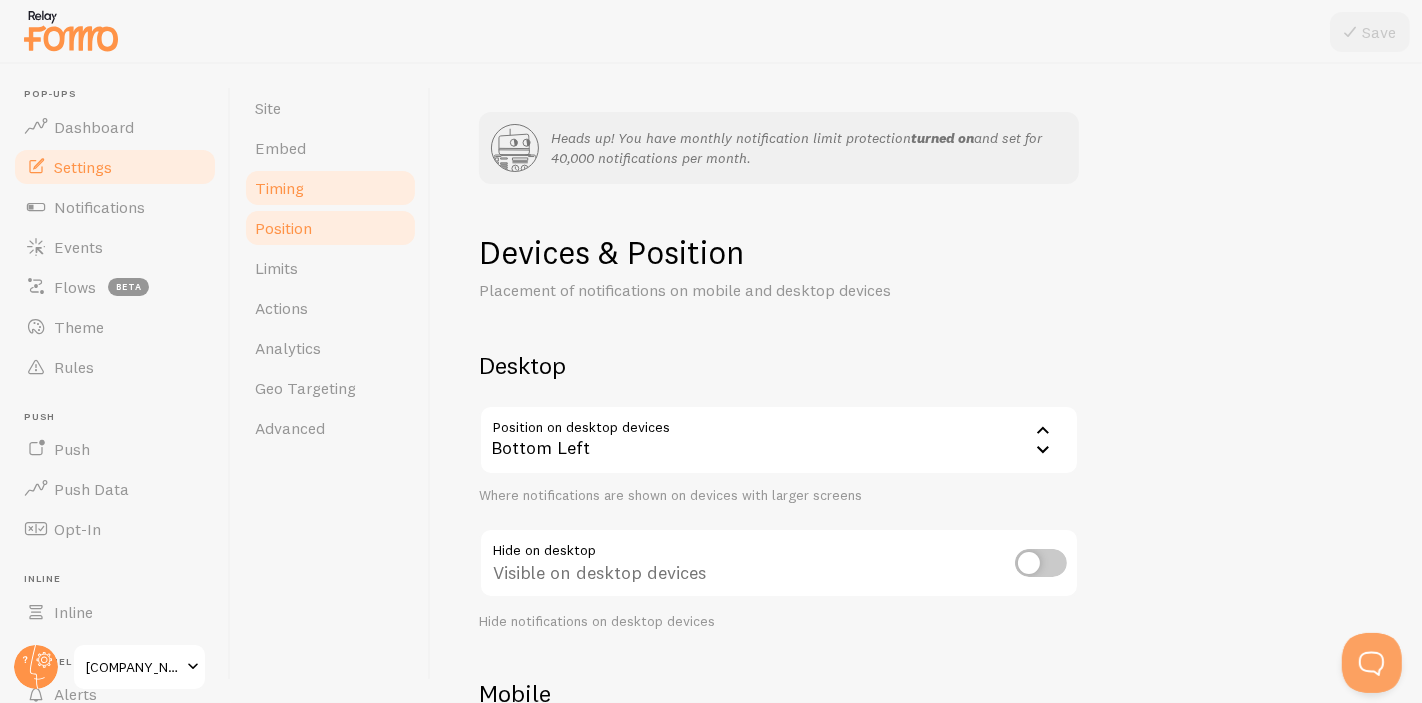 click on "Timing" at bounding box center (279, 188) 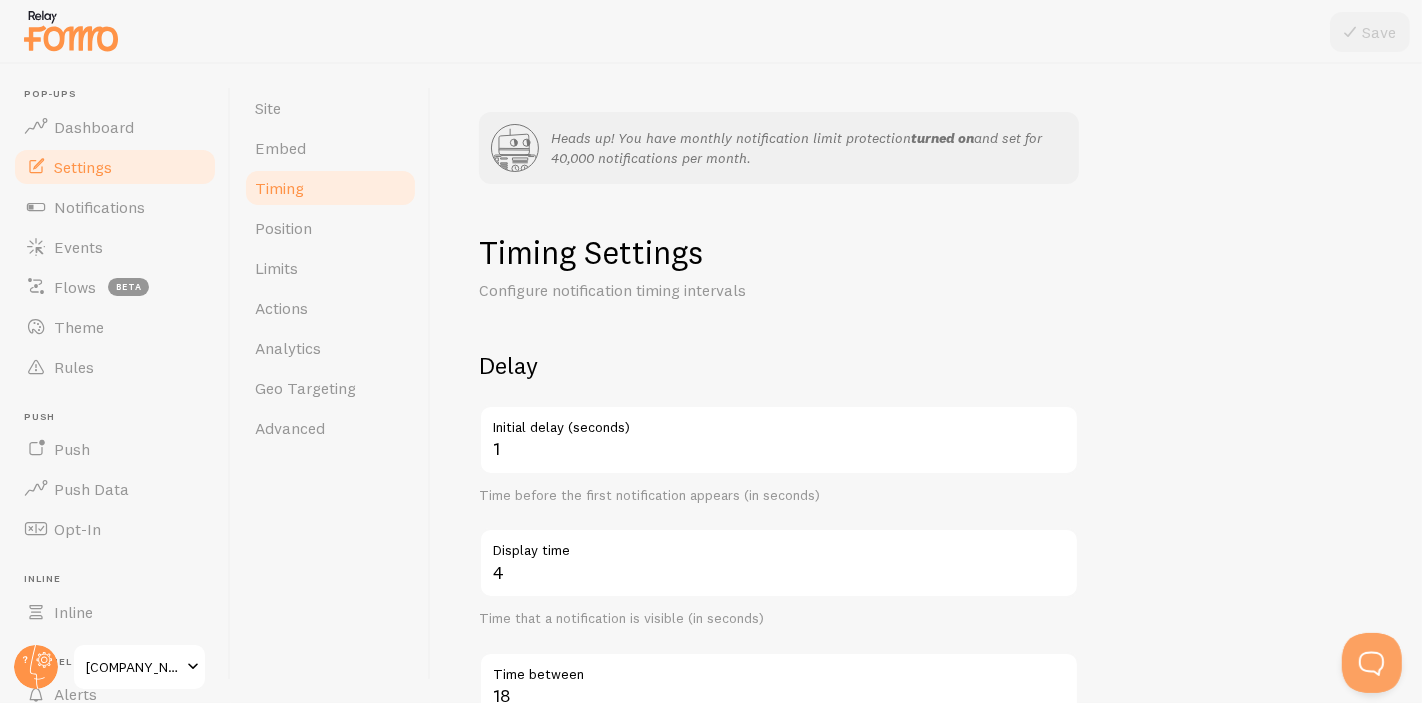 scroll, scrollTop: 598, scrollLeft: 0, axis: vertical 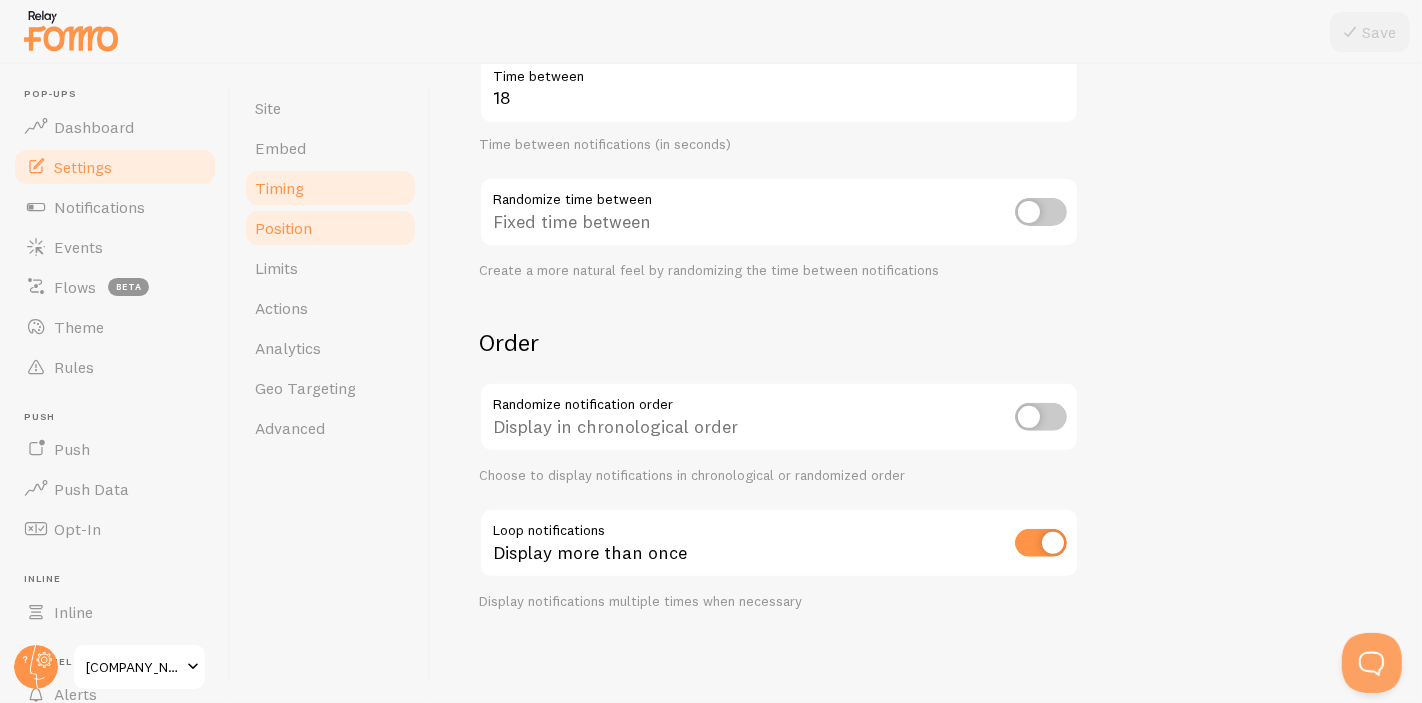click on "Position" at bounding box center (330, 228) 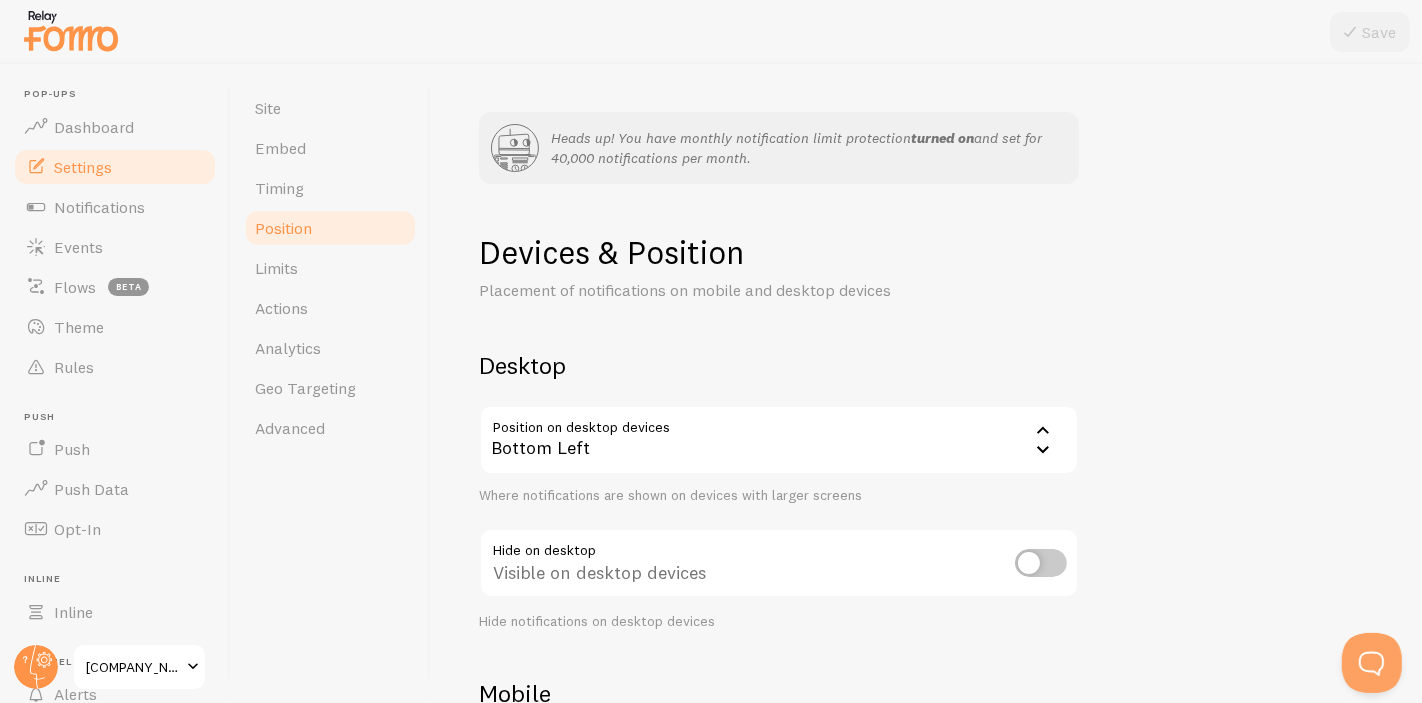 scroll, scrollTop: 350, scrollLeft: 0, axis: vertical 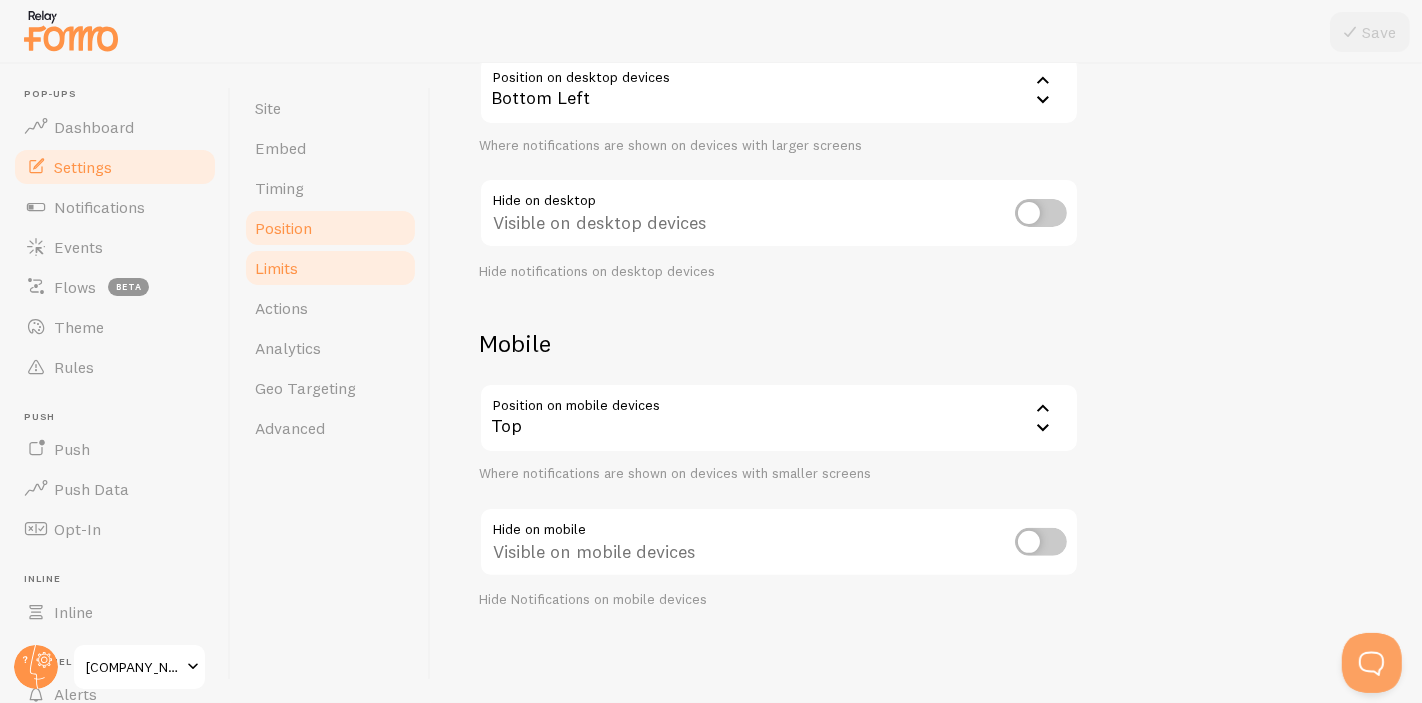 click on "Limits" at bounding box center [330, 268] 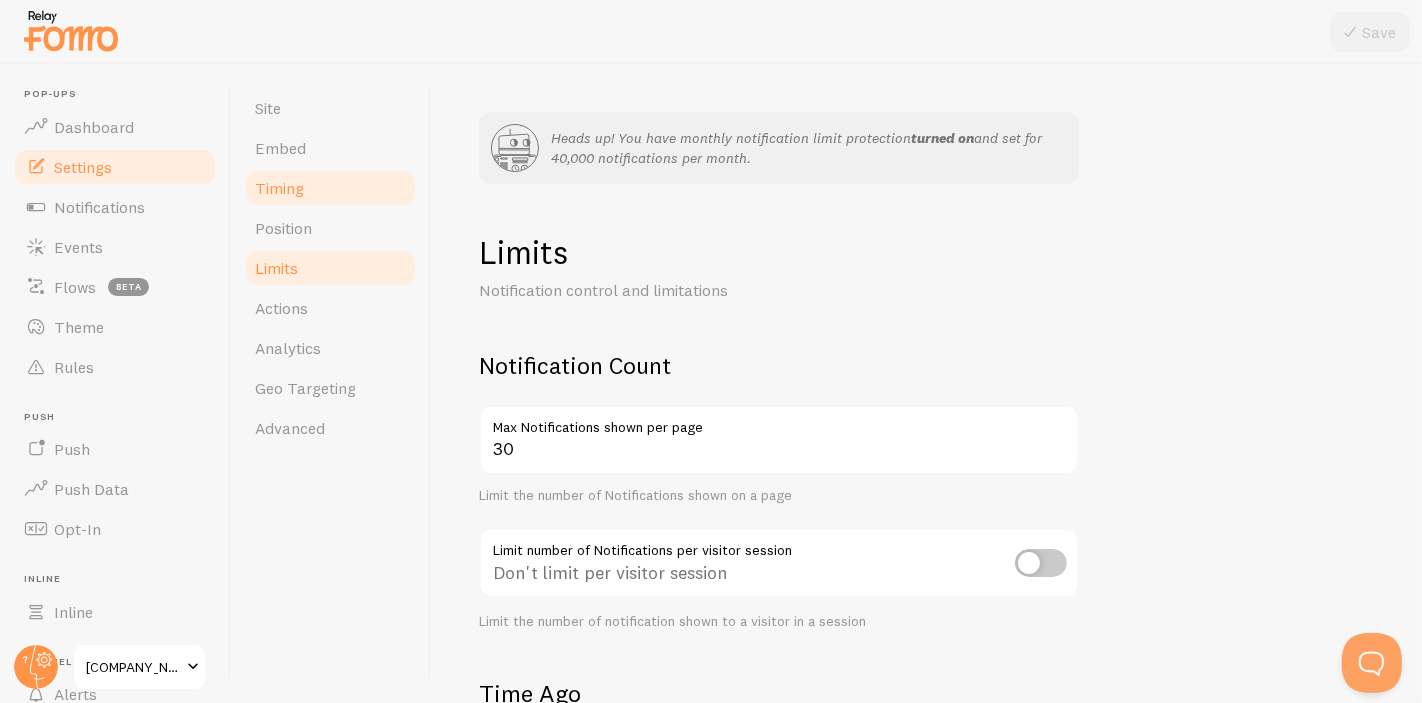 click on "Timing" at bounding box center [330, 188] 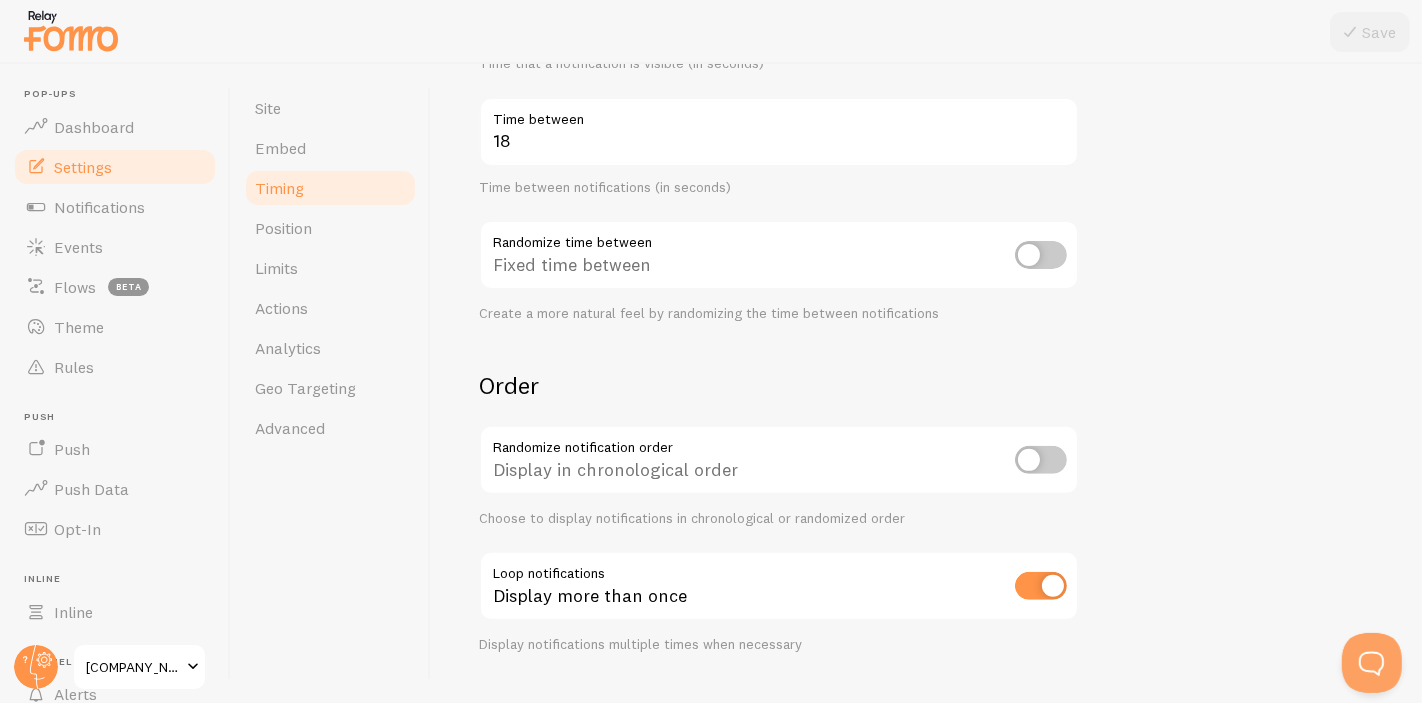 scroll, scrollTop: 598, scrollLeft: 0, axis: vertical 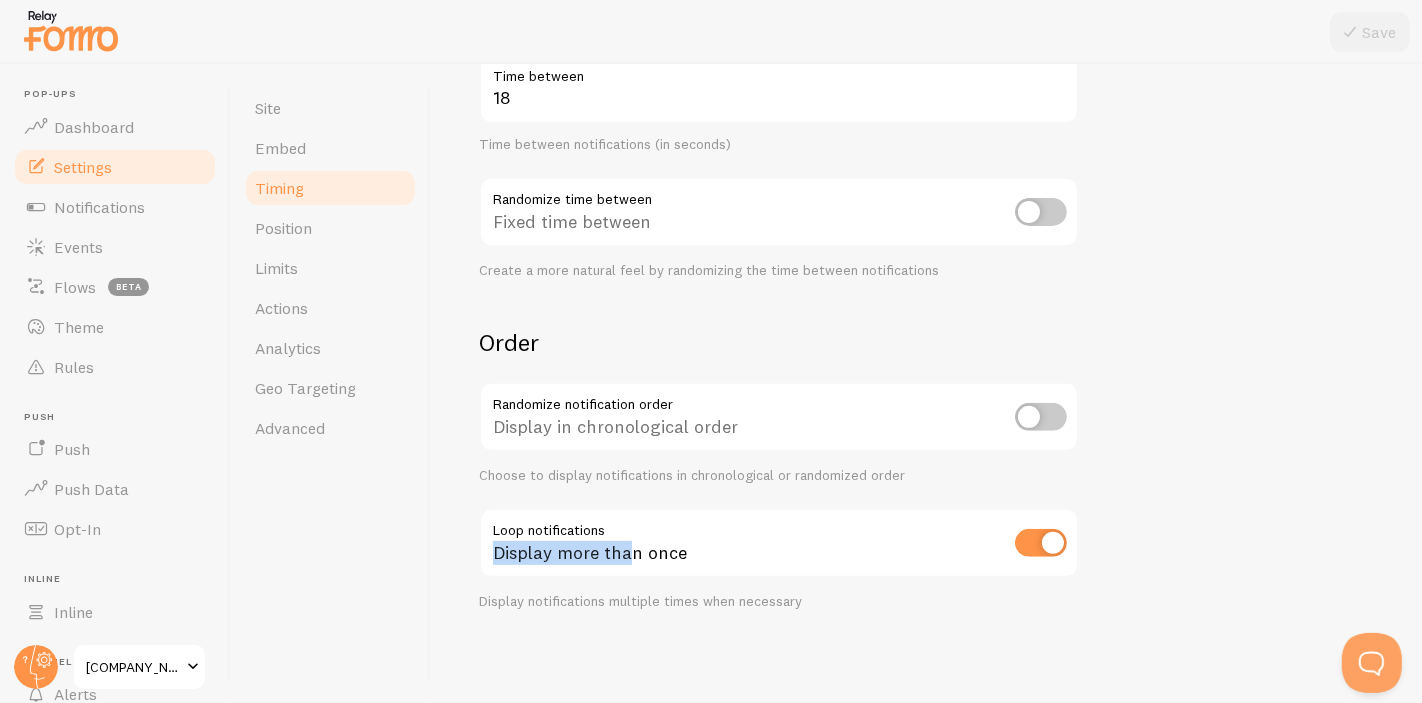 drag, startPoint x: 488, startPoint y: 535, endPoint x: 591, endPoint y: 528, distance: 103.23759 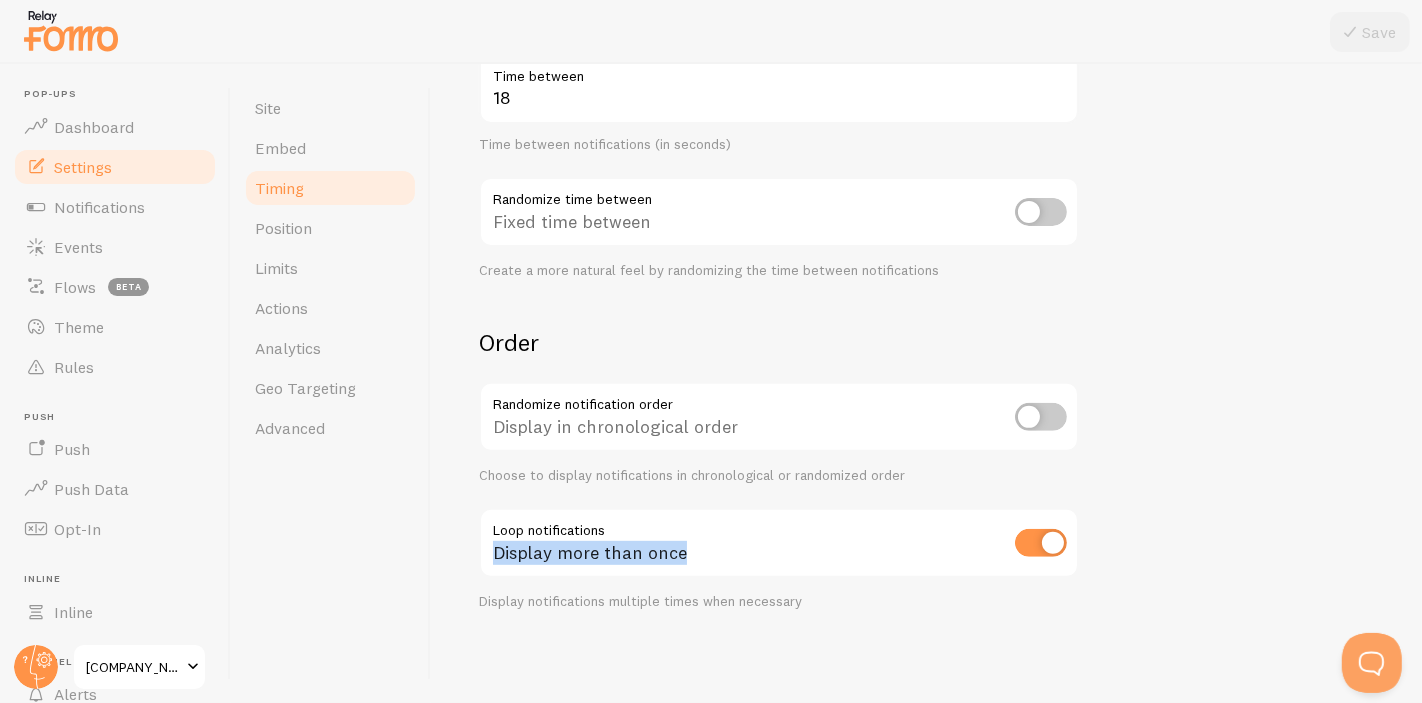 drag, startPoint x: 487, startPoint y: 515, endPoint x: 696, endPoint y: 538, distance: 210.26175 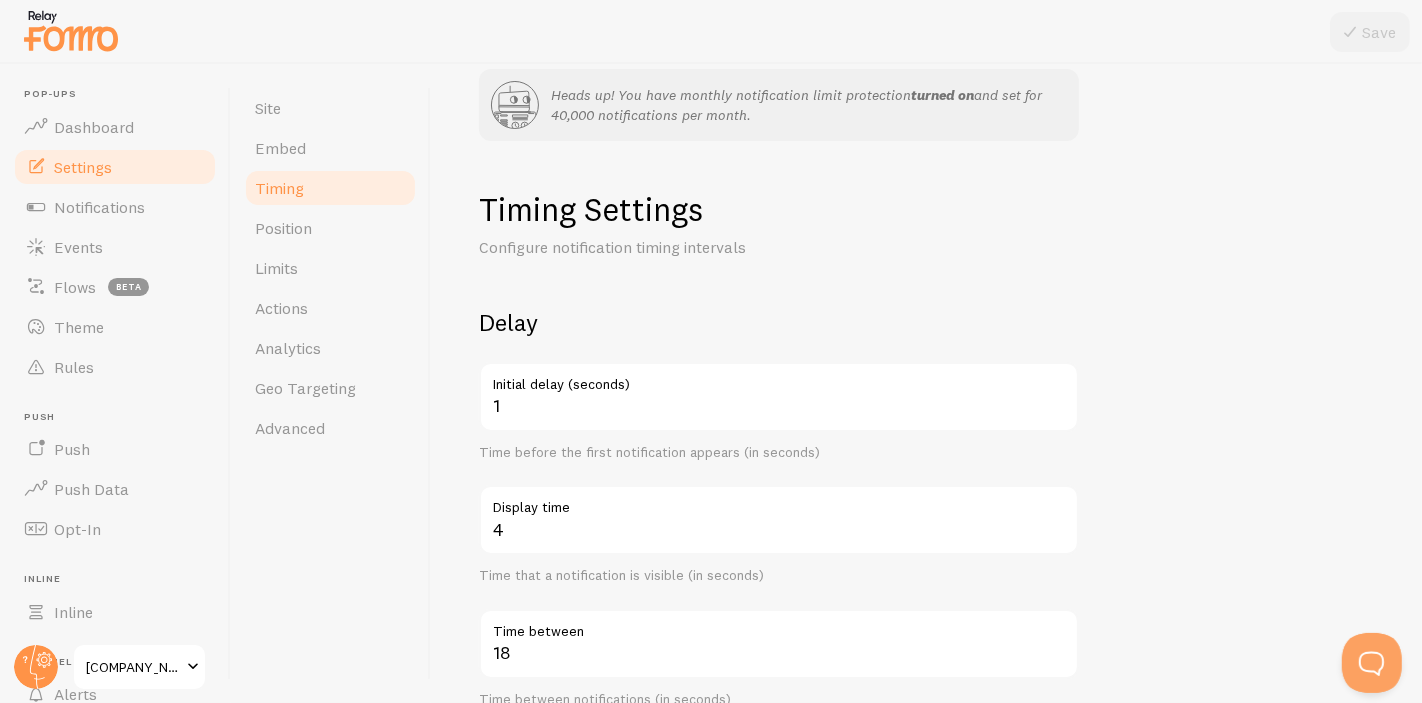 scroll, scrollTop: 0, scrollLeft: 0, axis: both 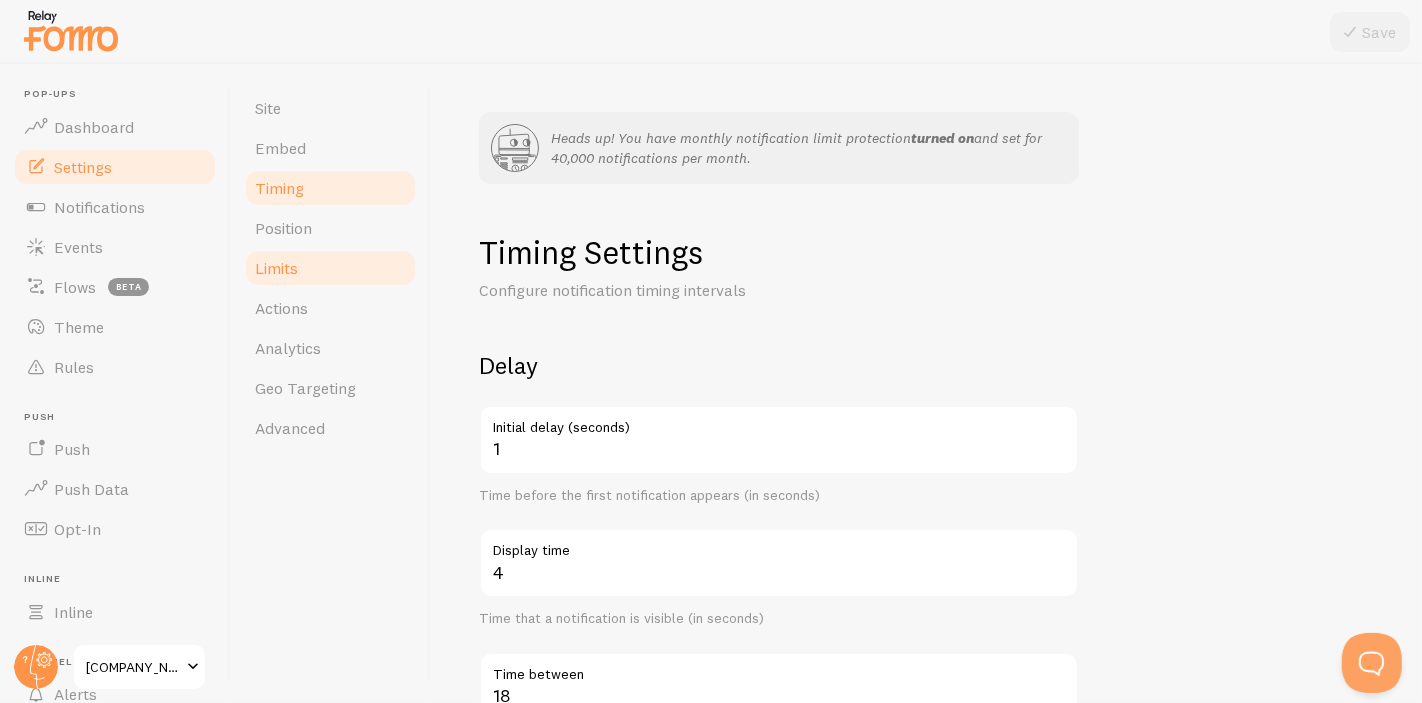 click on "Limits" at bounding box center [276, 268] 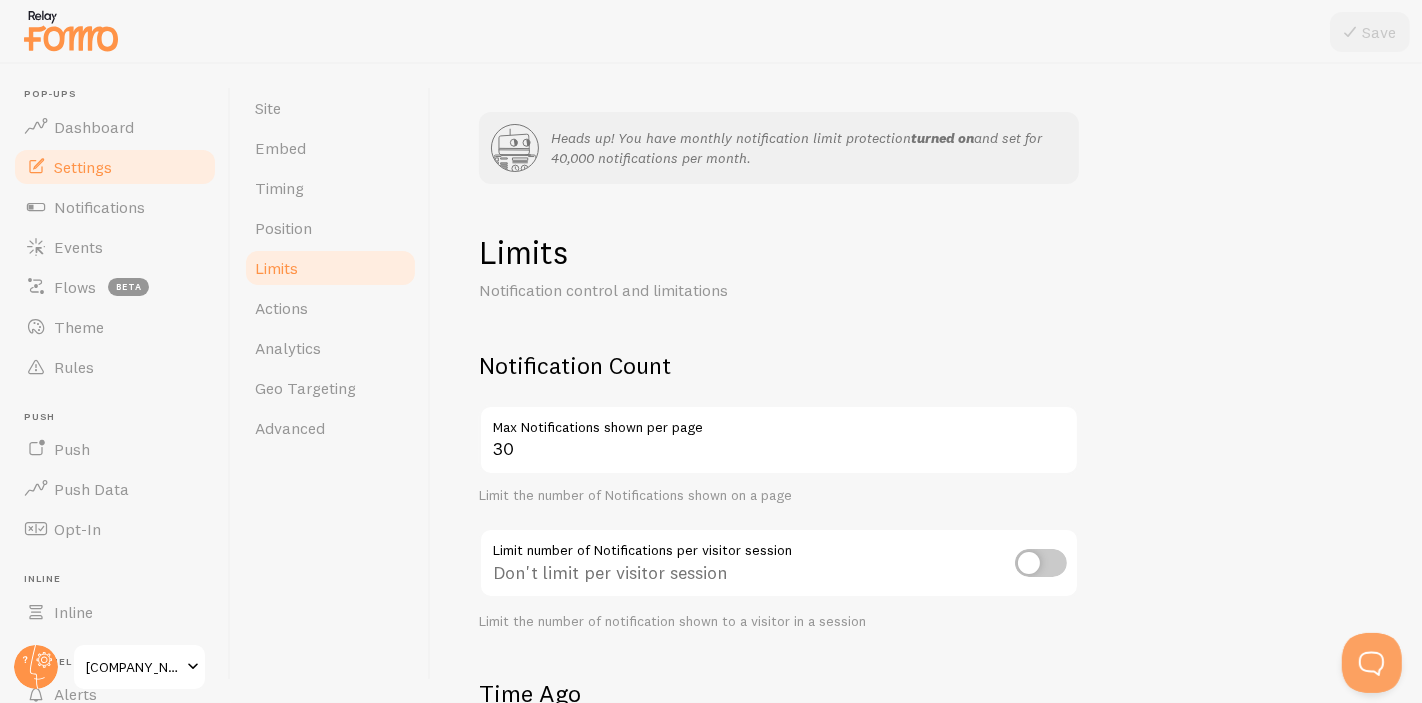 scroll, scrollTop: 222, scrollLeft: 0, axis: vertical 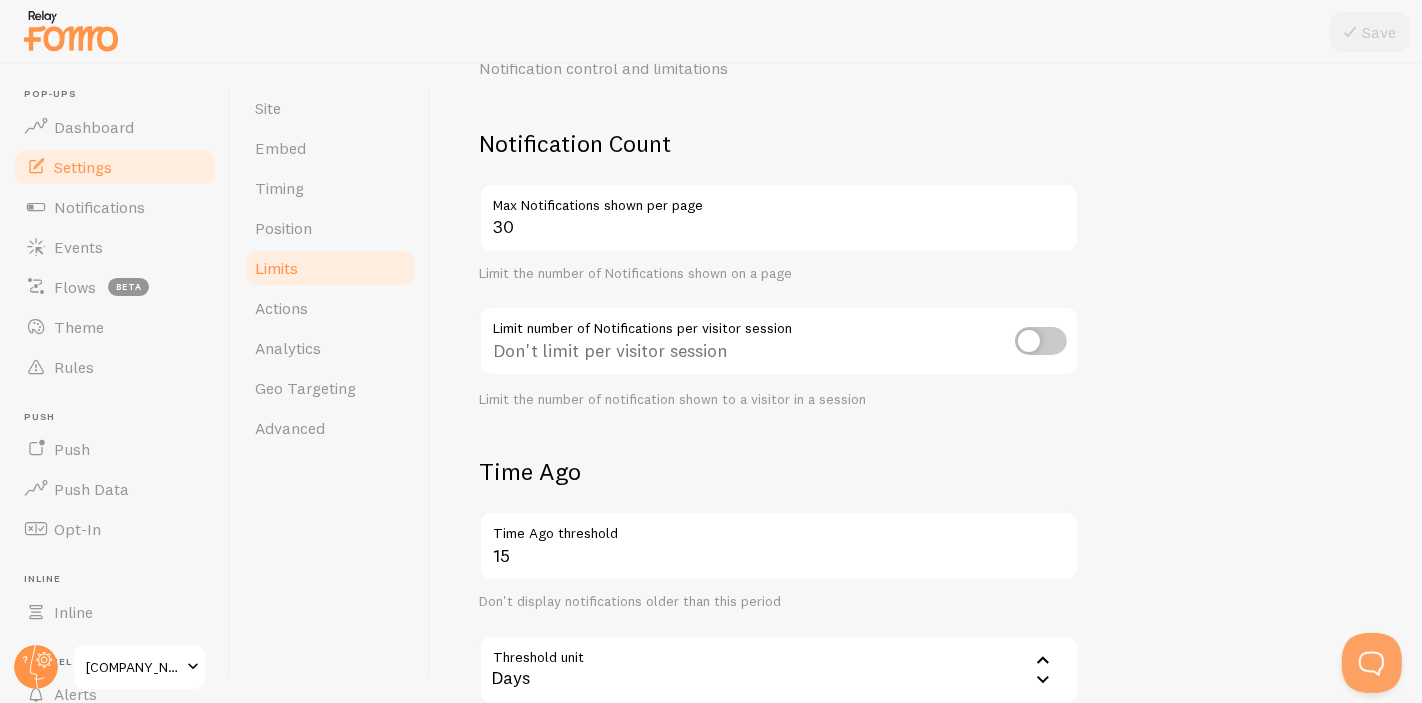 click on "Notification Count" at bounding box center (779, 143) 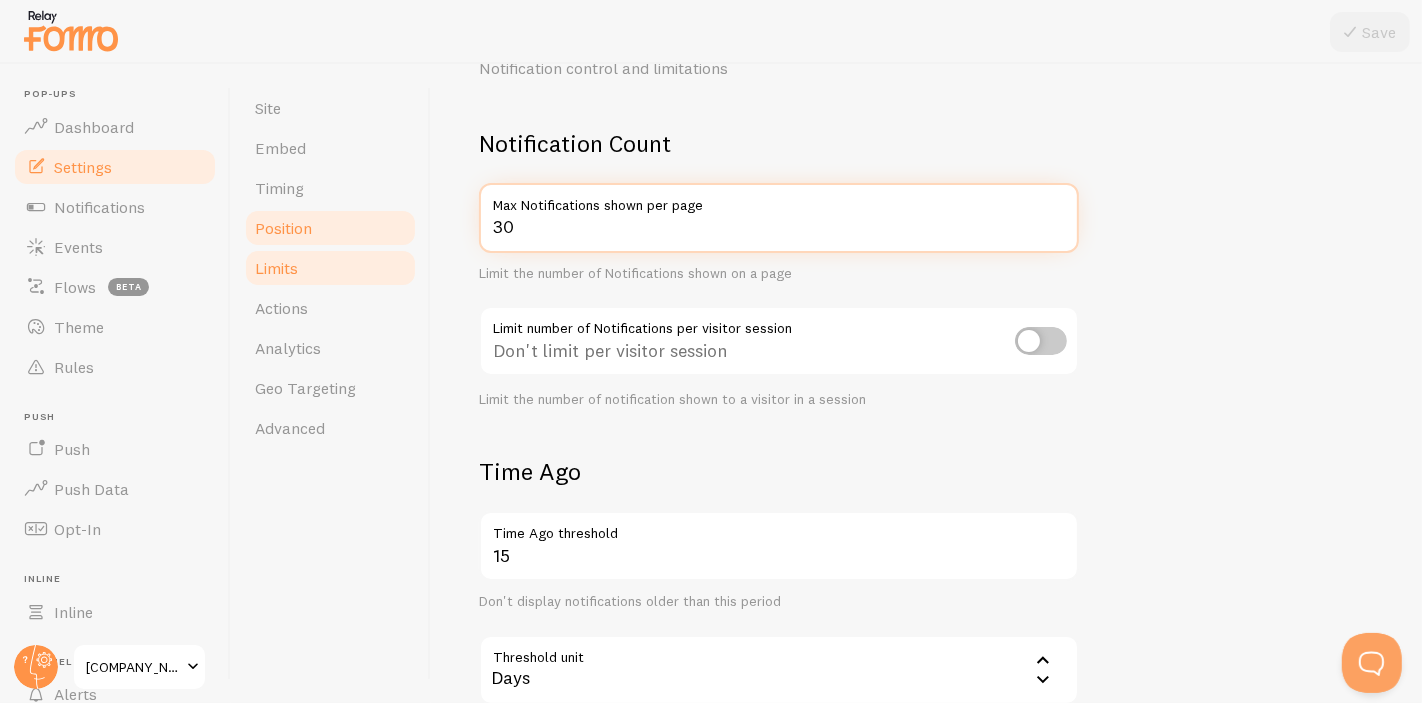 drag, startPoint x: 655, startPoint y: 227, endPoint x: 301, endPoint y: 230, distance: 354.01273 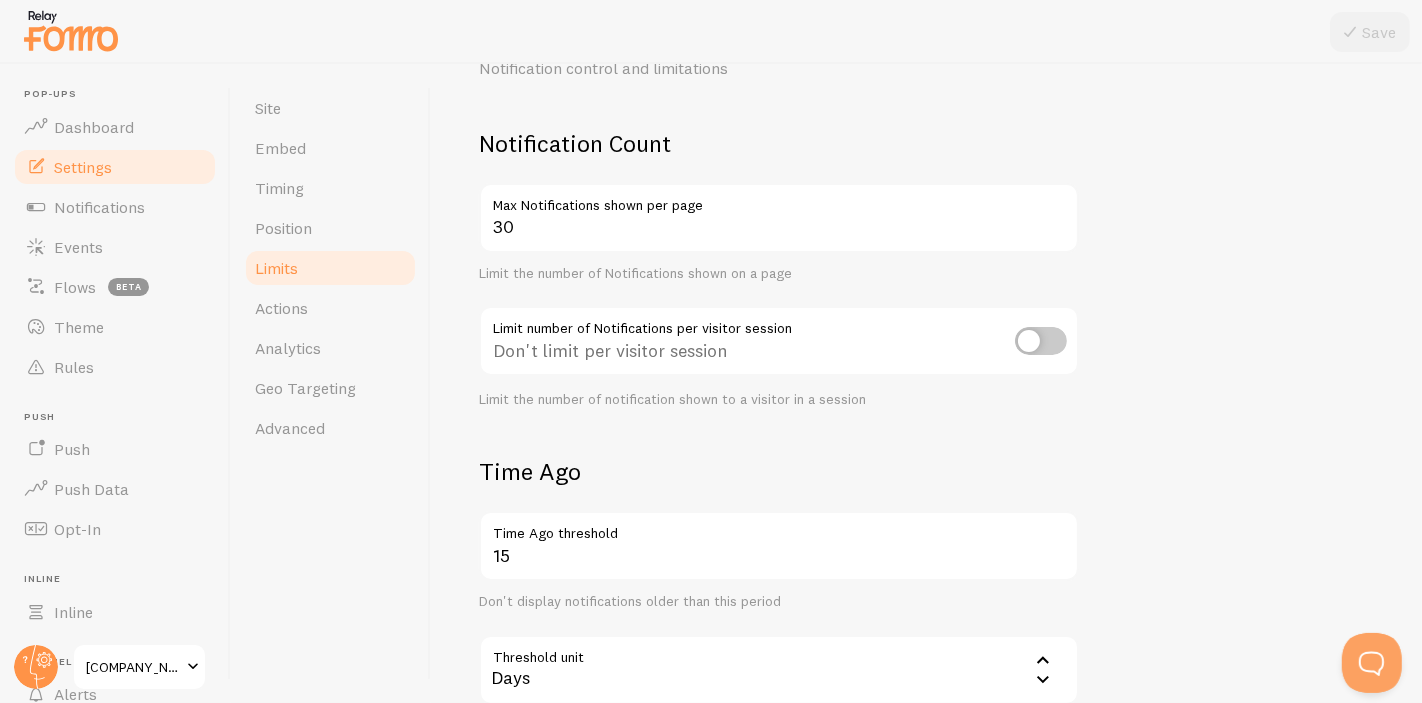 click on "Notification Count" at bounding box center [779, 143] 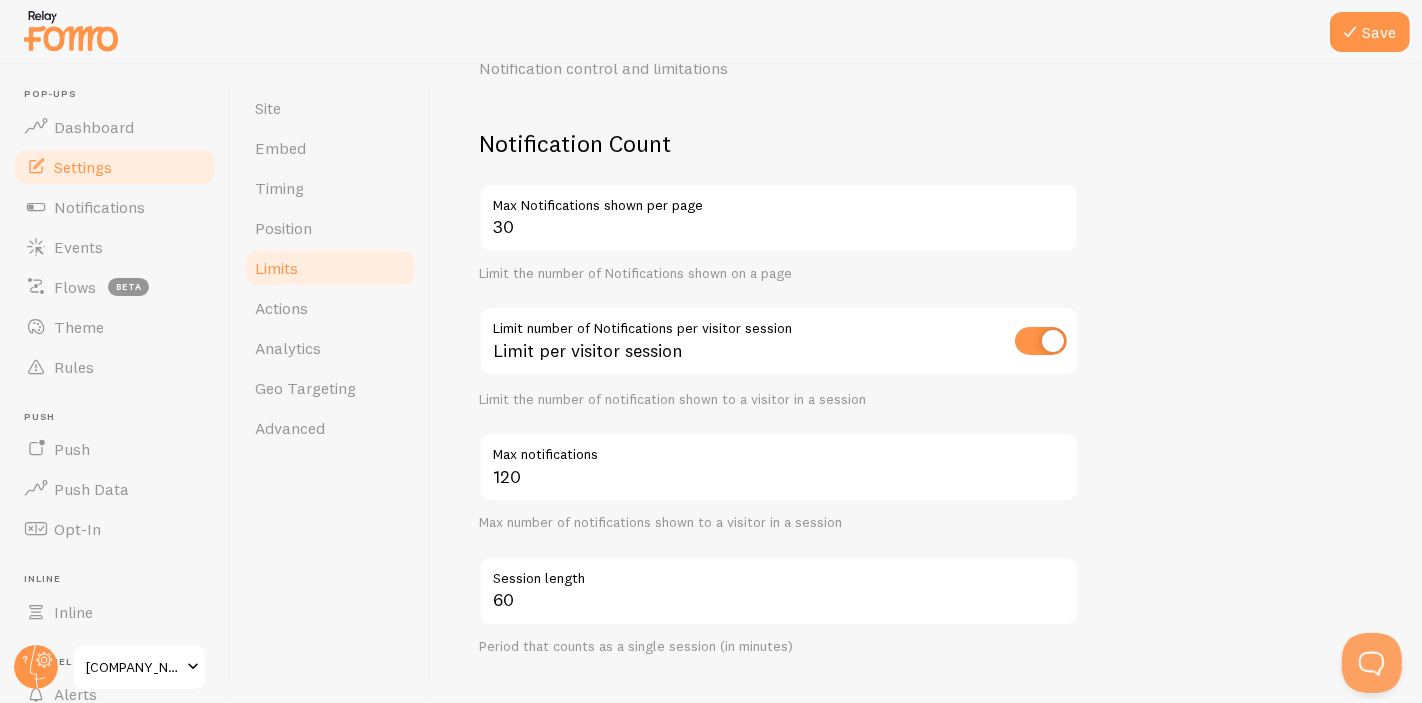 click at bounding box center [1041, 341] 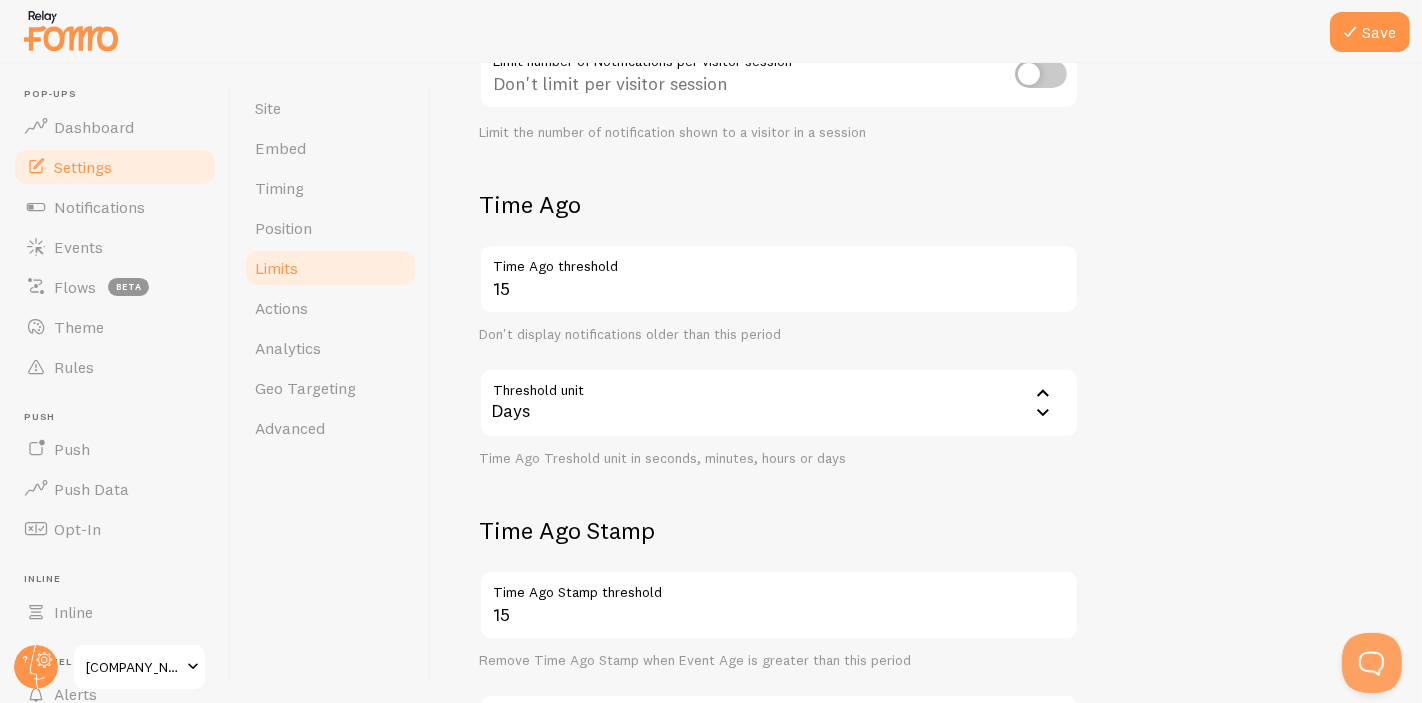 scroll, scrollTop: 267, scrollLeft: 0, axis: vertical 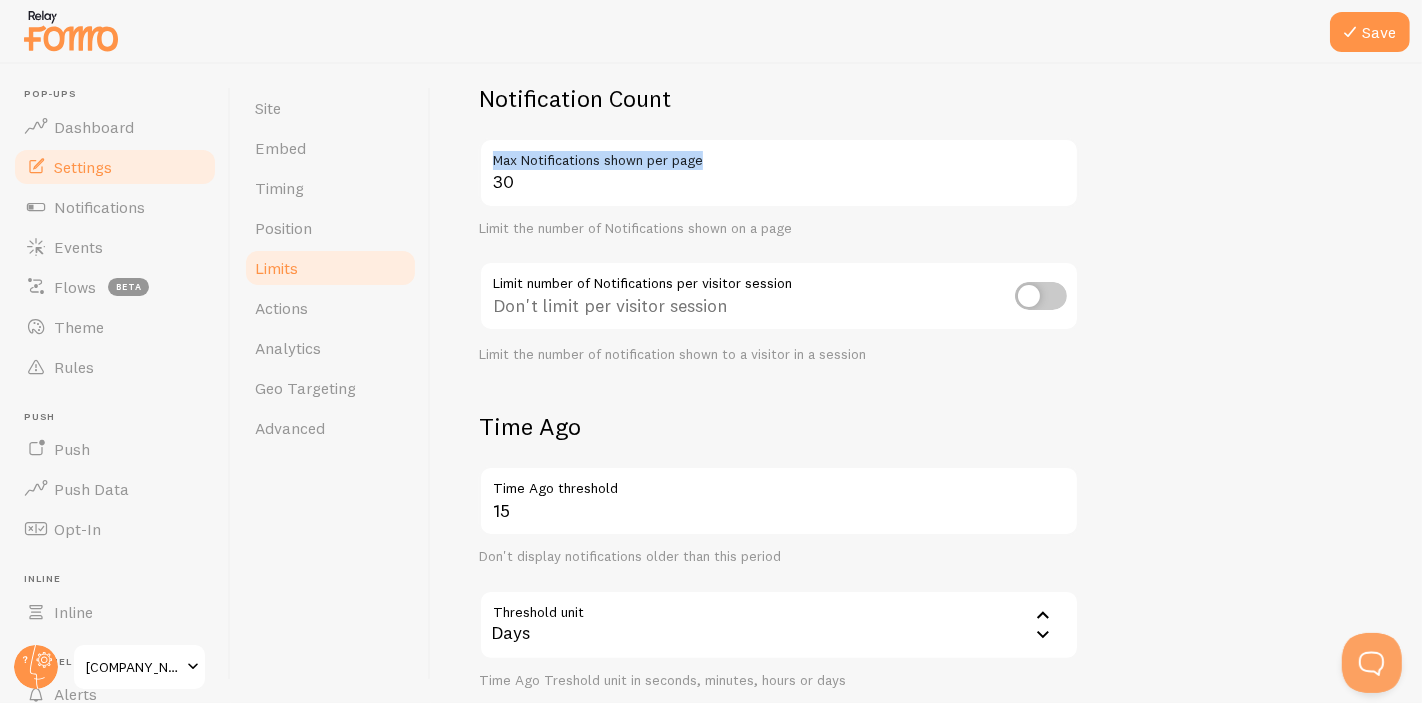 drag, startPoint x: 535, startPoint y: 161, endPoint x: 722, endPoint y: 165, distance: 187.04277 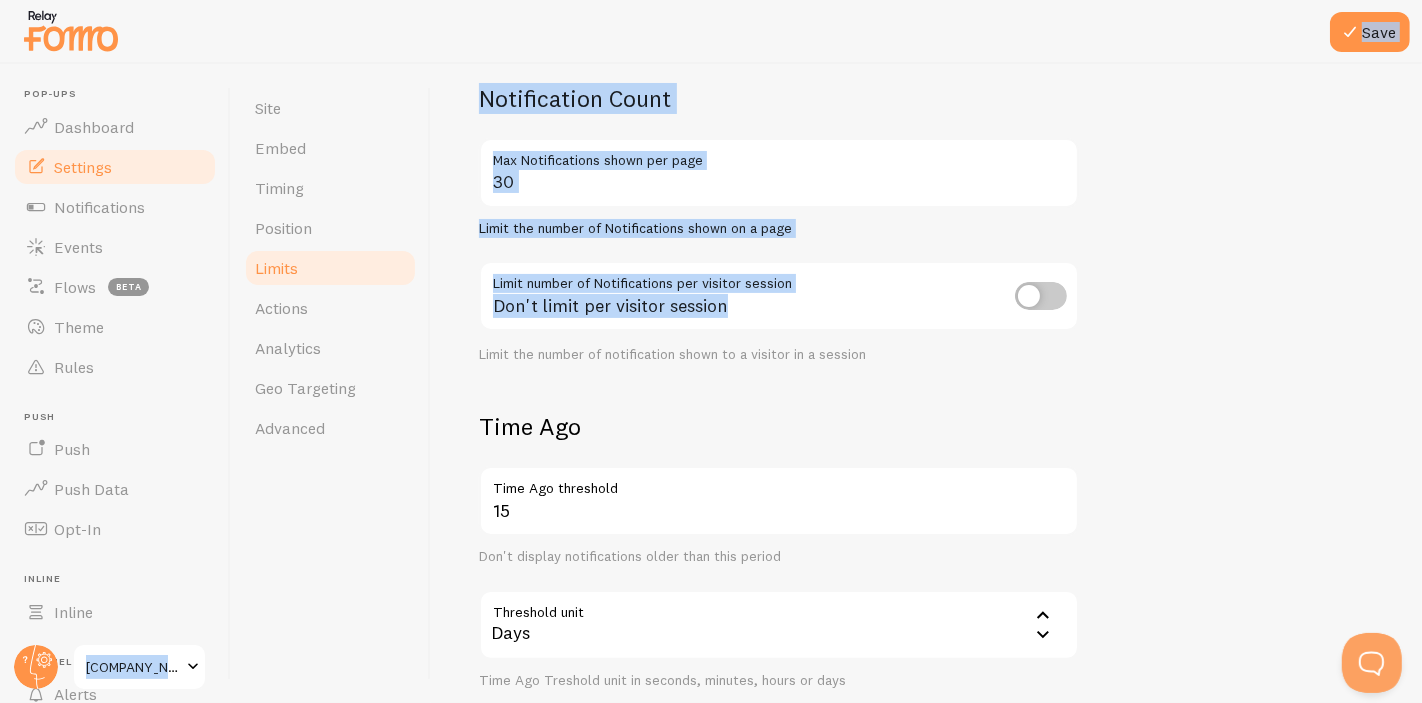 click on "Pop-ups
Dashboard
Settings
Notifications
Events
Flows
beta
Theme
Rules
Push
Push
Push Data
Opt-In
Inline
Inline
Get Help
Alerts
Learn
Support
Communityinfluencer
Save
Site
Embed
Timing
Position" at bounding box center [711, 351] 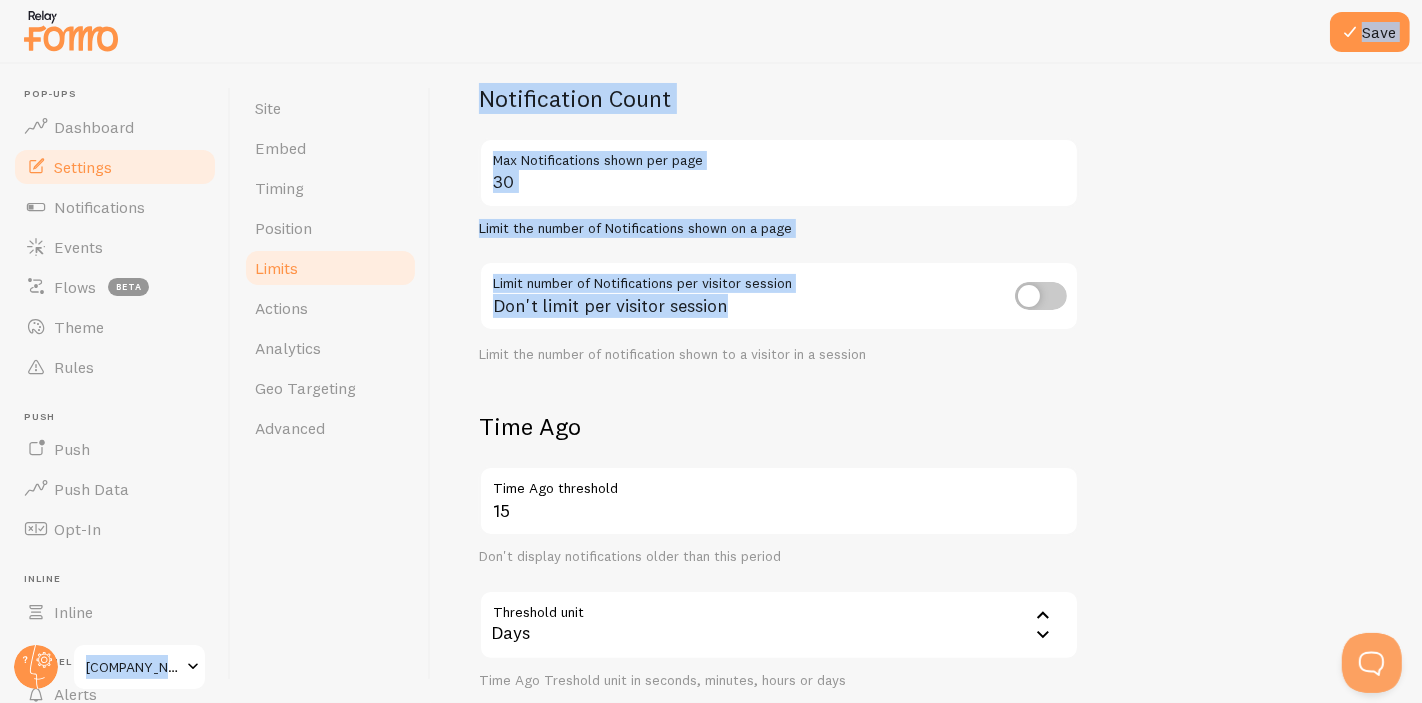 click on "Don't limit per visitor session" at bounding box center [779, 297] 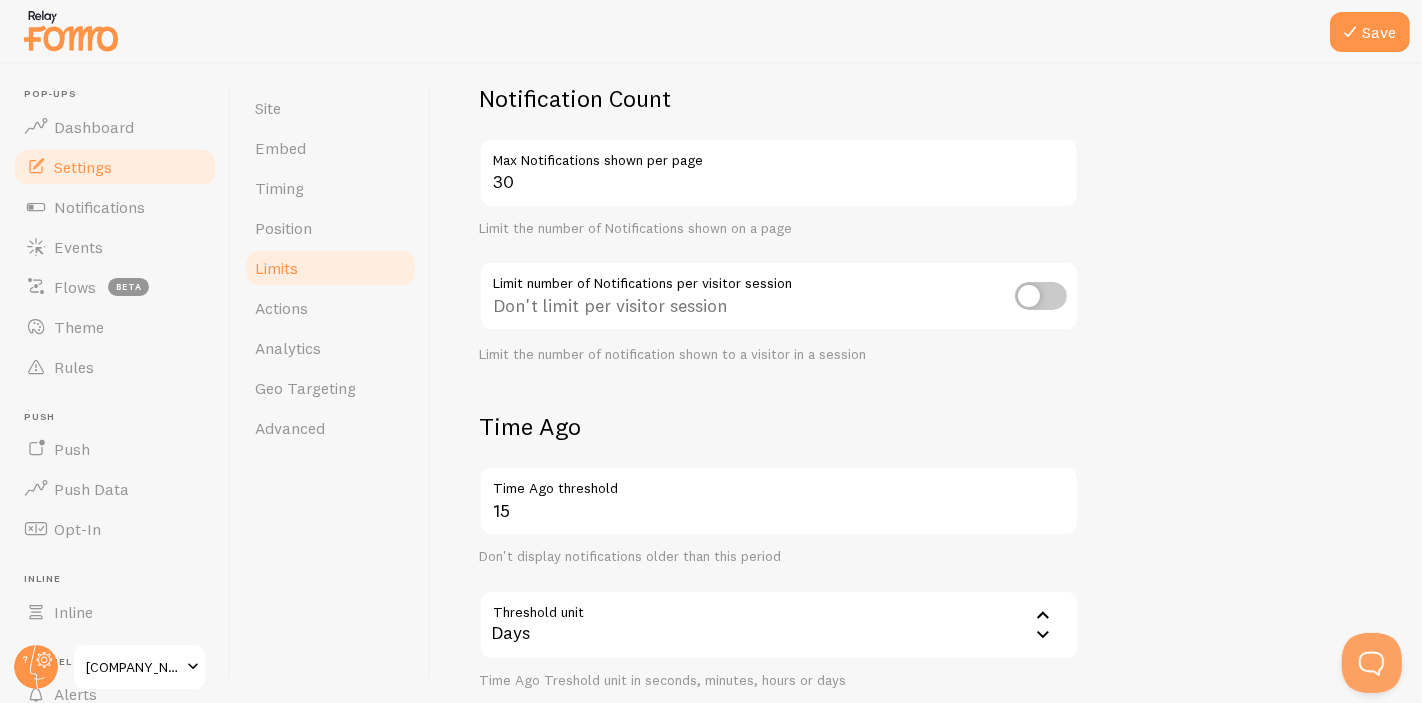 scroll, scrollTop: 156, scrollLeft: 0, axis: vertical 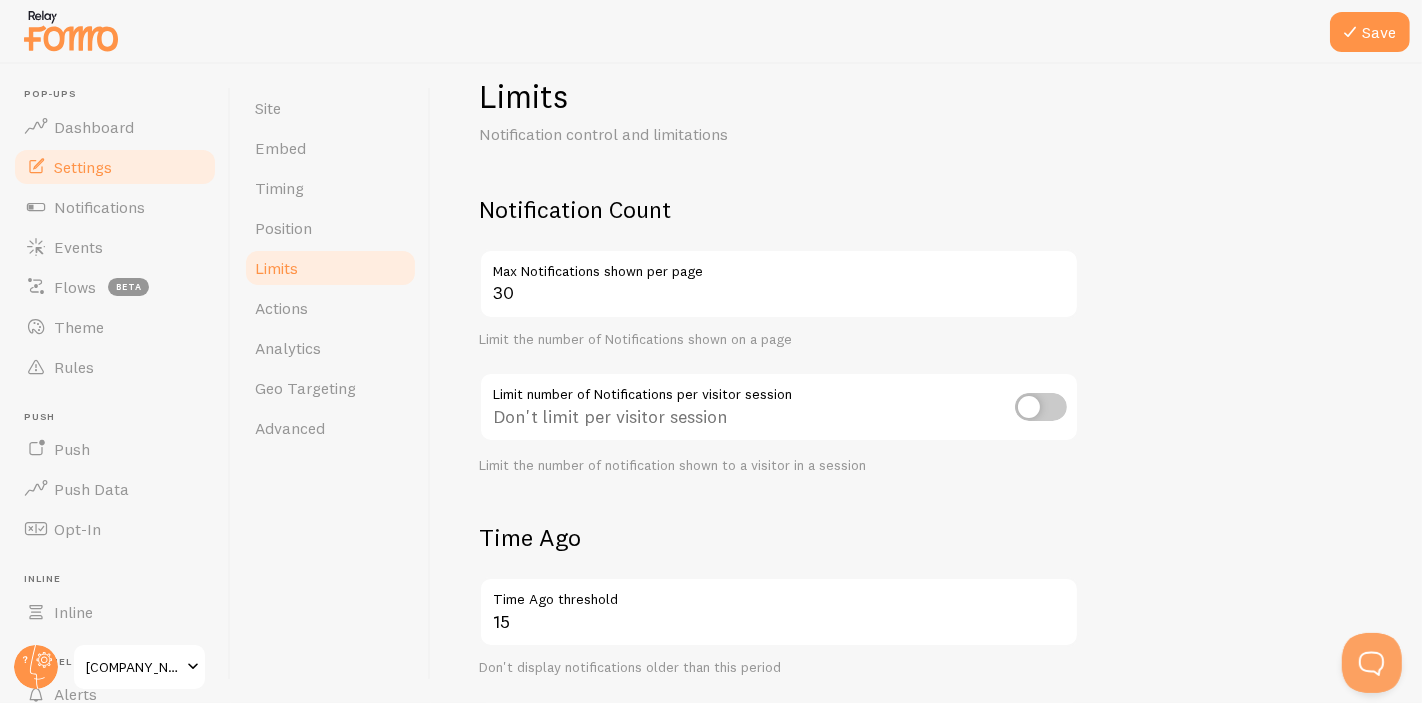 click at bounding box center (1041, 407) 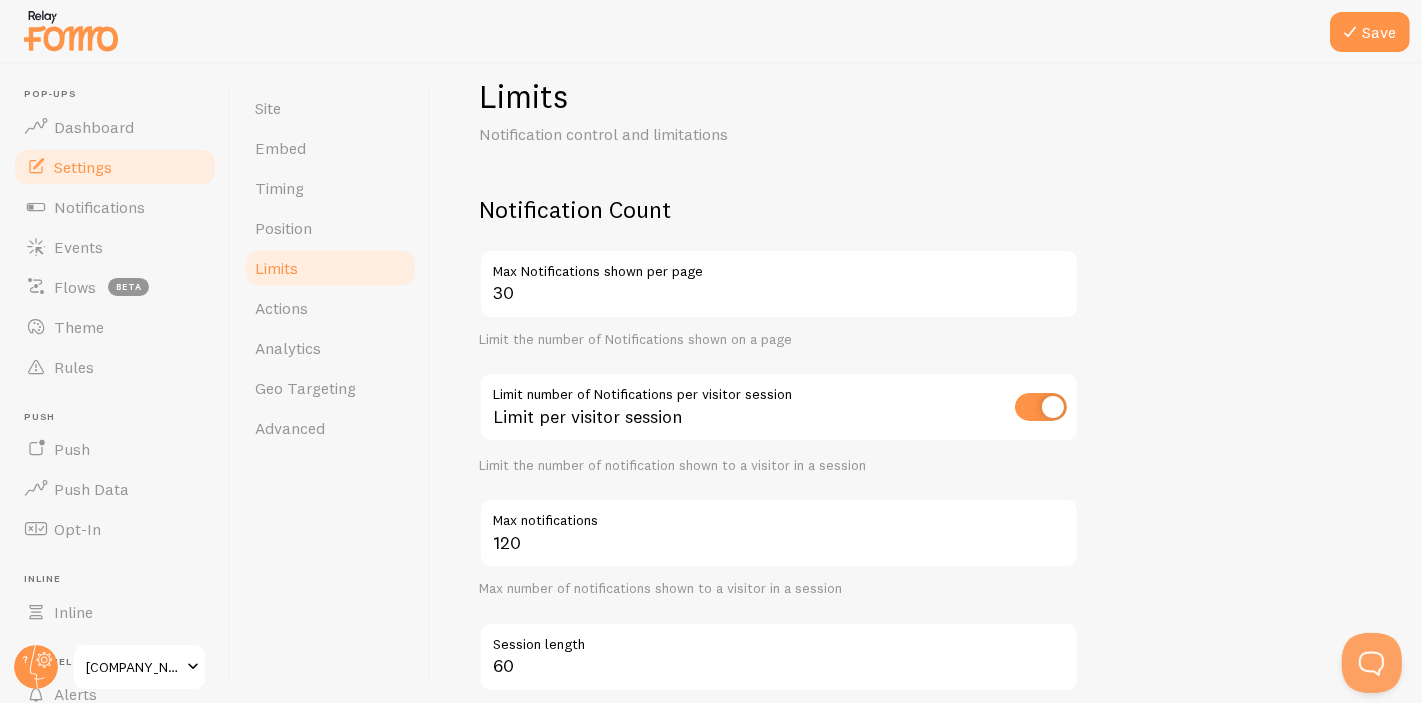 scroll, scrollTop: 267, scrollLeft: 0, axis: vertical 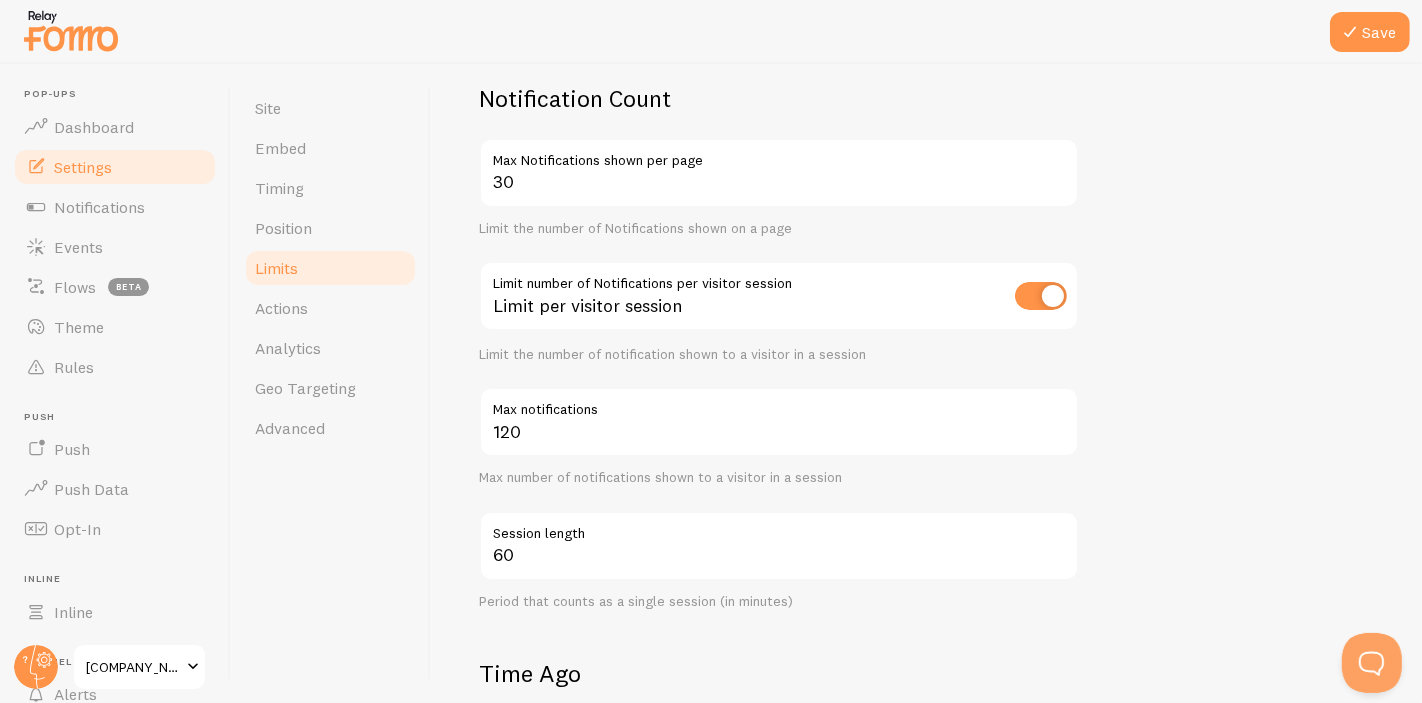 click at bounding box center [1041, 296] 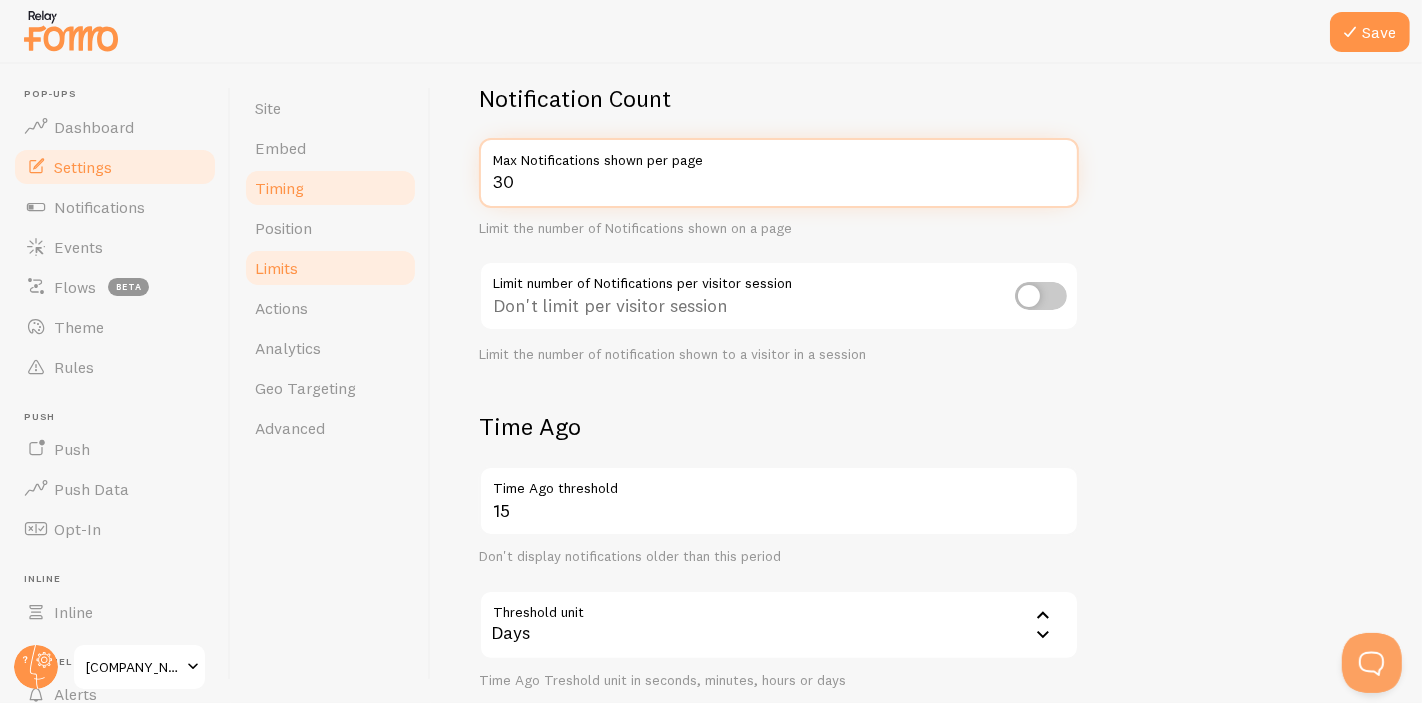 drag, startPoint x: 596, startPoint y: 193, endPoint x: 308, endPoint y: 180, distance: 288.29324 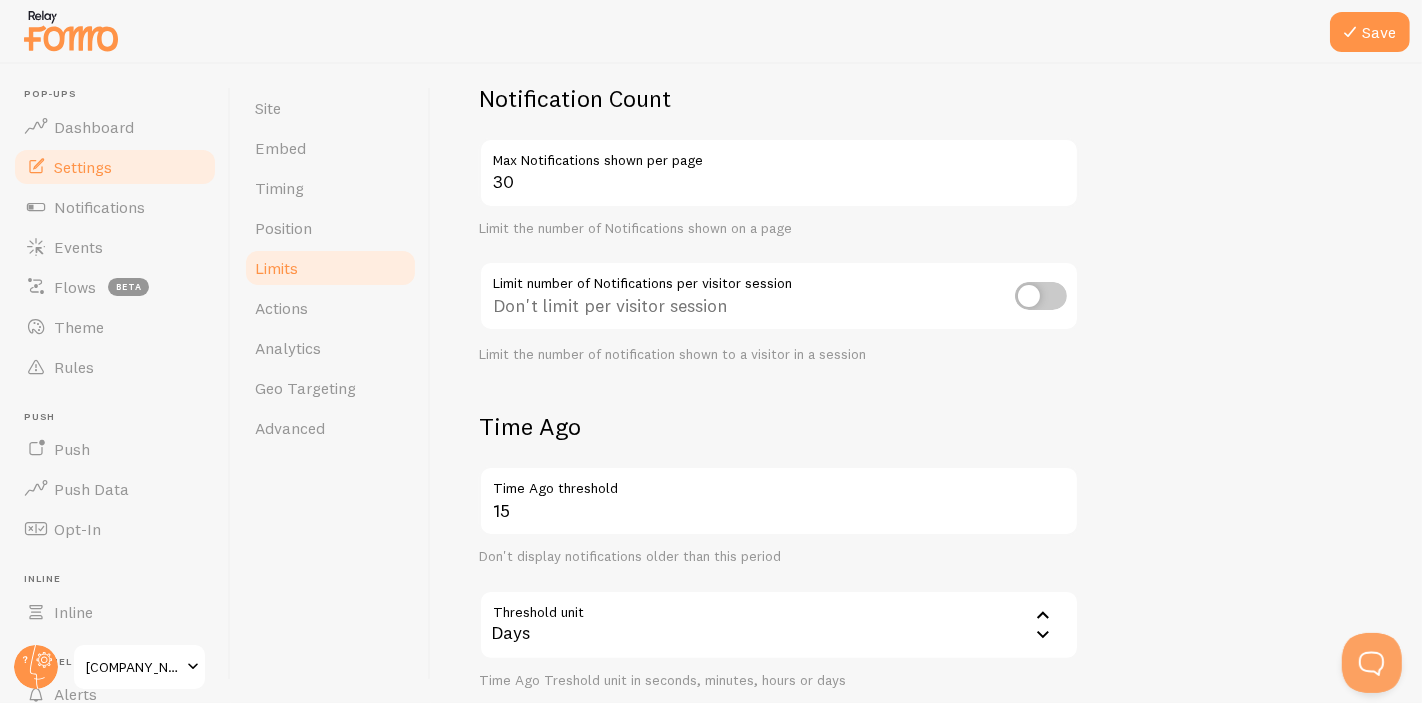 click on "Don't limit per visitor session" at bounding box center [779, 297] 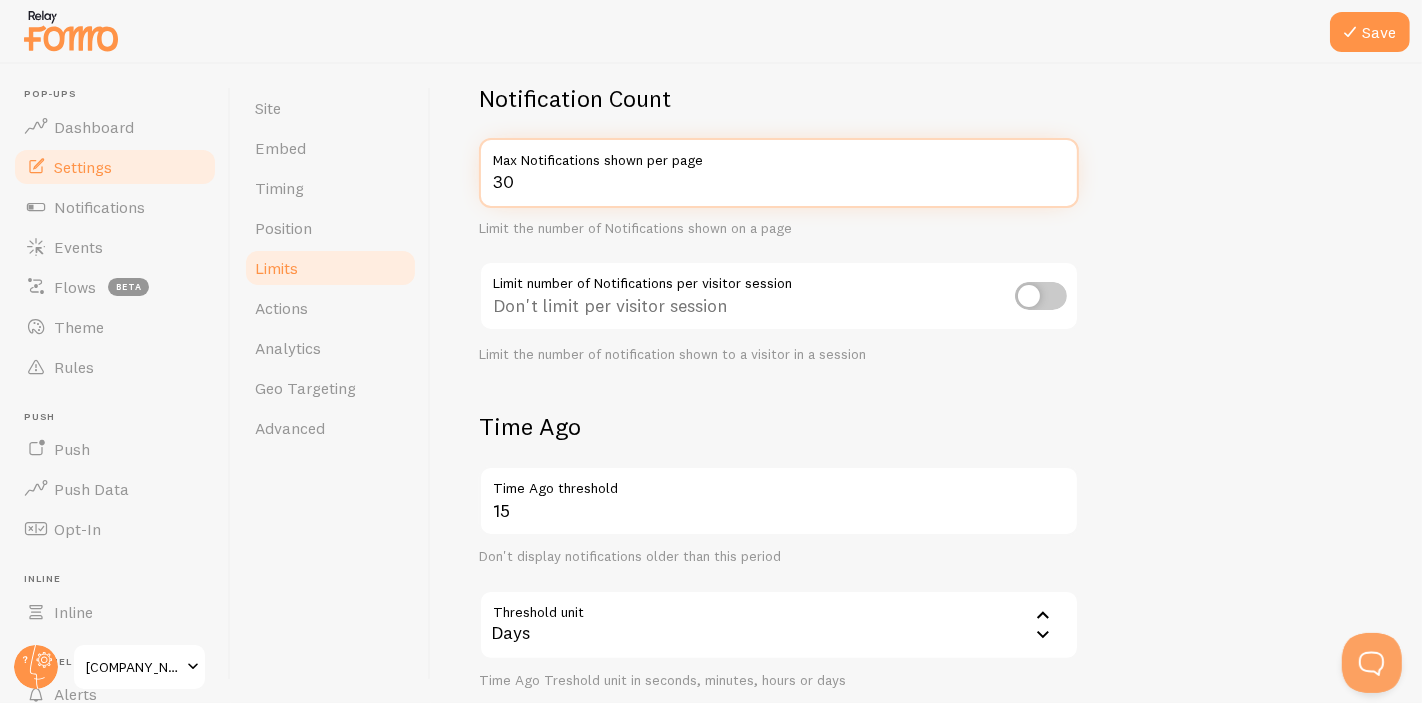 click on "30" at bounding box center (779, 173) 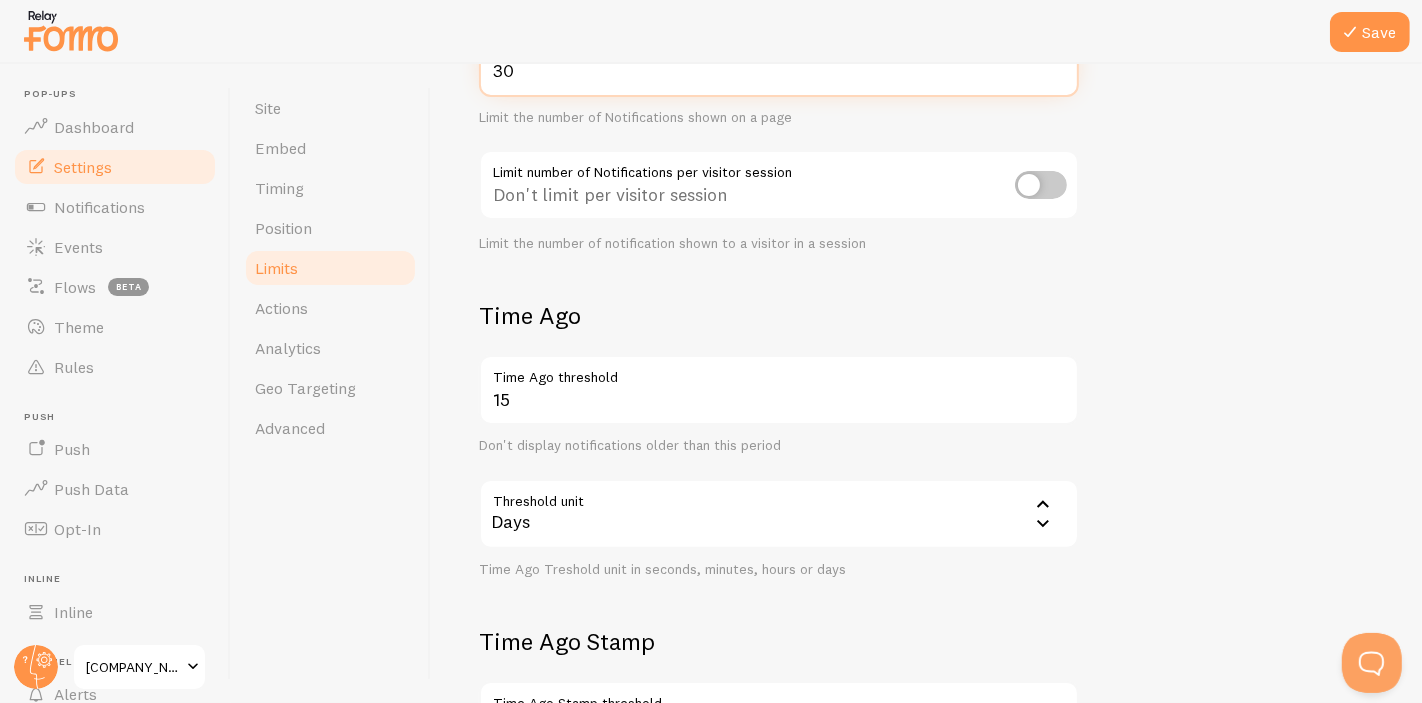 scroll, scrollTop: 267, scrollLeft: 0, axis: vertical 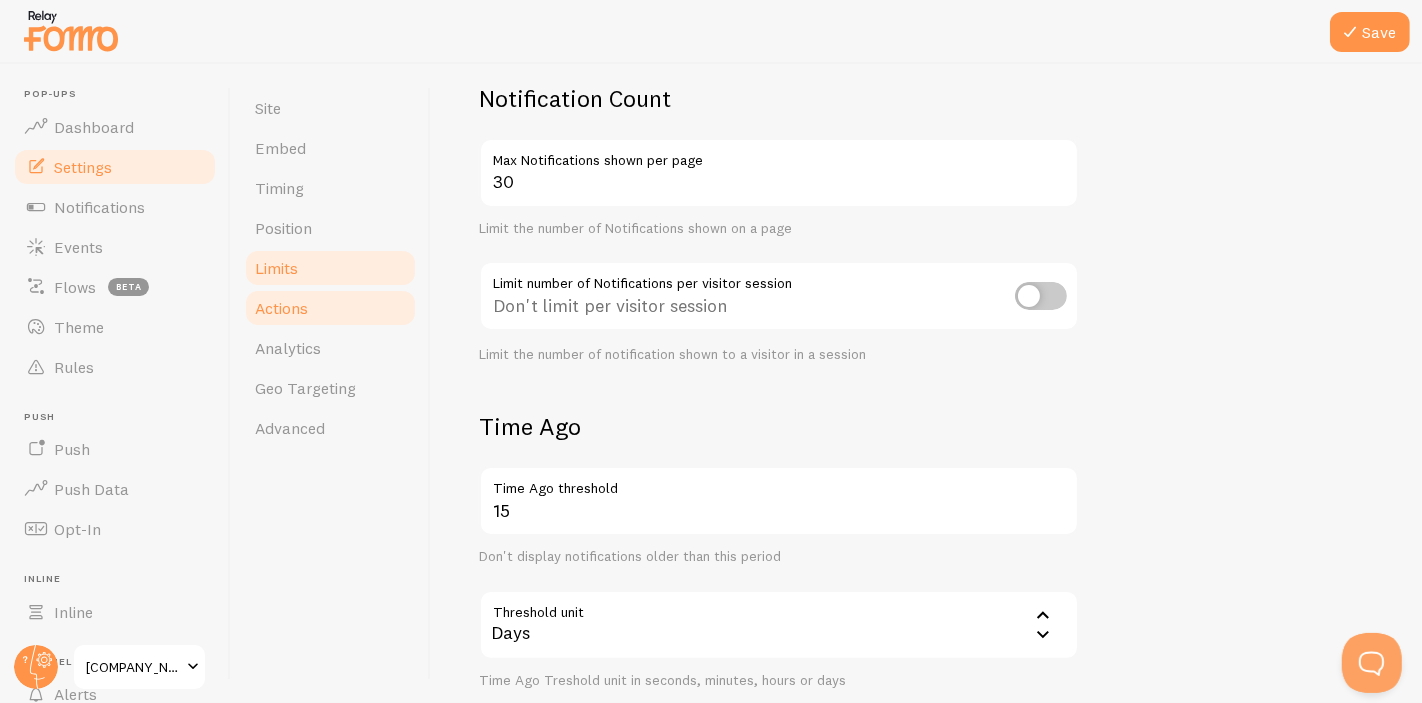 click on "Actions" at bounding box center [330, 308] 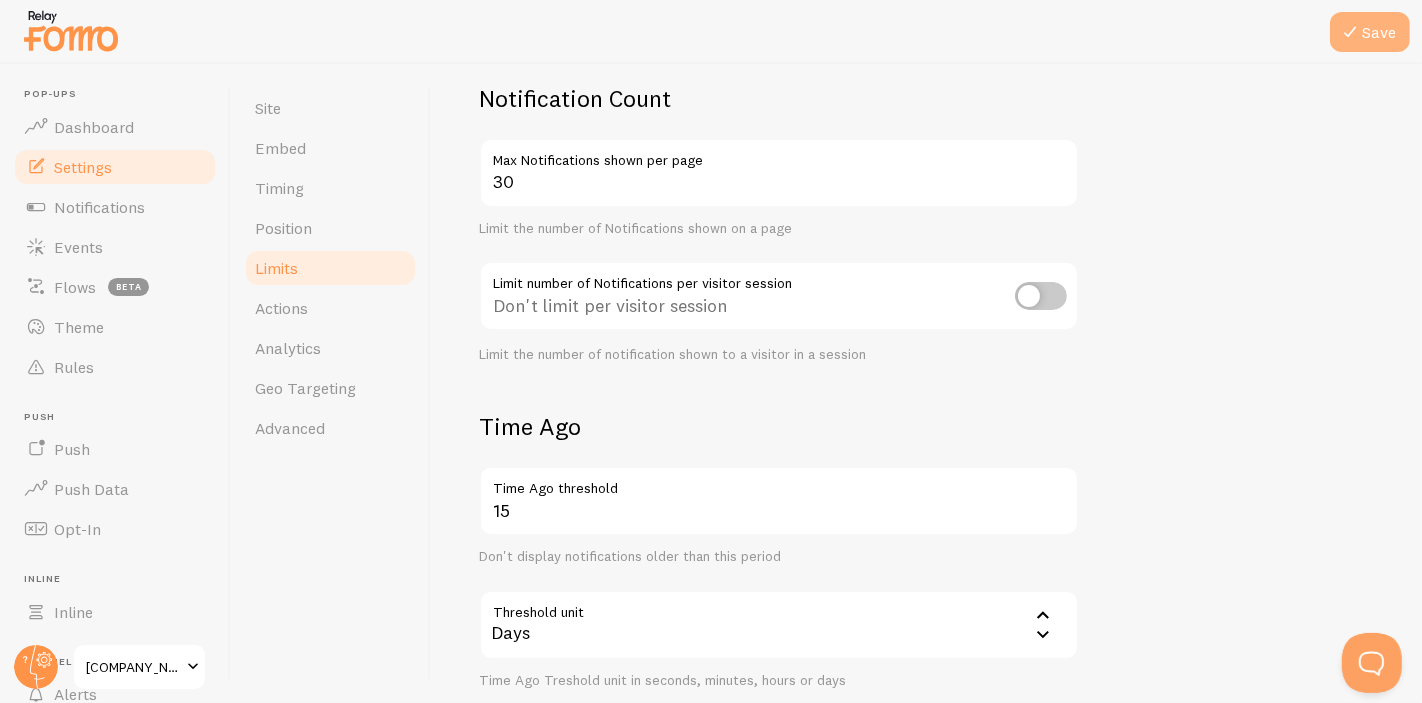 click on "Save" at bounding box center (1370, 32) 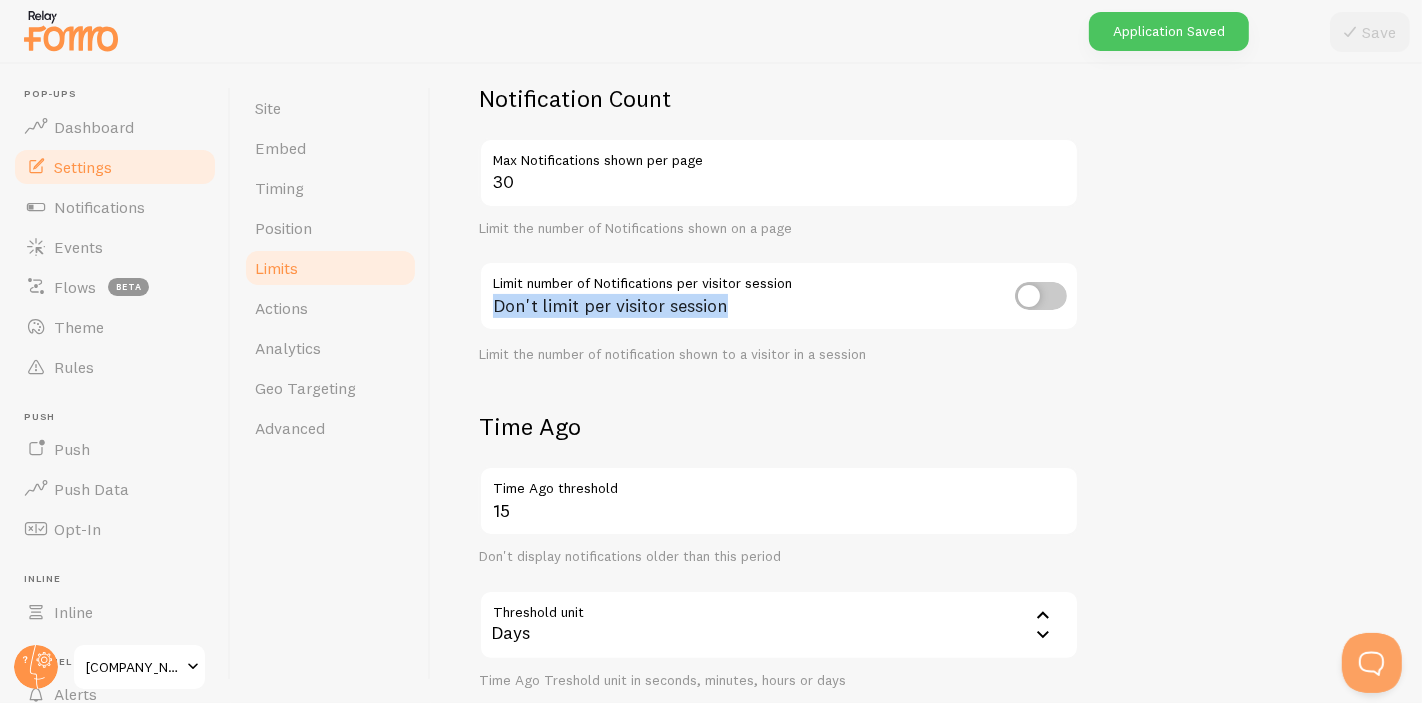 drag, startPoint x: 488, startPoint y: 311, endPoint x: 749, endPoint y: 308, distance: 261.01724 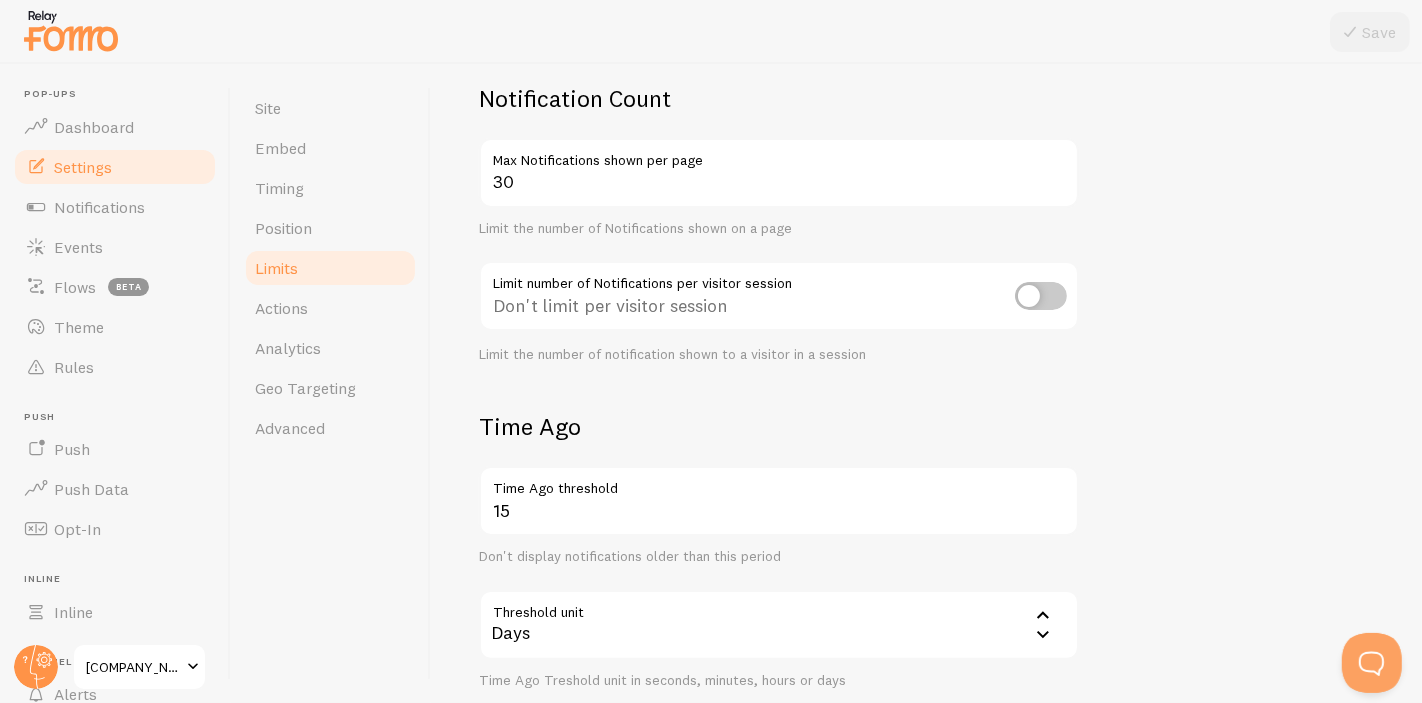 click on "Site
Embed
Timing
Position
Limits
Actions
Analytics
Geo Targeting
Advanced" at bounding box center (331, 383) 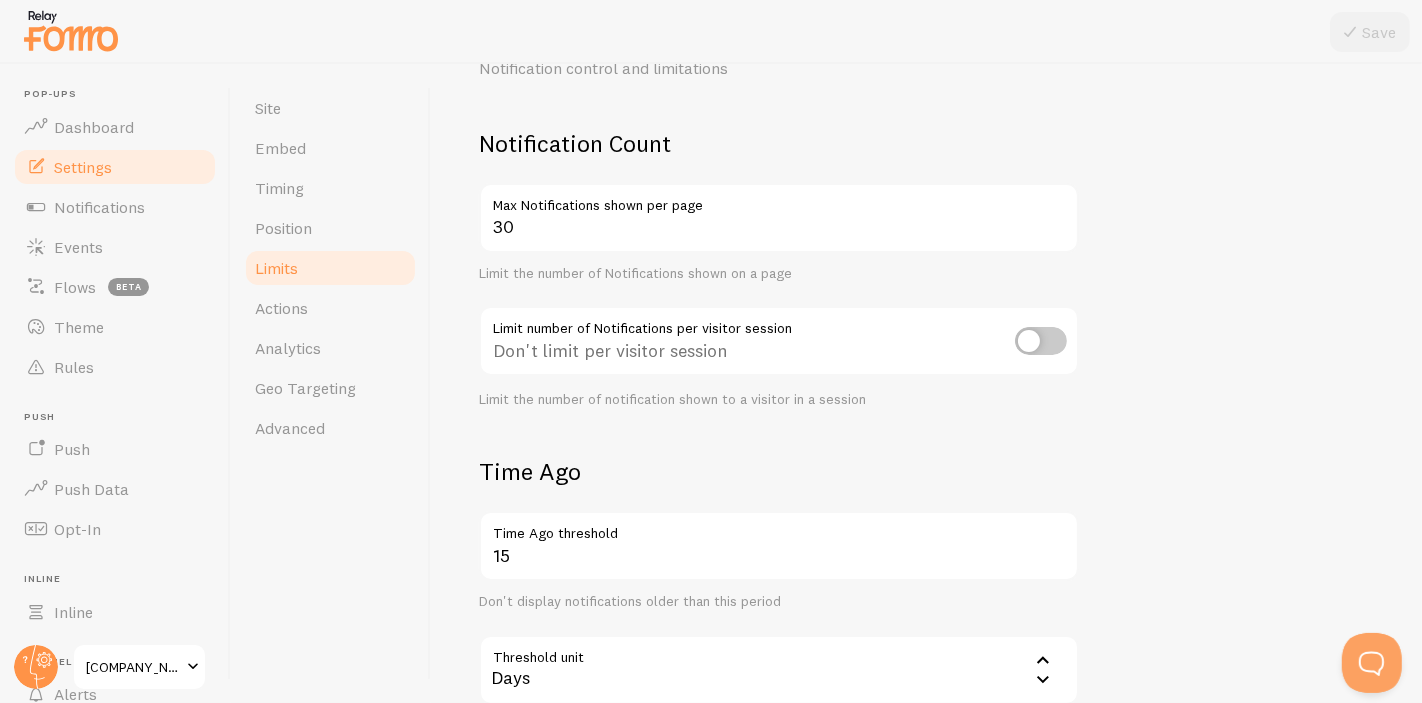 scroll, scrollTop: 0, scrollLeft: 0, axis: both 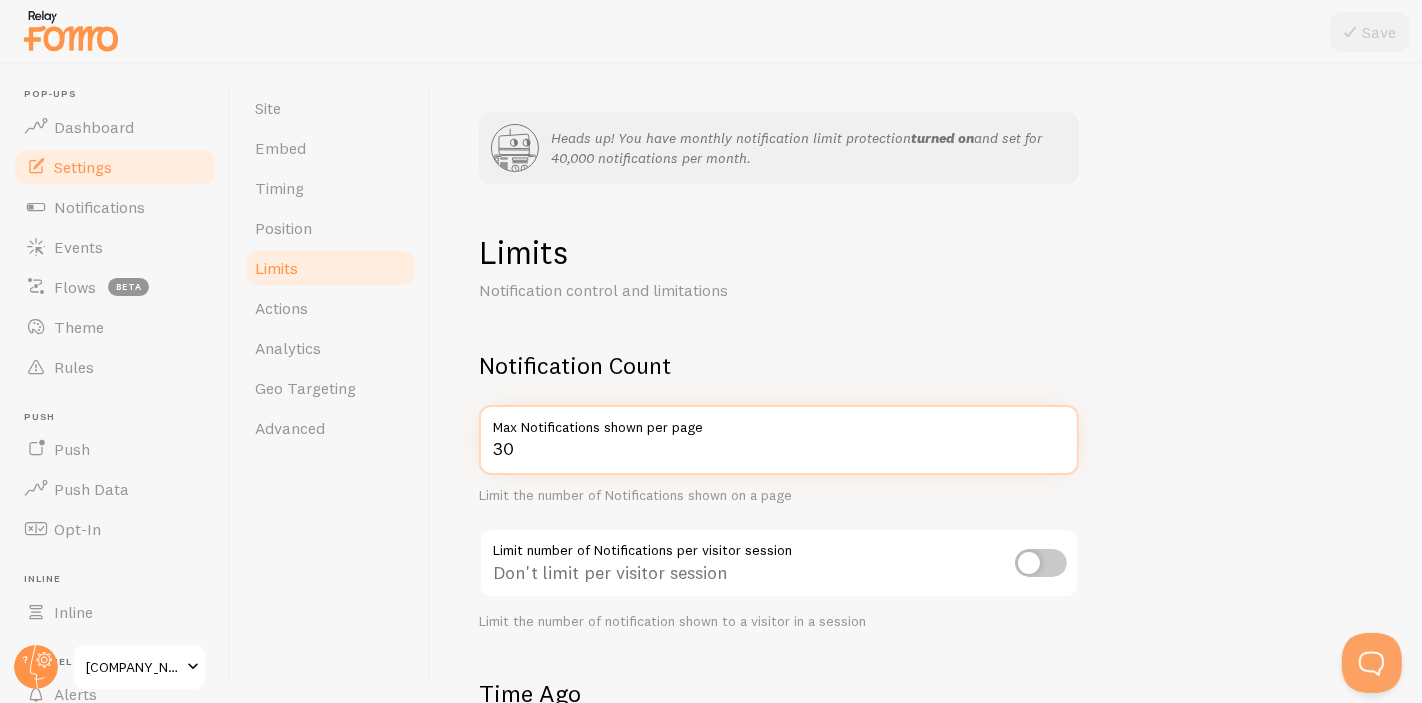 drag, startPoint x: 642, startPoint y: 455, endPoint x: 315, endPoint y: 466, distance: 327.18497 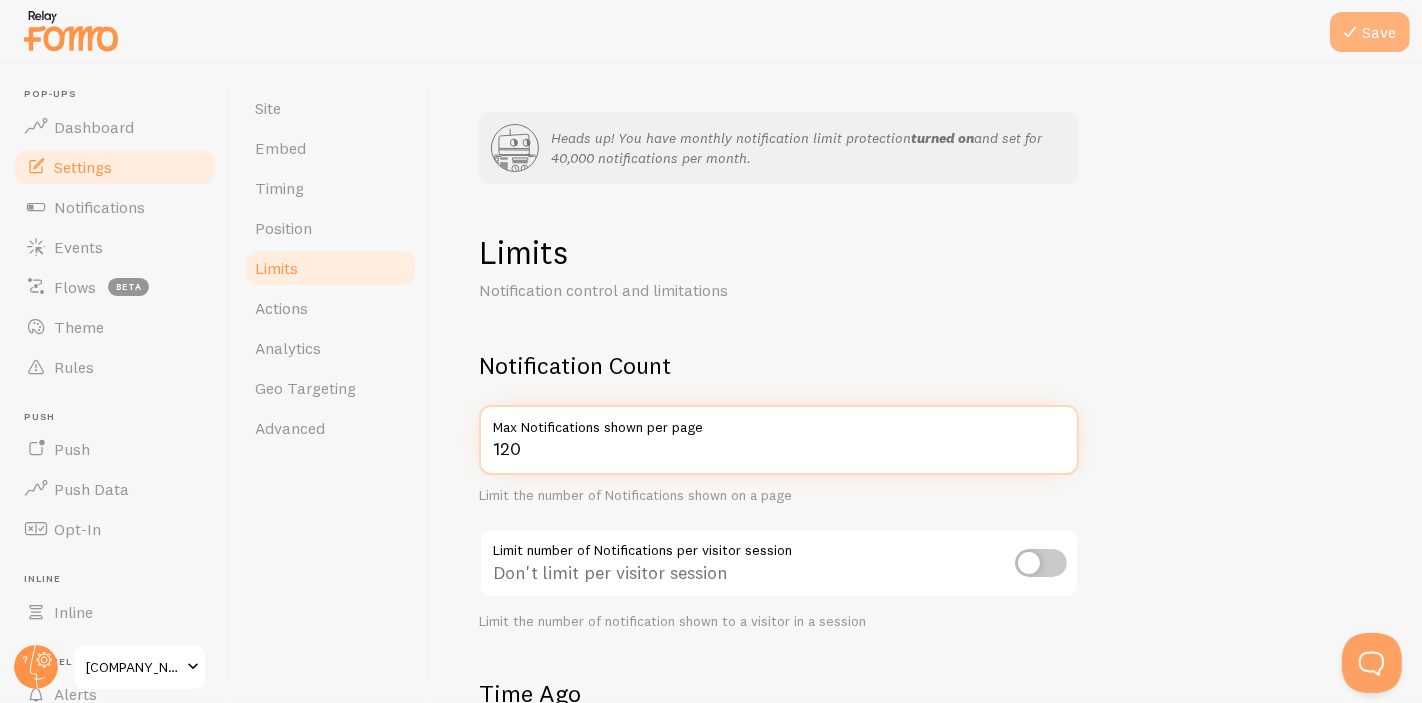 type on "120" 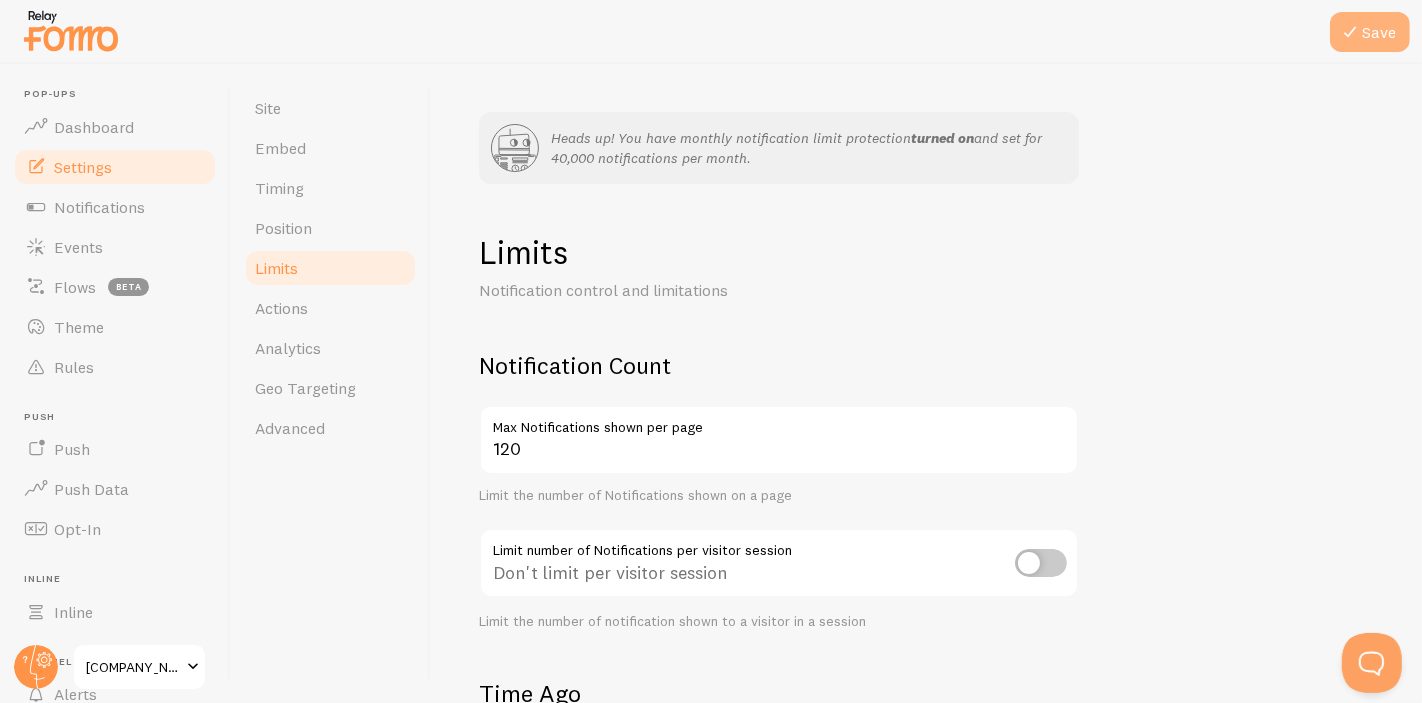 click on "Save" at bounding box center (1370, 32) 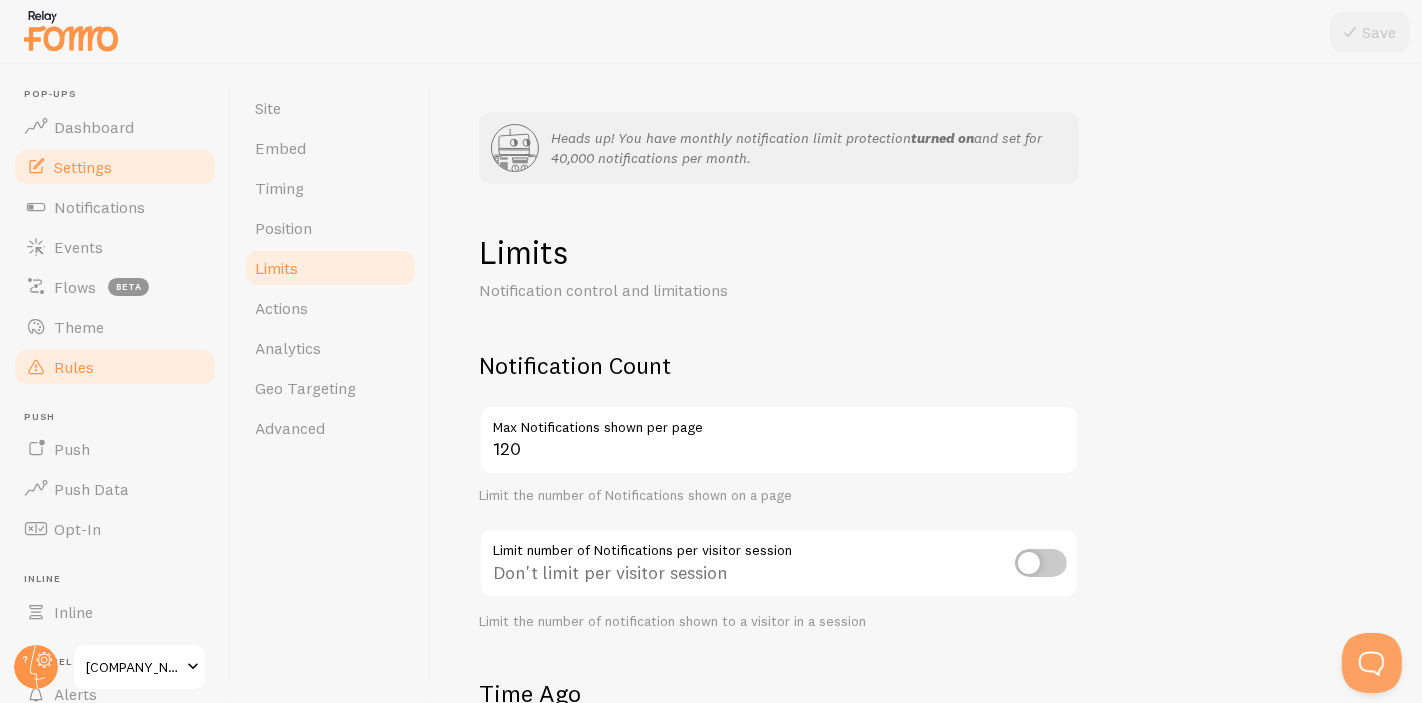 click on "Rules" at bounding box center [115, 367] 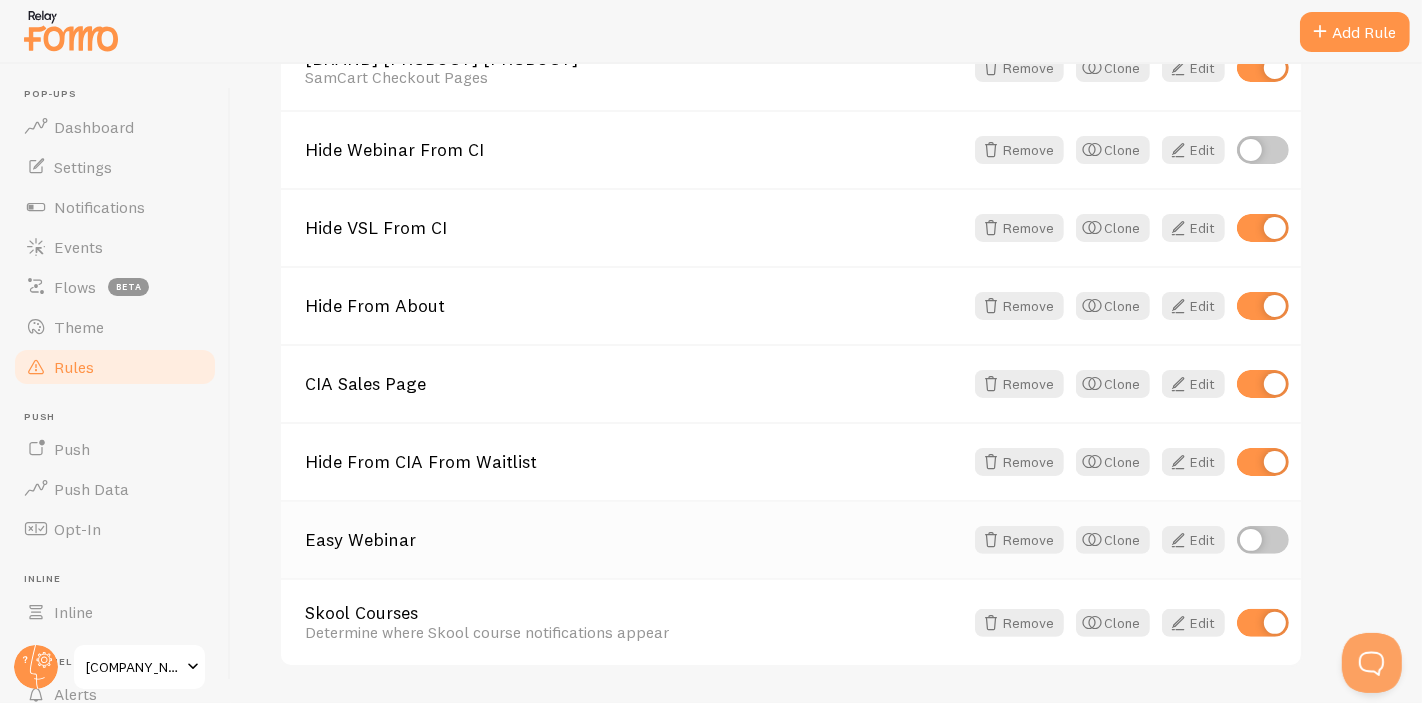 scroll, scrollTop: 278, scrollLeft: 0, axis: vertical 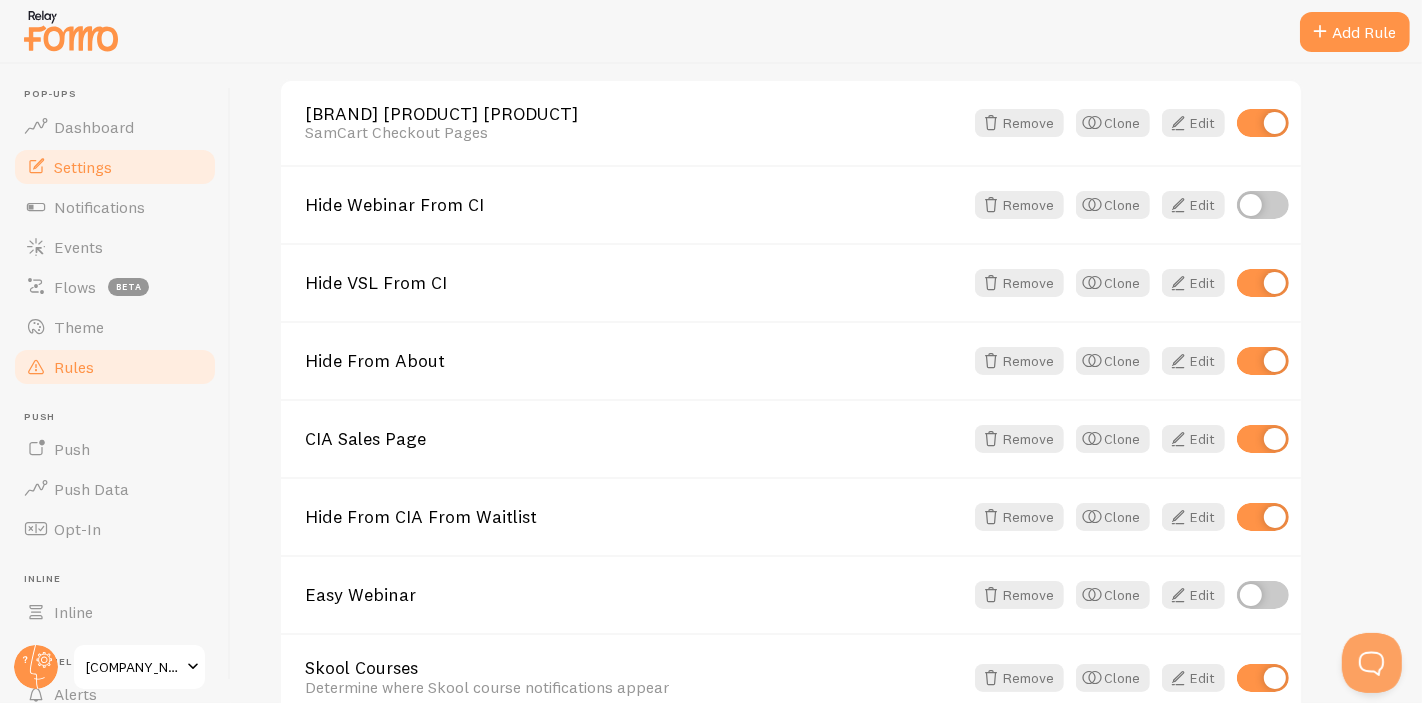 click on "Settings" at bounding box center [115, 167] 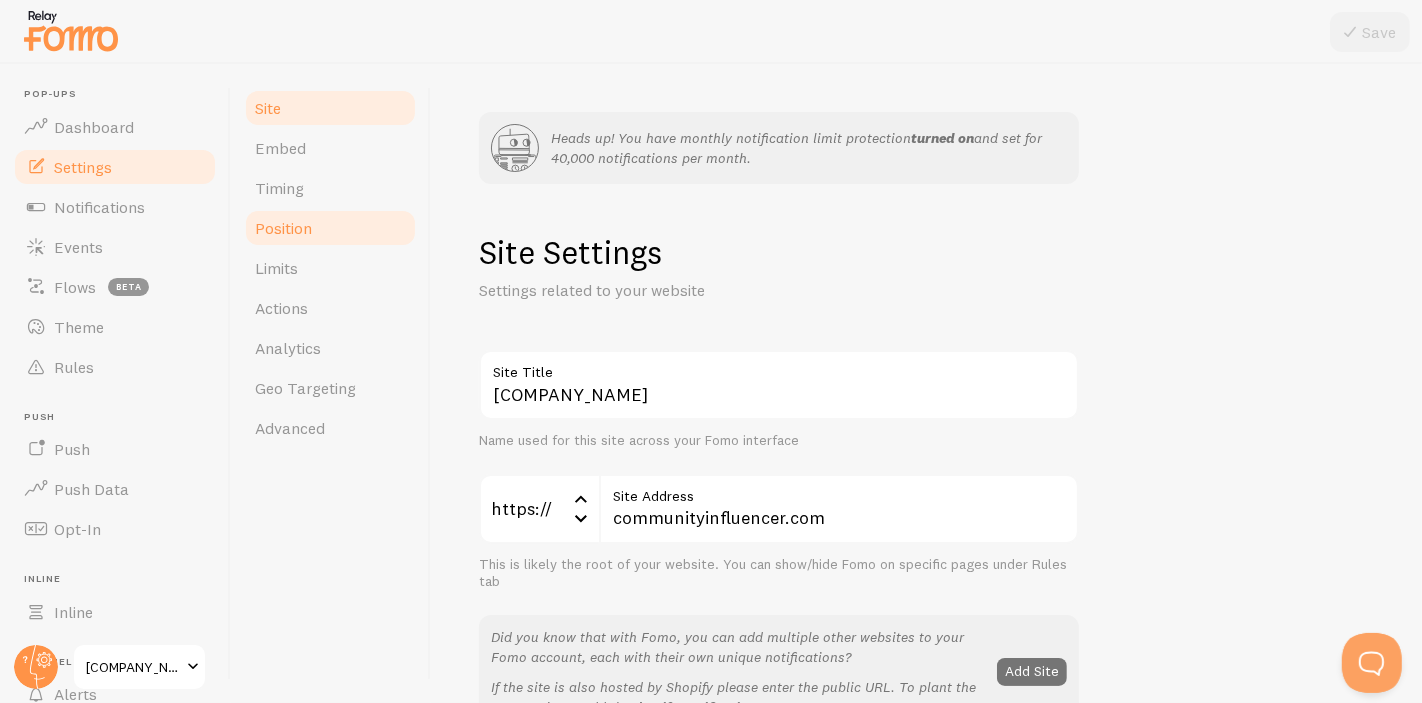 click on "Position" at bounding box center (330, 228) 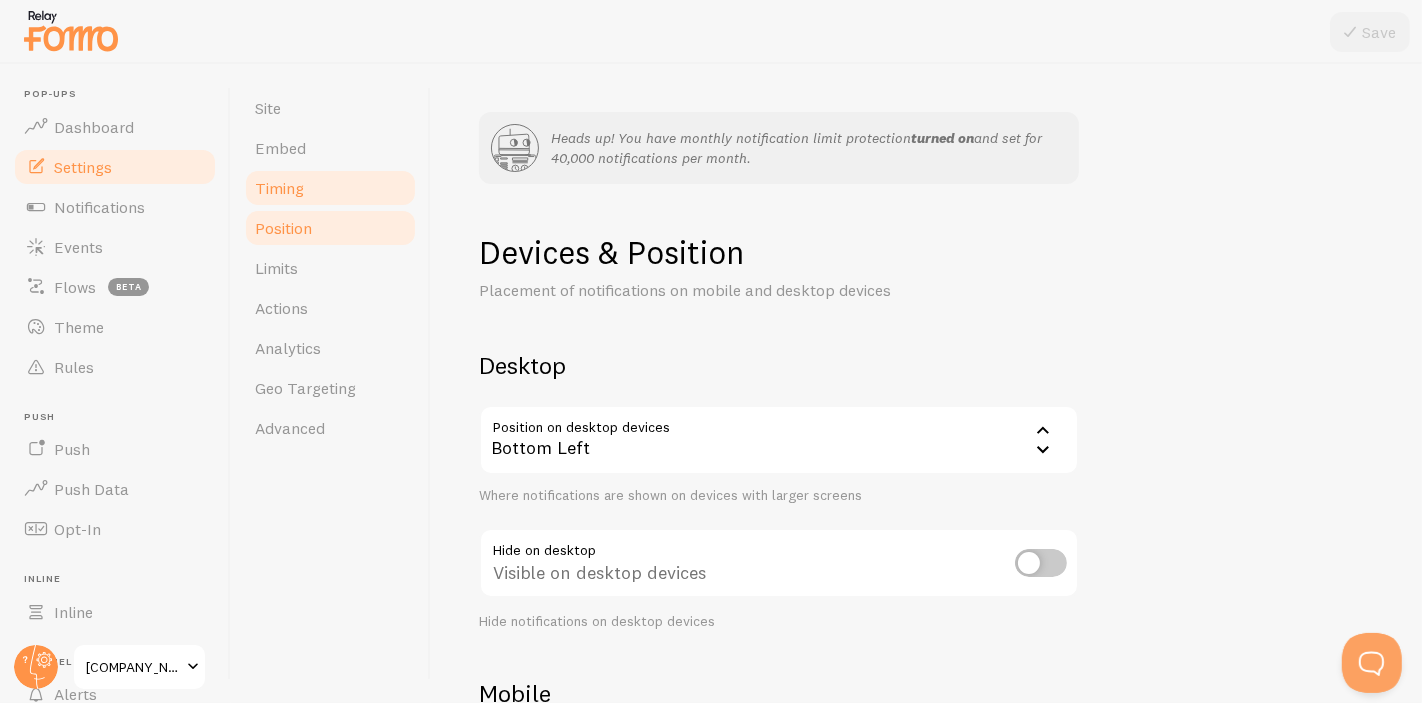 click on "Timing" at bounding box center (279, 188) 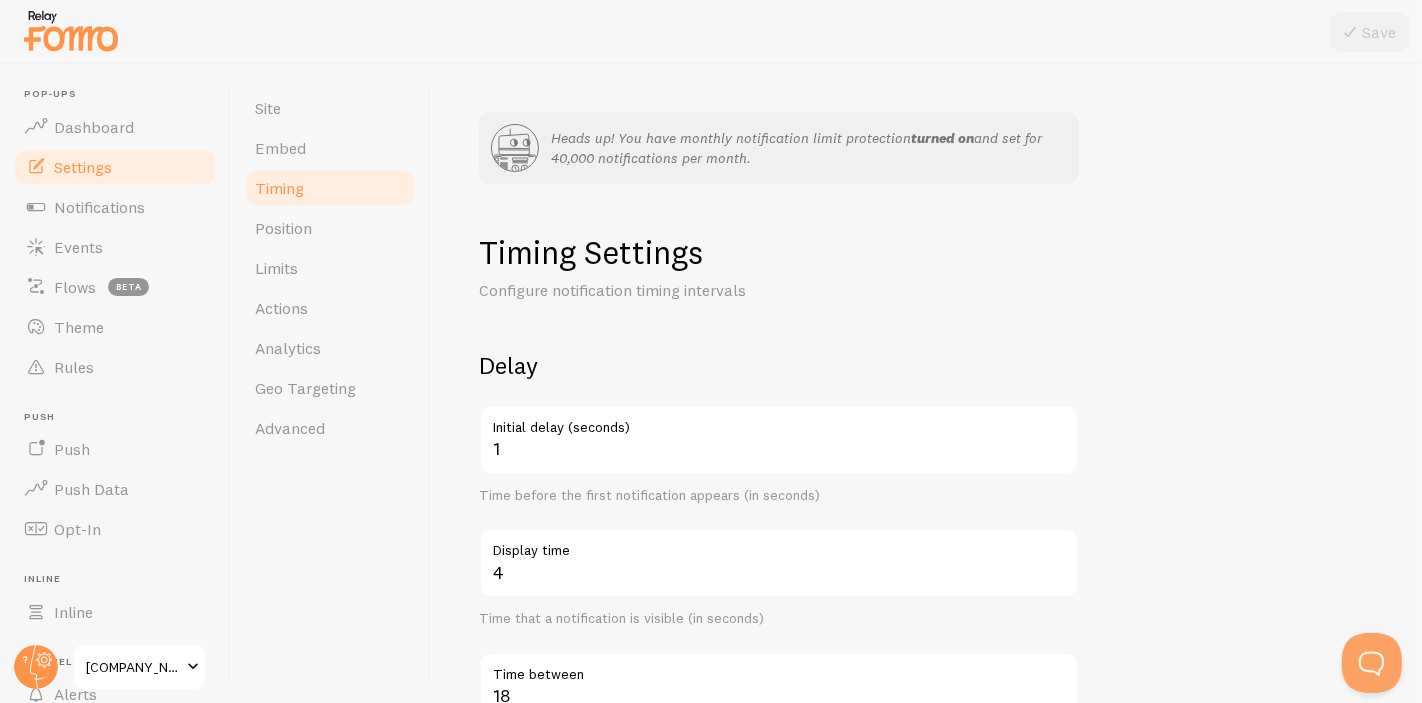 scroll, scrollTop: 222, scrollLeft: 0, axis: vertical 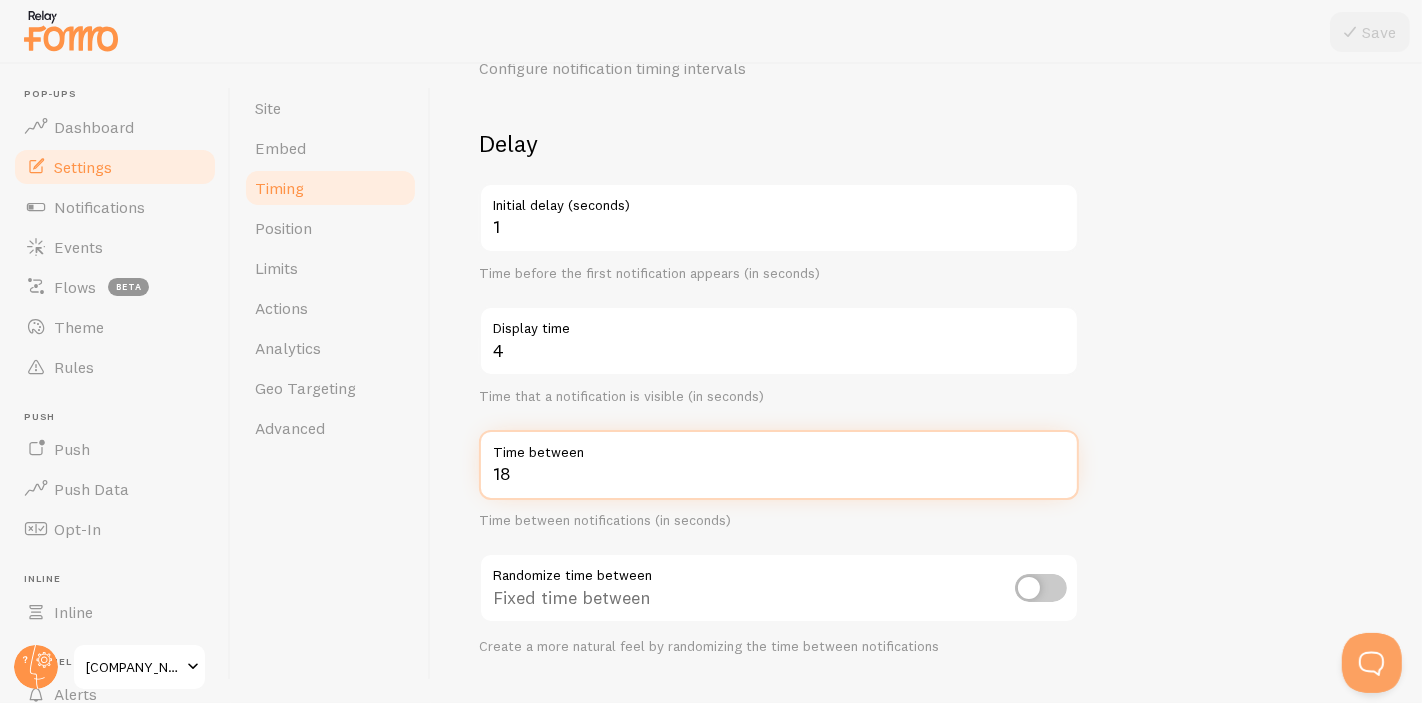 drag, startPoint x: 625, startPoint y: 468, endPoint x: 348, endPoint y: 468, distance: 277 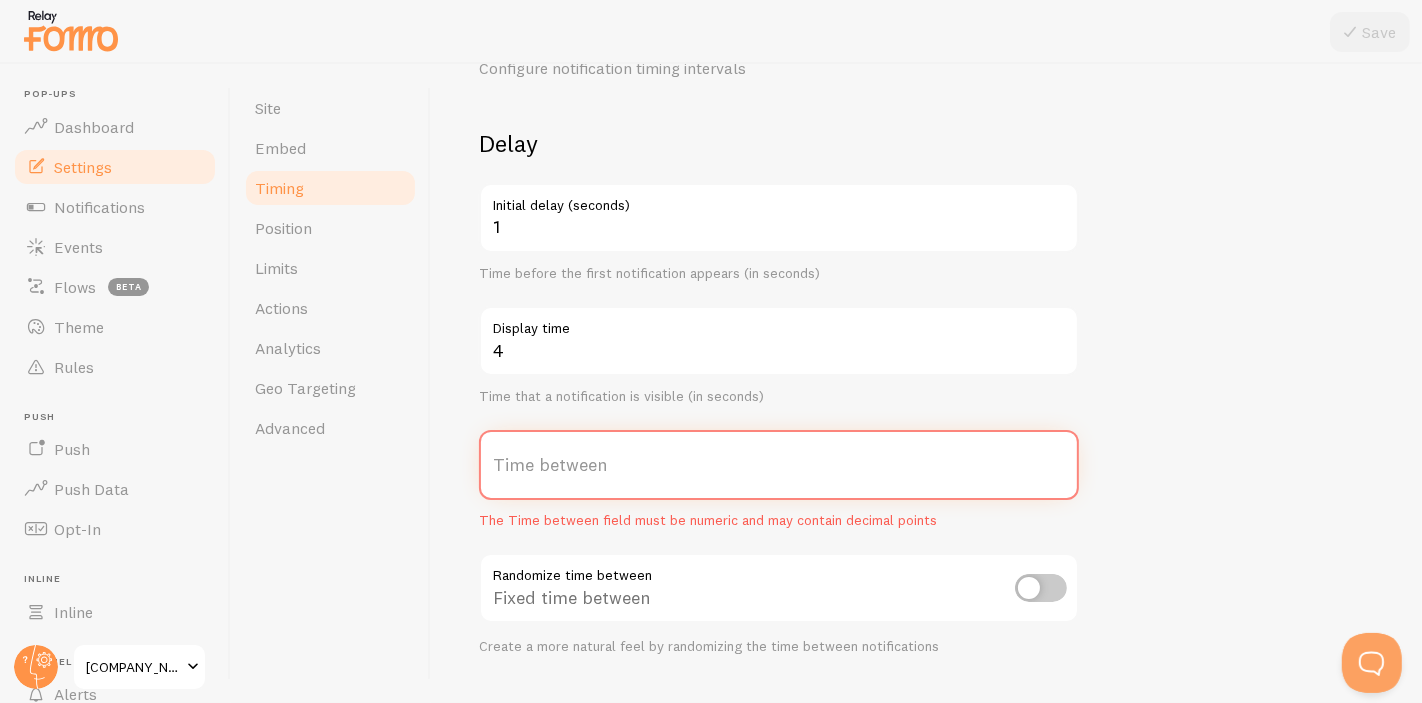 type on "1" 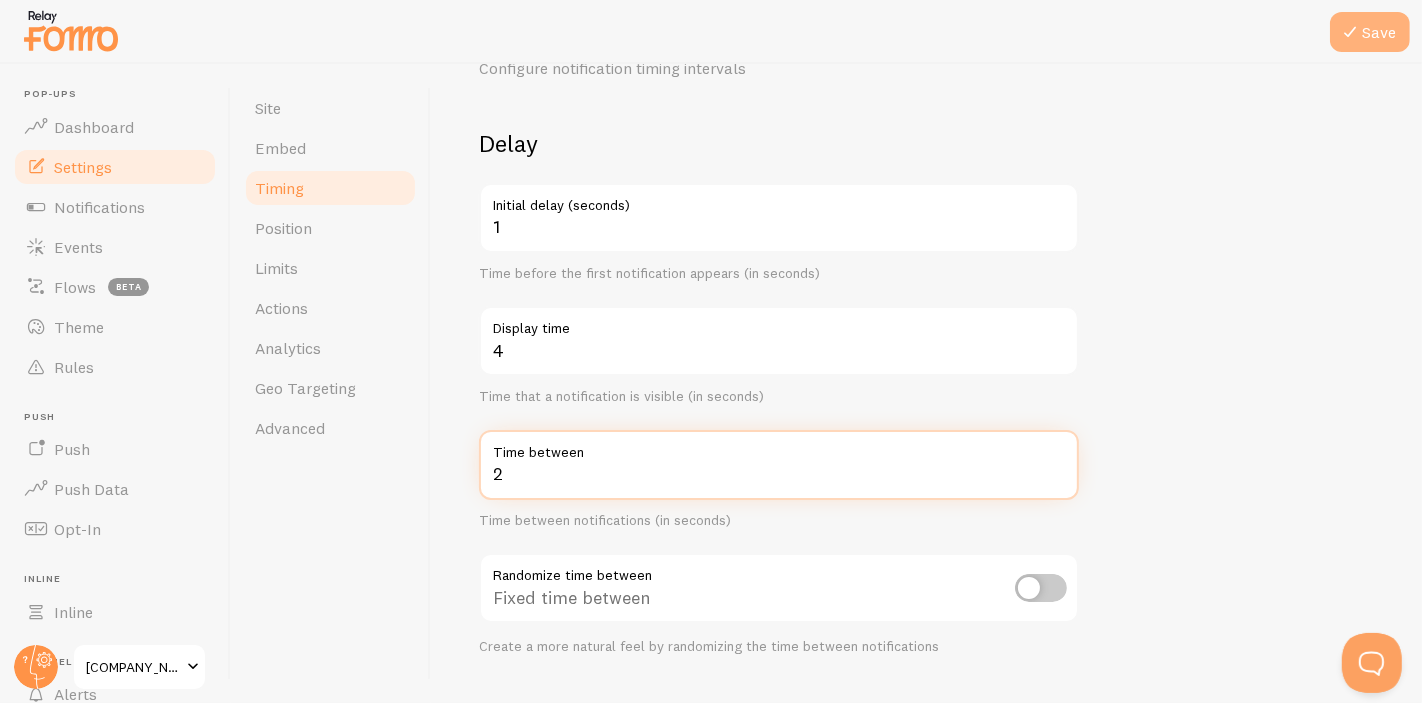type on "2" 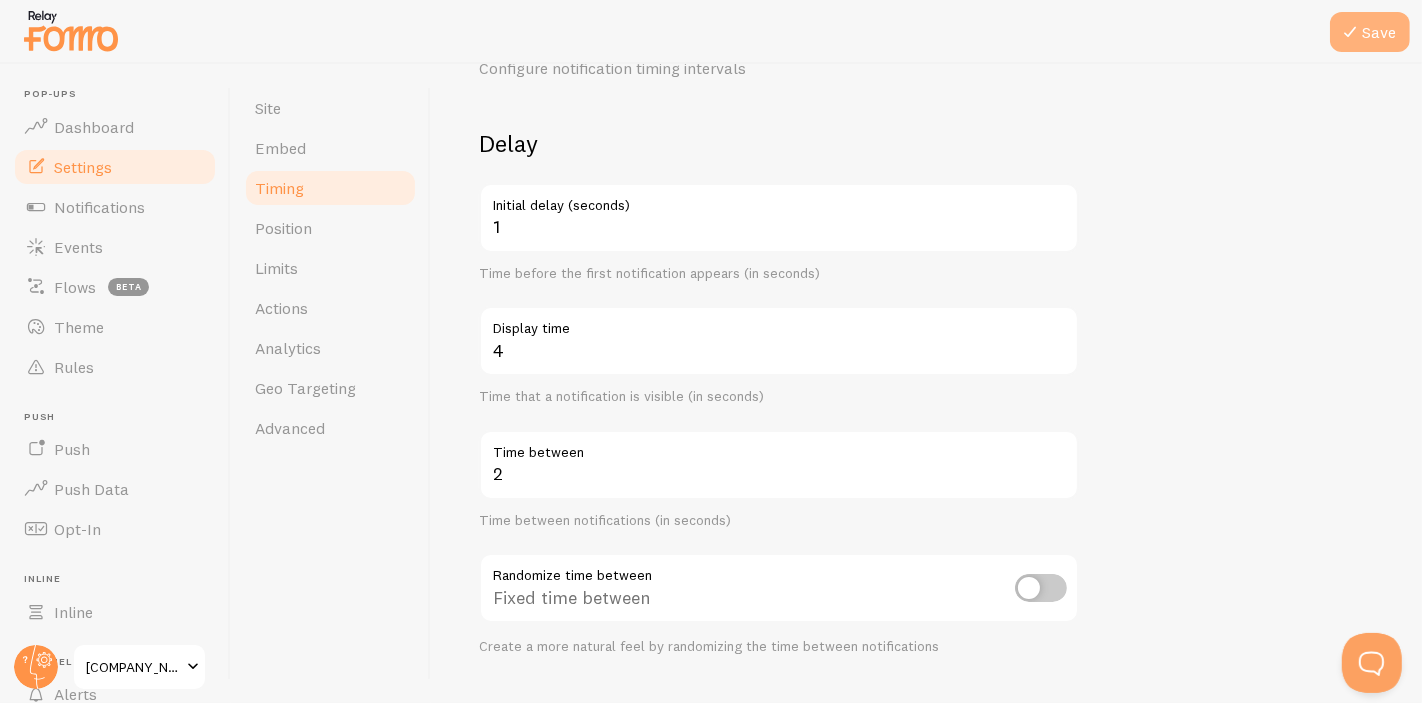 click on "Save" at bounding box center [1370, 32] 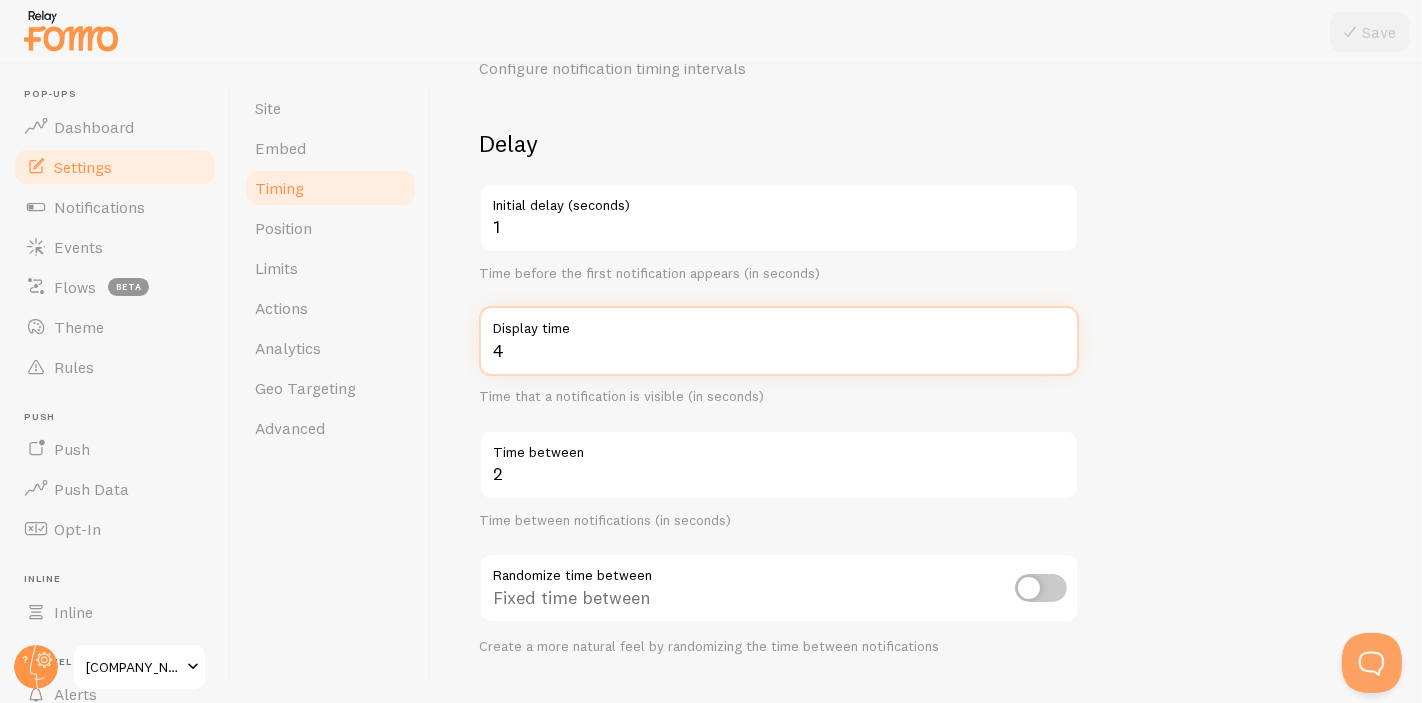 drag, startPoint x: 664, startPoint y: 360, endPoint x: 455, endPoint y: 365, distance: 209.0598 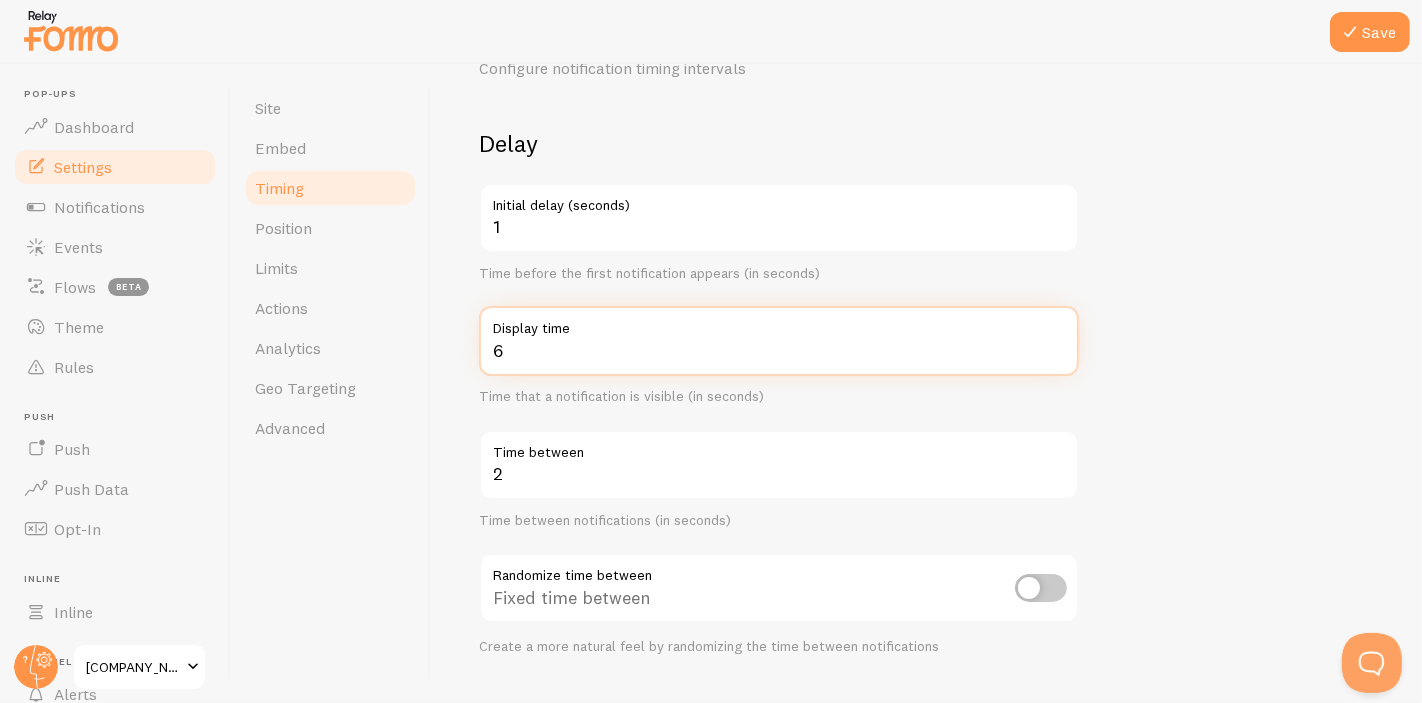 type on "6" 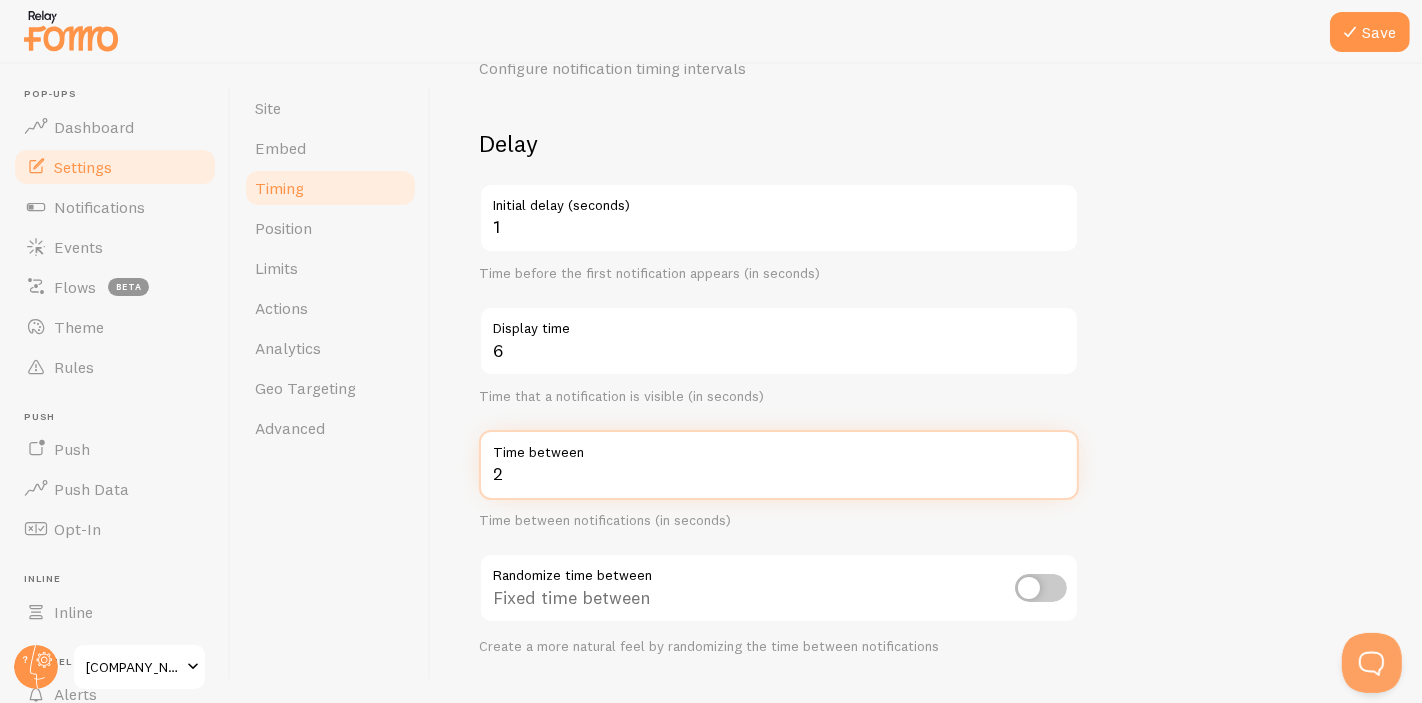 drag, startPoint x: 543, startPoint y: 467, endPoint x: 422, endPoint y: 485, distance: 122.33152 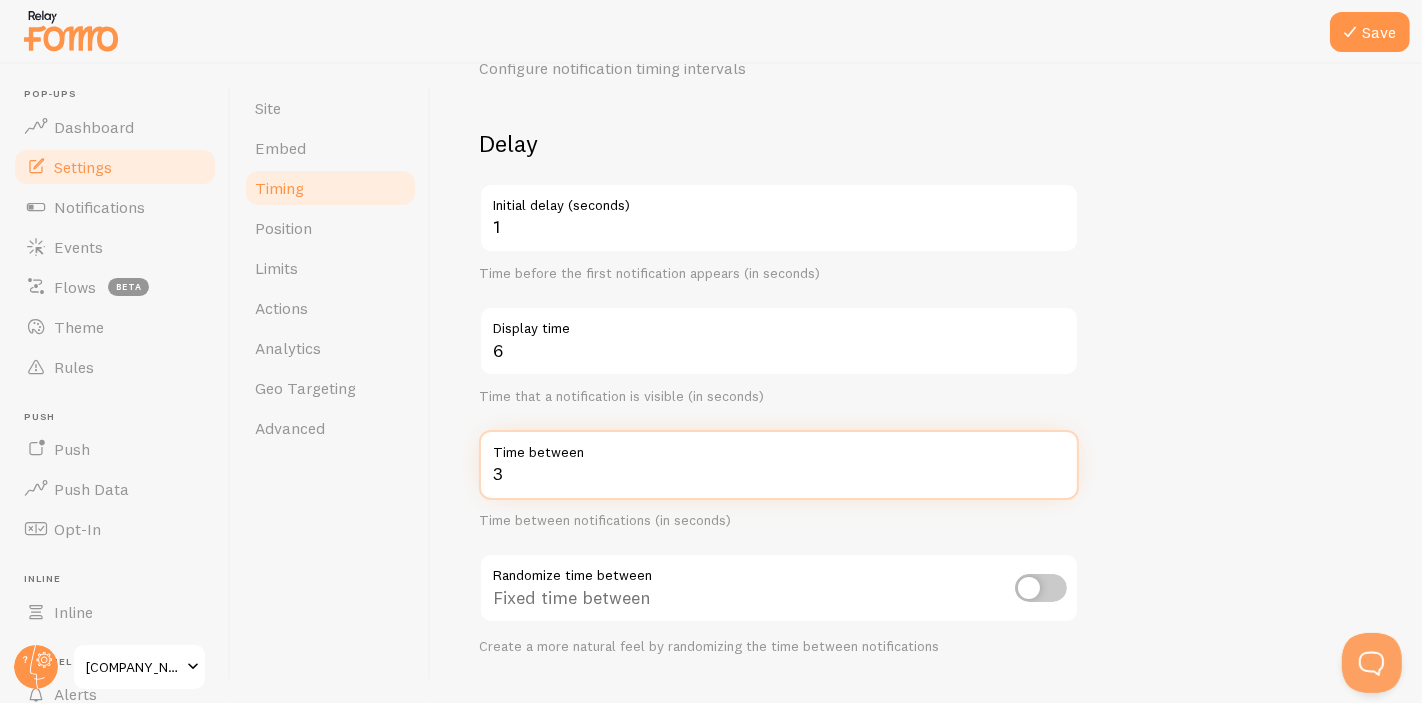 drag, startPoint x: 603, startPoint y: 471, endPoint x: 420, endPoint y: 491, distance: 184.08965 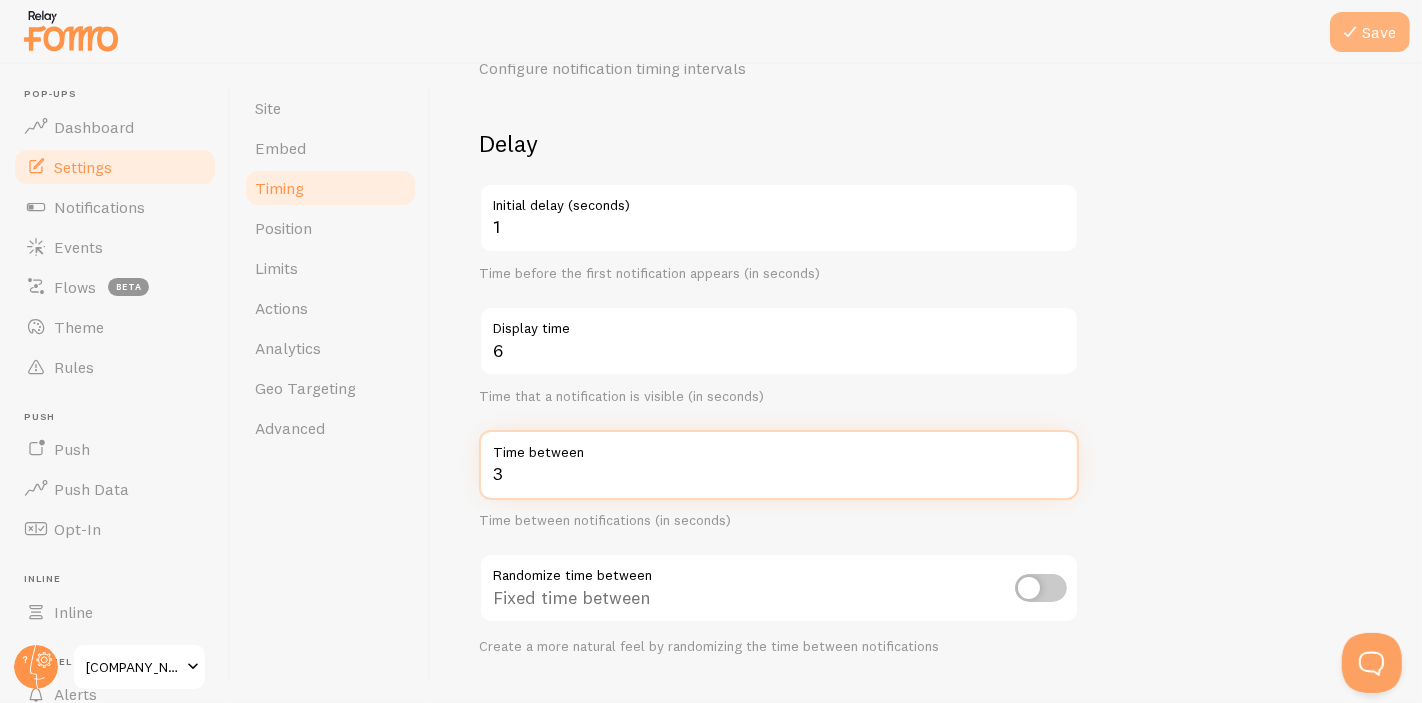 type on "3" 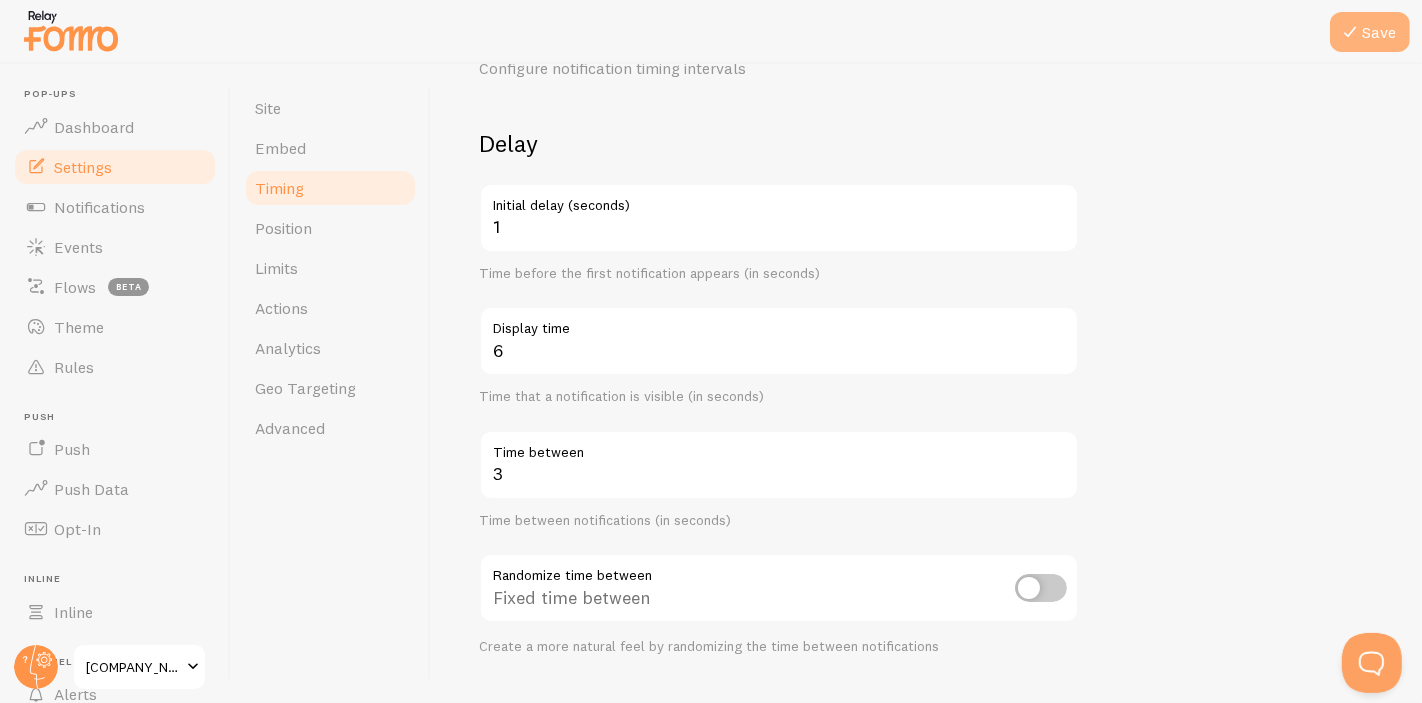 click at bounding box center (1350, 32) 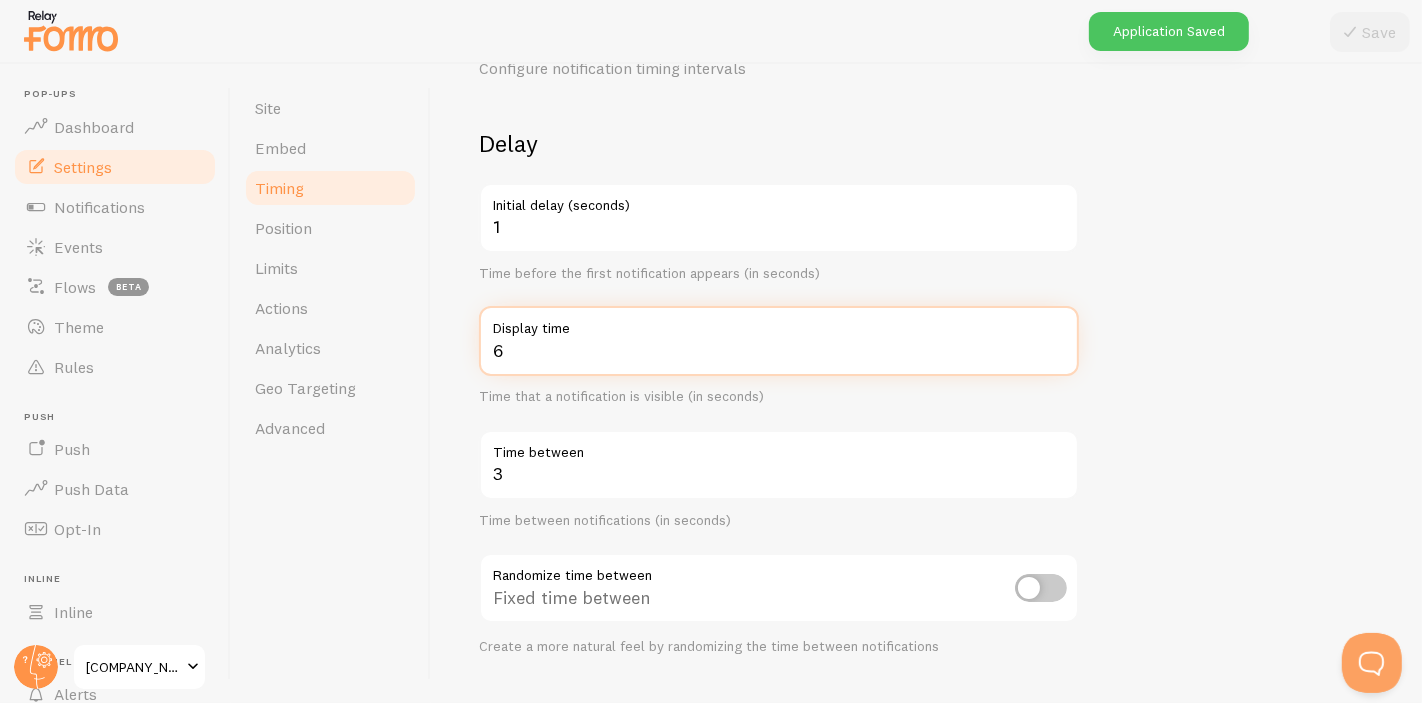 click on "6" at bounding box center [779, 341] 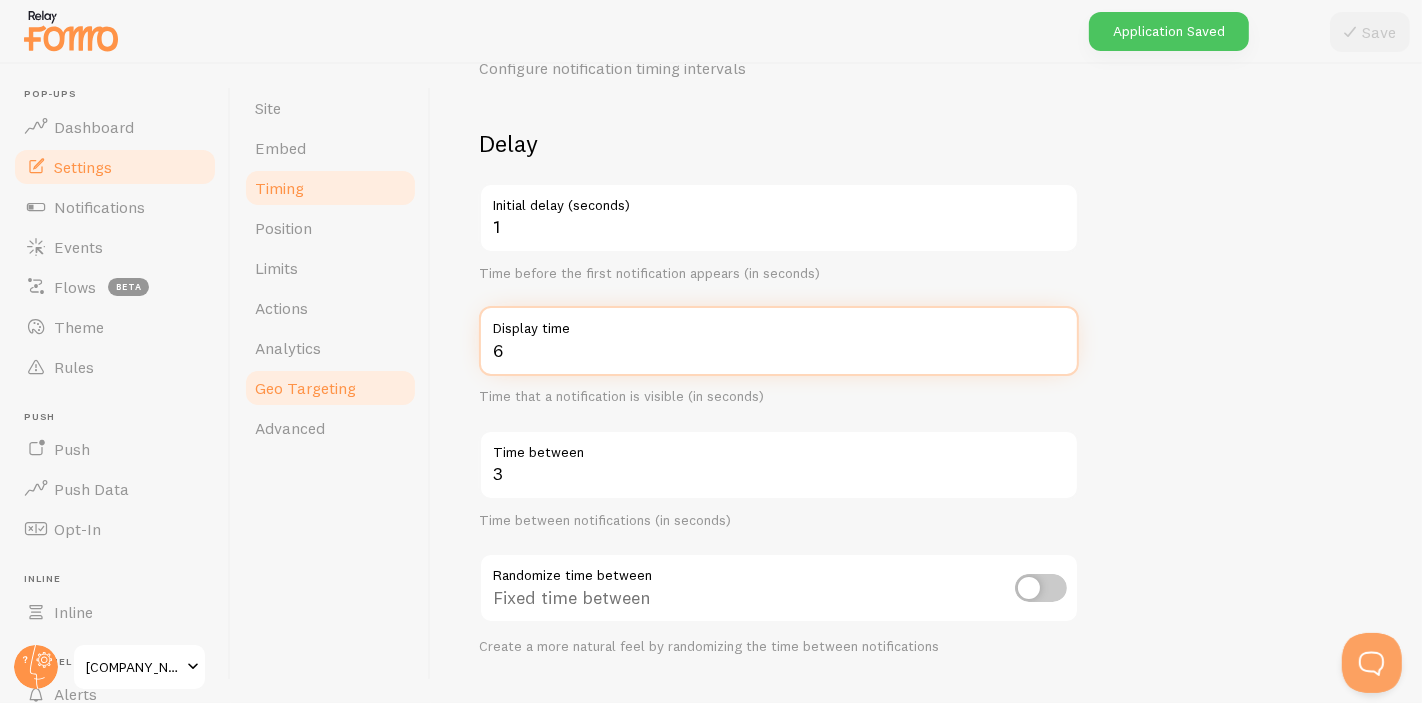 drag, startPoint x: 573, startPoint y: 347, endPoint x: 397, endPoint y: 368, distance: 177.24841 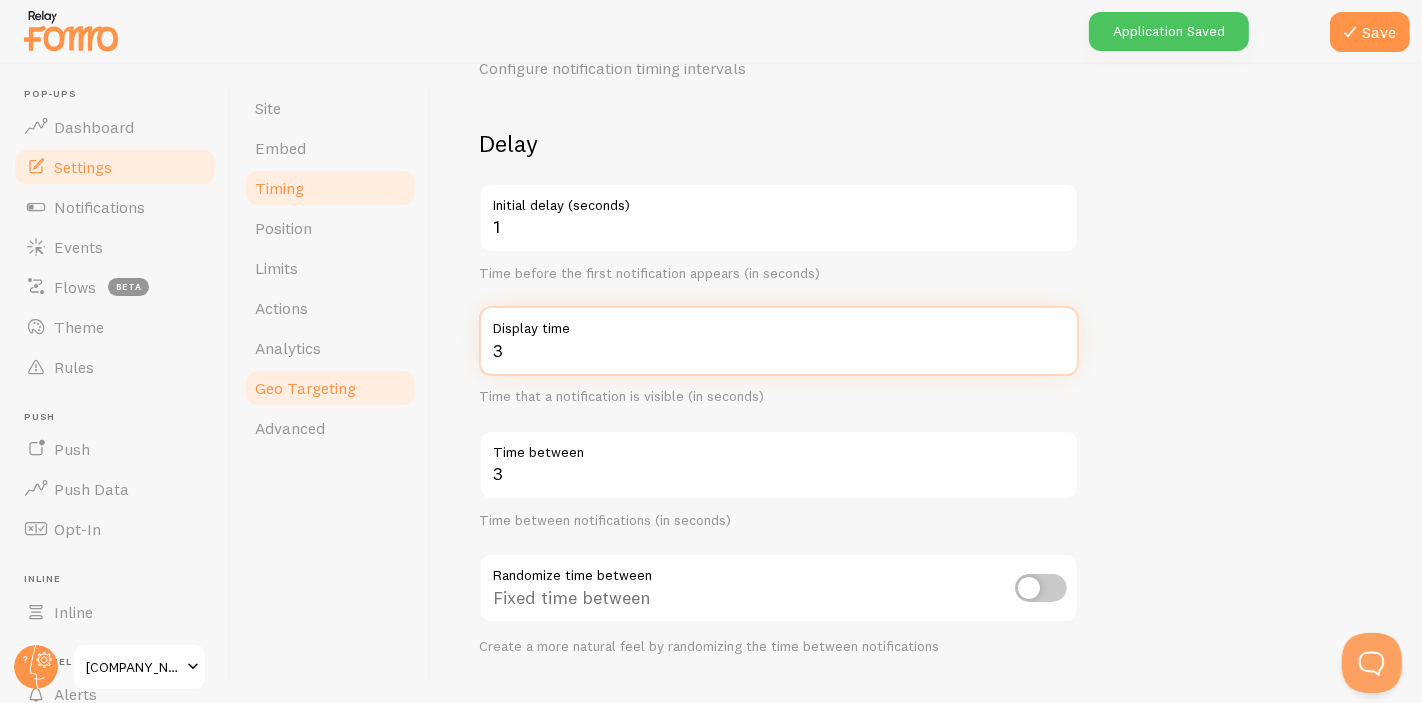 drag, startPoint x: 484, startPoint y: 379, endPoint x: 436, endPoint y: 373, distance: 48.373547 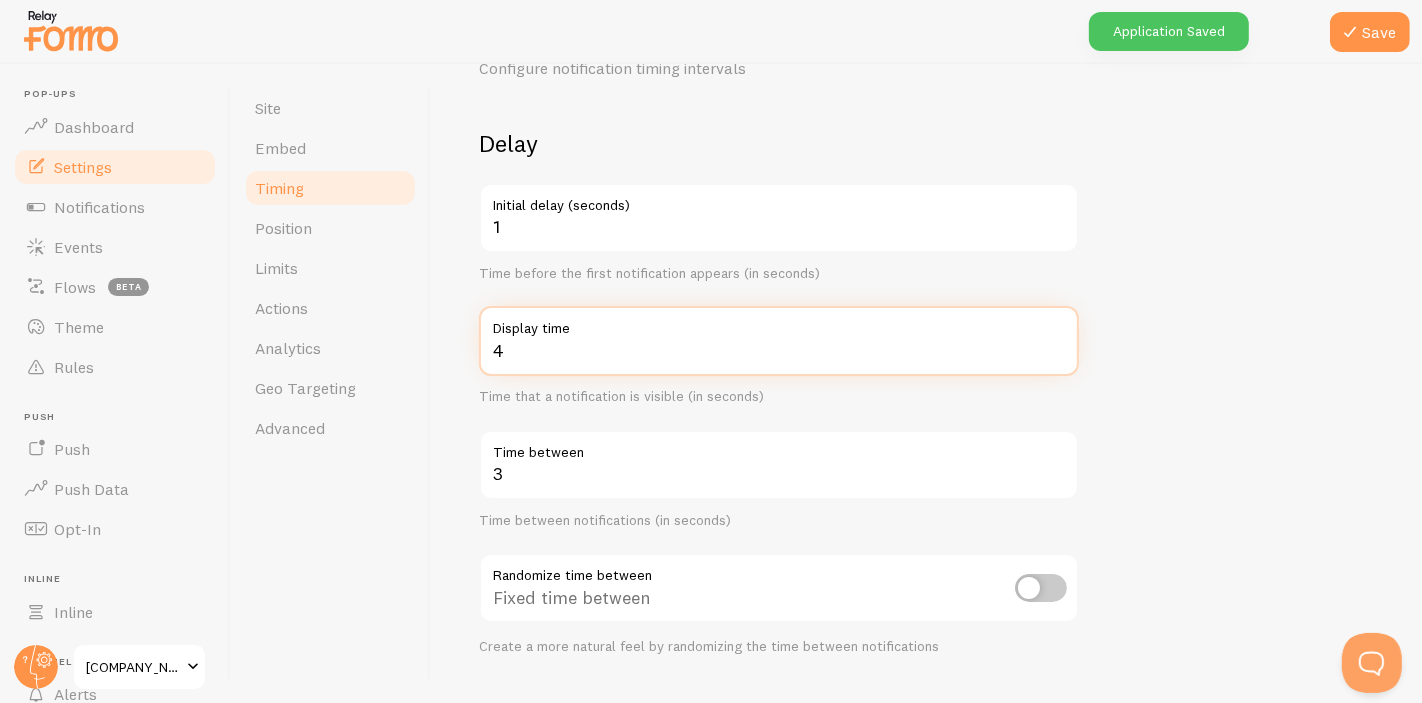type on "4" 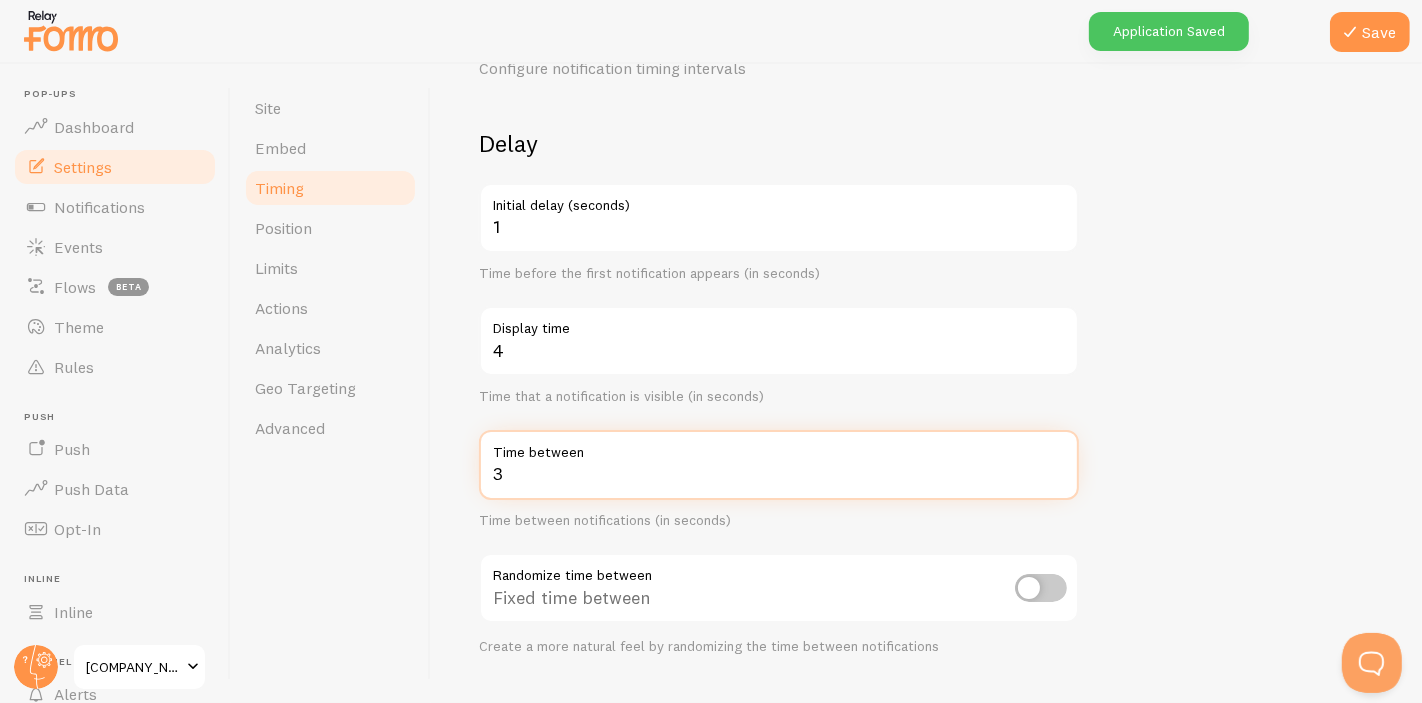 drag, startPoint x: 533, startPoint y: 477, endPoint x: 398, endPoint y: 486, distance: 135.29967 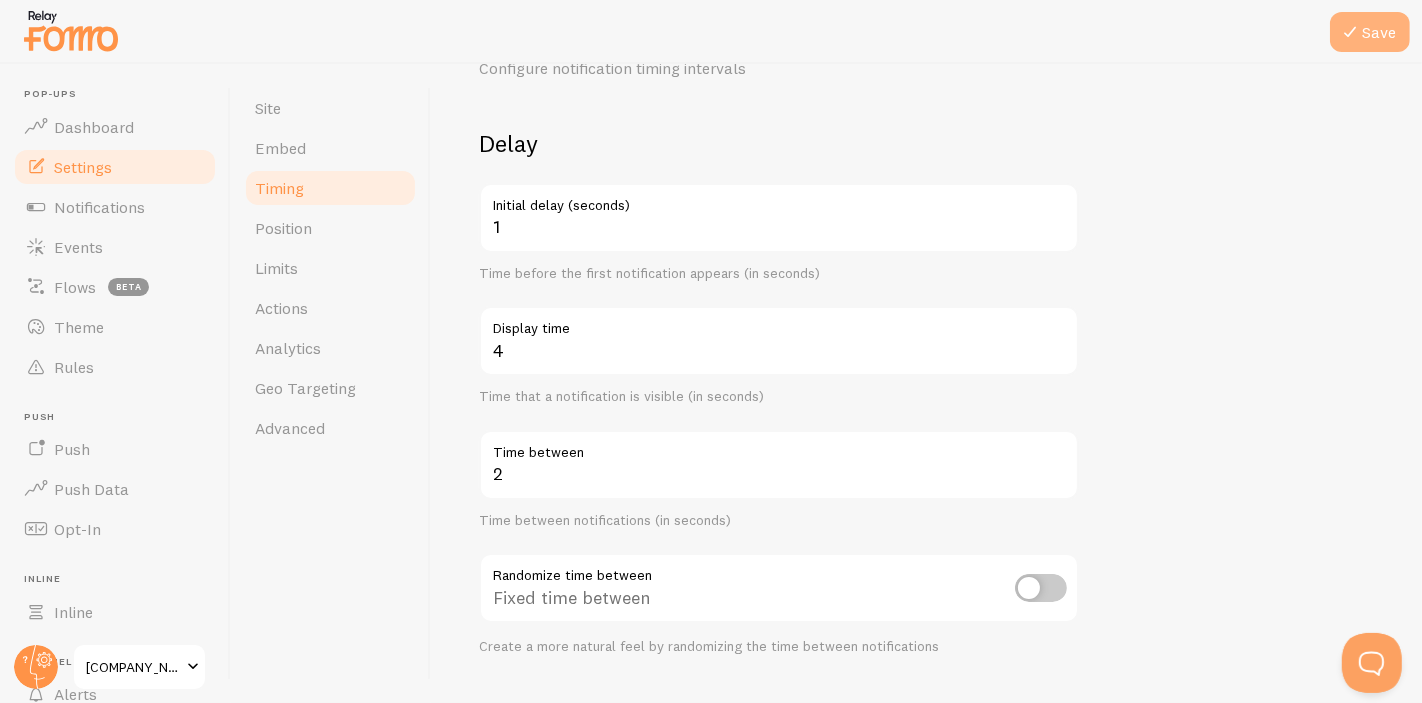 click on "Save" at bounding box center (1370, 32) 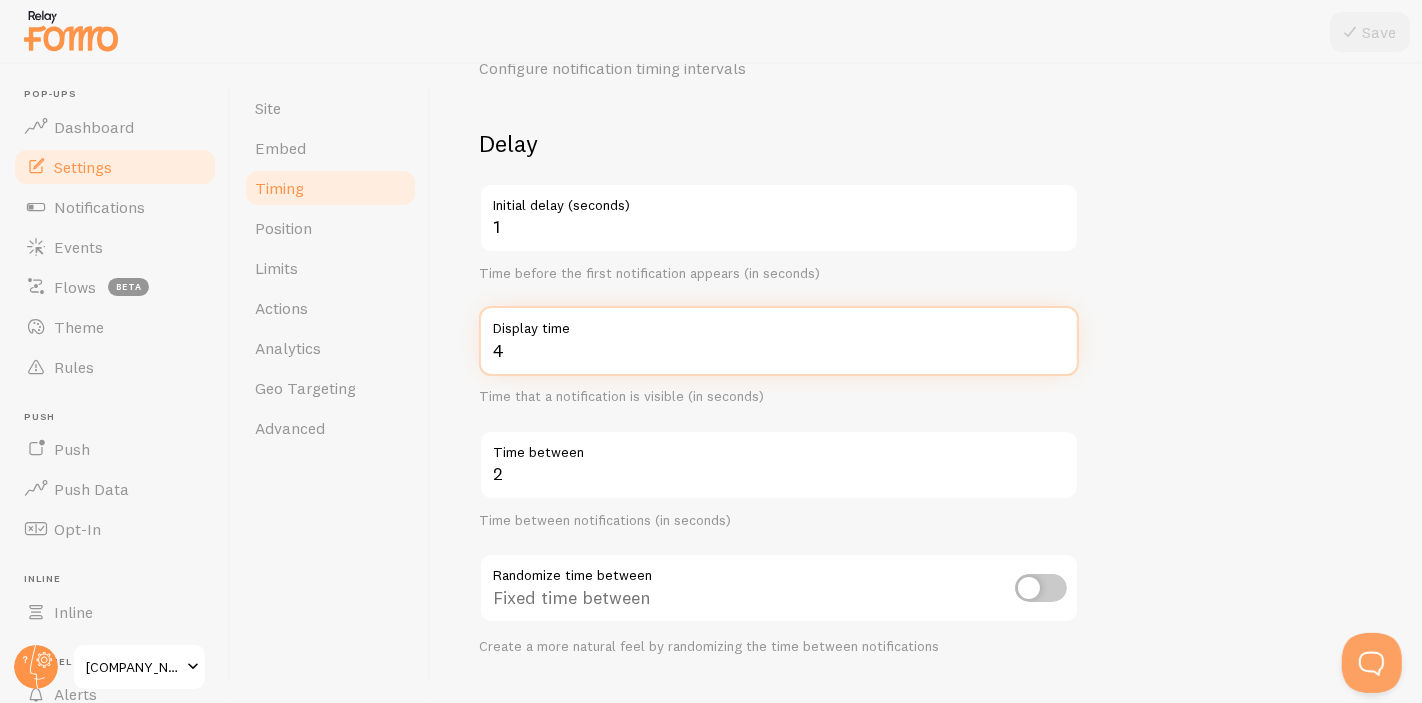 click on "4" at bounding box center [779, 341] 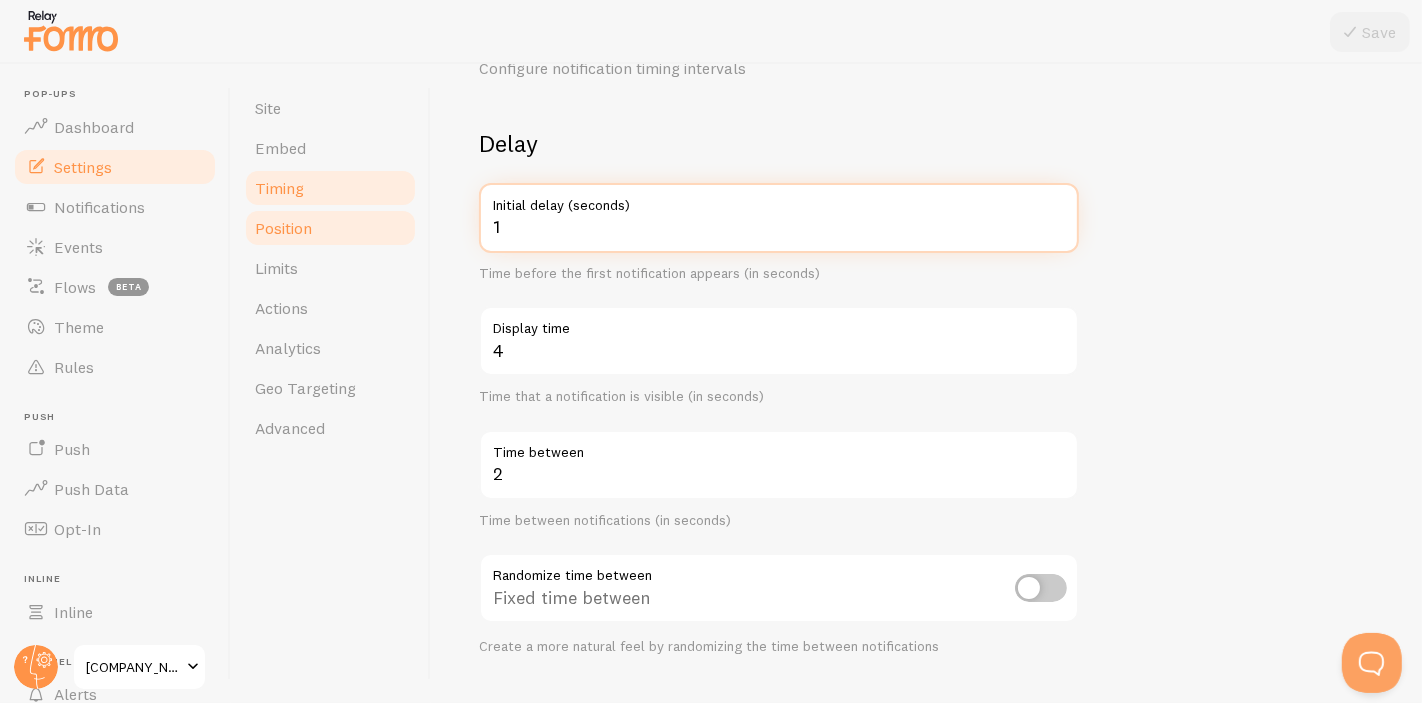 drag, startPoint x: 621, startPoint y: 223, endPoint x: 289, endPoint y: 242, distance: 332.54324 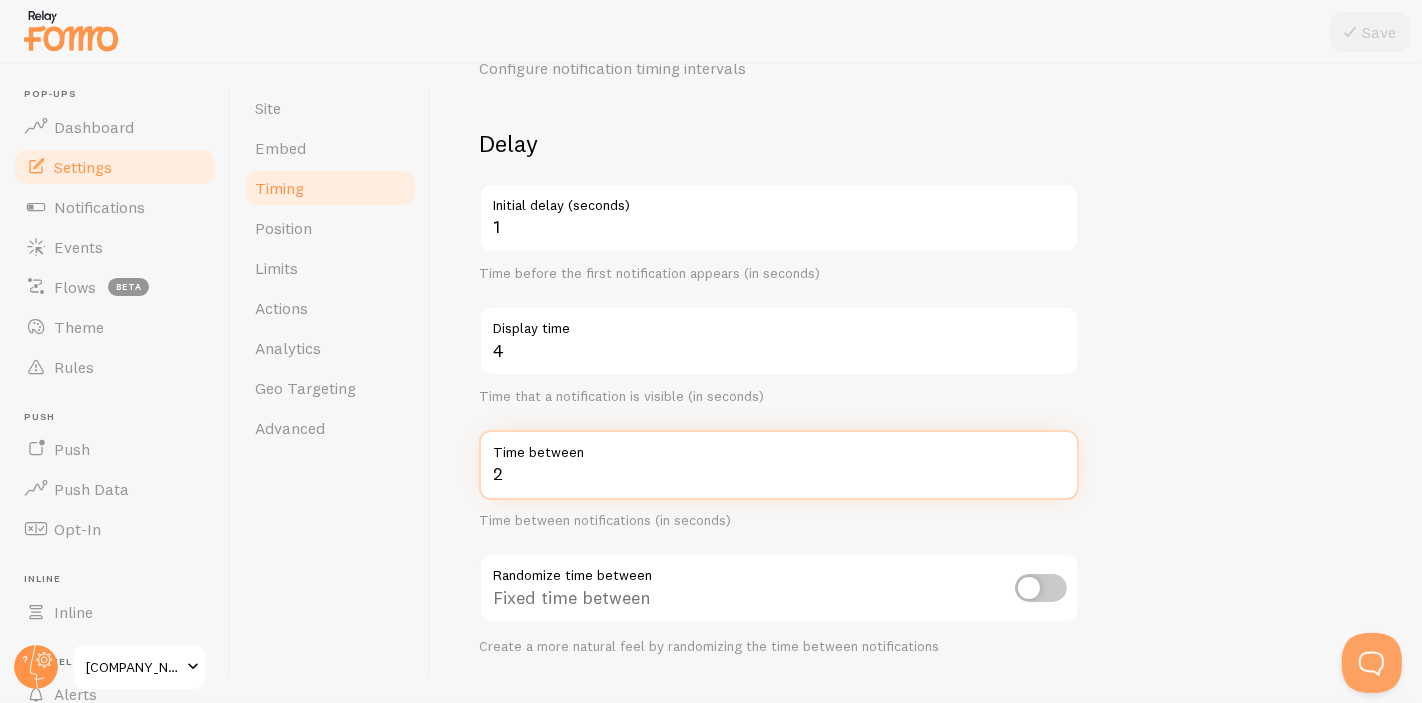 click on "2" at bounding box center [779, 465] 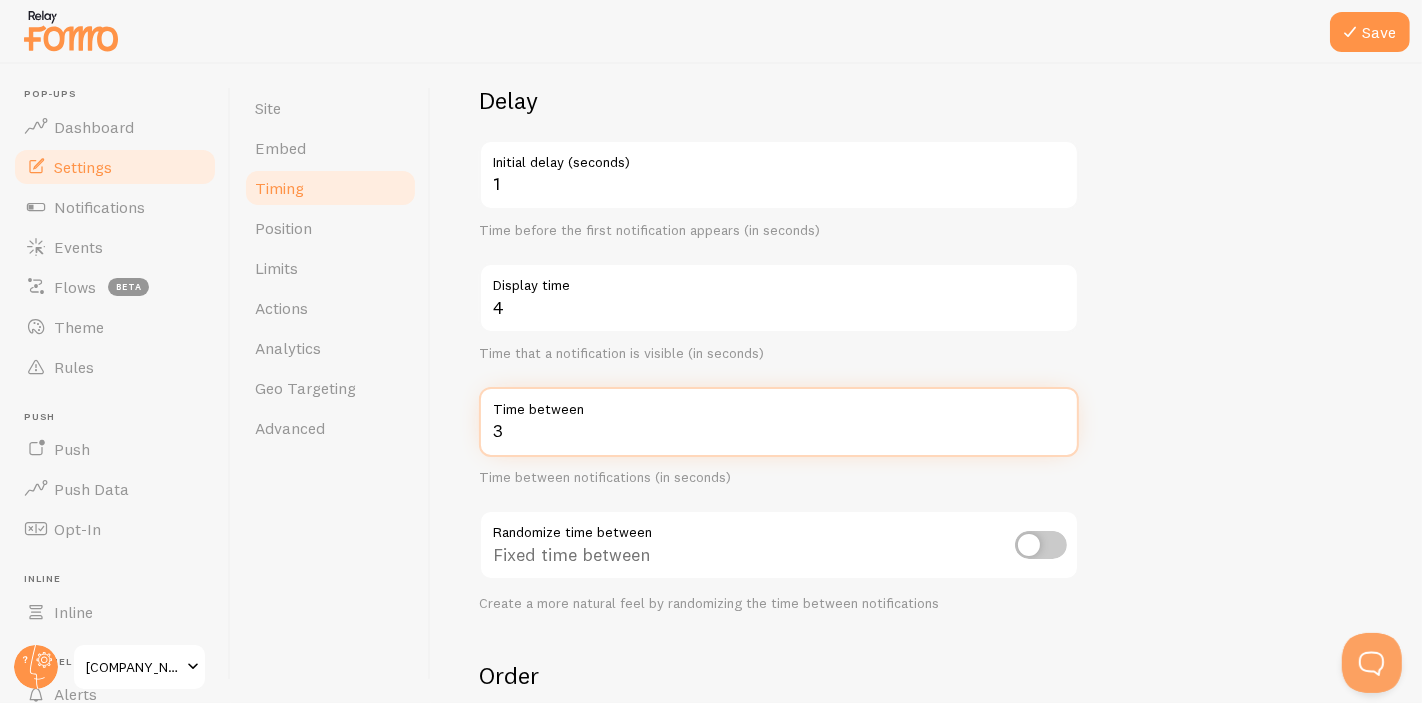 scroll, scrollTop: 43, scrollLeft: 0, axis: vertical 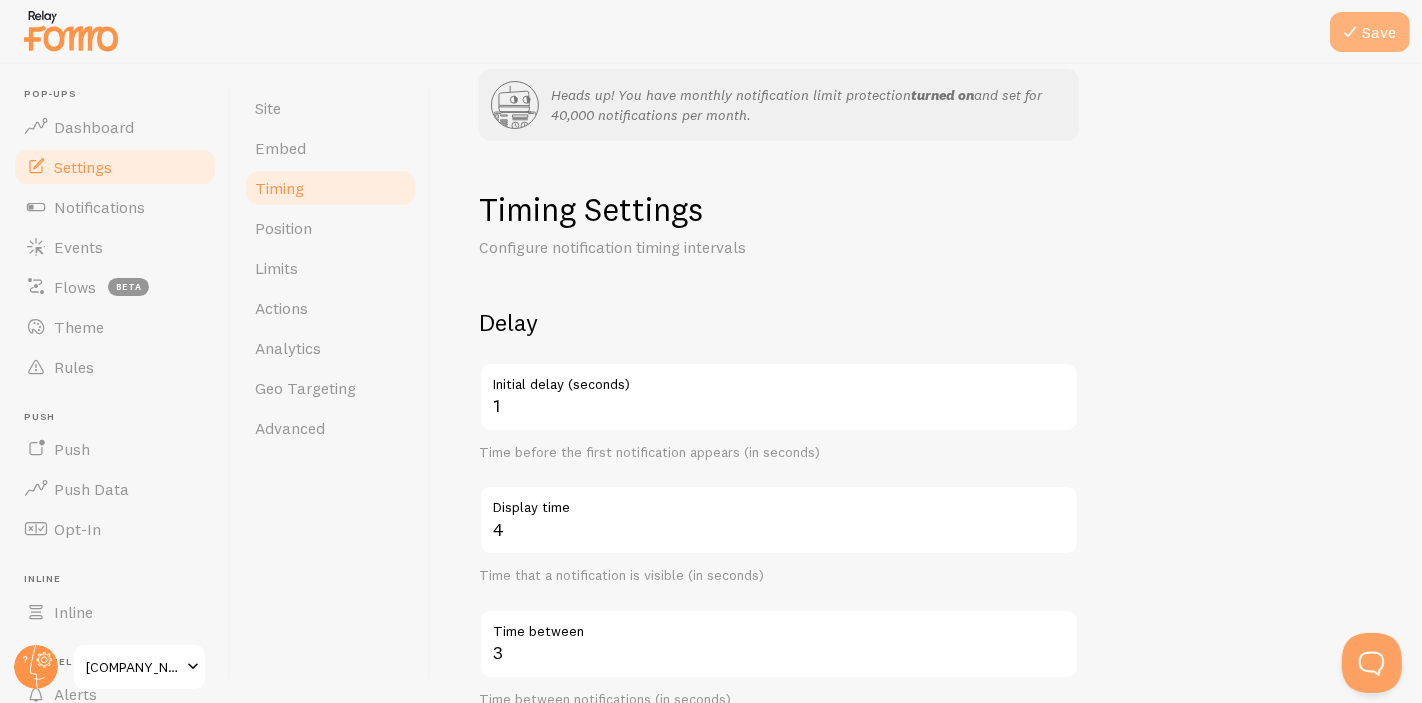 click at bounding box center (1350, 32) 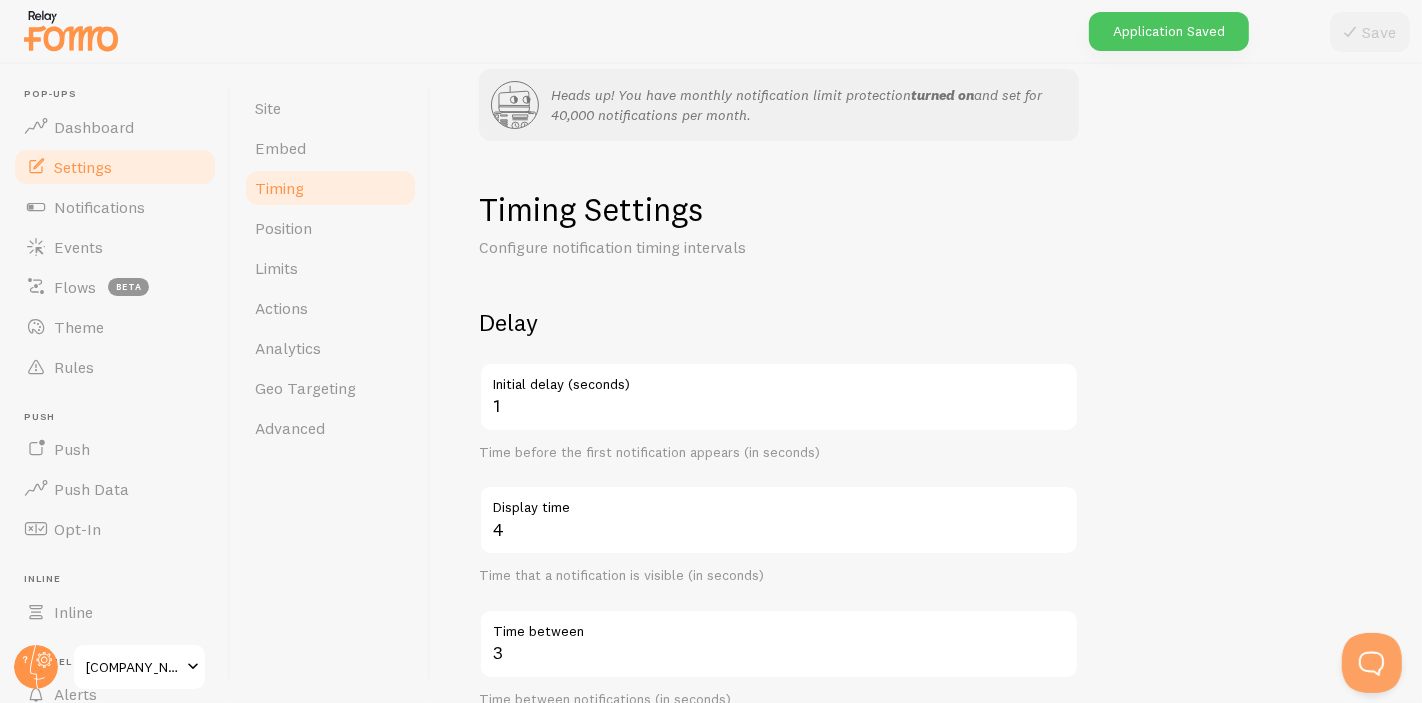 click on "Display time" at bounding box center (779, 502) 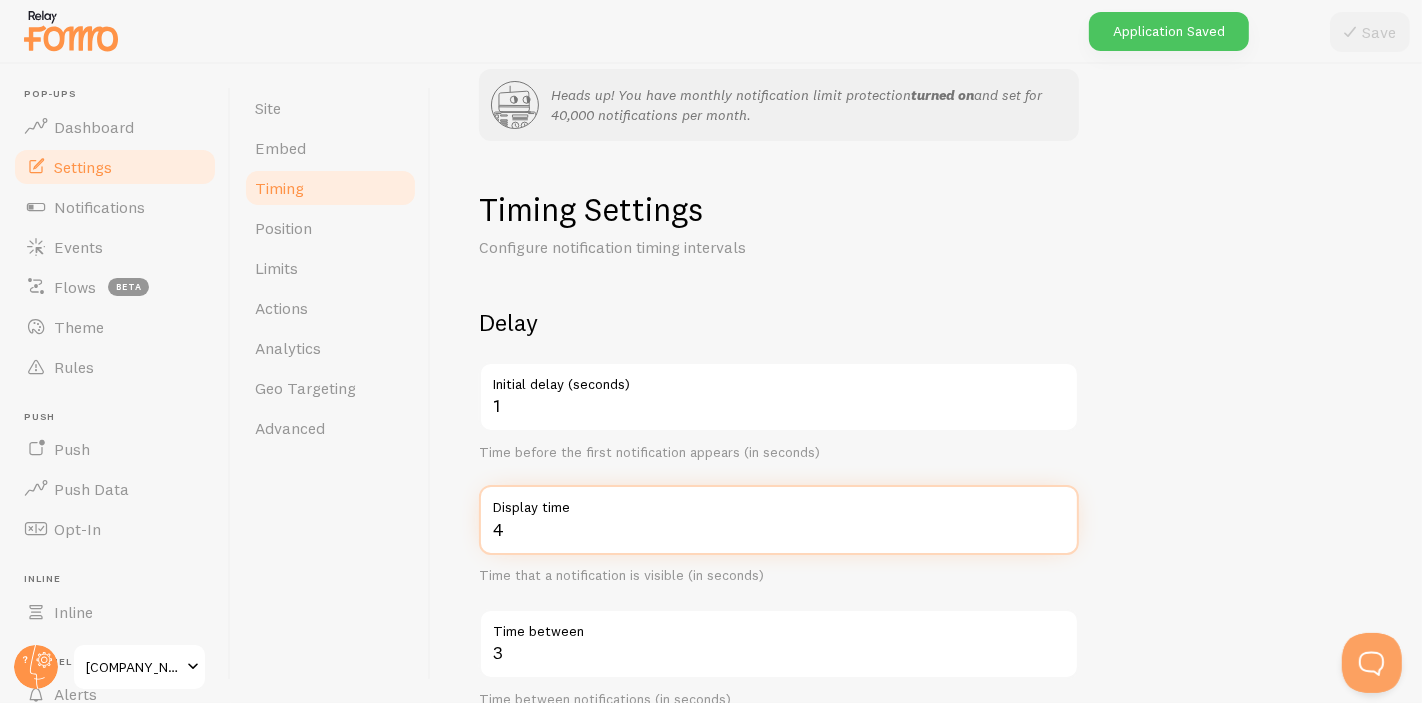 click on "4" at bounding box center [779, 520] 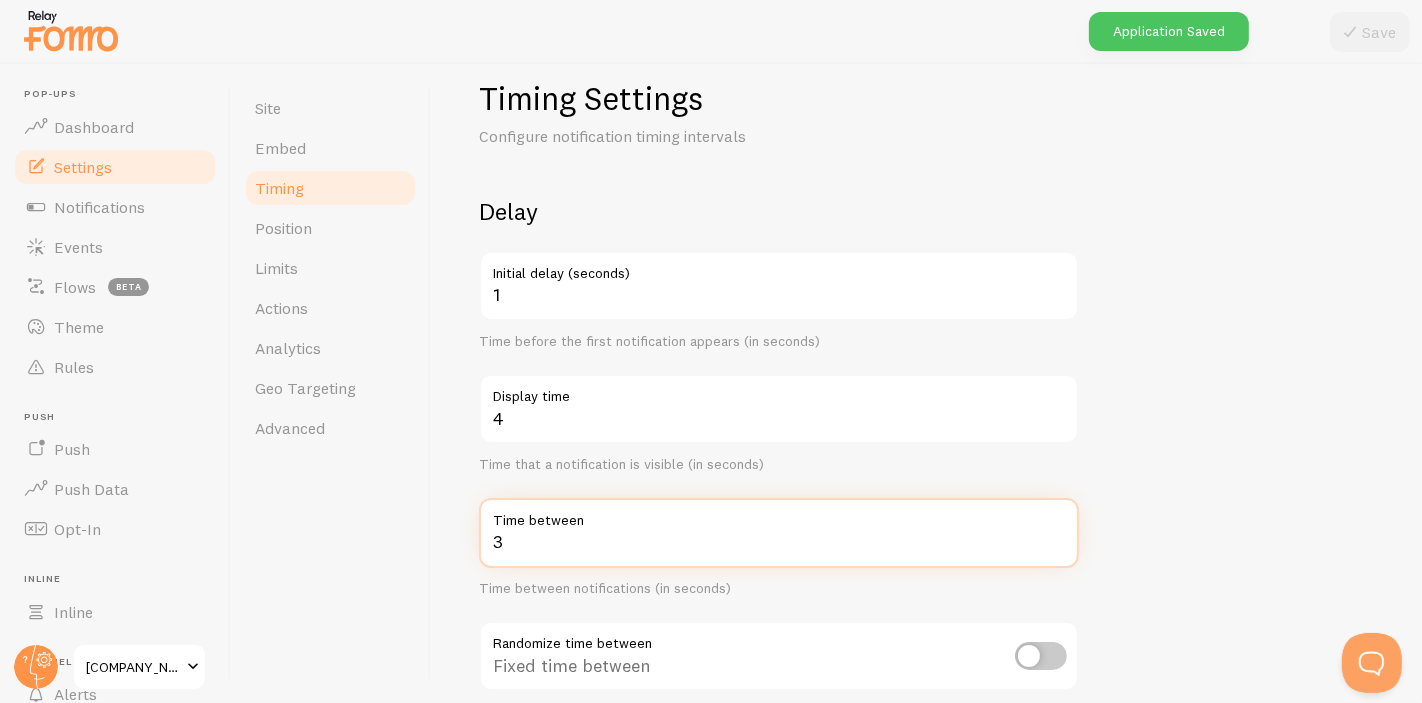 click on "3" at bounding box center [779, 533] 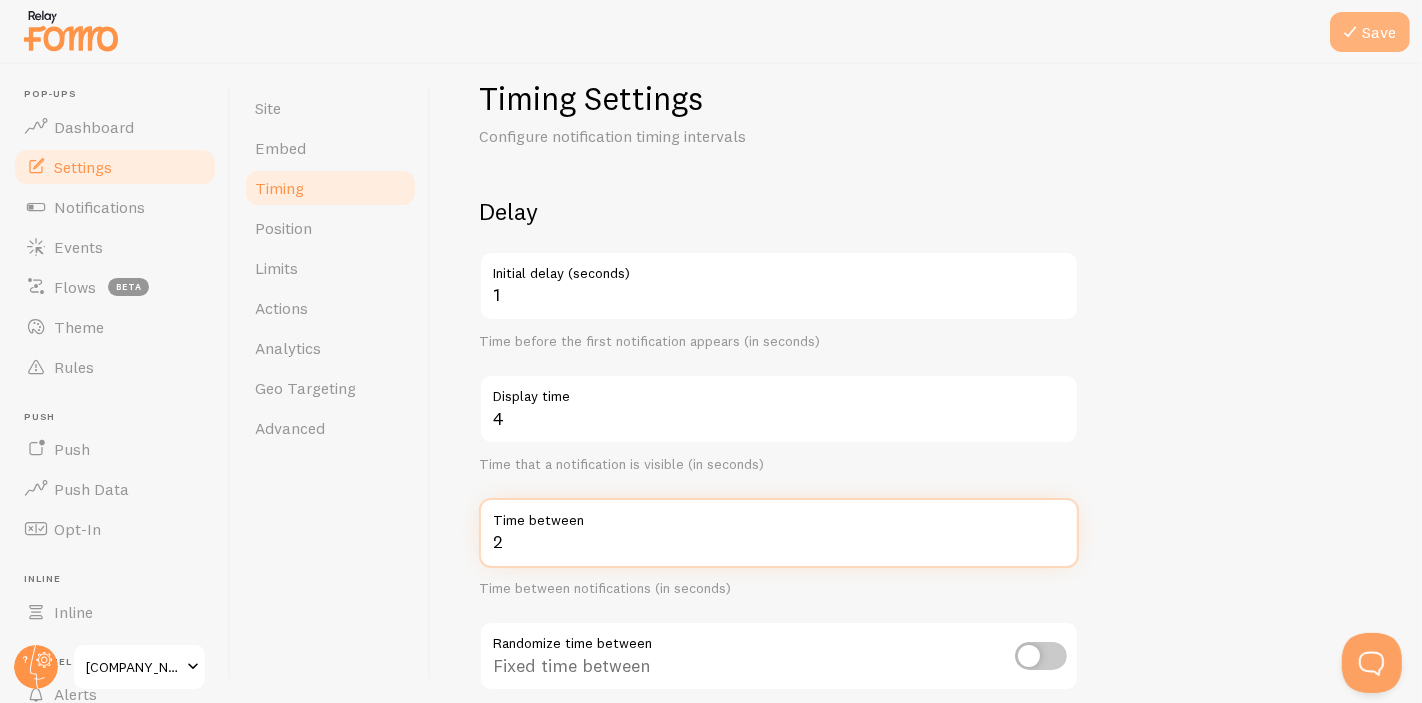 type on "2" 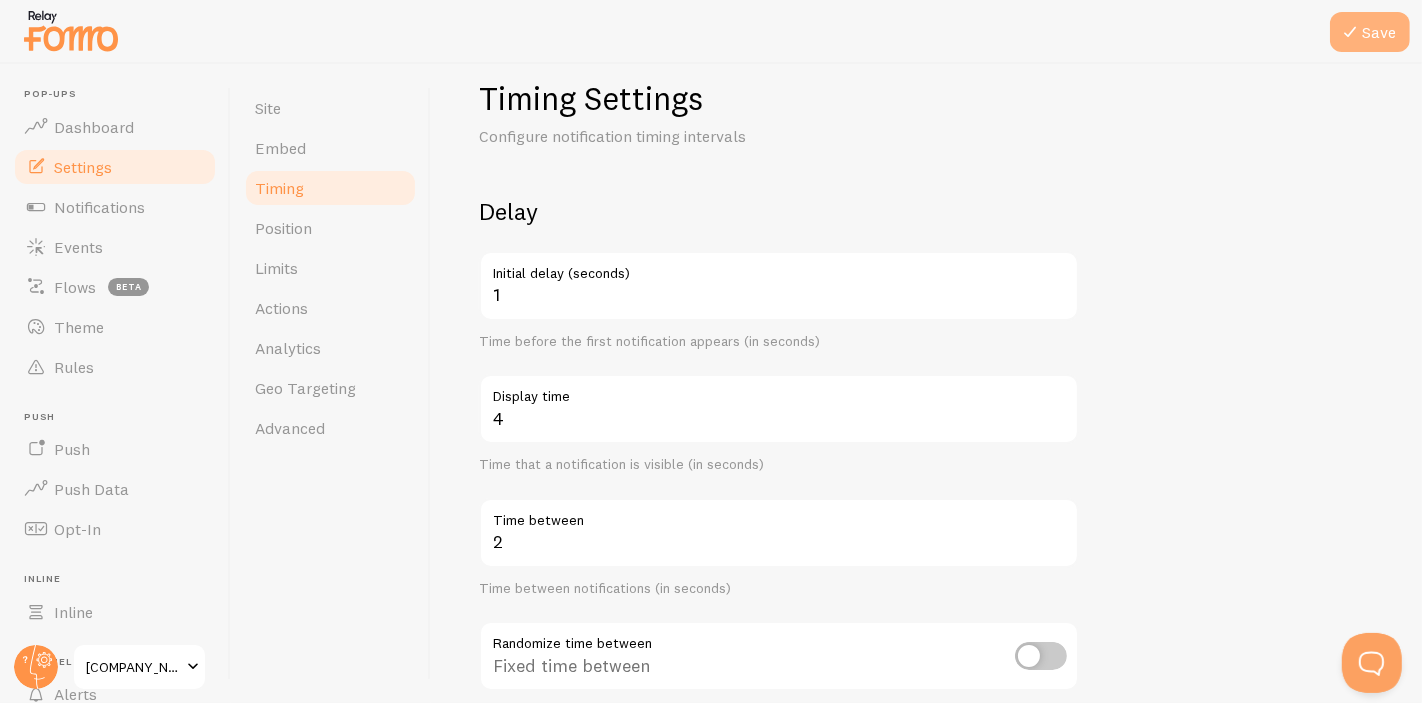 click on "Save" at bounding box center (1370, 32) 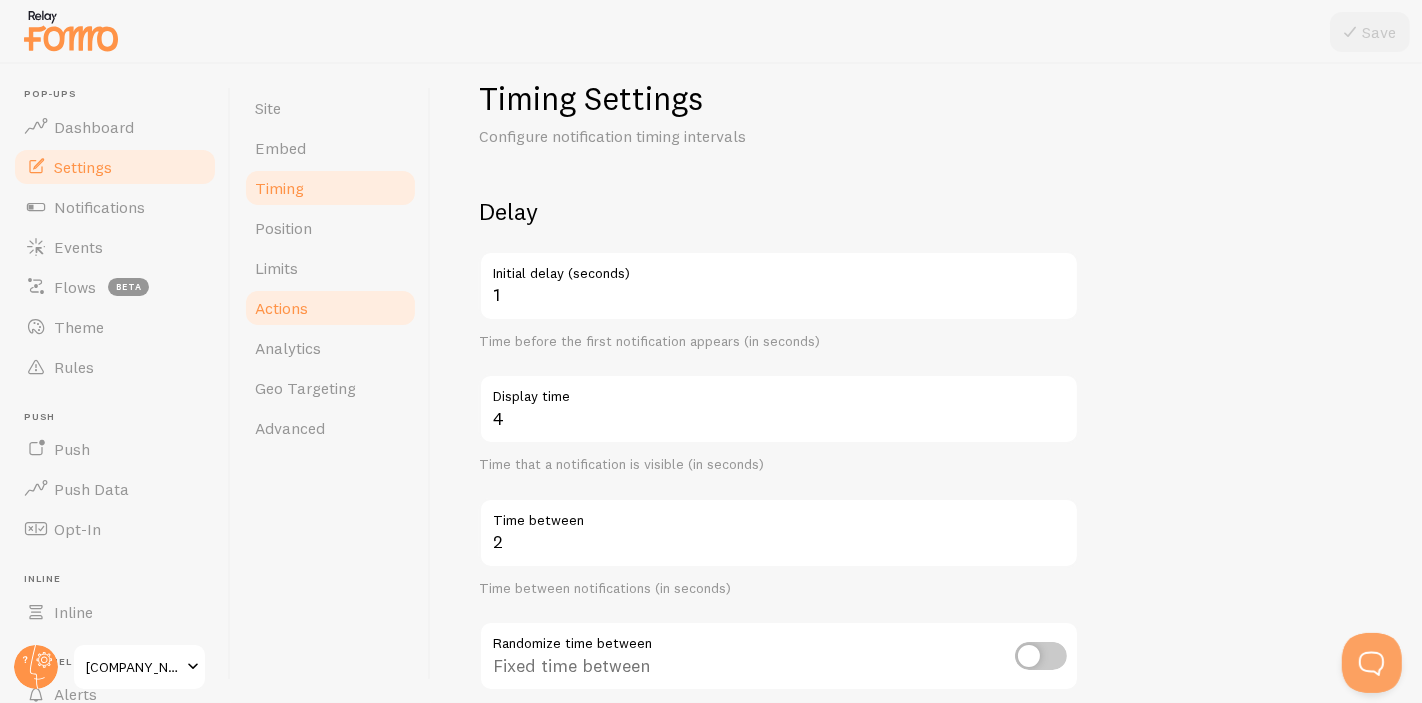 click on "Actions" at bounding box center [330, 308] 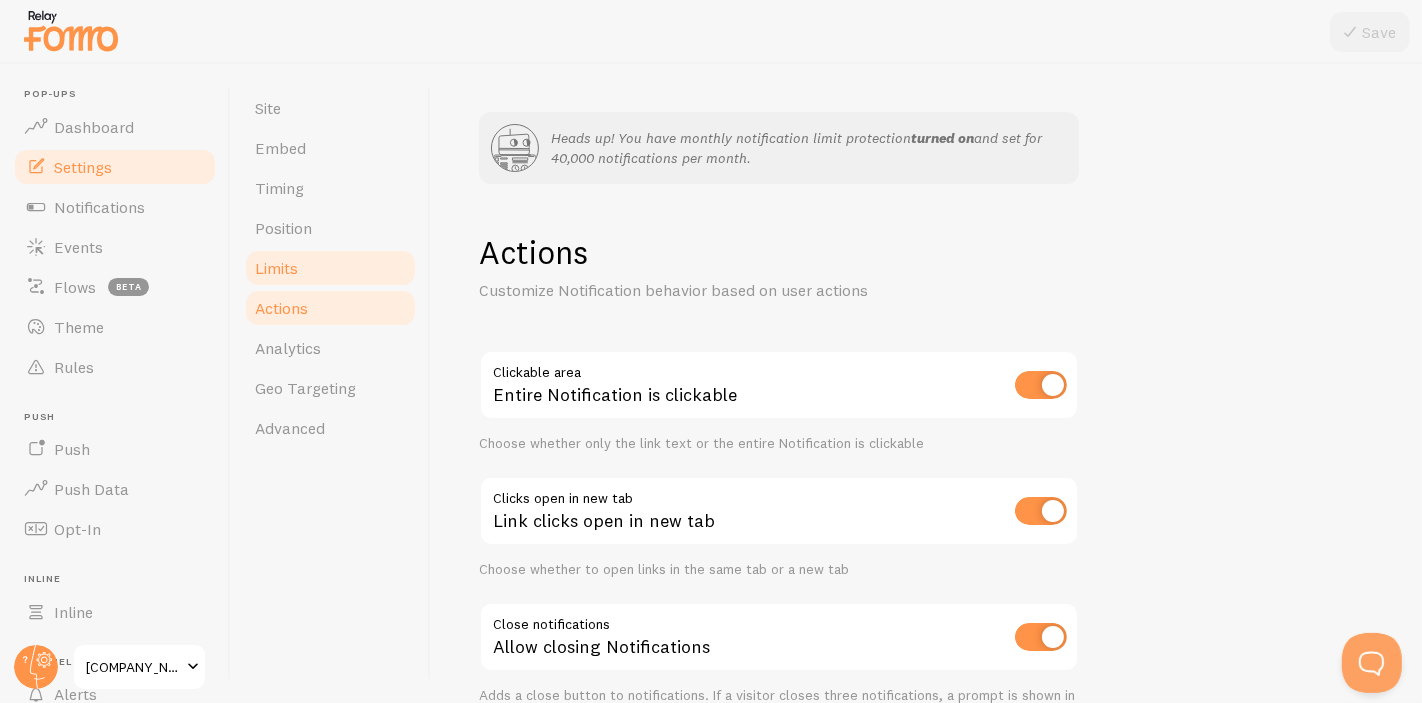 click on "Limits" at bounding box center [330, 268] 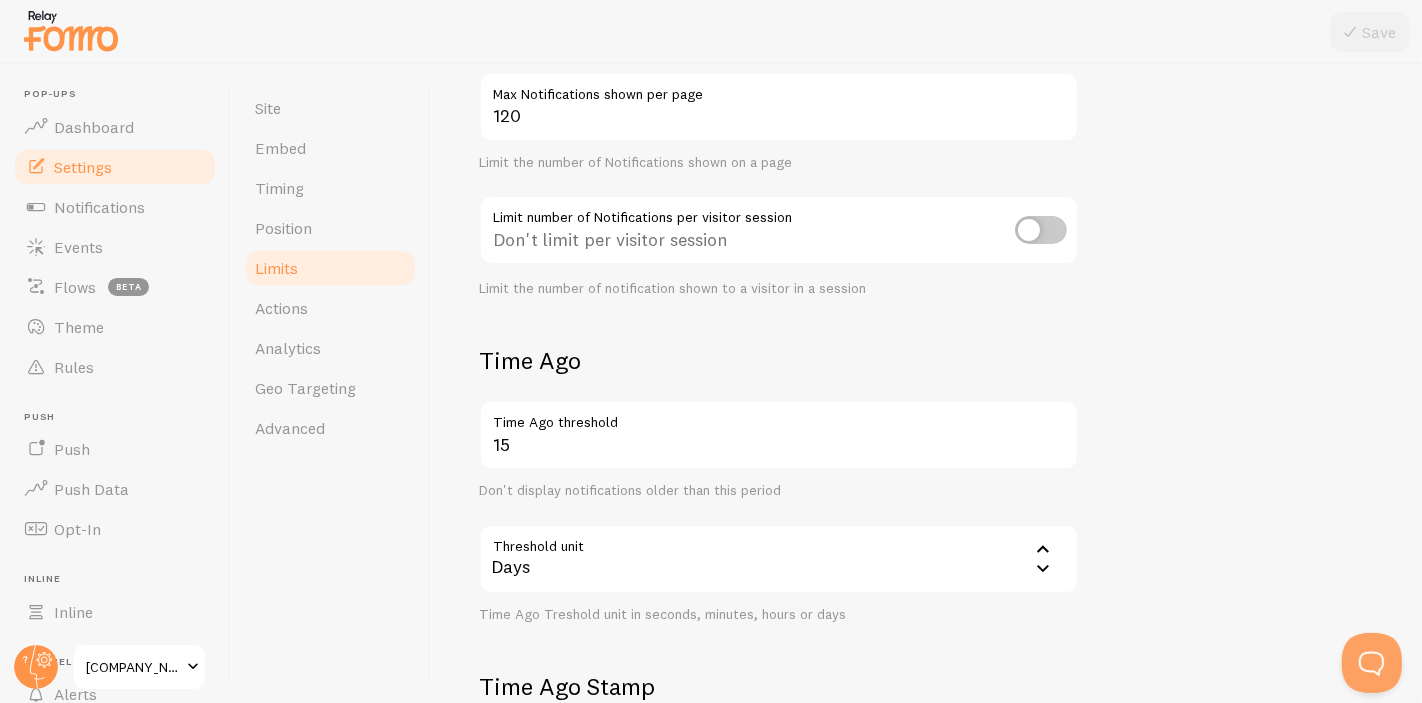 scroll, scrollTop: 444, scrollLeft: 0, axis: vertical 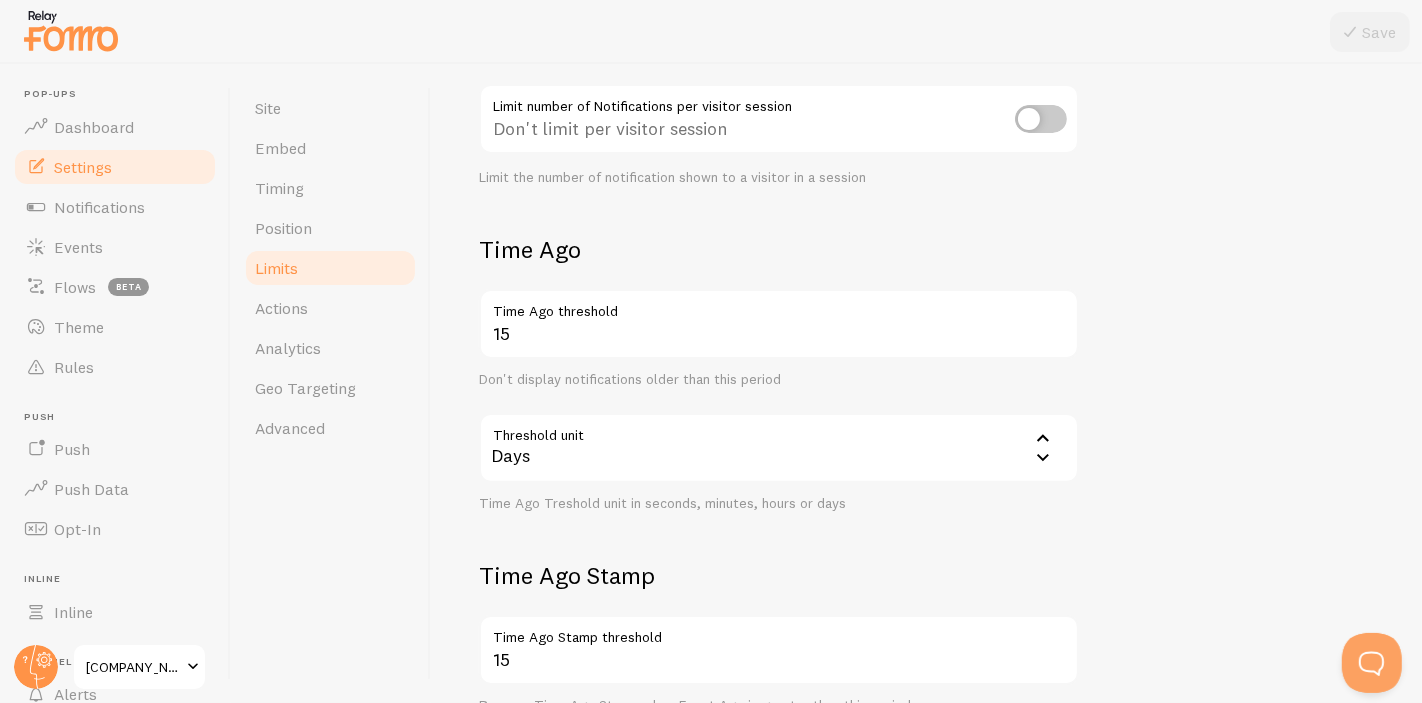 click on "Days" at bounding box center (779, 448) 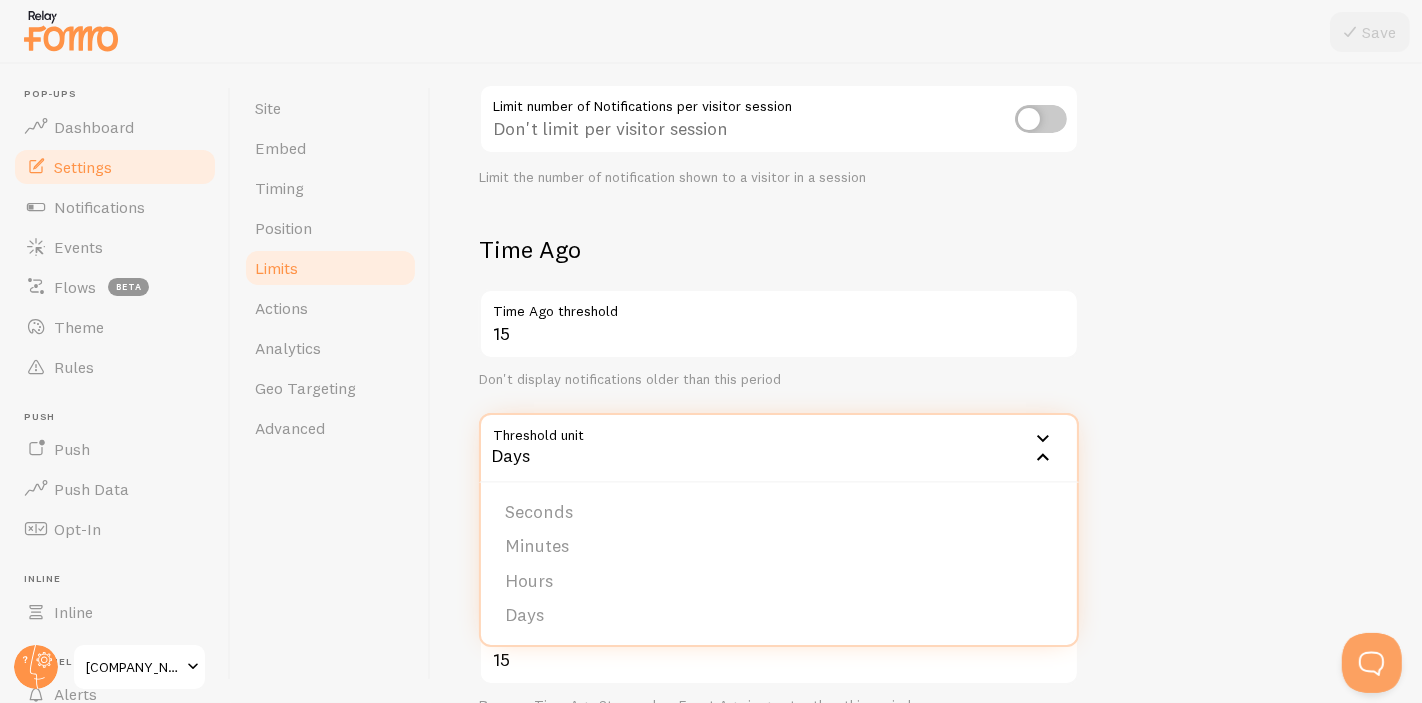 click on "Days" at bounding box center (779, 448) 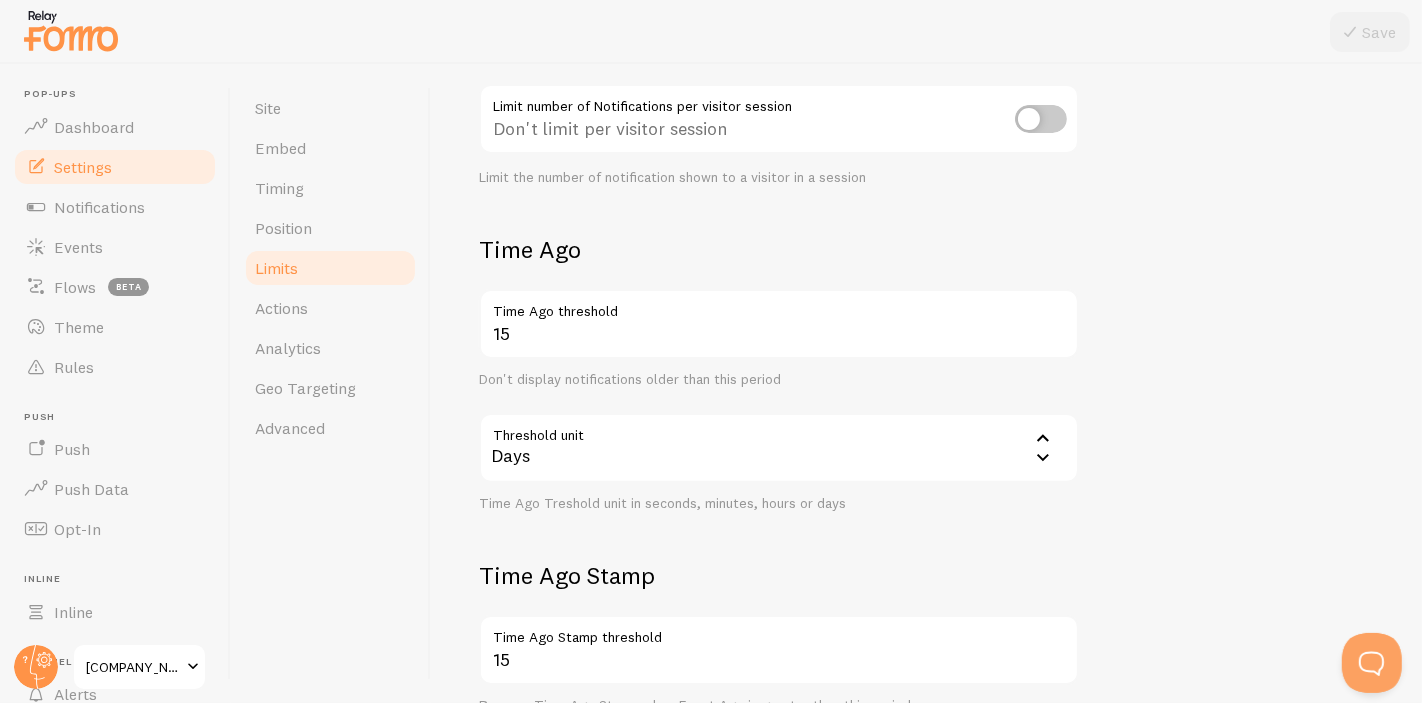 scroll, scrollTop: 666, scrollLeft: 0, axis: vertical 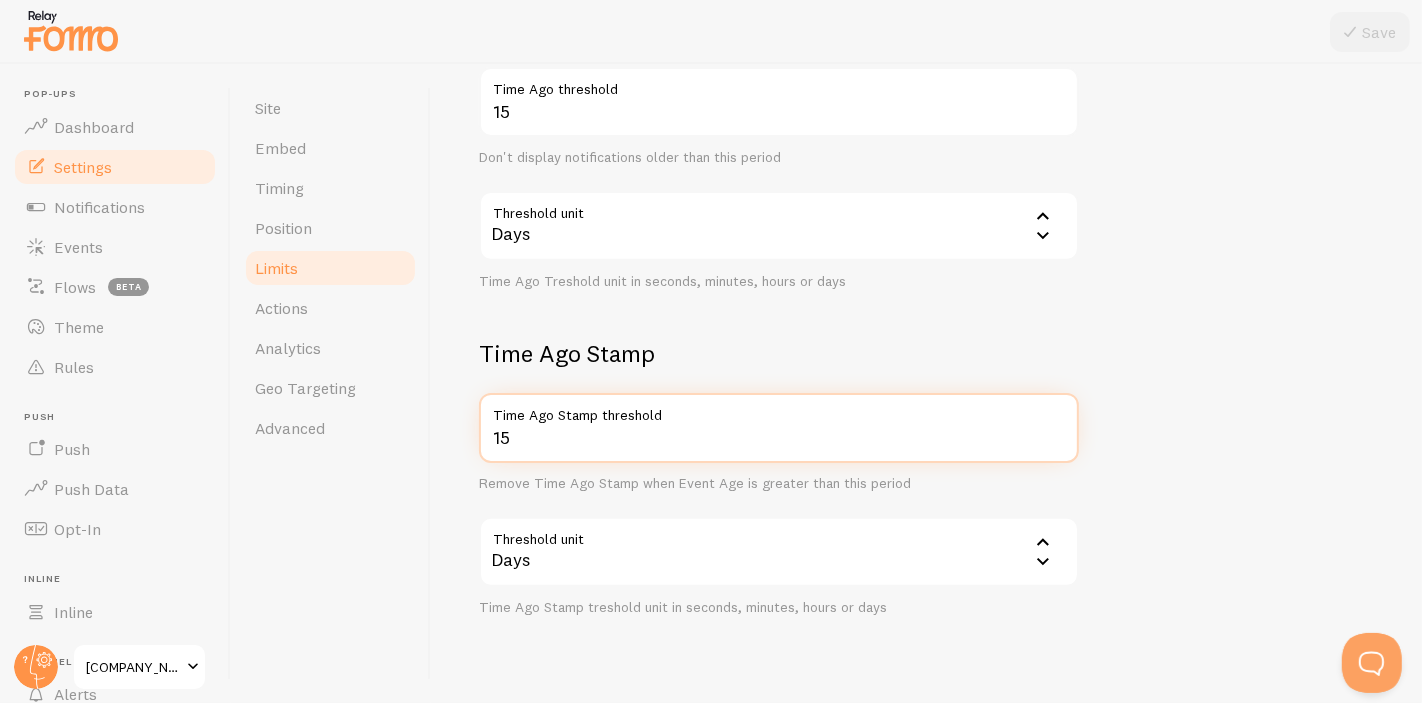 click on "15" at bounding box center (779, 428) 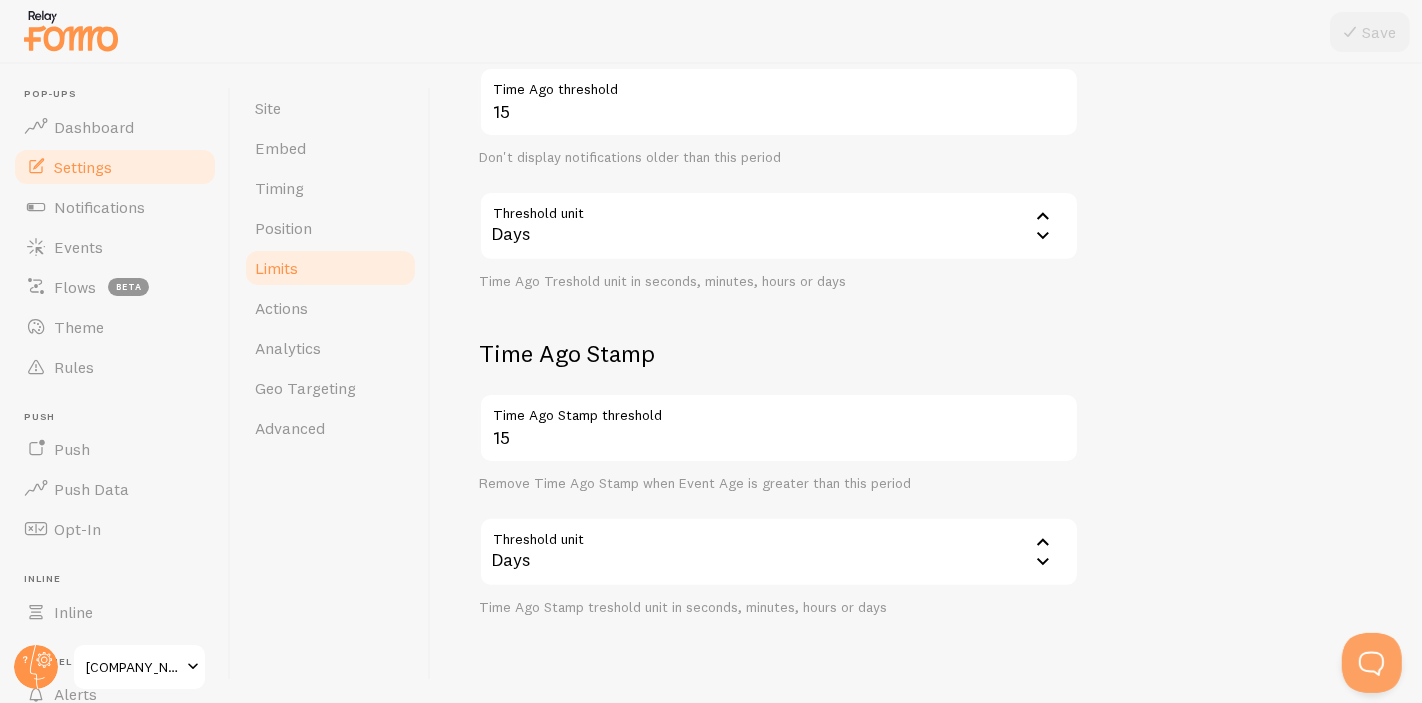 click on "Days" at bounding box center [779, 552] 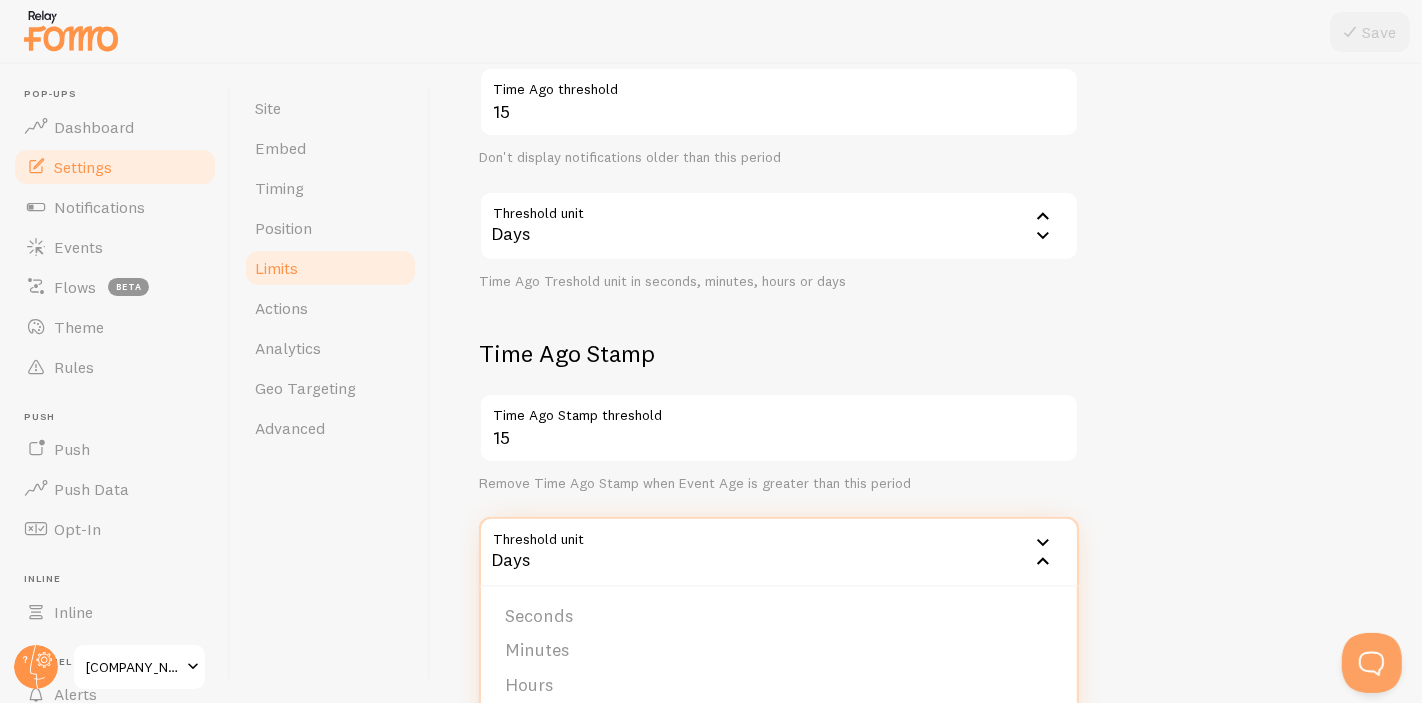 click on "Site
Embed
Timing
Position
Limits
Actions
Analytics
Geo Targeting
Advanced" at bounding box center (331, 383) 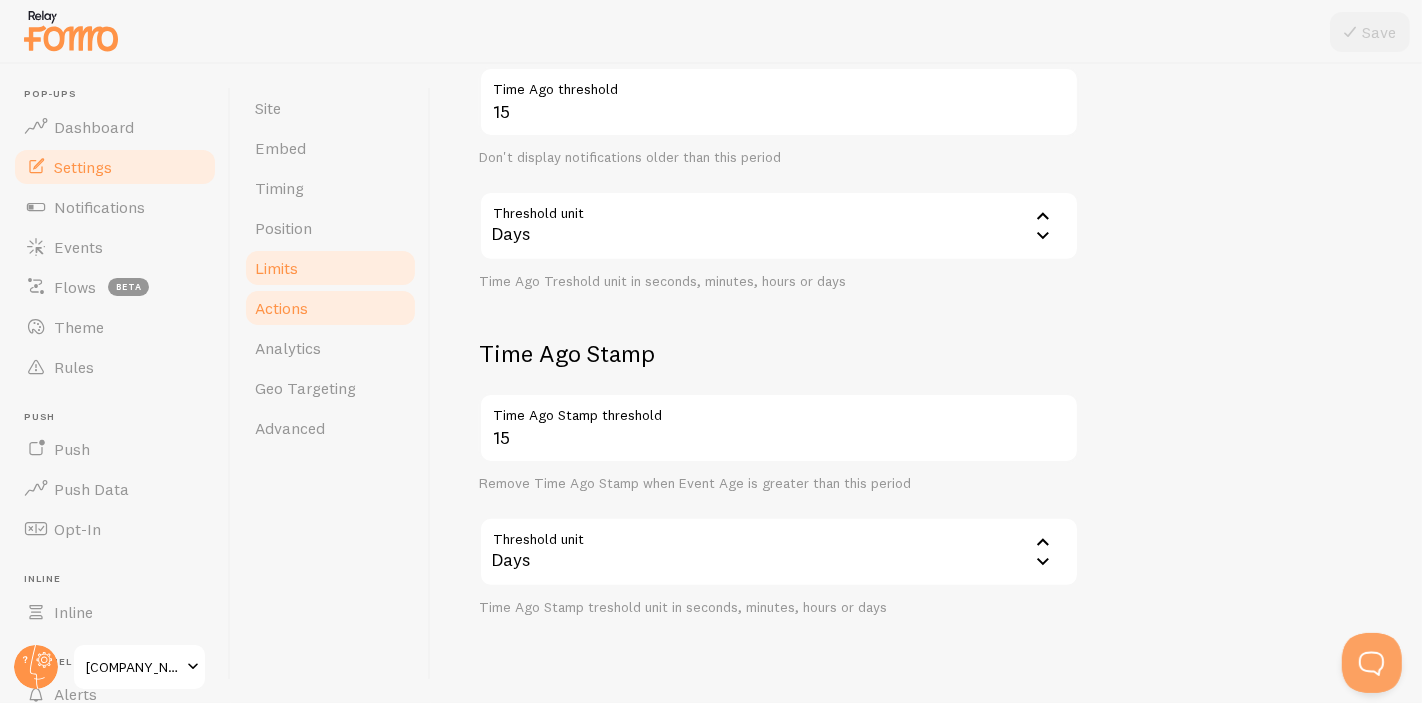 click on "Actions" at bounding box center (330, 308) 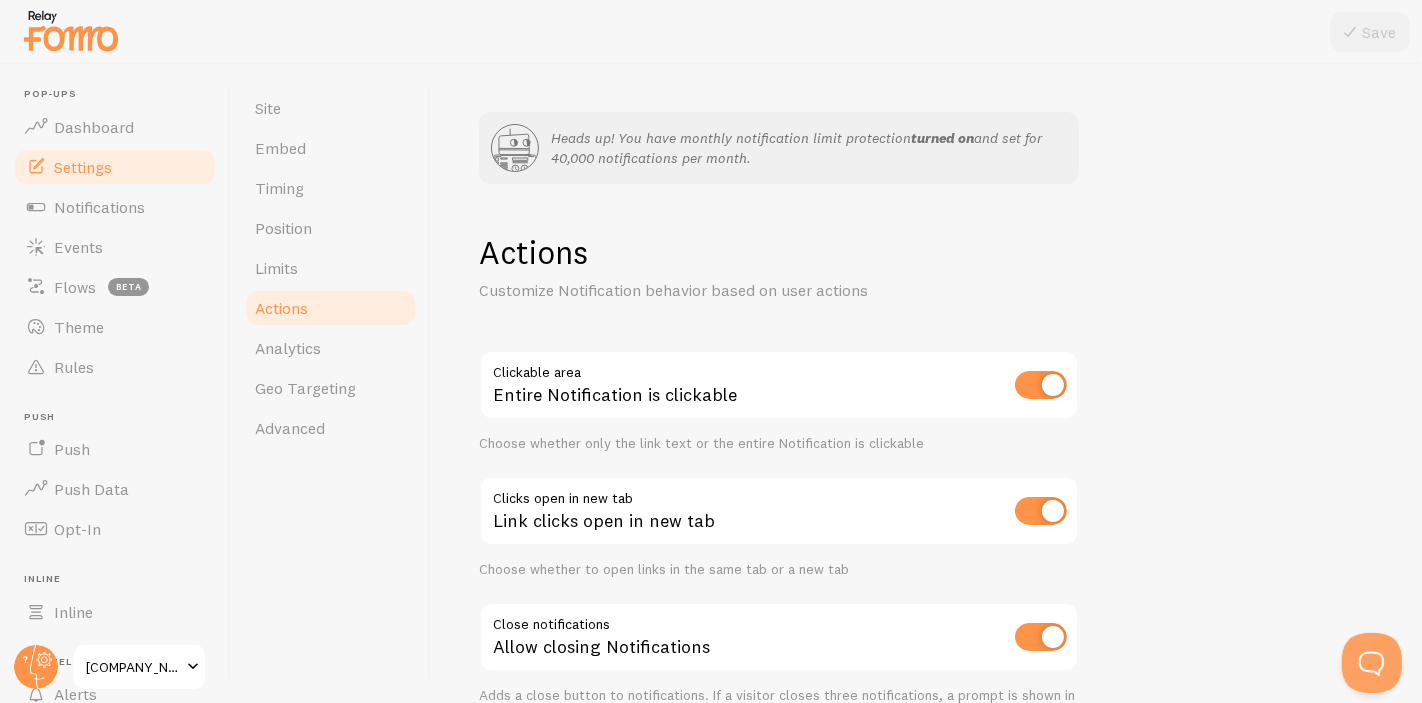 scroll, scrollTop: 112, scrollLeft: 0, axis: vertical 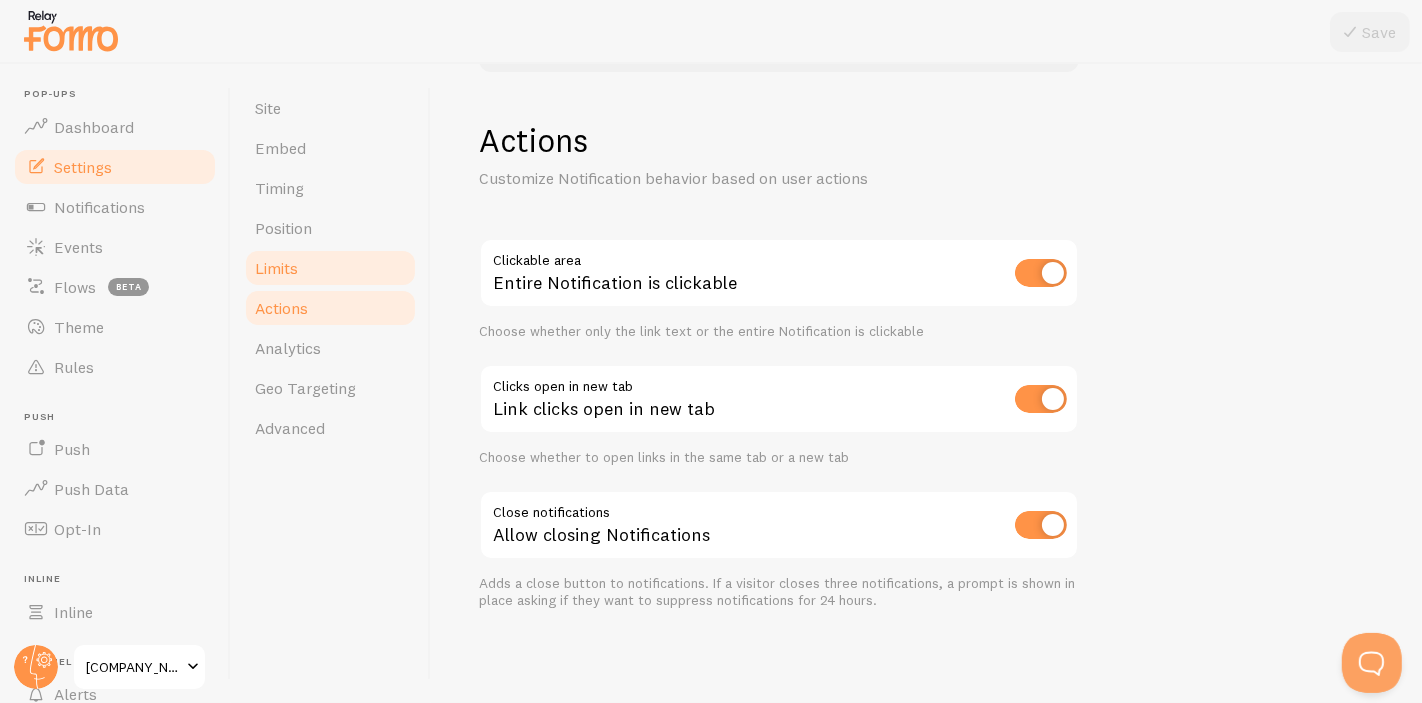 click on "Limits" at bounding box center [330, 268] 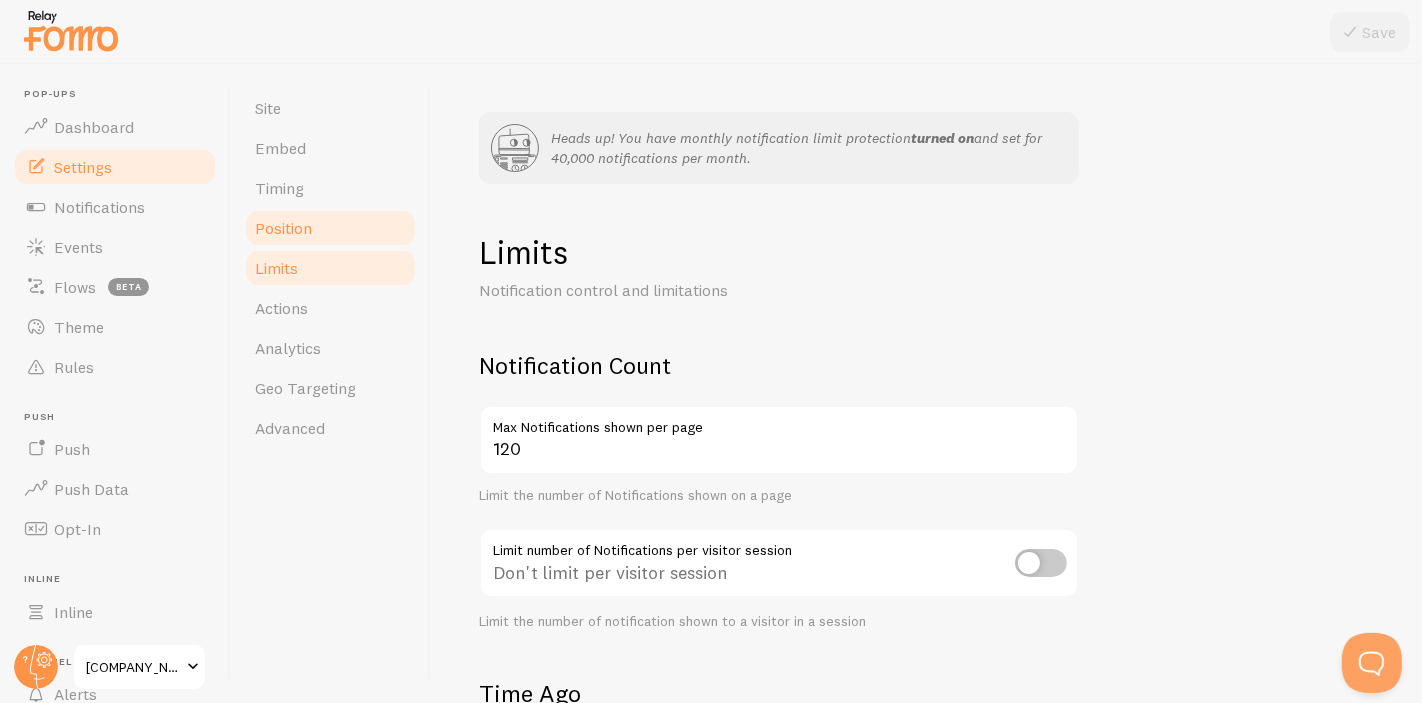 click on "Position" at bounding box center [330, 228] 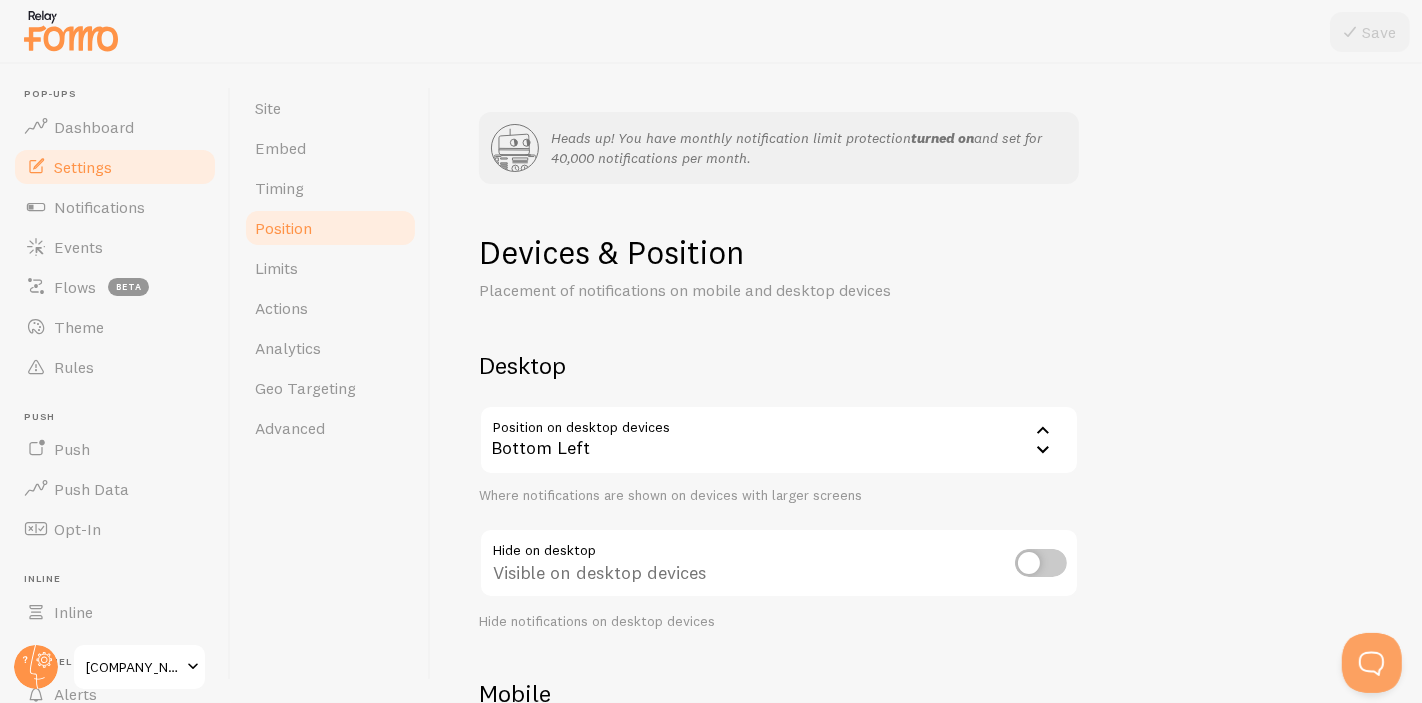 scroll, scrollTop: 350, scrollLeft: 0, axis: vertical 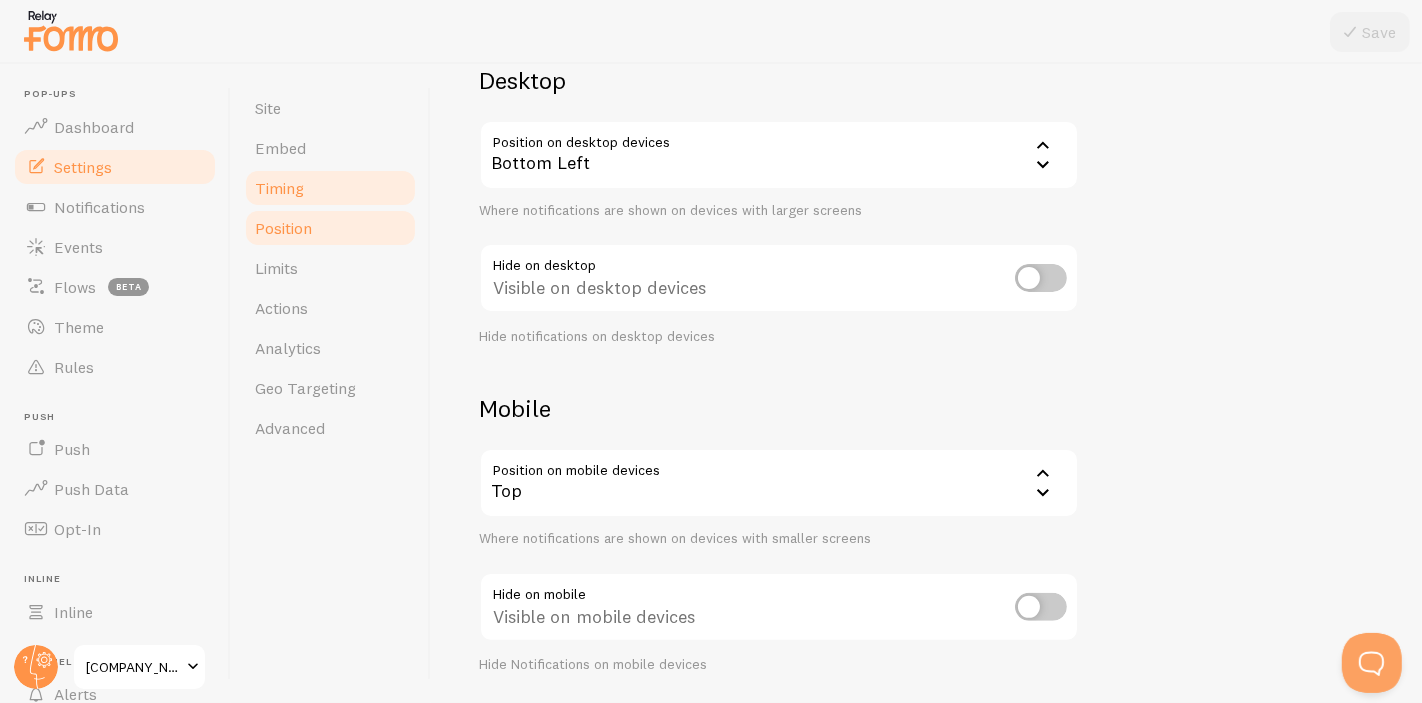 click on "Timing" at bounding box center (330, 188) 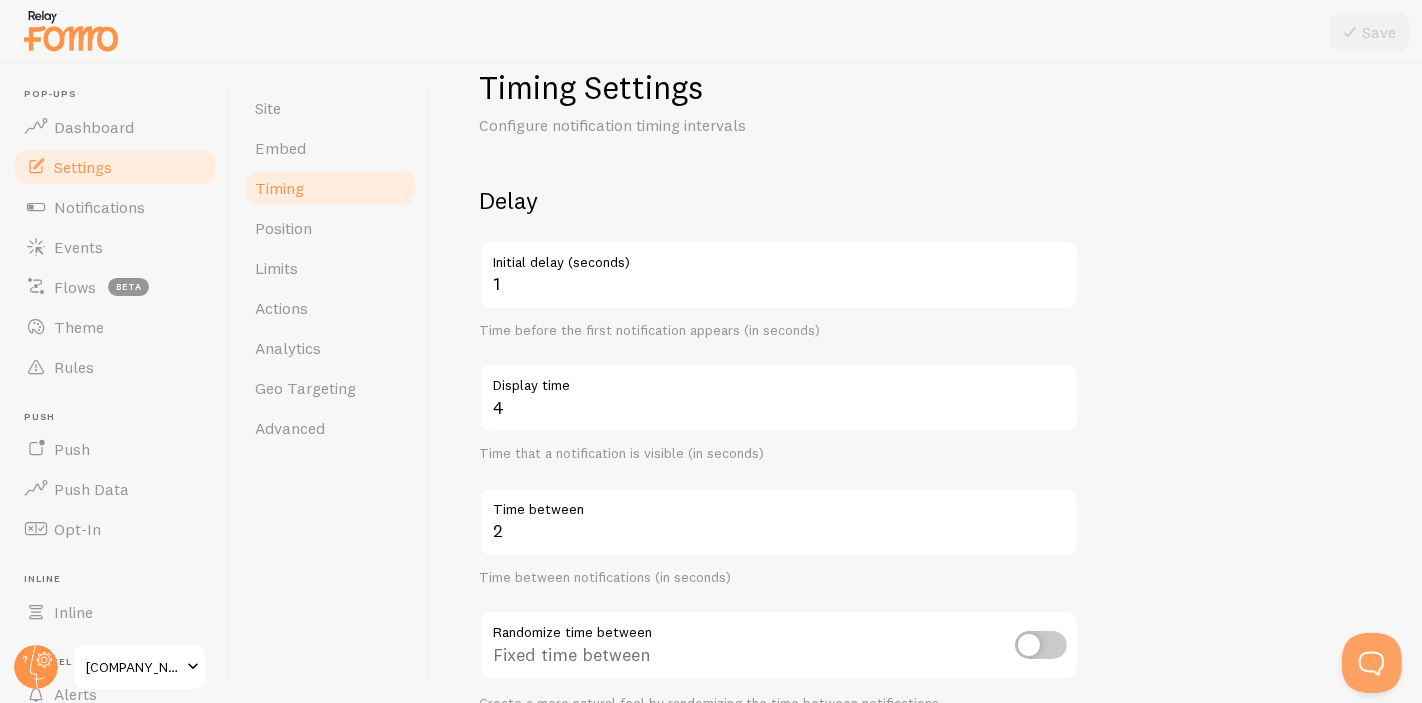 scroll, scrollTop: 159, scrollLeft: 0, axis: vertical 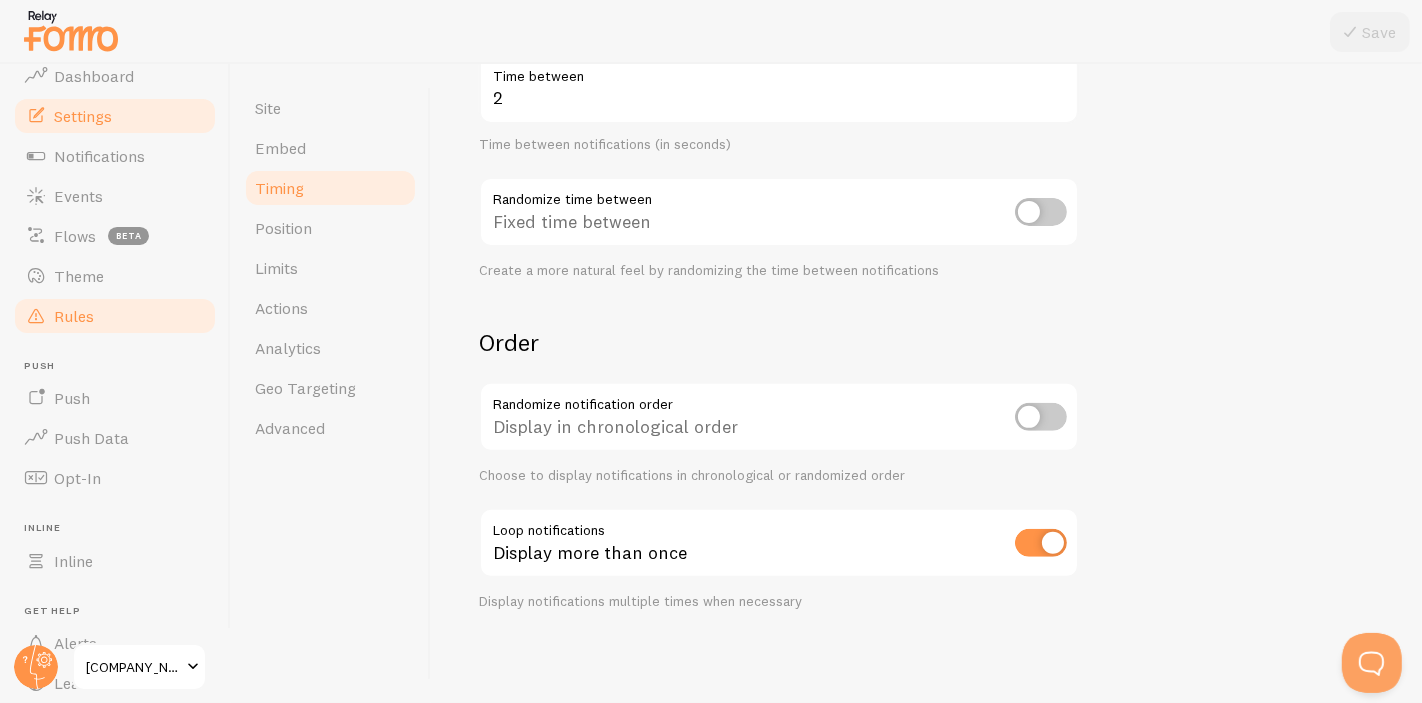 click on "Rules" at bounding box center [115, 316] 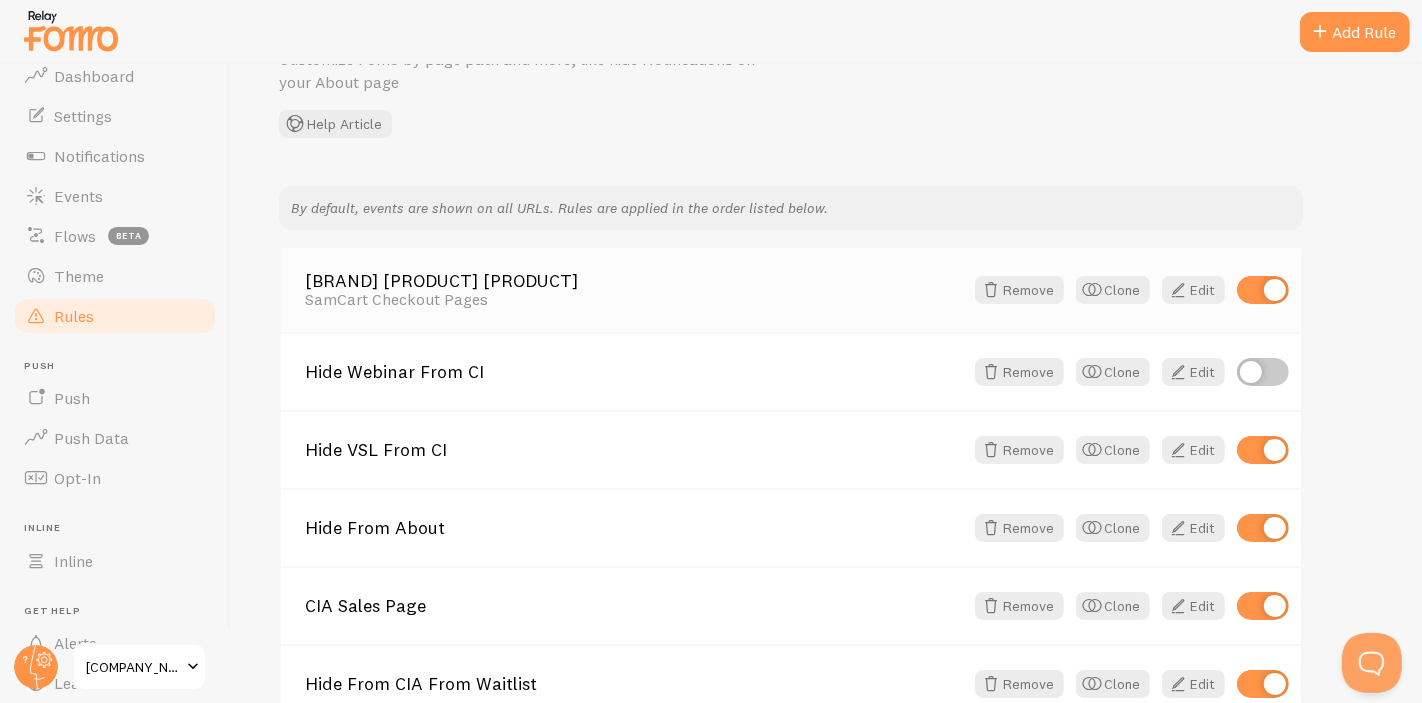 scroll, scrollTop: 222, scrollLeft: 0, axis: vertical 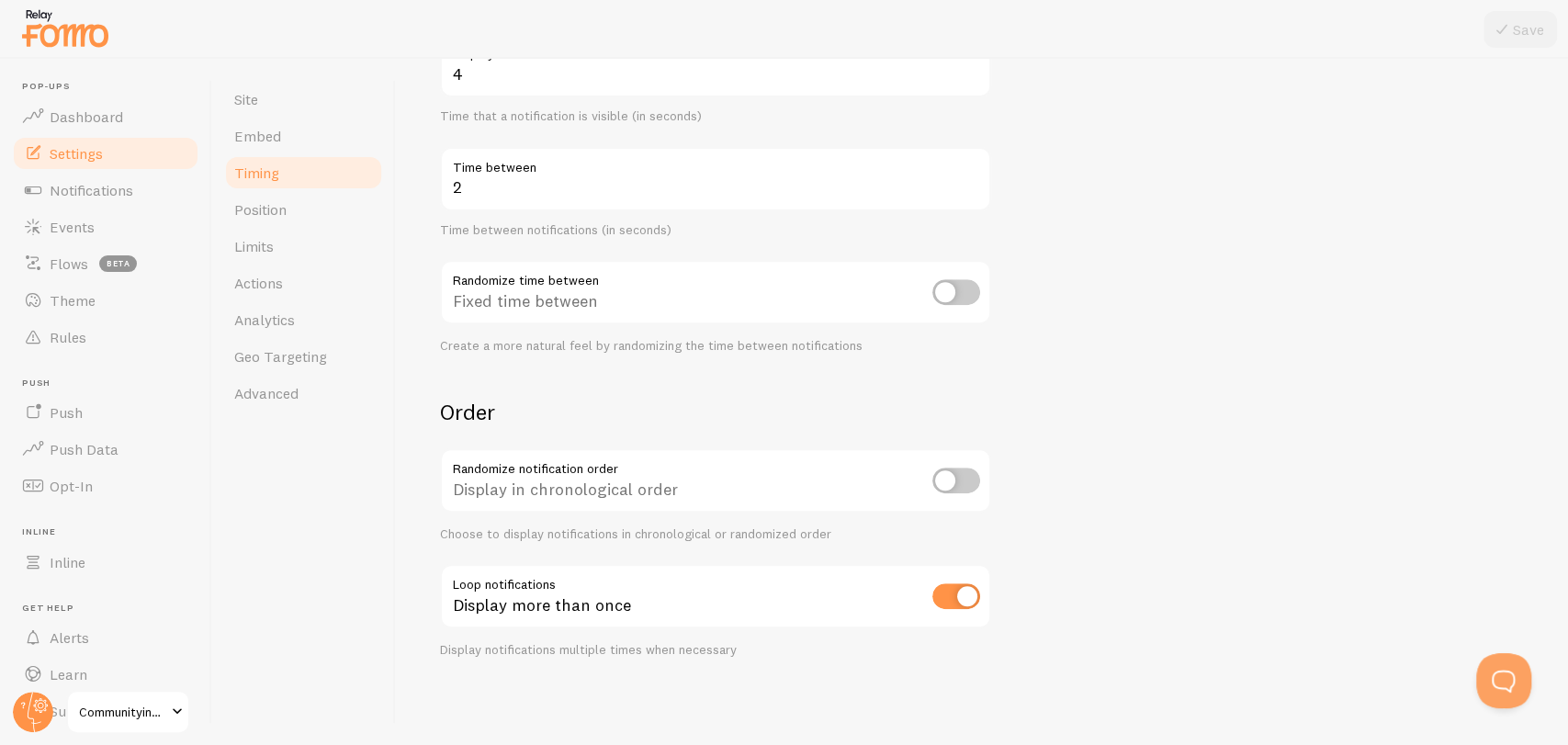 click on "Choose to display notifications in chronological or randomized order" at bounding box center (716, 535) 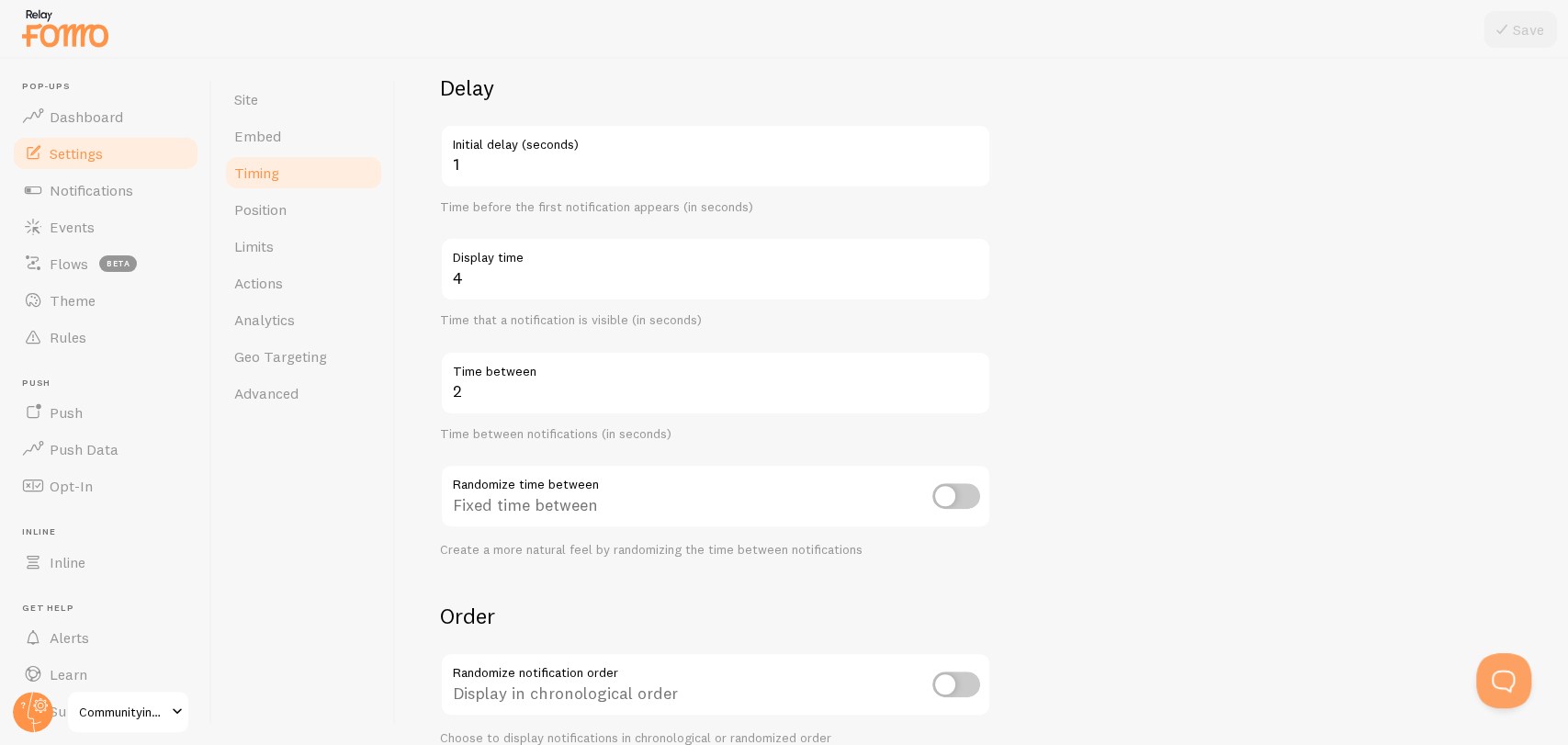 click on "Create a more natural feel by randomizing the time between notifications" at bounding box center (716, 550) 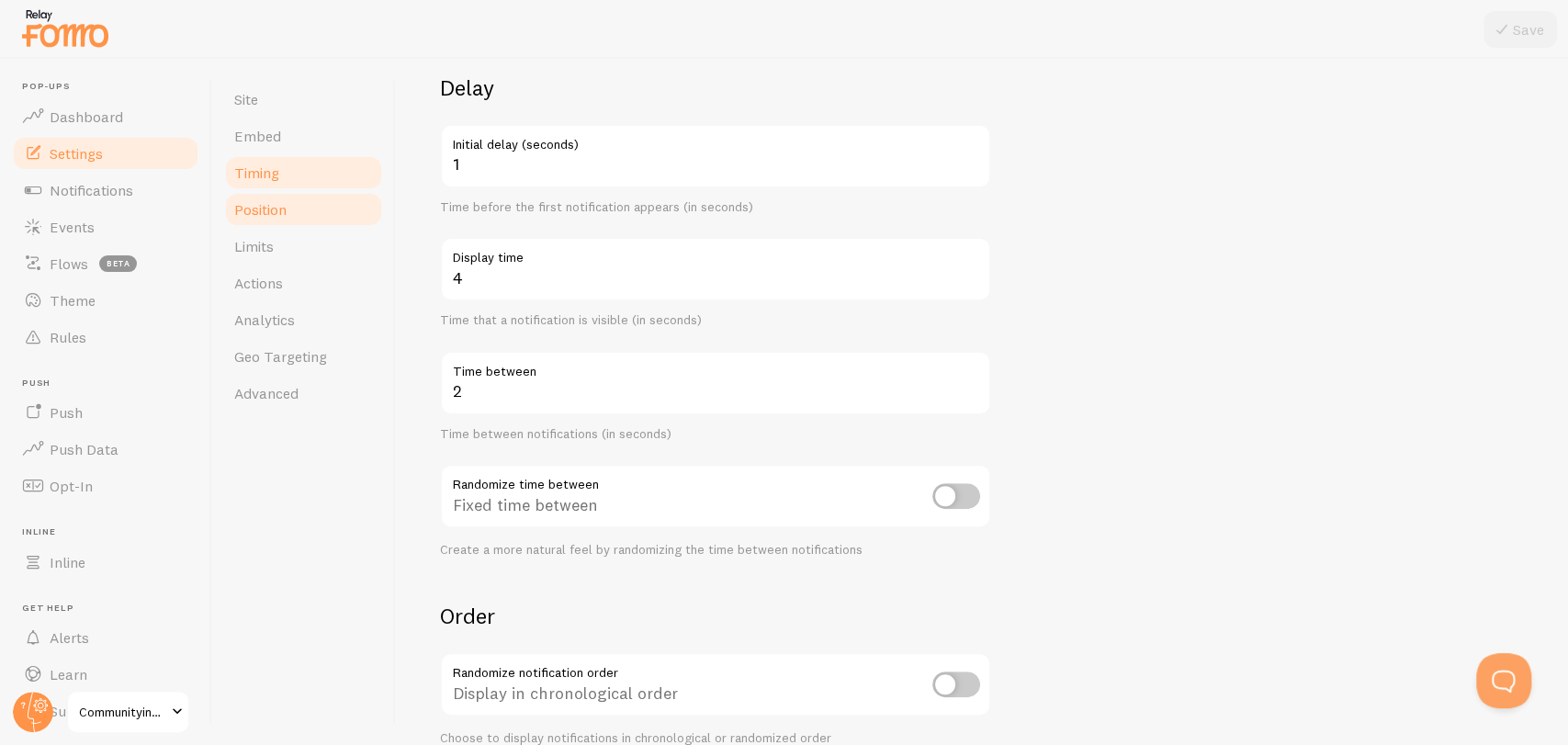 click on "Position" at bounding box center [260, 209] 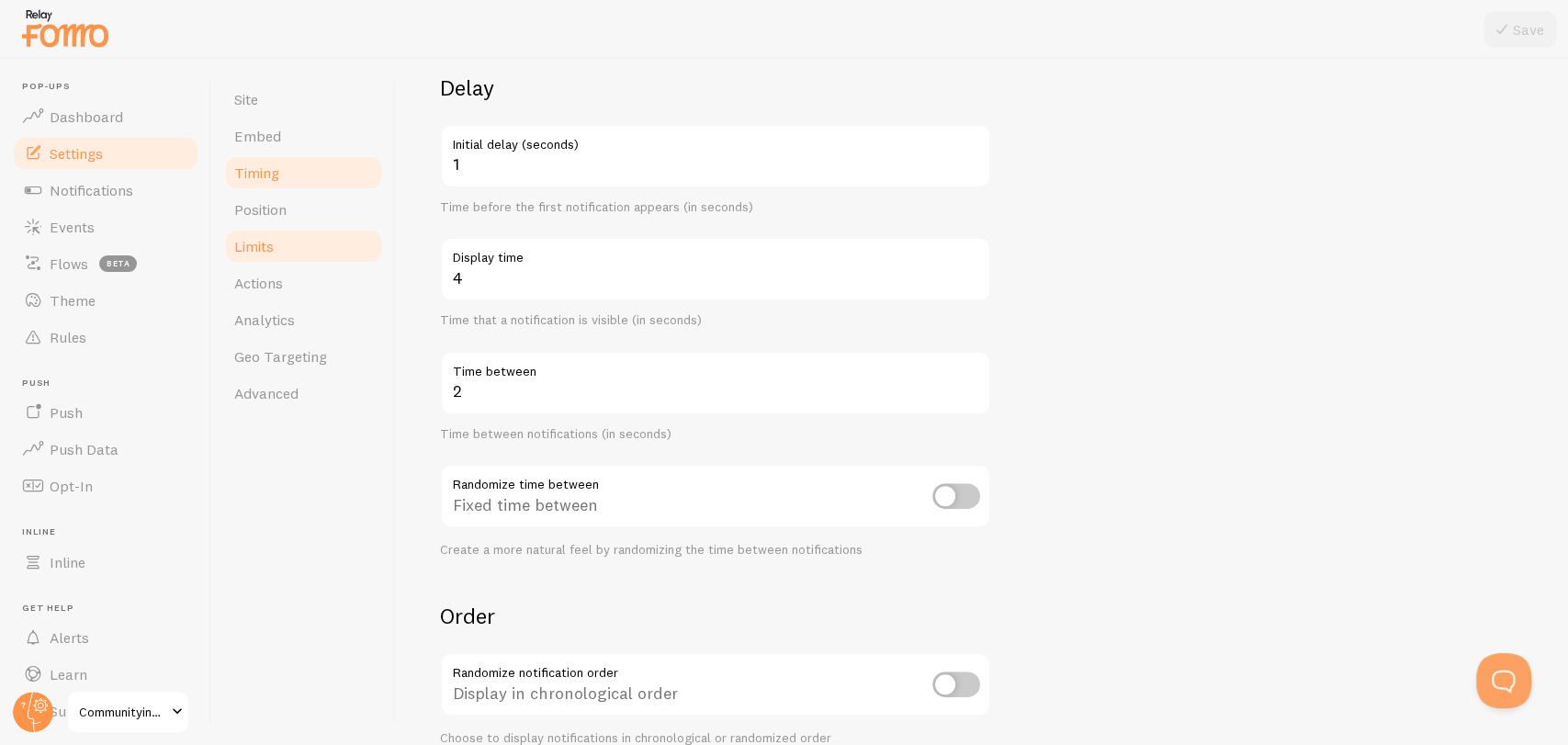 scroll, scrollTop: 0, scrollLeft: 0, axis: both 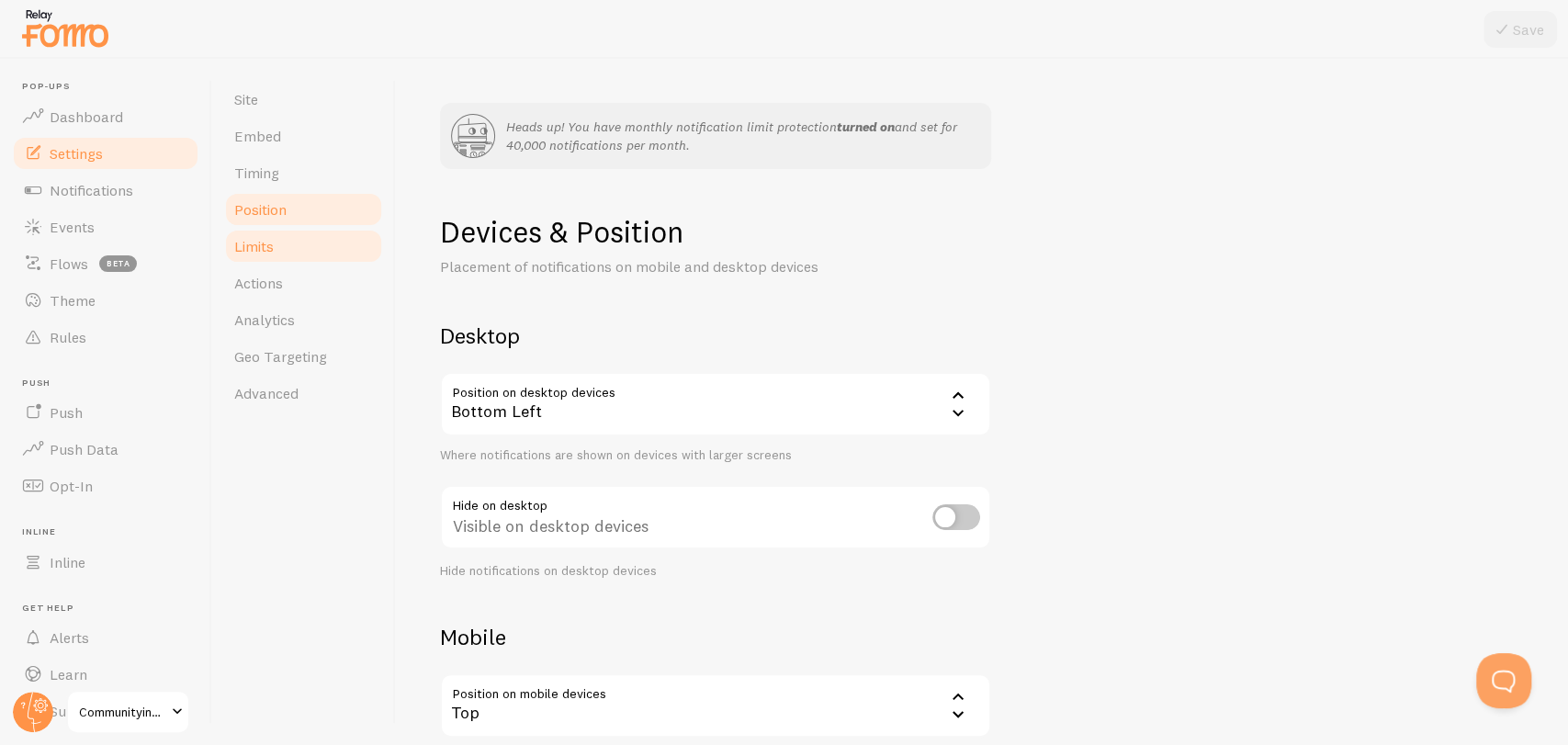 click on "Limits" at bounding box center [303, 246] 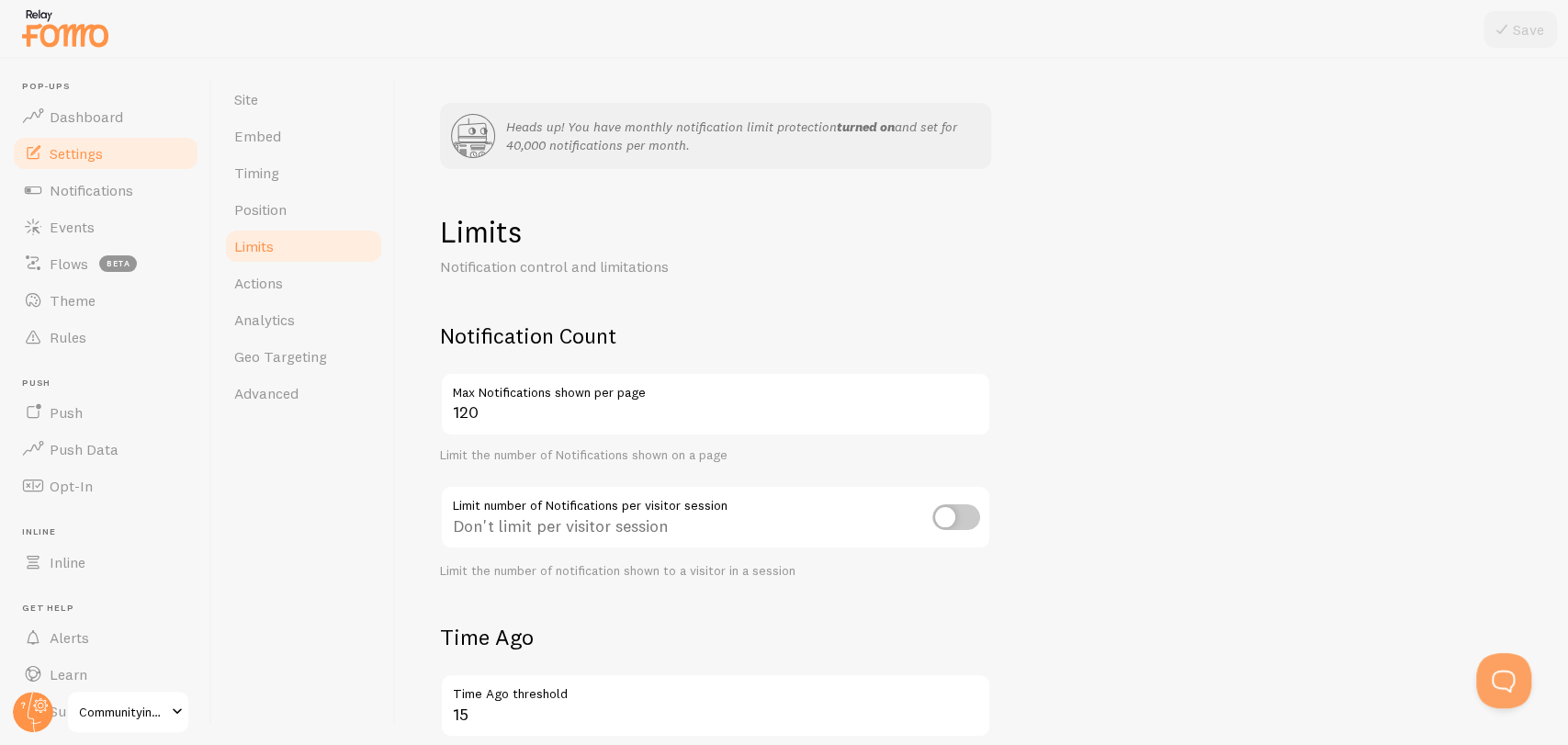 scroll, scrollTop: 204, scrollLeft: 0, axis: vertical 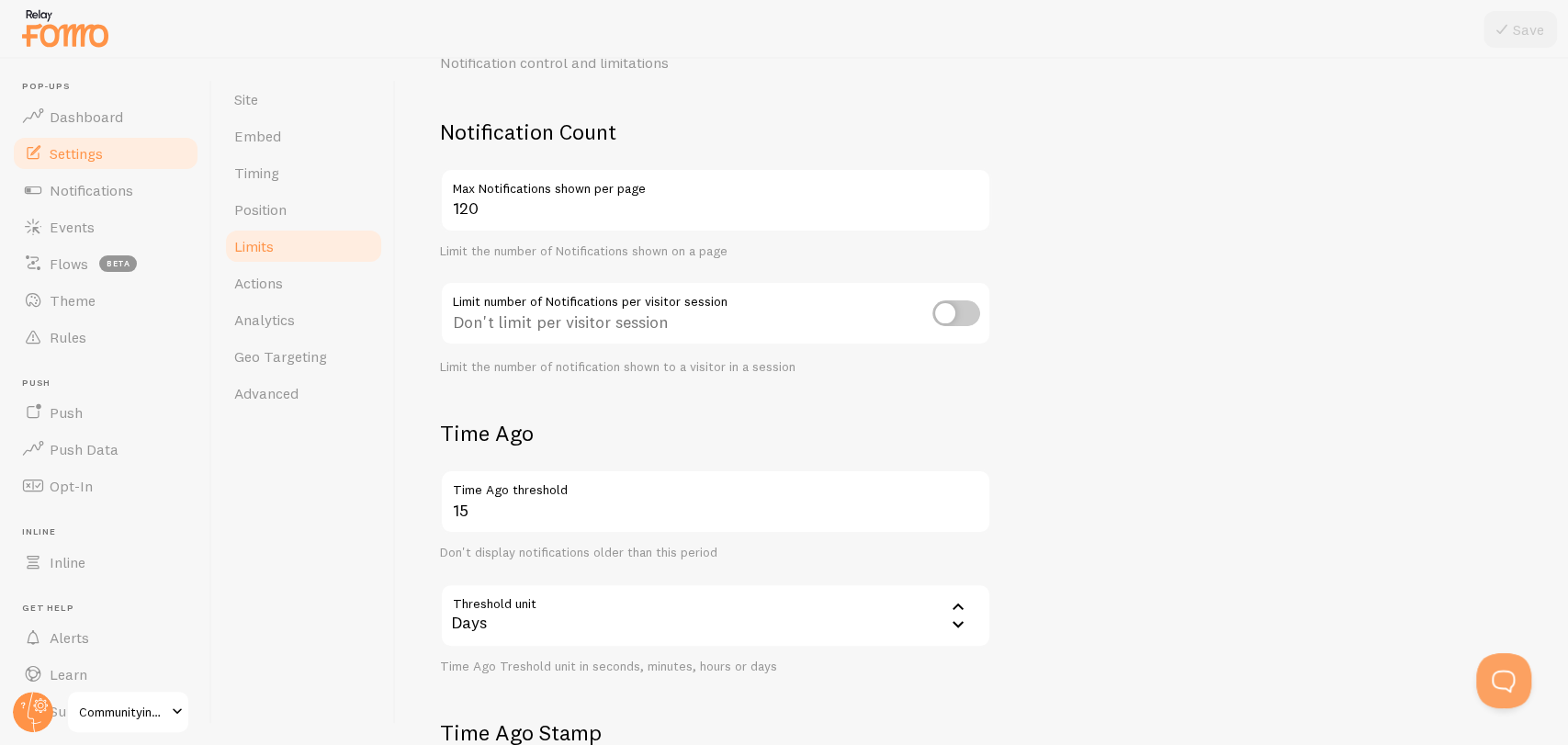 click on "Notification Count
[NUMBER]   Max Notifications shown per page       Limit the number of Notifications shown on a page         Limit number of Notifications per visitor session   Don't limit per visitor session   Limit the number of notification shown to a visitor in a session
Time Ago
[NUMBER]   Time Ago threshold       Don't display notifications older than this period   Threshold unit   [NUMBER]   Days       Seconds  Minutes  Hours  Days    Time Ago Treshold unit in seconds, minutes, hours or days
Time Ago Stamp
[NUMBER]   Time Ago Stamp threshold       Remove Time Ago Stamp when Event Age is greater than this period   Threshold unit   [NUMBER]   Days       Seconds  Minutes  Hours  Days    Time Ago Stamp treshold unit in seconds, minutes, hours or days" at bounding box center [982, 546] 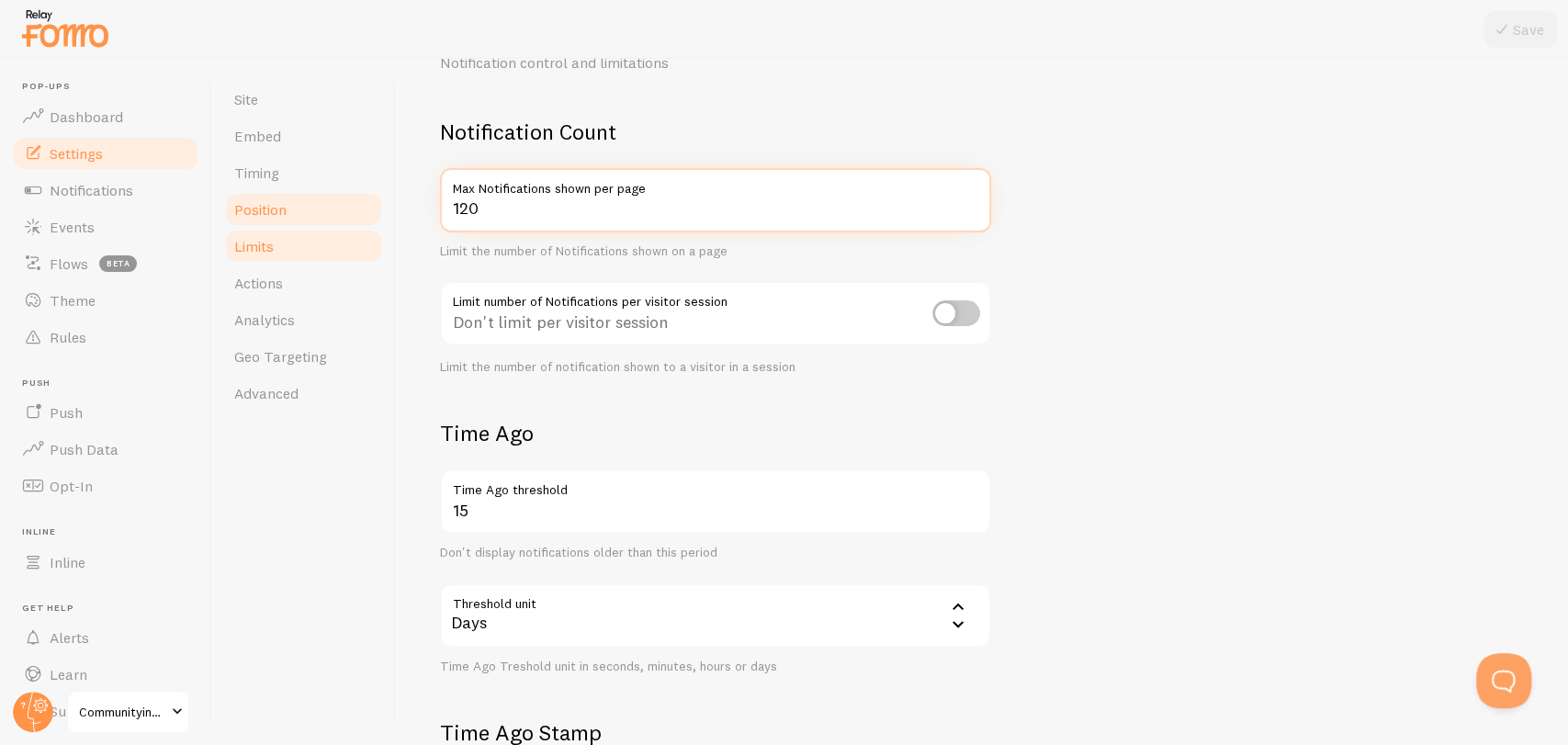 drag, startPoint x: 541, startPoint y: 211, endPoint x: 355, endPoint y: 217, distance: 186.0967 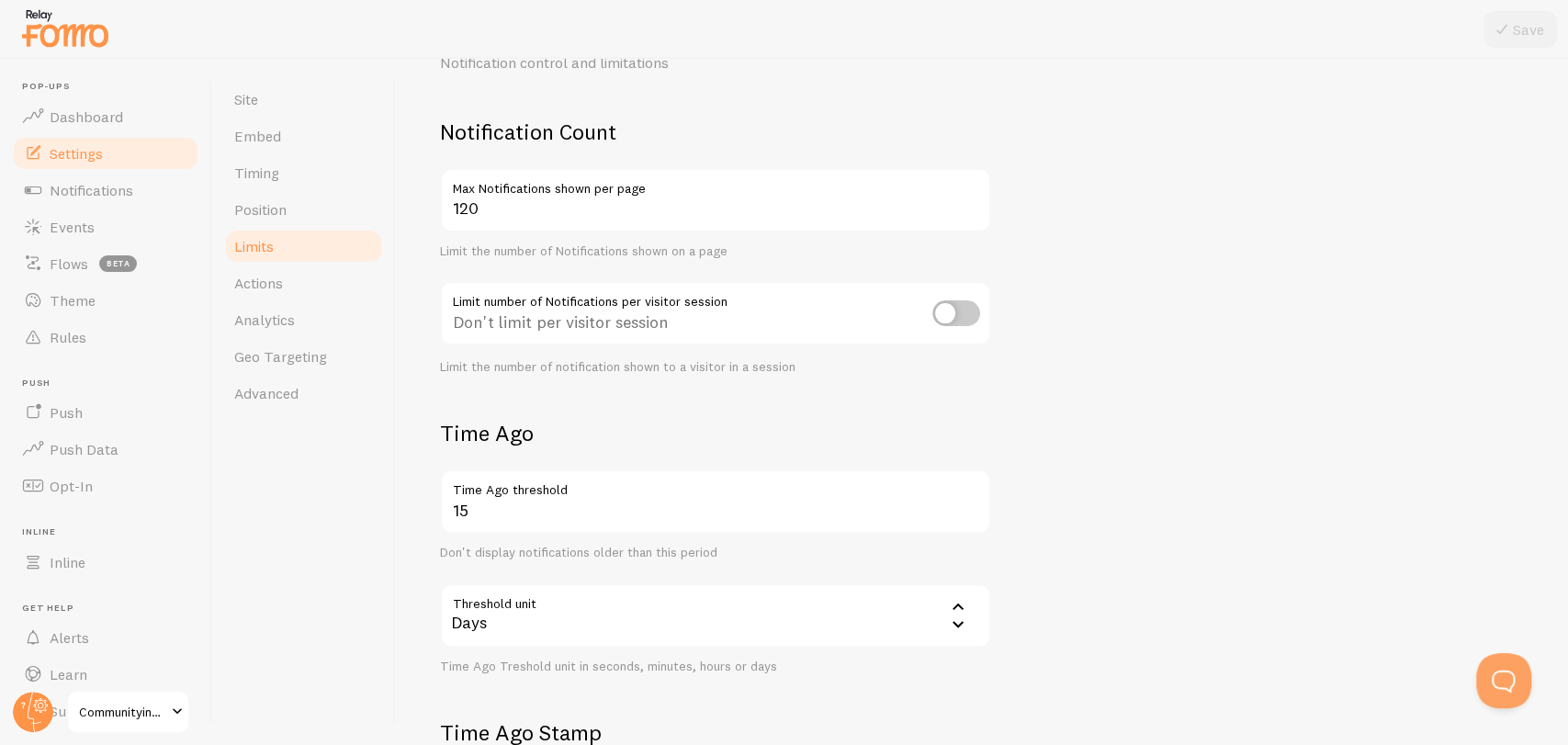 click on "Site
Embed
Timing
Position
Limits
Actions
Analytics
Geo Targeting
Advanced" at bounding box center (304, 401) 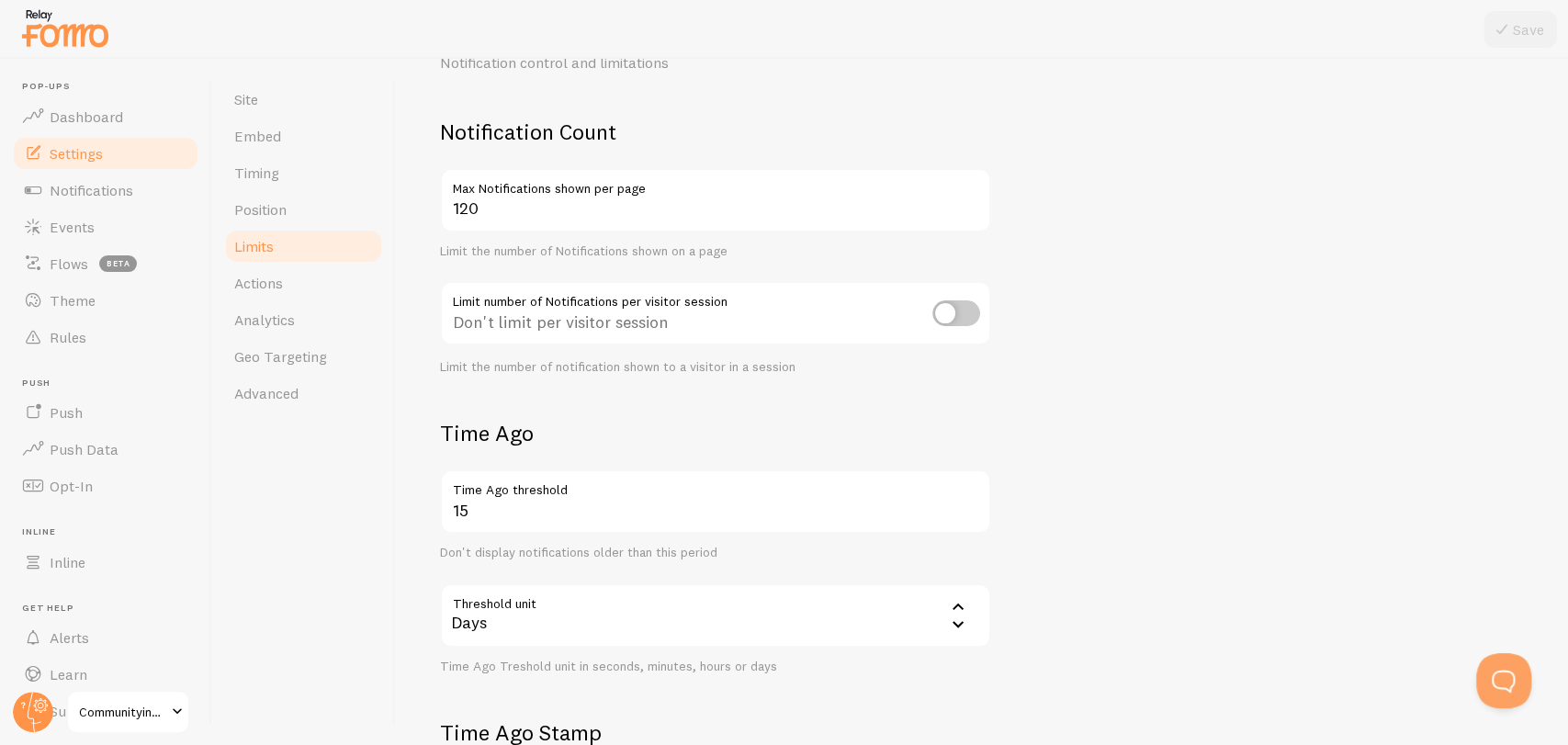 click on "Site
Embed
Timing
Position
Limits
Actions
Analytics
Geo Targeting
Advanced" at bounding box center (304, 401) 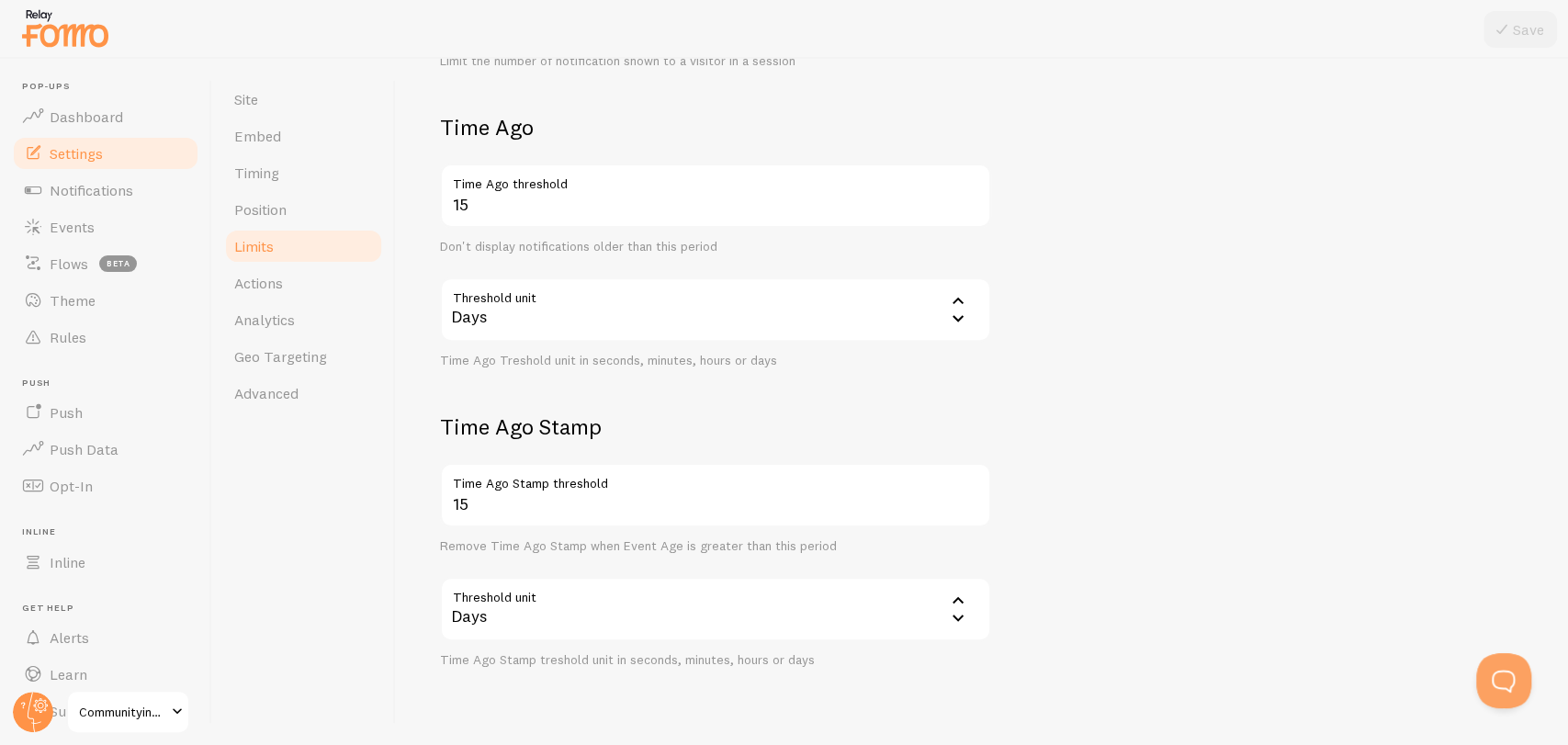 scroll, scrollTop: 556, scrollLeft: 0, axis: vertical 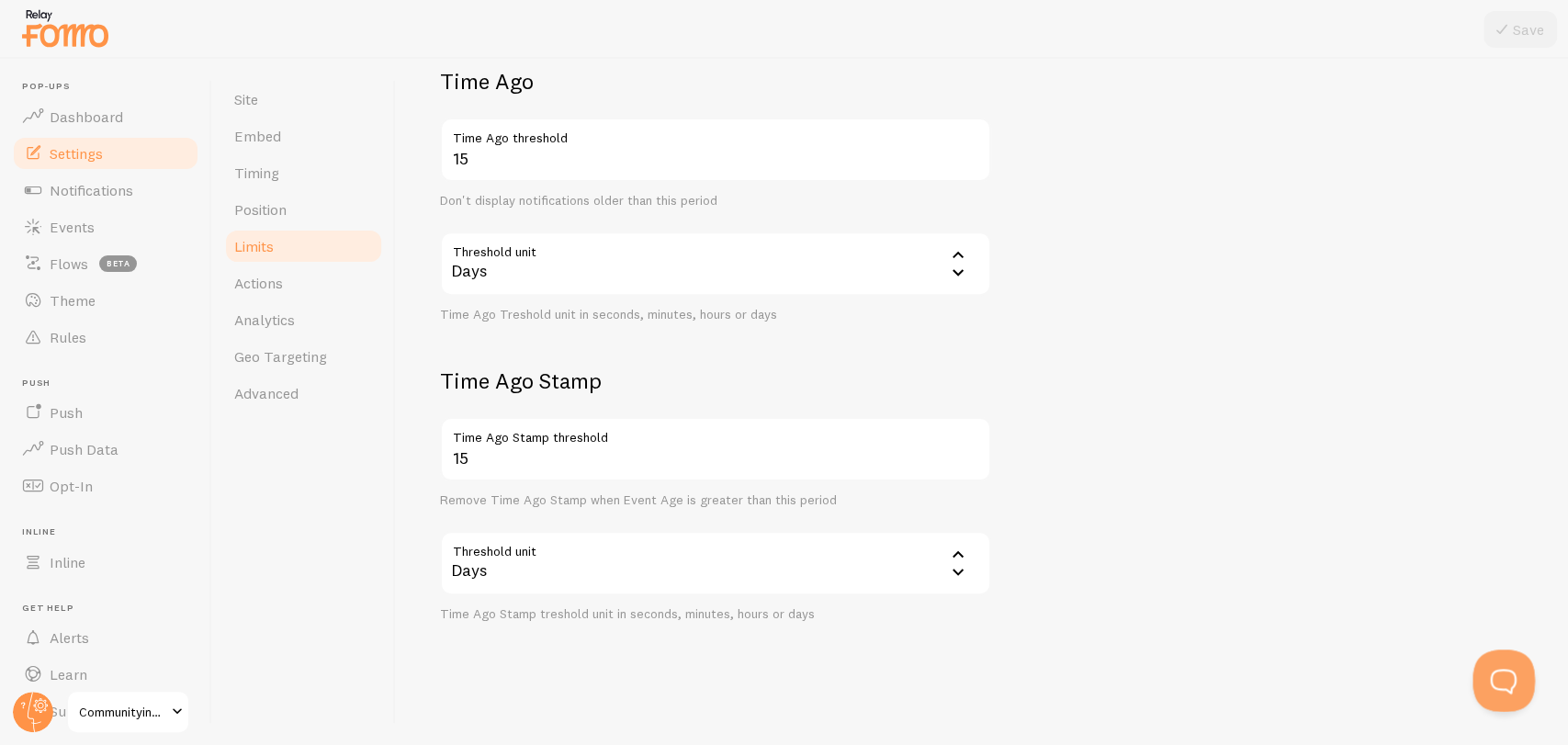 click at bounding box center [1500, 677] 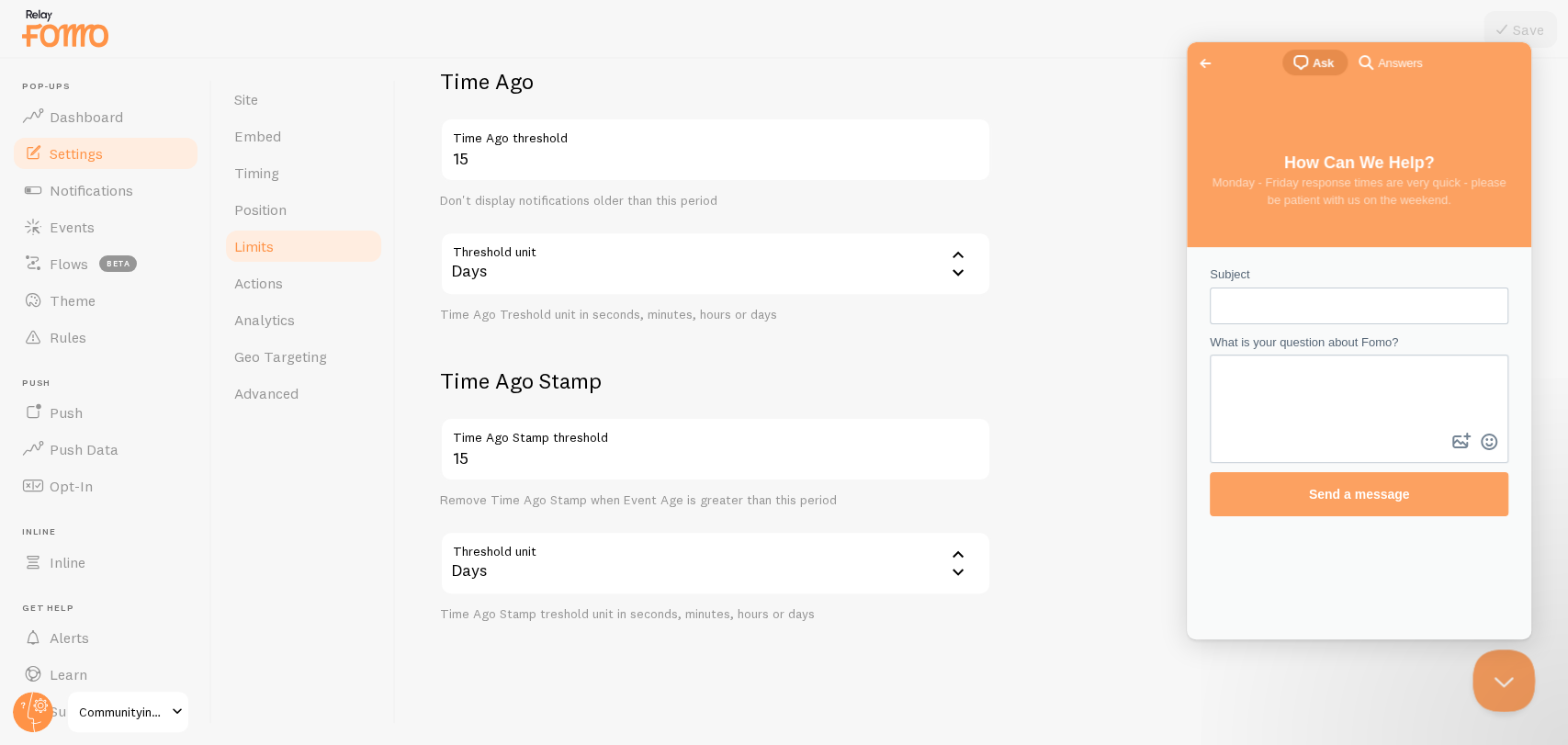 scroll, scrollTop: 0, scrollLeft: 0, axis: both 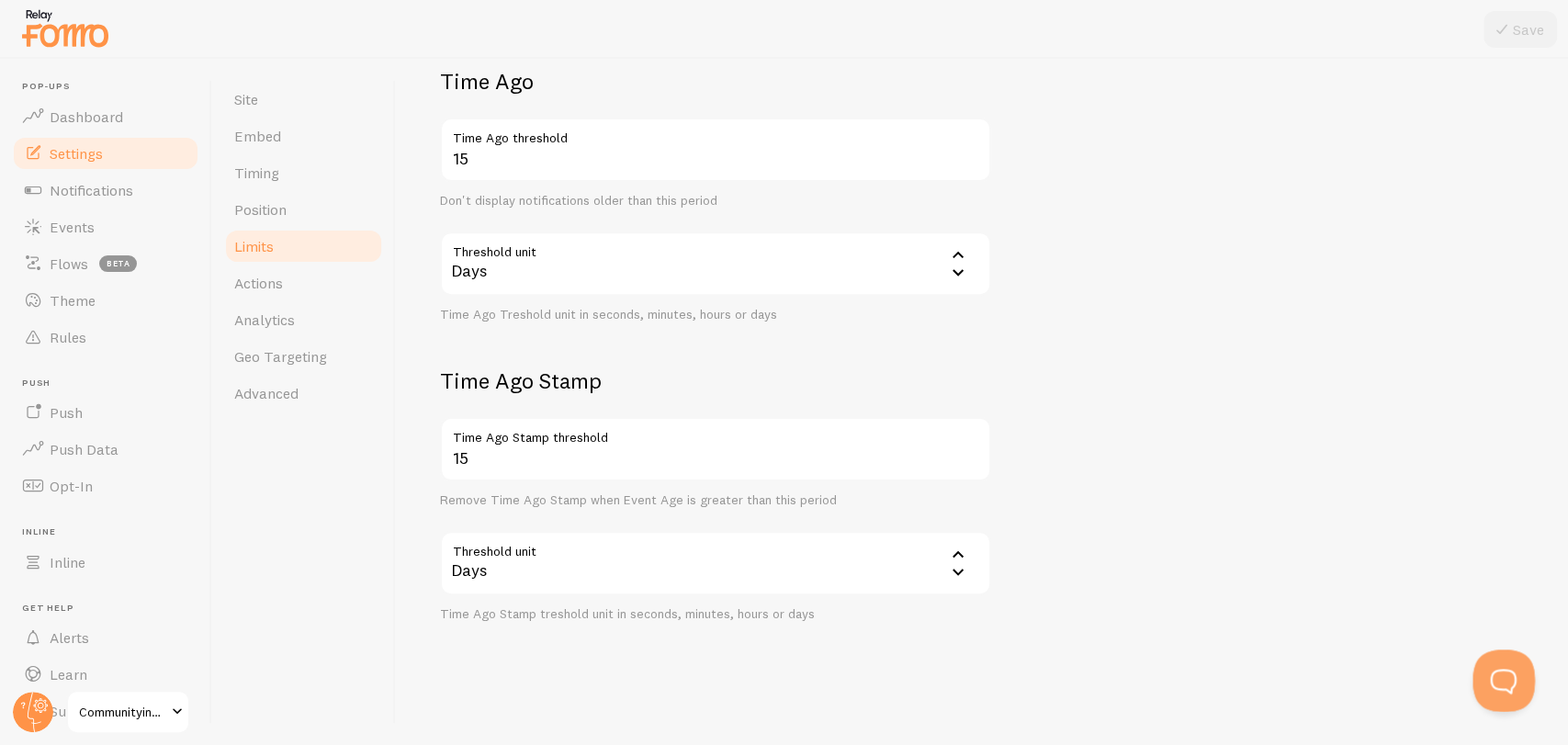 click at bounding box center (1500, 677) 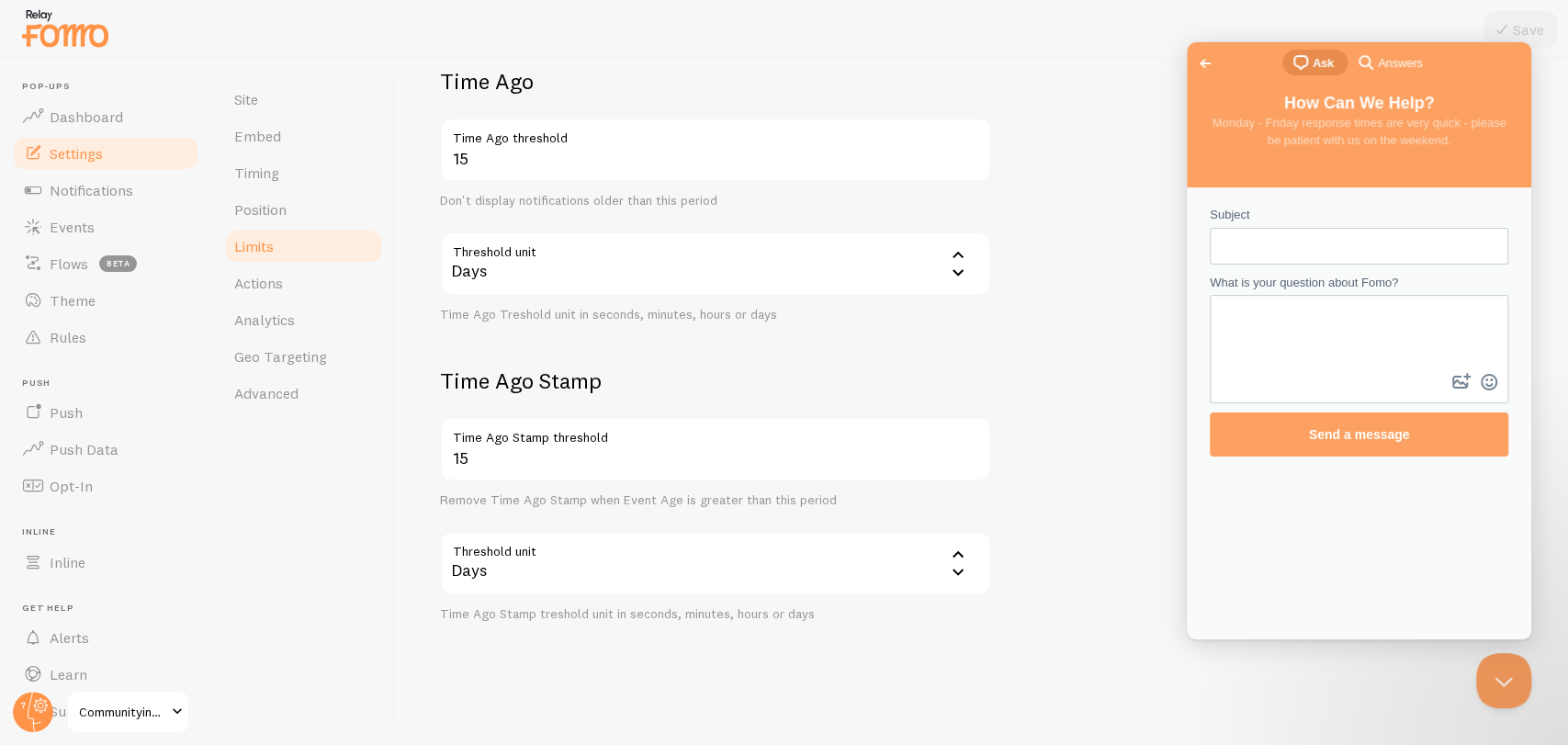 click on "Subject" at bounding box center (1359, 235) 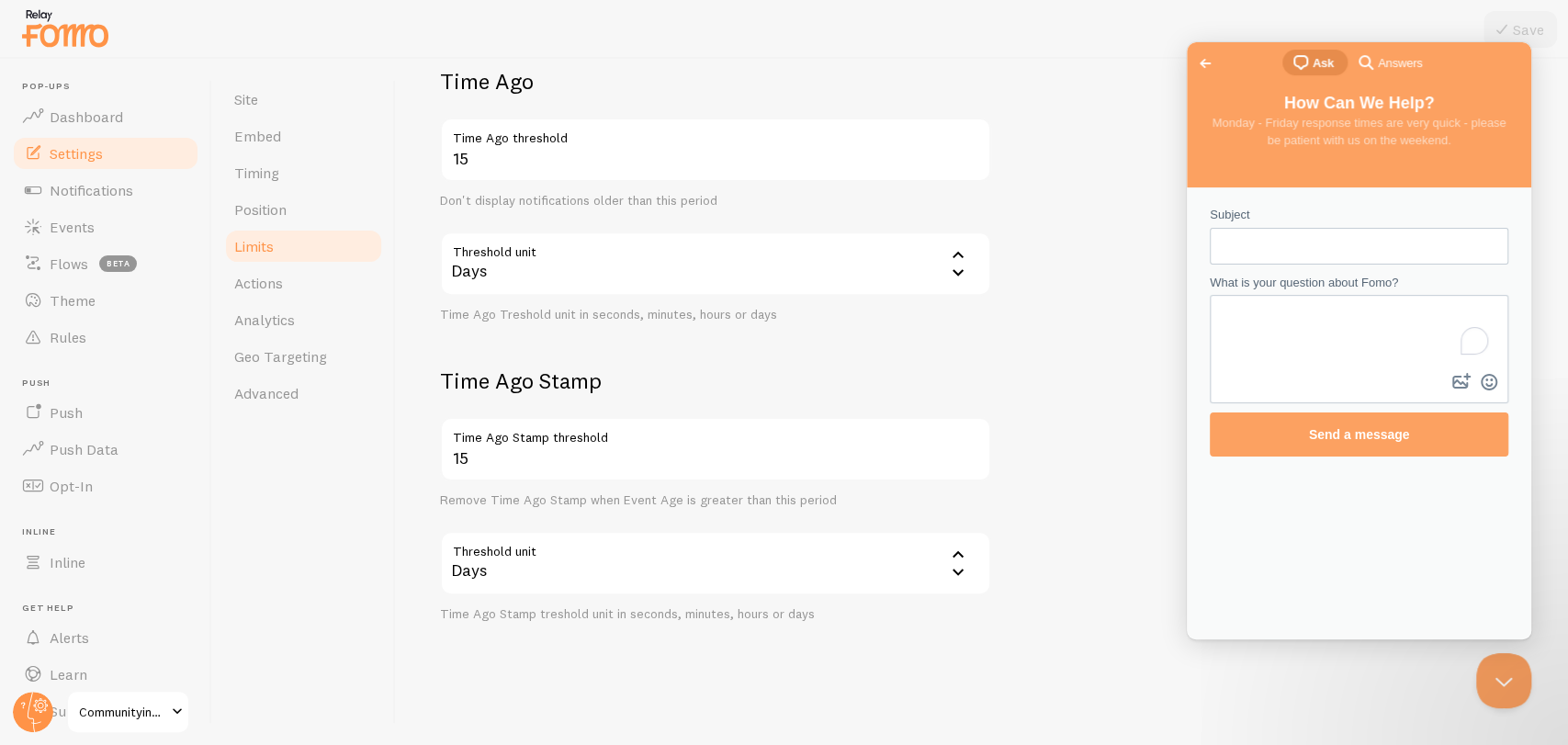 click on "Subject" at bounding box center (1359, 246) 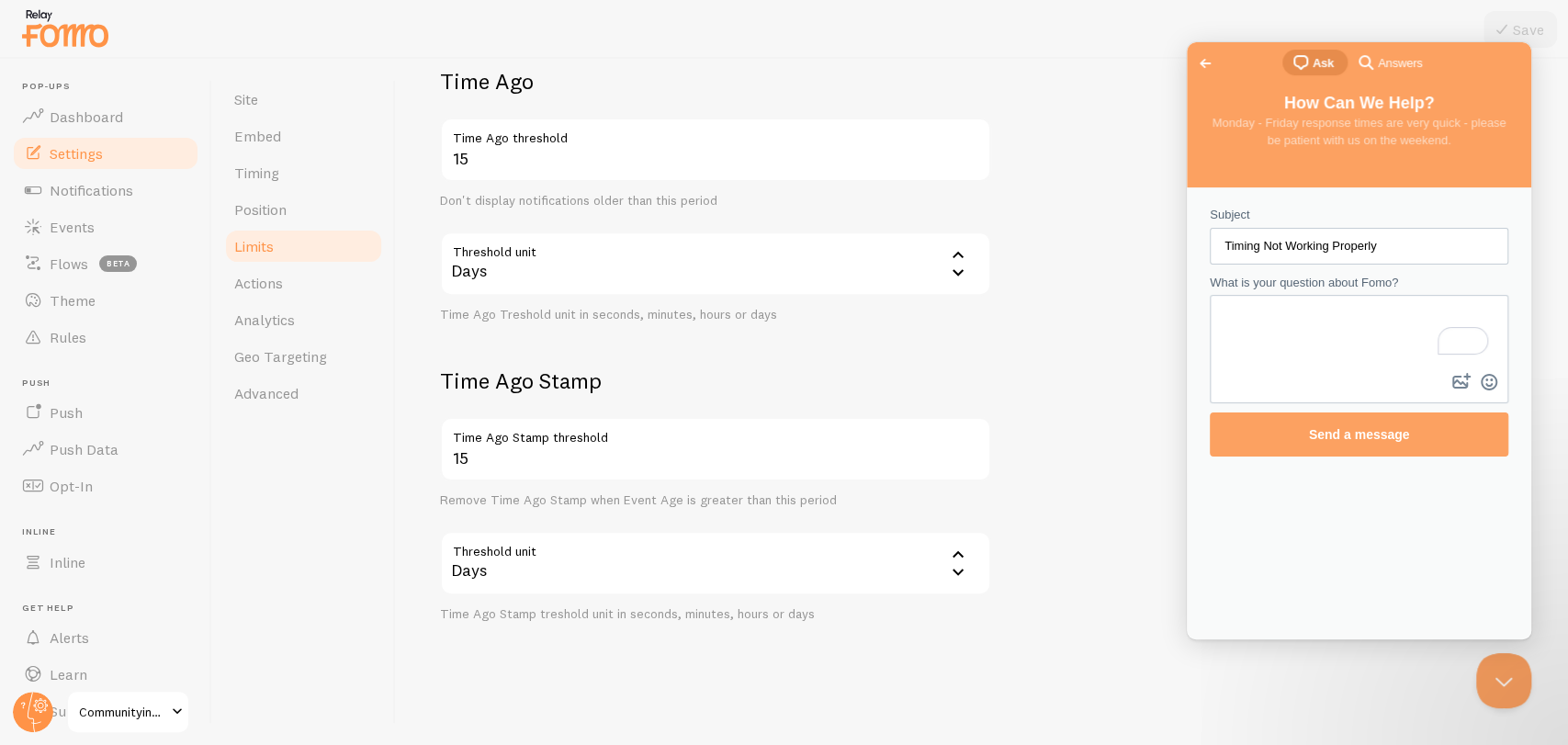 type on "Timing Not Working Properly" 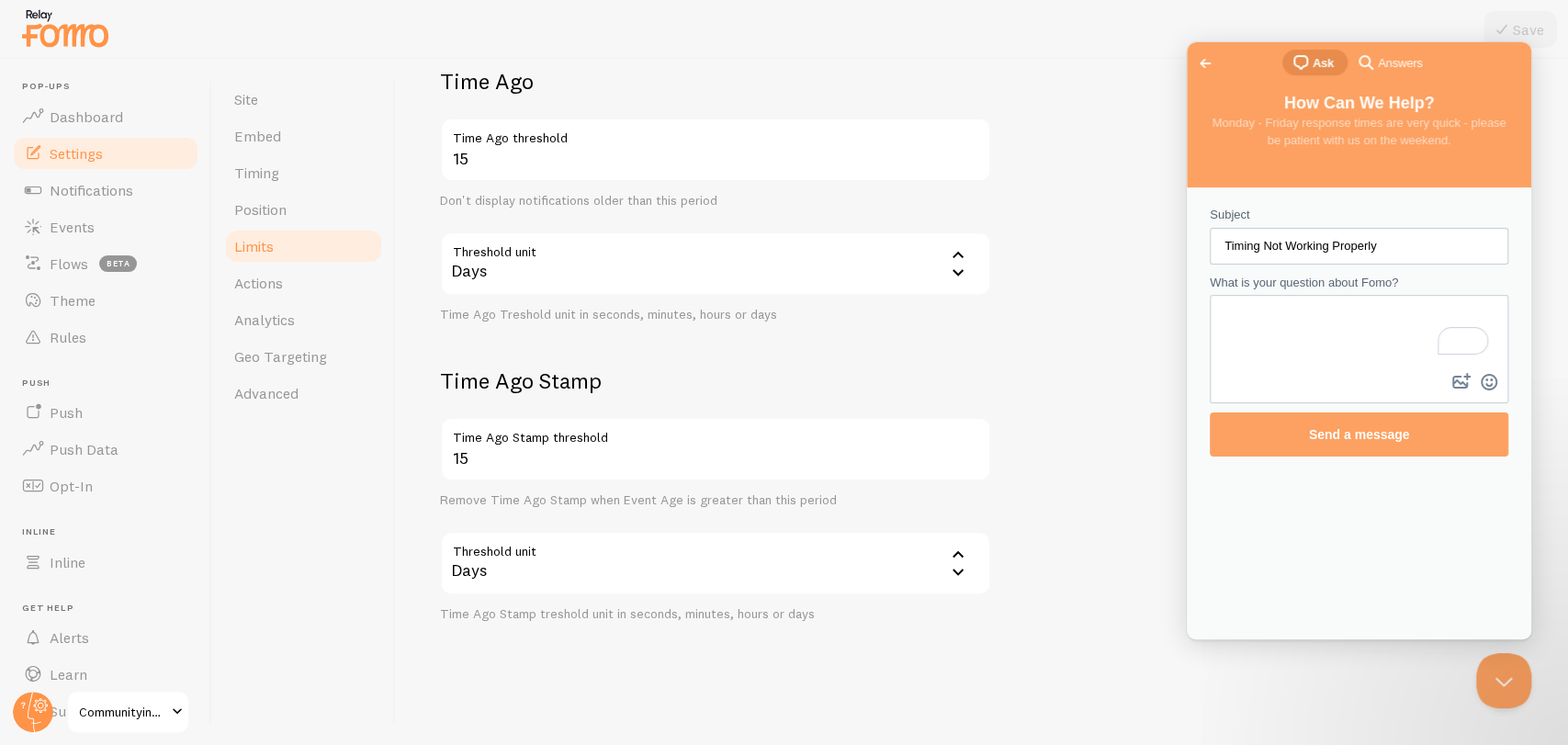 click on "What is your question about Fomo?" at bounding box center (1359, 333) 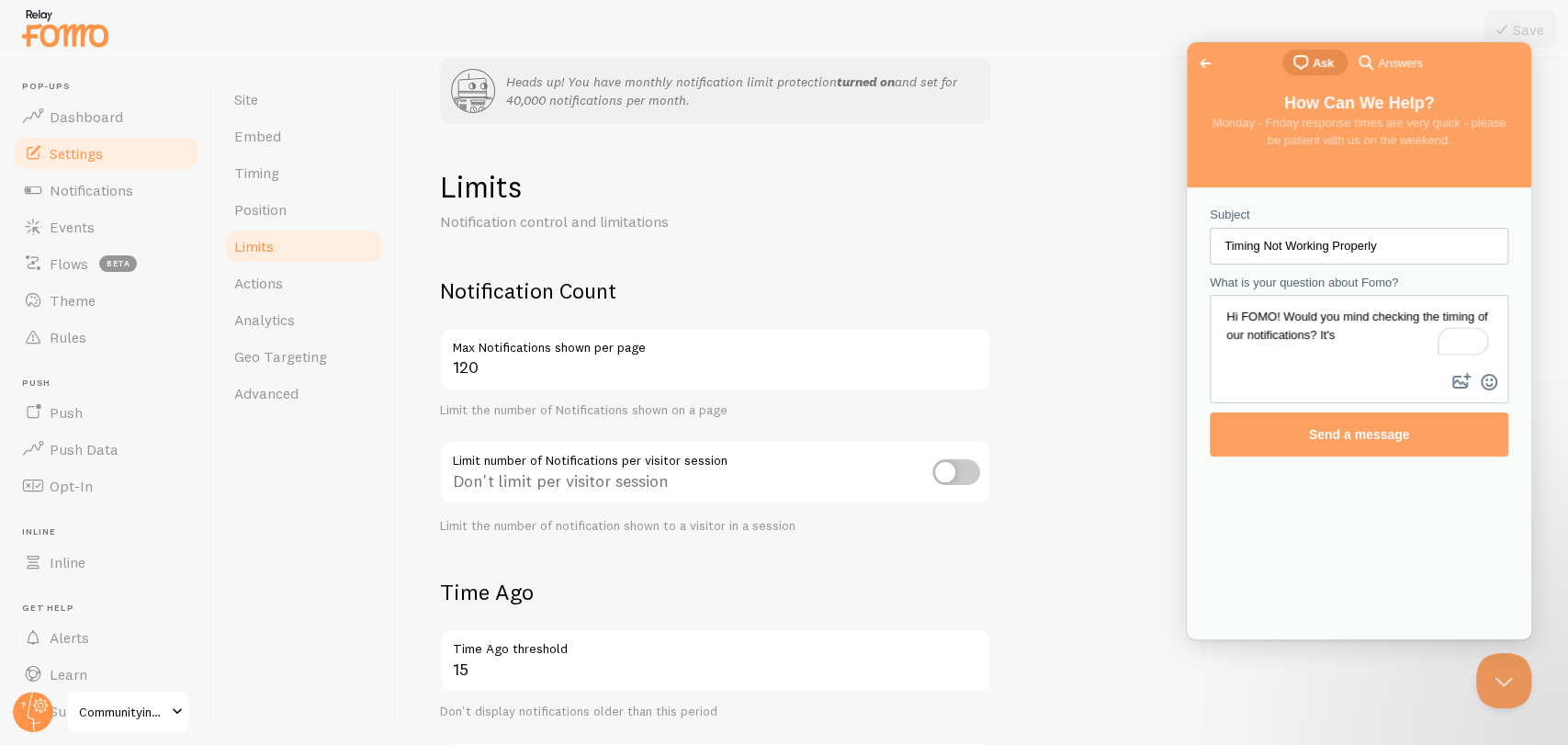 scroll, scrollTop: 0, scrollLeft: 0, axis: both 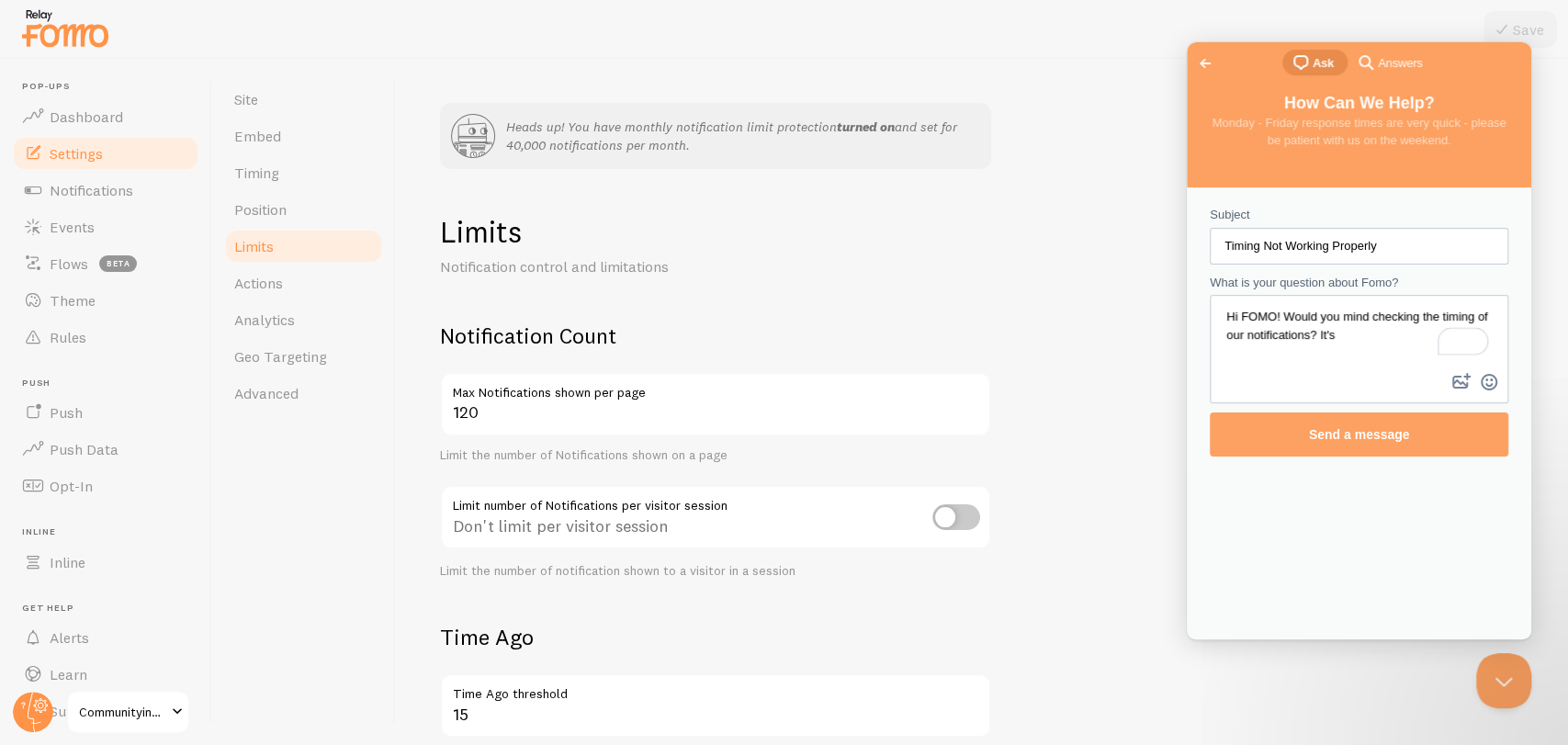 drag, startPoint x: 1331, startPoint y: 328, endPoint x: 1388, endPoint y: 340, distance: 58.249464 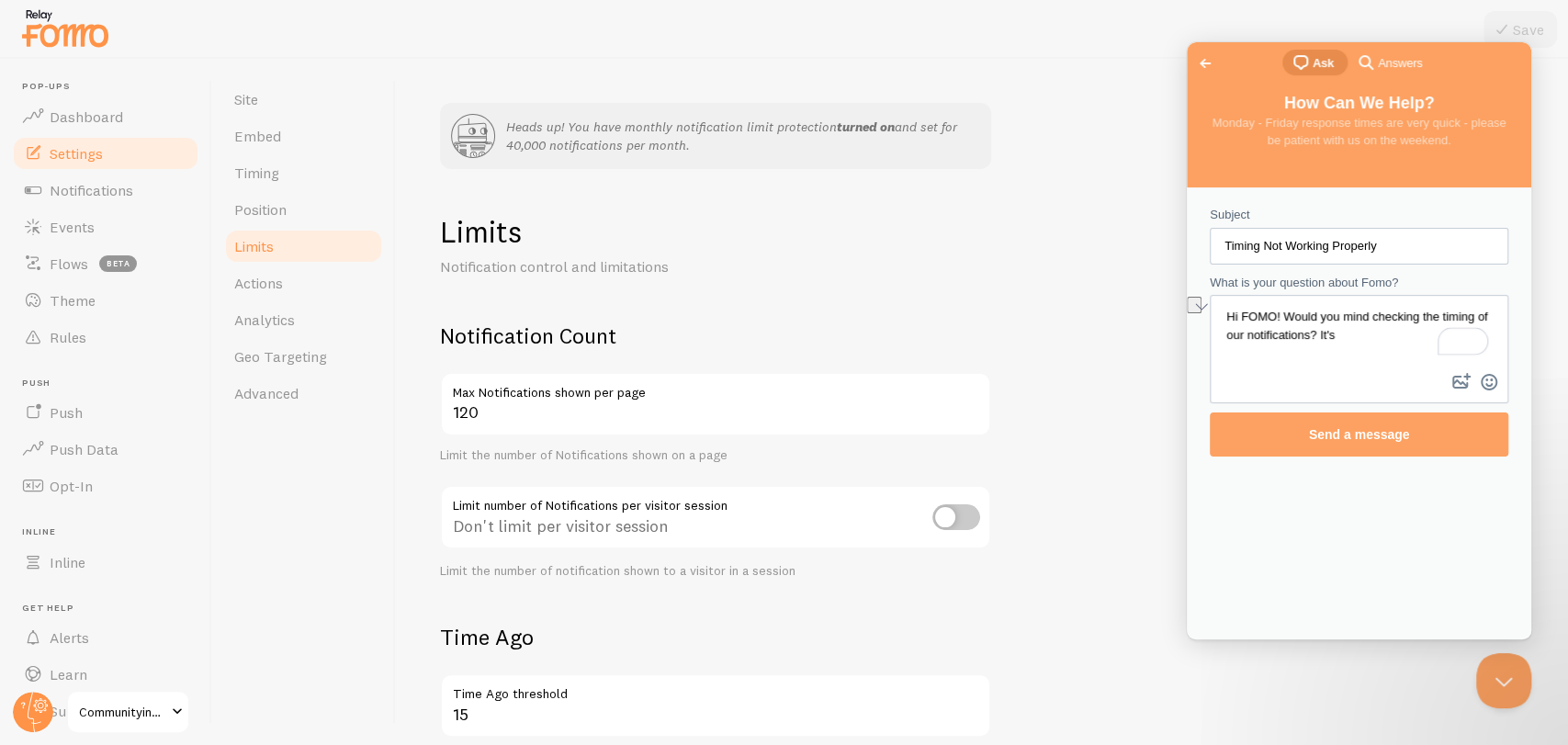 click on "Hi FOMO! Would you mind checking the timing of our notifications? It's" at bounding box center [1359, 333] 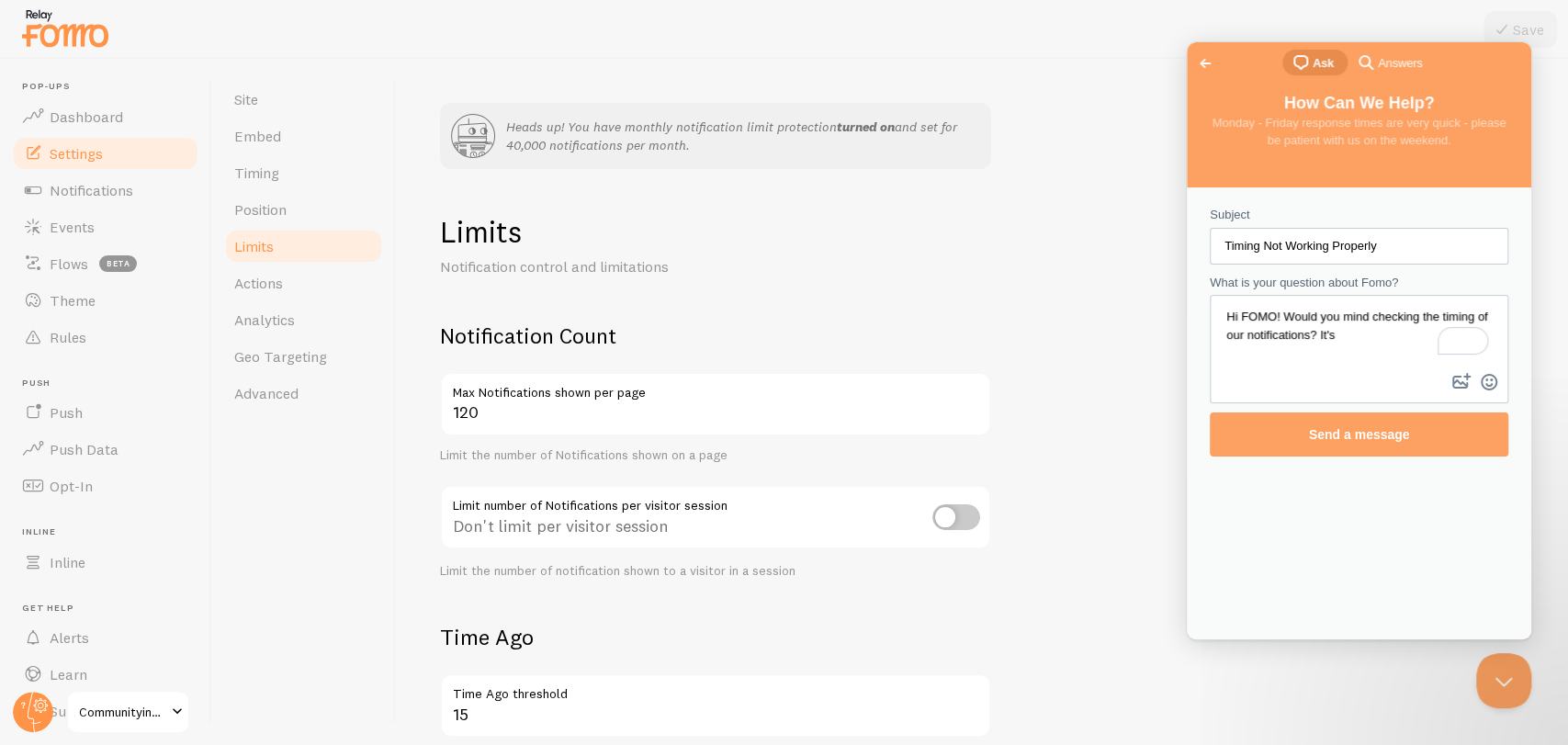 drag, startPoint x: 1340, startPoint y: 335, endPoint x: 1415, endPoint y: 346, distance: 75.80237 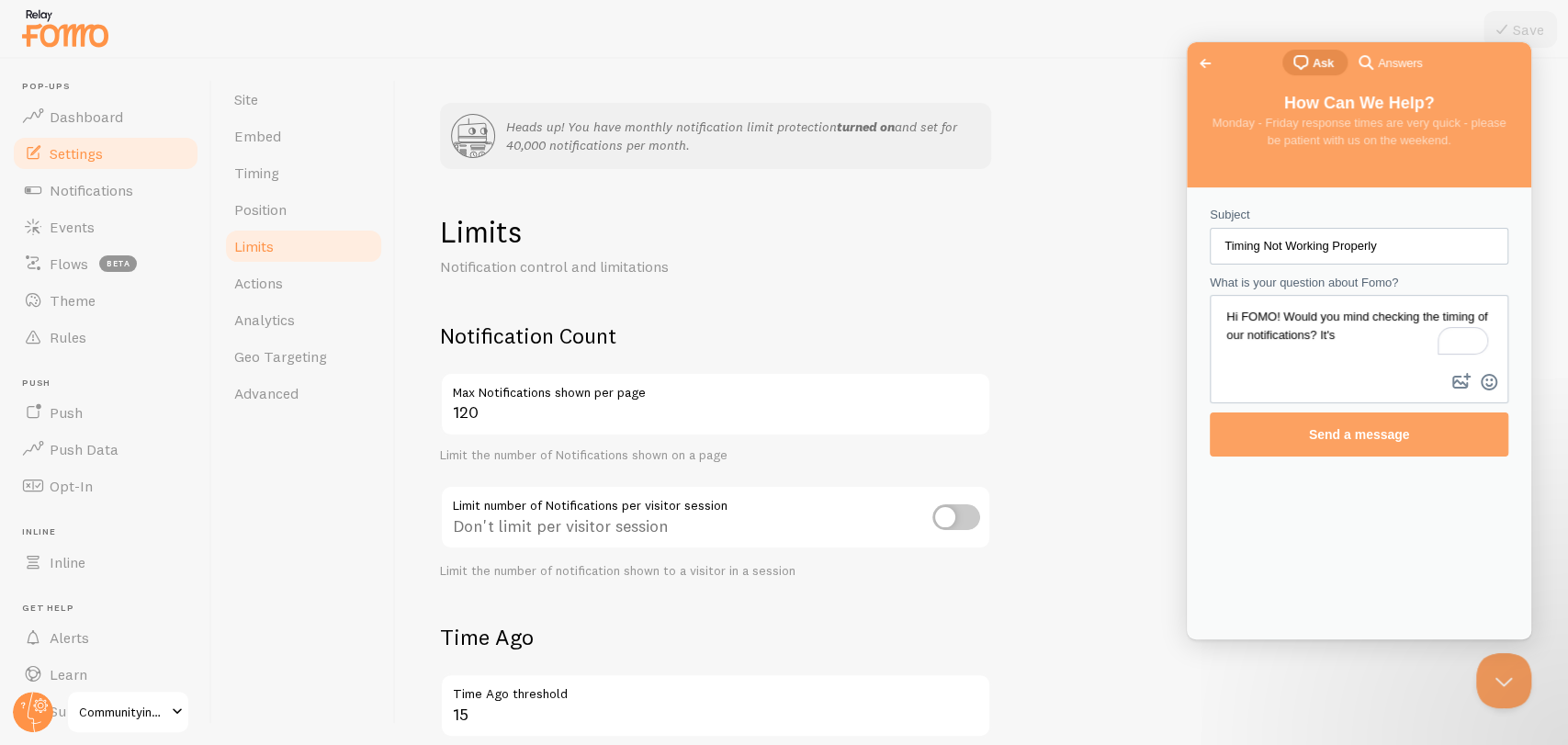 click on "Hi FOMO! Would you mind checking the timing of our notifications? It's" at bounding box center [1359, 333] 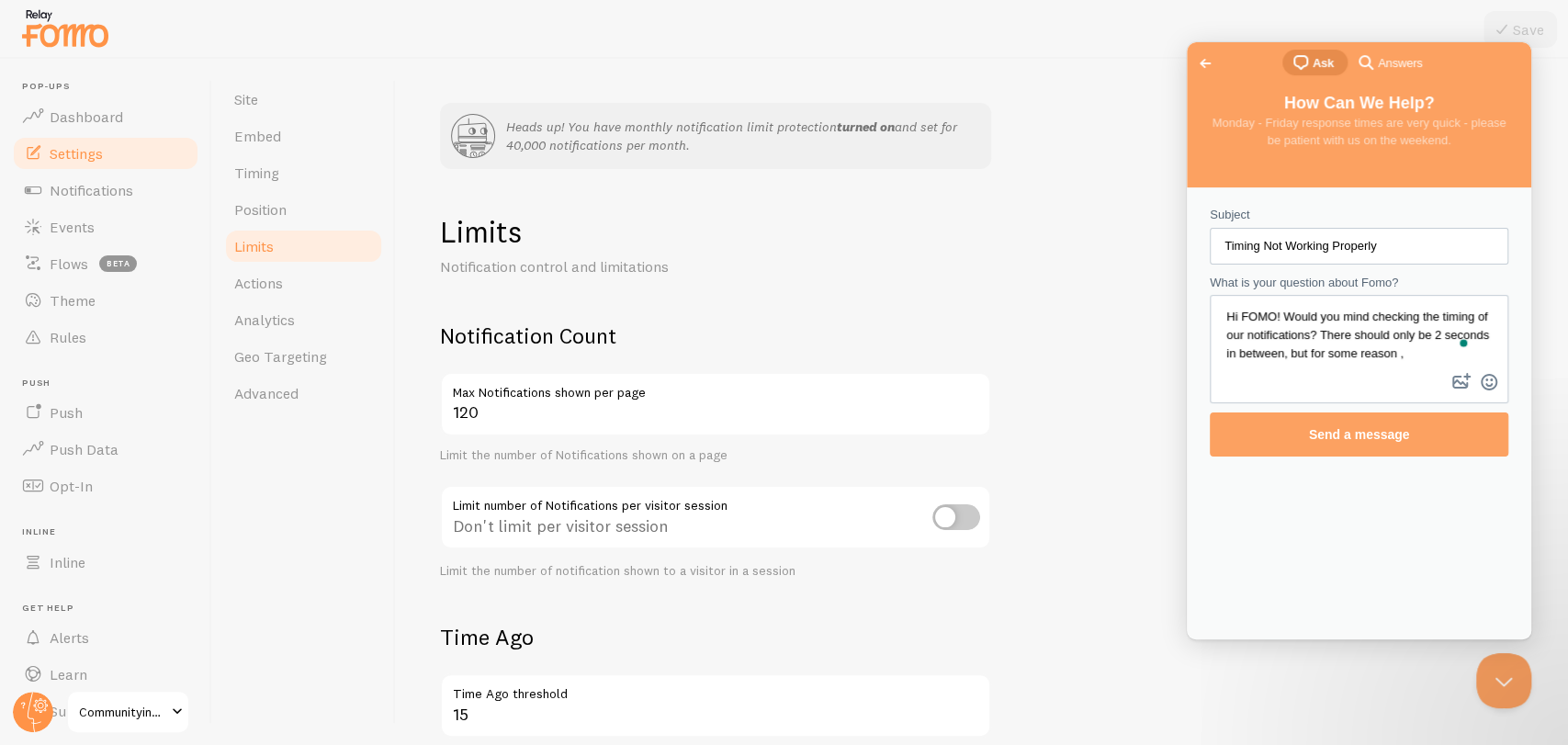 scroll, scrollTop: 11, scrollLeft: 0, axis: vertical 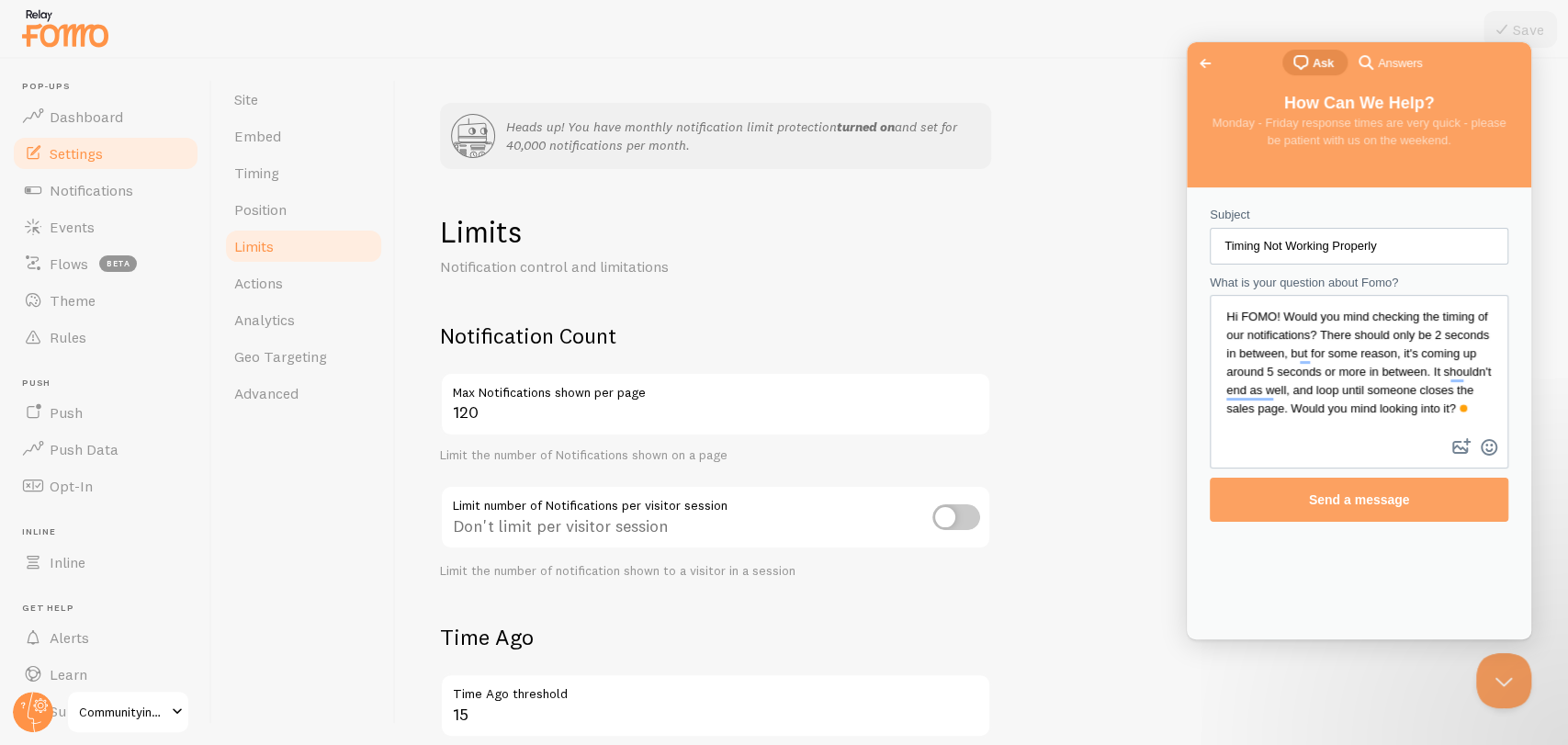 click on "Hi FOMO! Would you mind checking the timing of our notifications? There should only be 2 seconds in between, but for some reason, it's coming up around 5 seconds or more in between. It shouldn't end as well, and loop until someone closes the sales page. Would you mind looking into it?" at bounding box center (1359, 366) 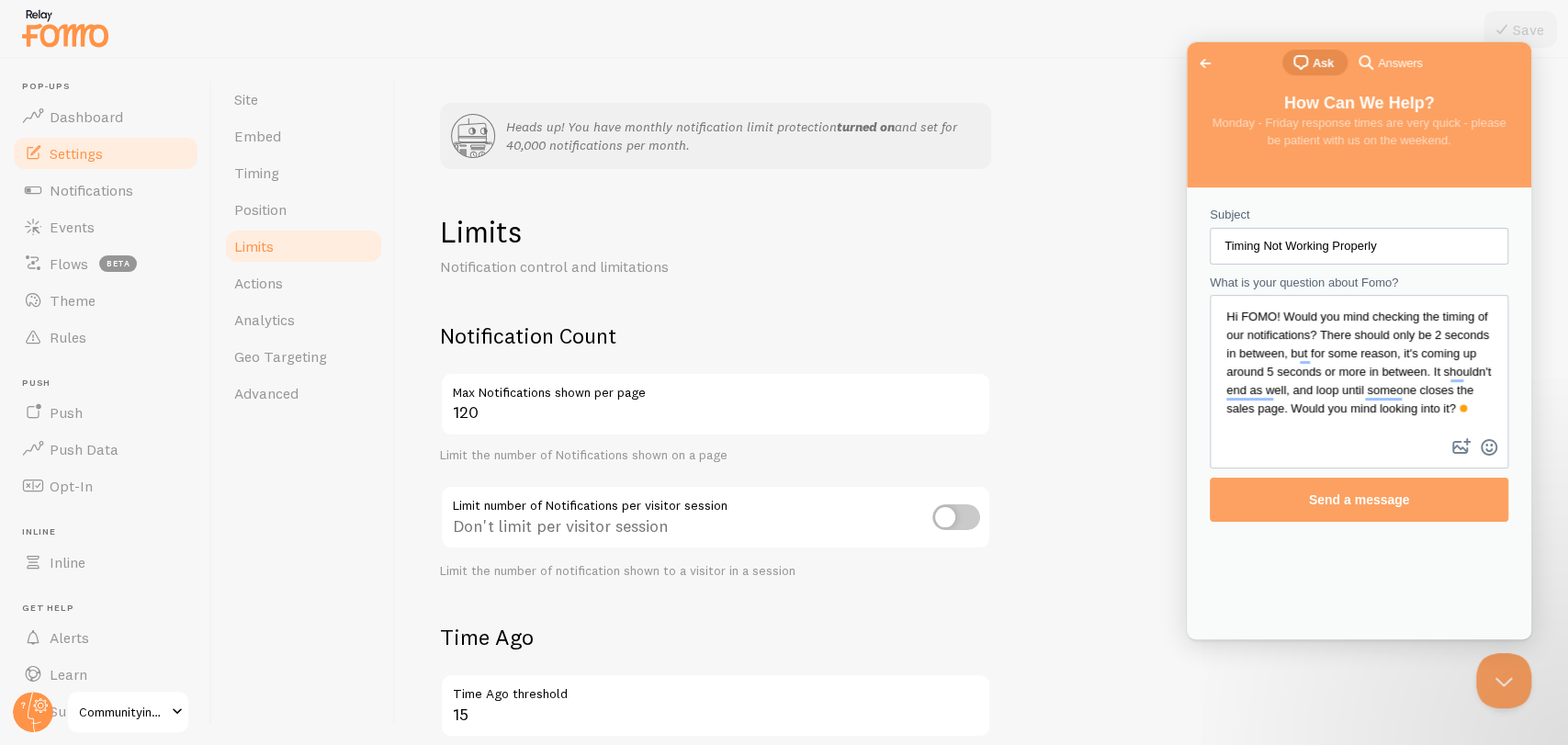click on "Hi FOMO! Would you mind checking the timing of our notifications? There should only be 2 seconds in between, but for some reason, it's coming up around 5 seconds or more in between. It shouldn't end as well, and loop until someone closes the sales page. Would you mind looking into it?" at bounding box center [1359, 366] 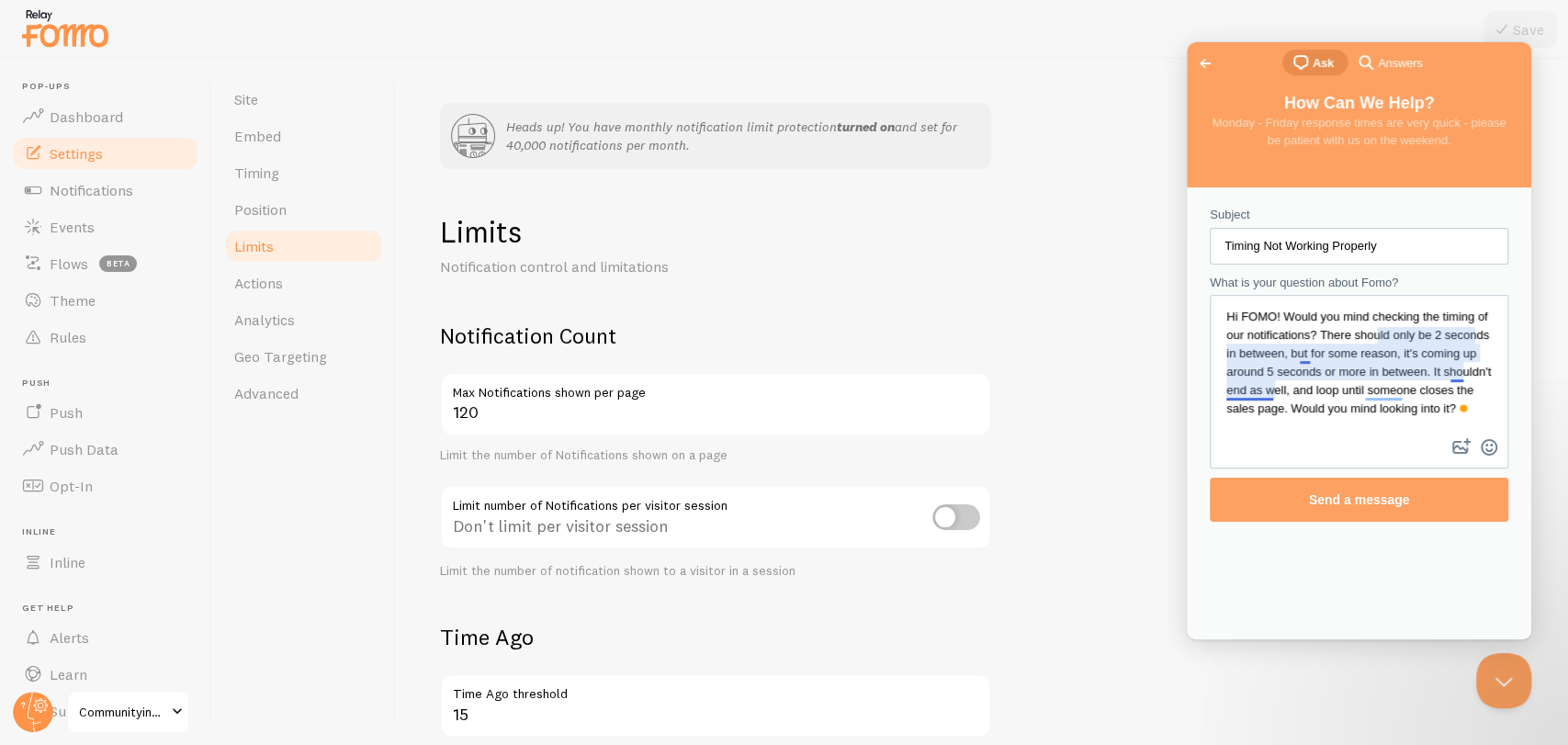 click on "Hi FOMO! Would you mind checking the timing of our notifications? There should only be 2 seconds in between, but for some reason, it's coming up around 5 seconds or more in between. It shouldn't end as well, and loop until someone closes the sales page. Would you mind looking into it?" at bounding box center (1359, 366) 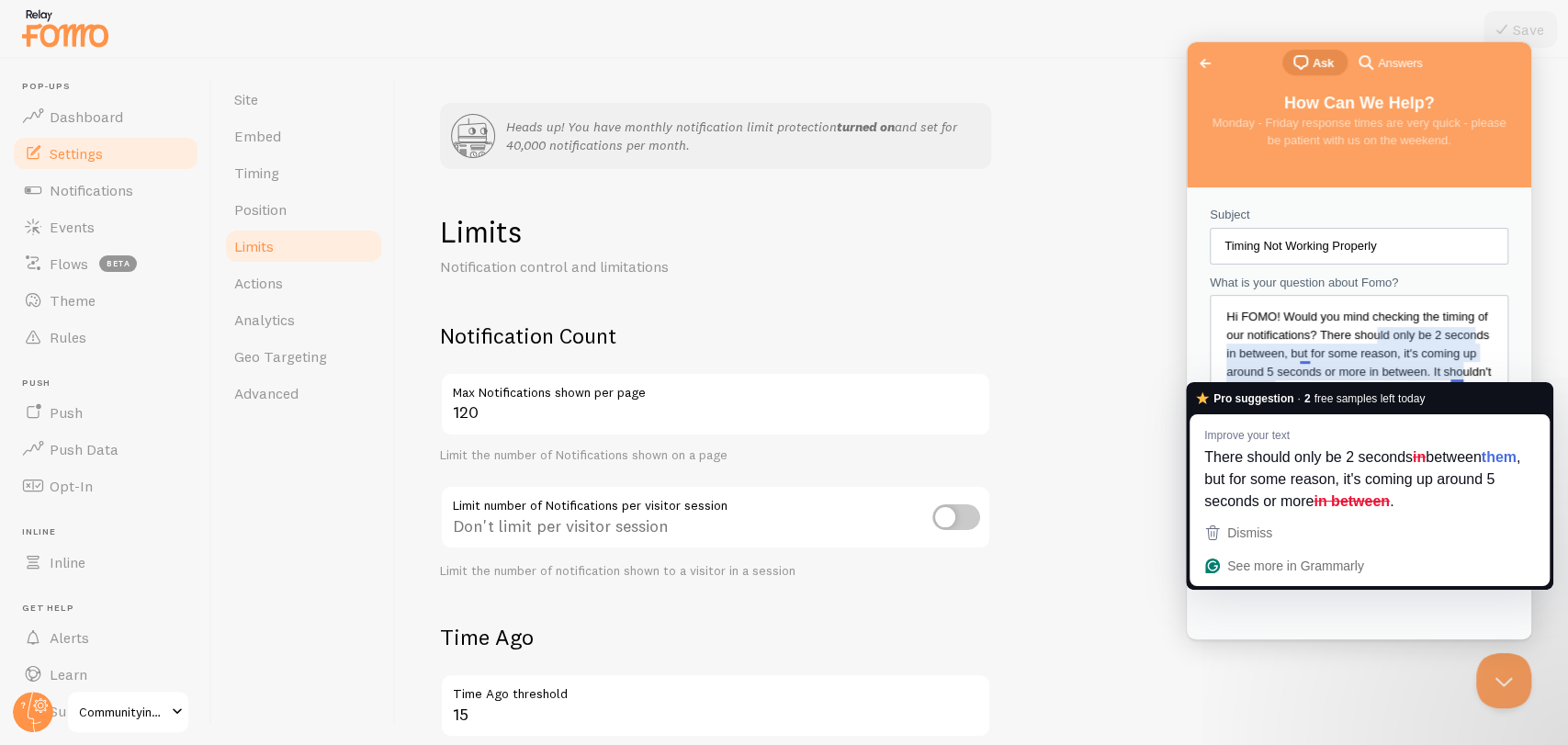click on "Hi FOMO! Would you mind checking the timing of our notifications? There should only be 2 seconds in between, but for some reason, it's coming up around 5 seconds or more in between. It shouldn't end as well, and loop until someone closes the sales page. Would you mind looking into it?" at bounding box center (1359, 366) 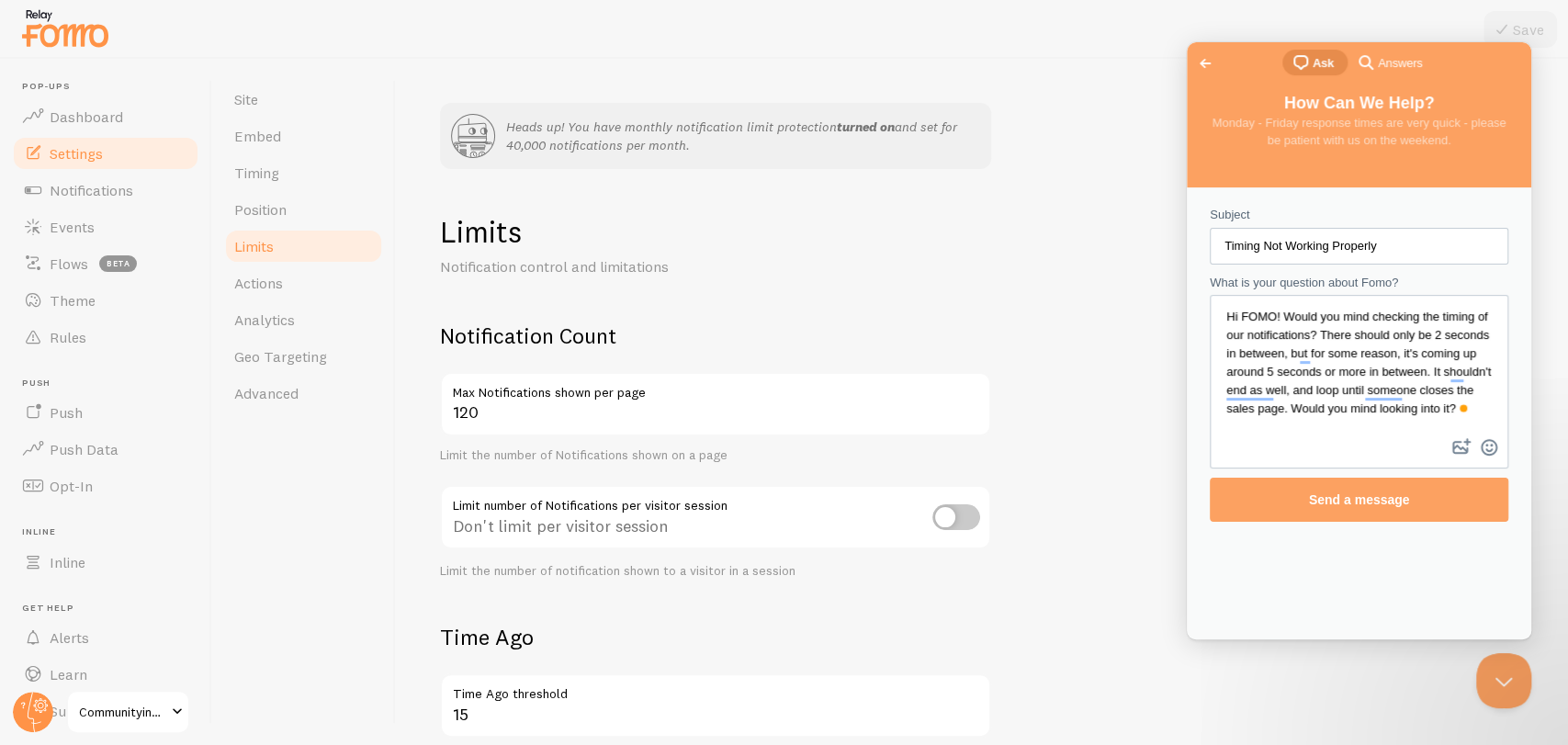 click on "Hi FOMO! Would you mind checking the timing of our notifications? There should only be 2 seconds in between, but for some reason, it's coming up around 5 seconds or more in between. It shouldn't end as well, and loop until someone closes the sales page. Would you mind looking into it?" at bounding box center [1359, 366] 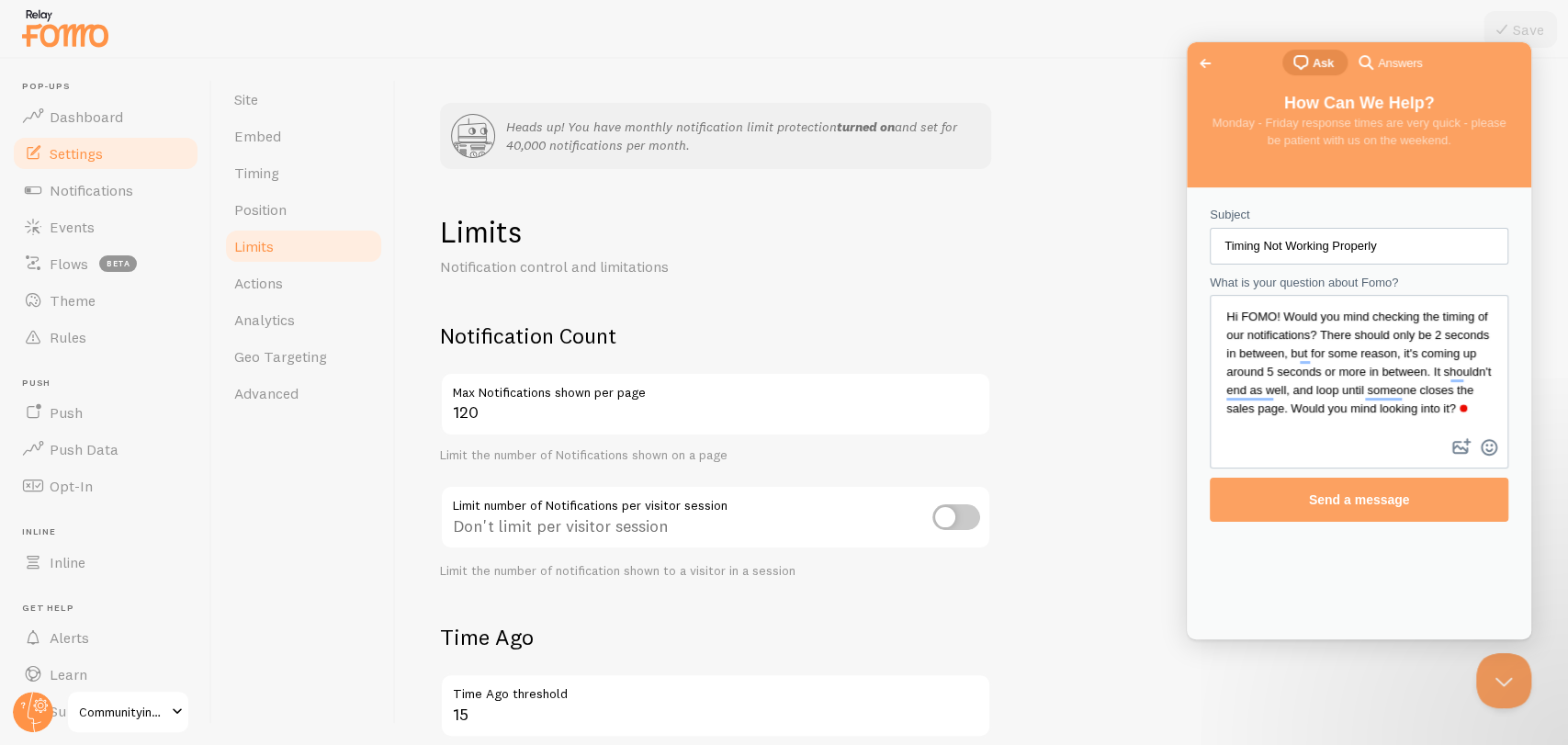 click on "Hi FOMO! Would you mind checking the timing of our notifications? There should only be 2 seconds in between, but for some reason, it's coming up around 5 seconds or more in between. It shouldn't end as well, and loop until someone closes the sales page. Would you mind looking into it?" at bounding box center (1359, 366) 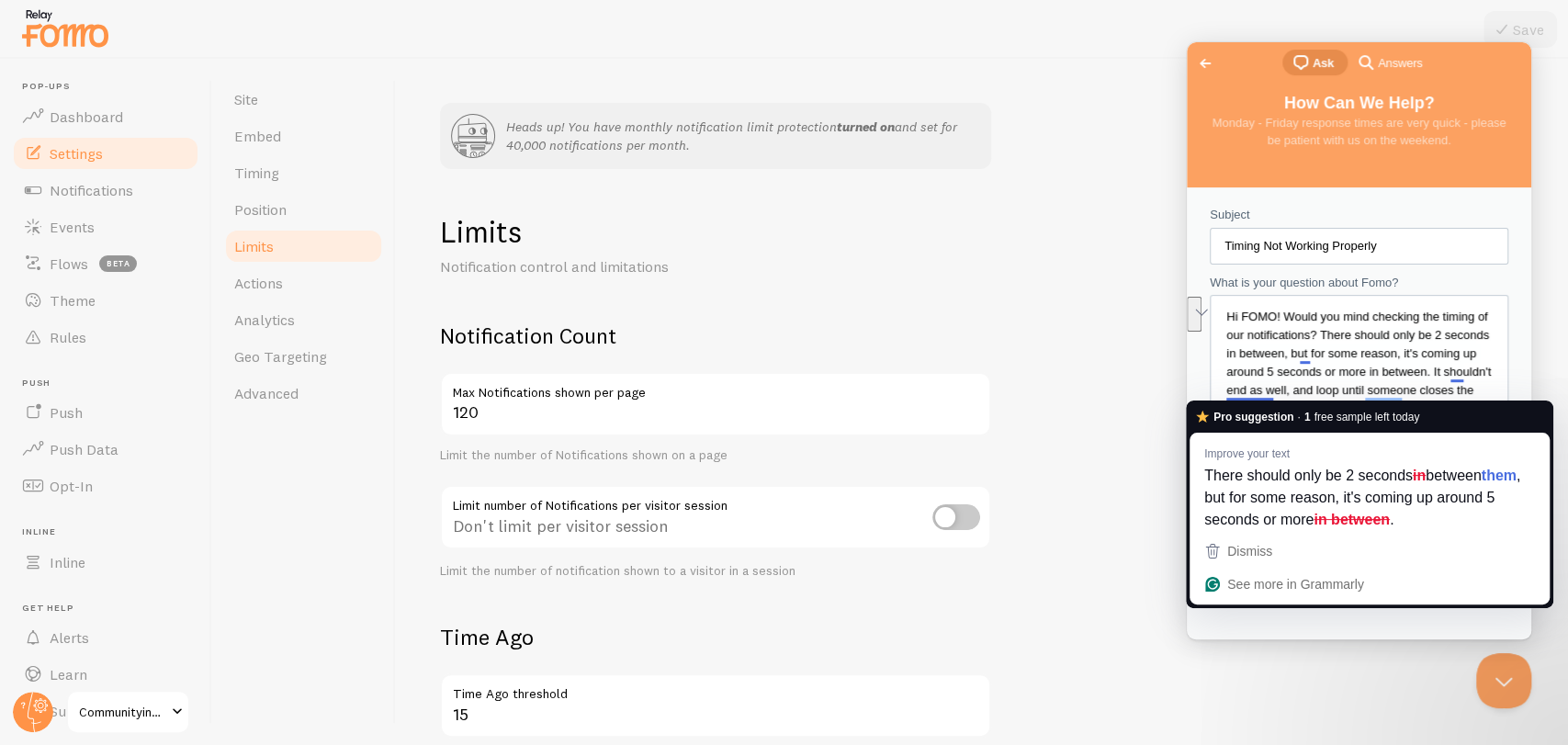 drag, startPoint x: 1405, startPoint y: 368, endPoint x: 1270, endPoint y: 394, distance: 137.48091 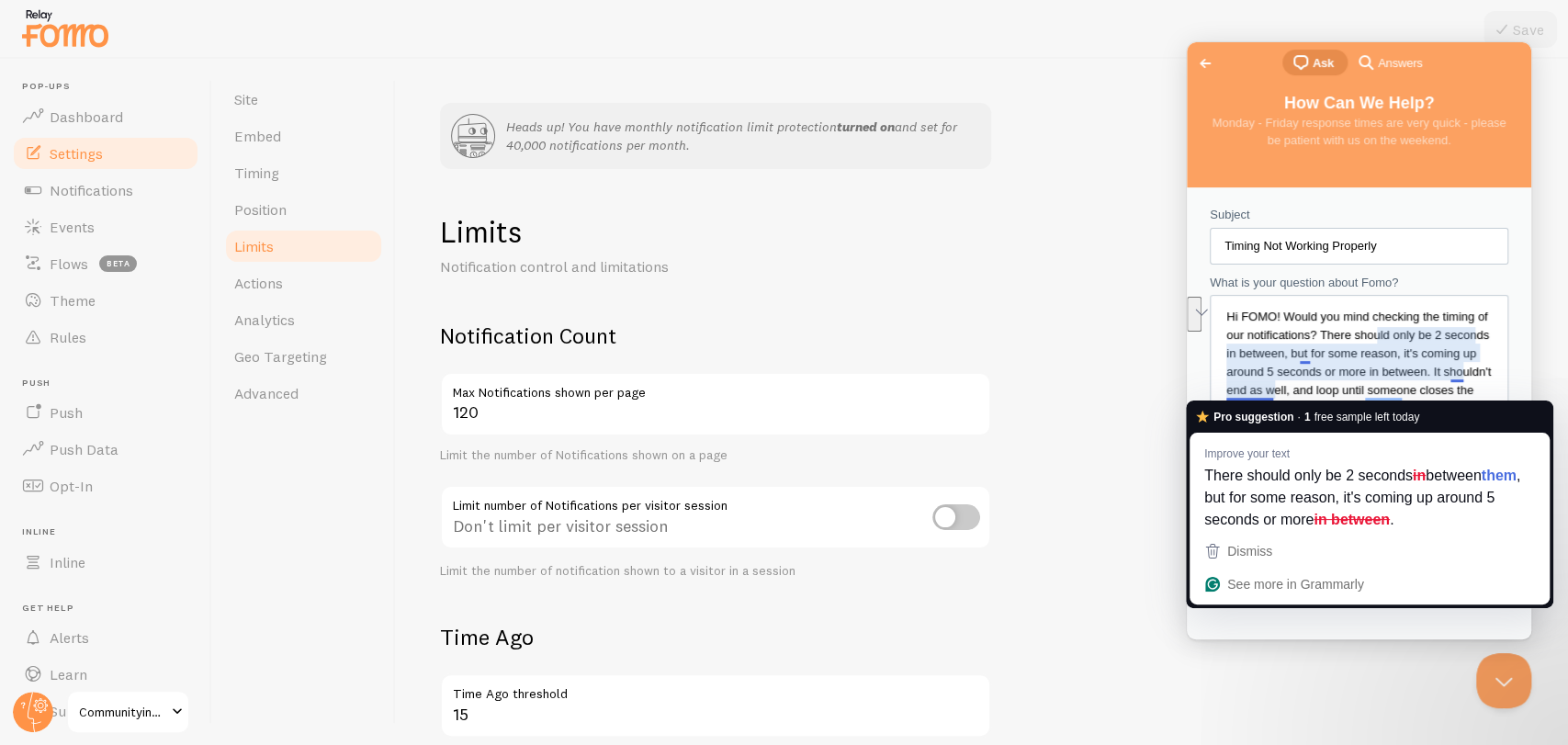 click on "Hi FOMO! Would you mind checking the timing of our notifications? There should only be 2 seconds in between, but for some reason, it's coming up around 5 seconds or more in between. It shouldn't end as well, and loop until someone closes the sales page. Would you mind looking into it?" at bounding box center (1359, 366) 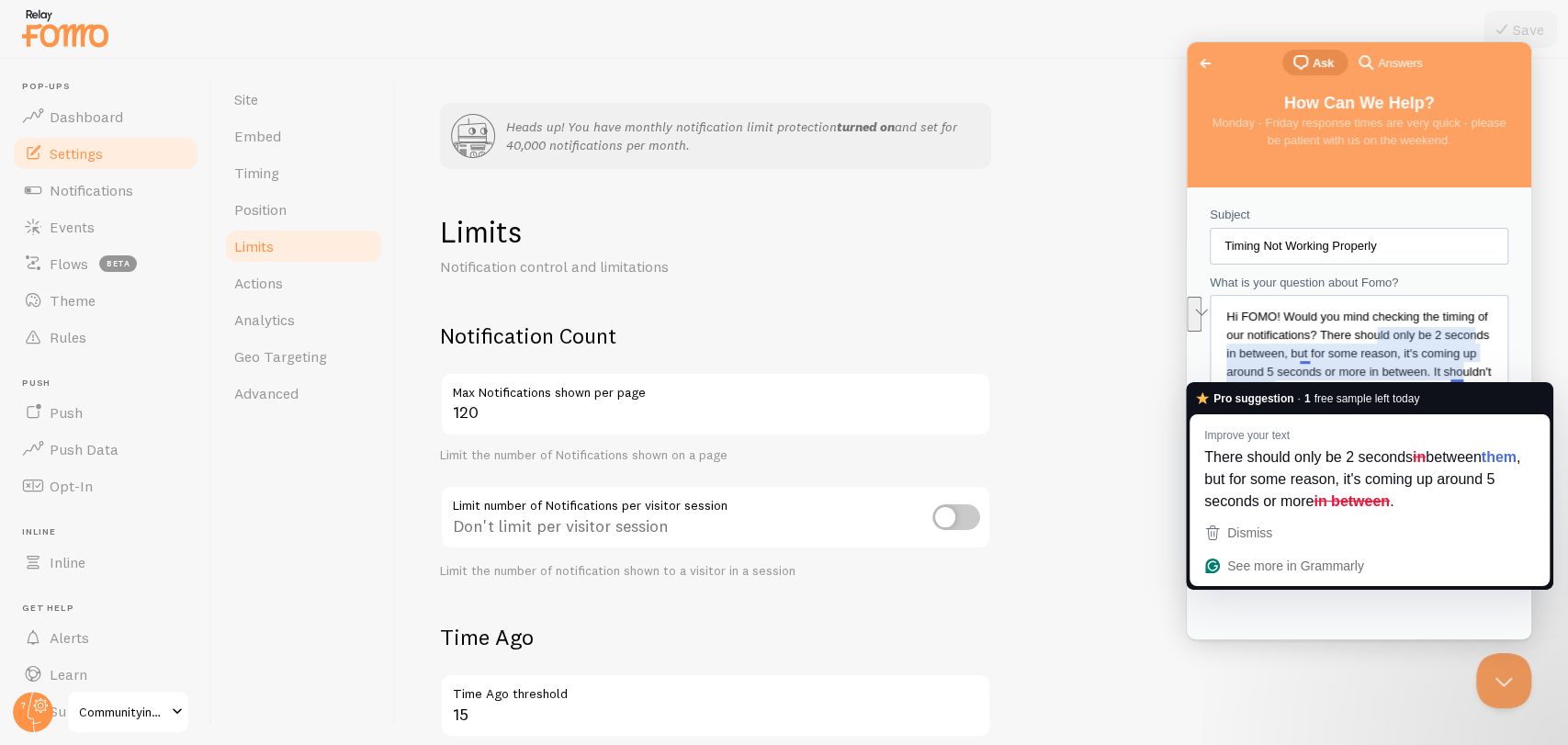 drag, startPoint x: 1446, startPoint y: 374, endPoint x: 2474, endPoint y: 424, distance: 1029.2152 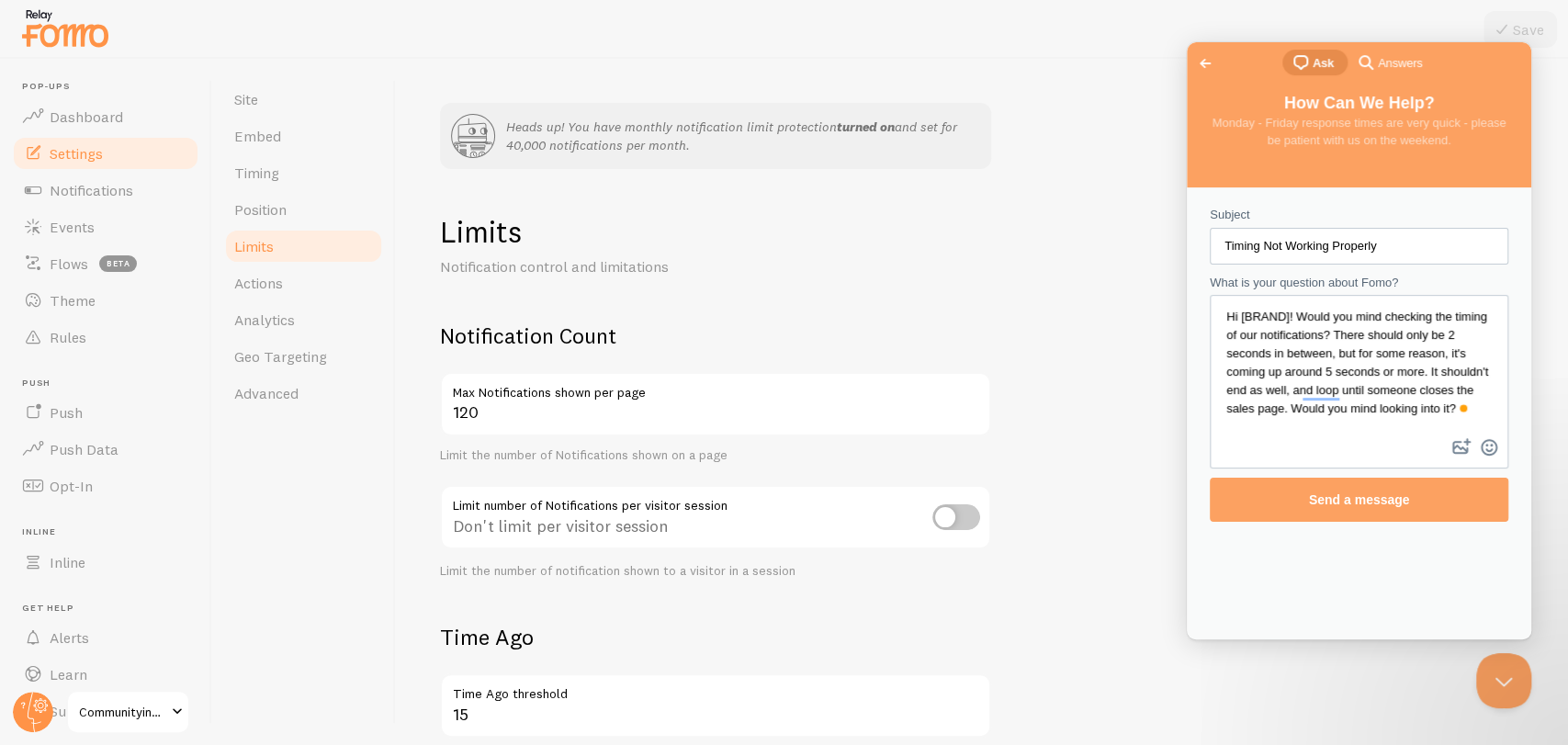 click on "Hi [BRAND]! Would you mind checking the timing of our notifications? There should only be 2 seconds in between, but for some reason, it's coming up around 5 seconds or more. It shouldn't end as well, and loop until someone closes the sales page. Would you mind looking into it?" at bounding box center [1359, 366] 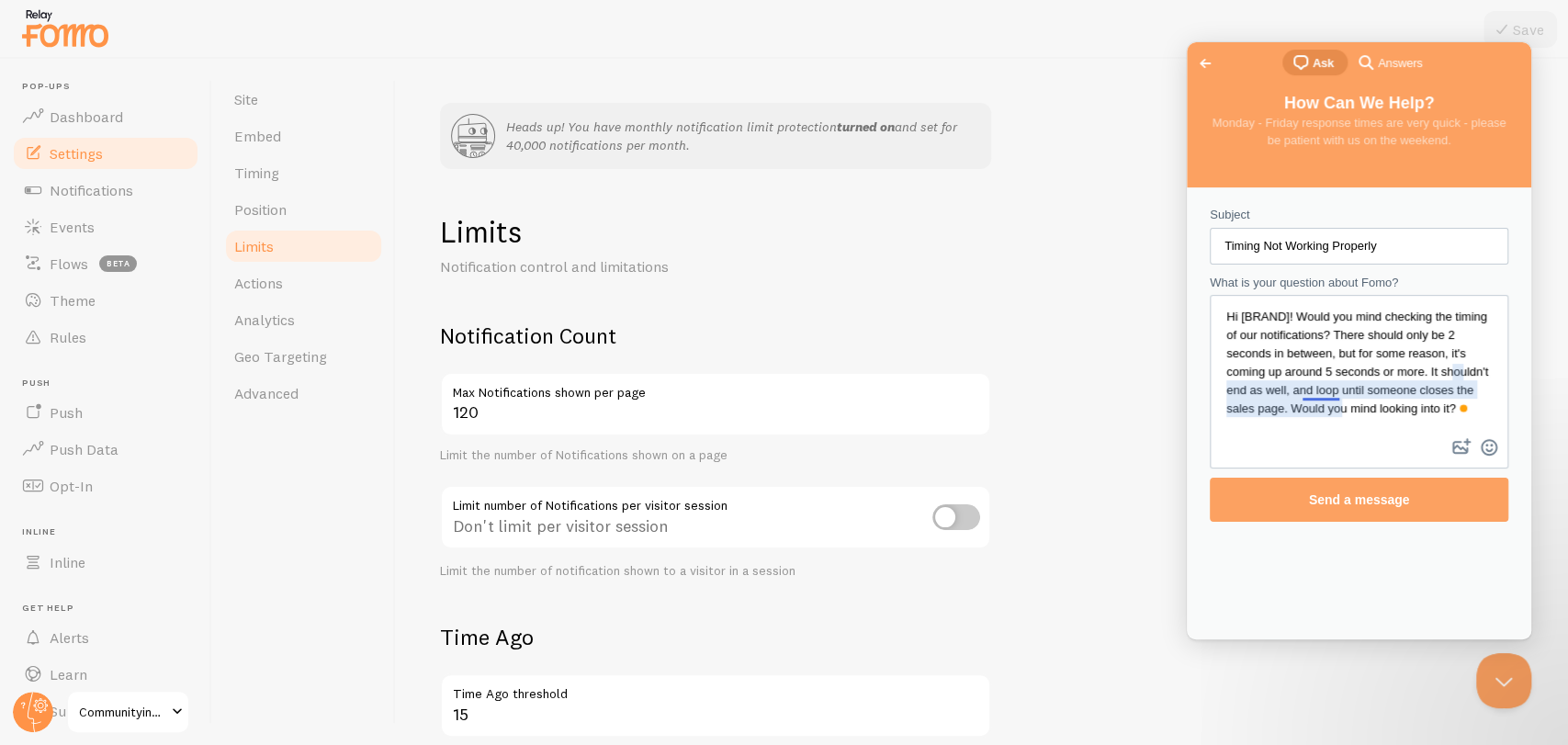 click on "Hi [BRAND]! Would you mind checking the timing of our notifications? There should only be 2 seconds in between, but for some reason, it's coming up around 5 seconds or more. It shouldn't end as well, and loop until someone closes the sales page. Would you mind looking into it?" at bounding box center (1359, 366) 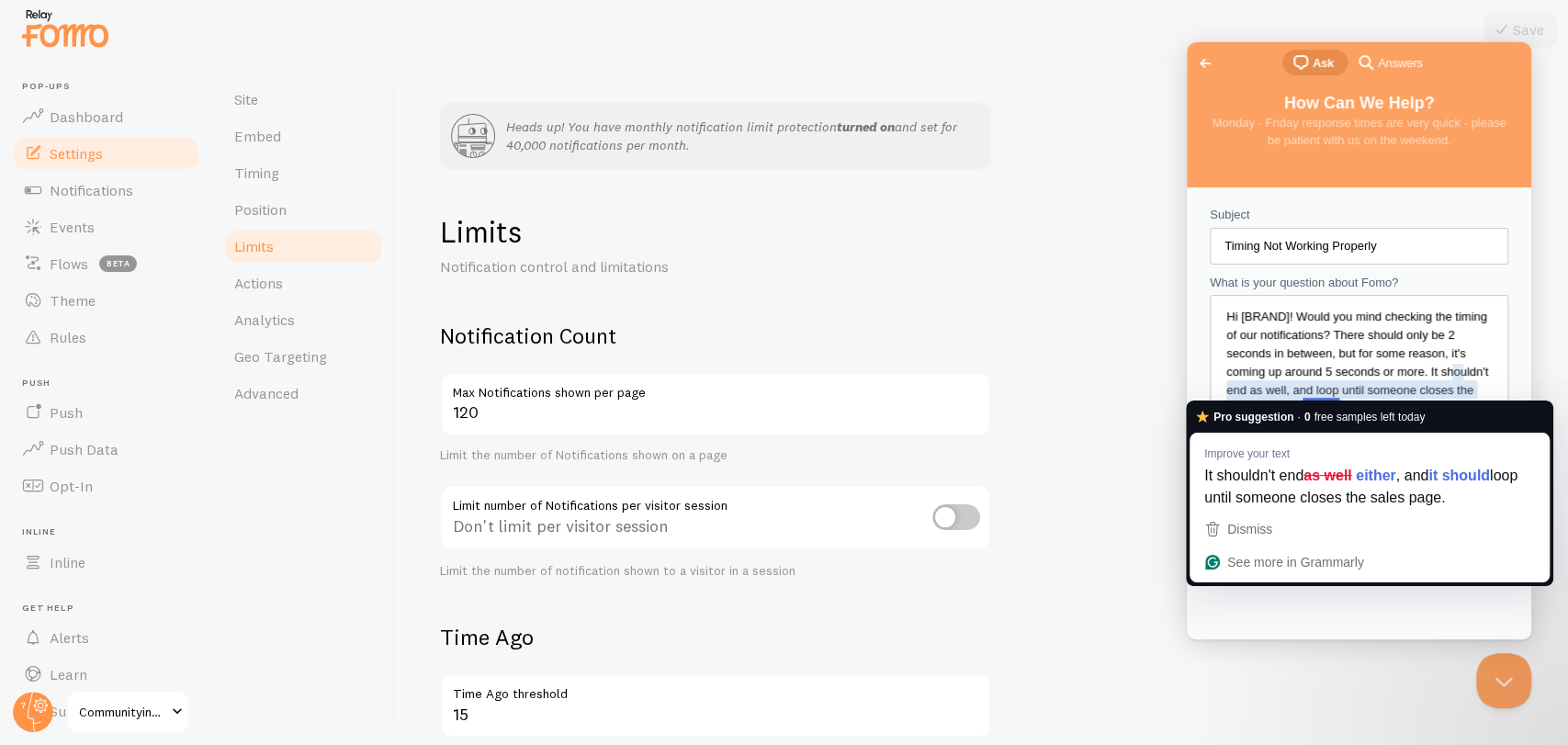 click on "Hi [BRAND]! Would you mind checking the timing of our notifications? There should only be 2 seconds in between, but for some reason, it's coming up around 5 seconds or more. It shouldn't end as well, and loop until someone closes the sales page. Would you mind looking into it?" at bounding box center [1359, 366] 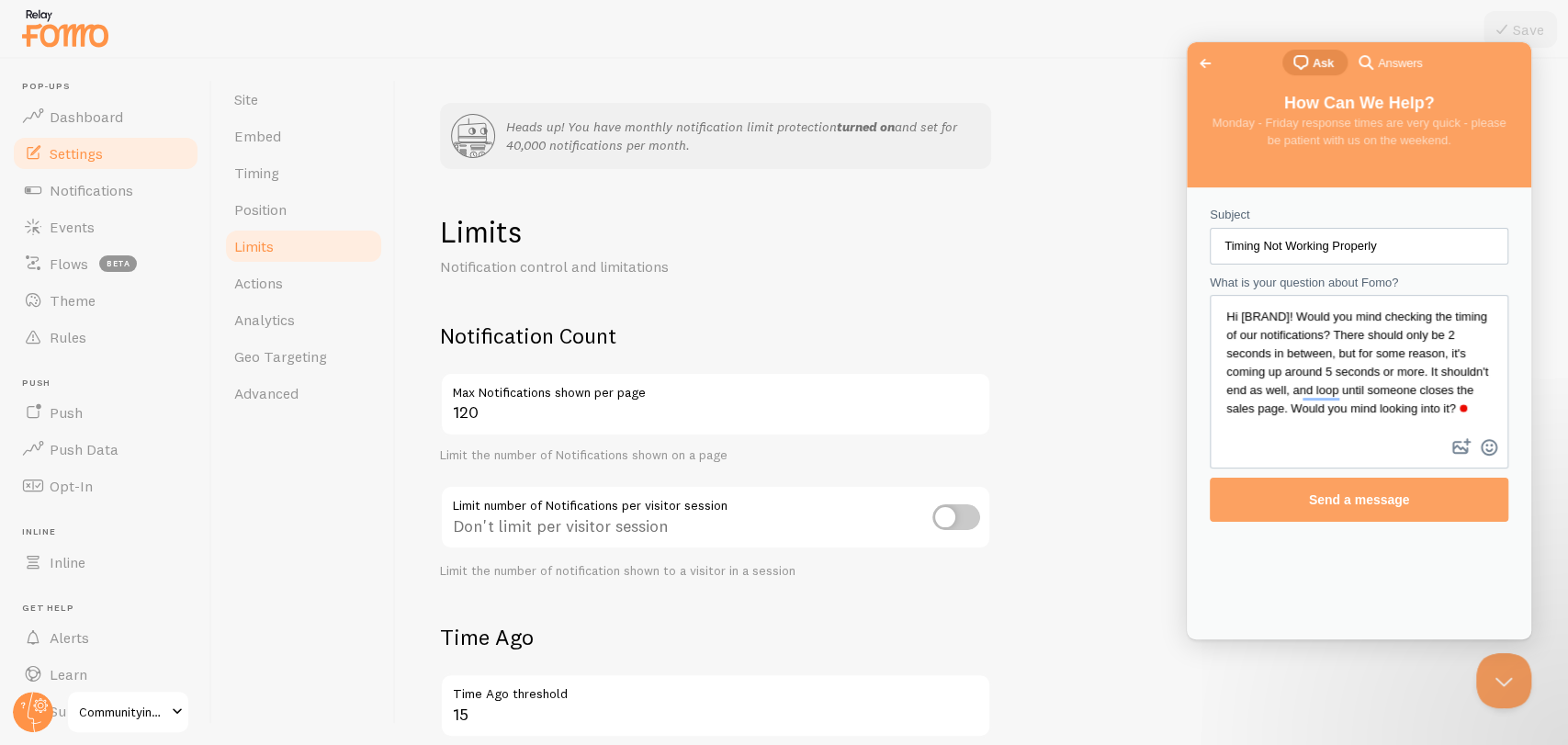 click on "Hi [BRAND]! Would you mind checking the timing of our notifications? There should only be 2 seconds in between, but for some reason, it's coming up around 5 seconds or more. It shouldn't end as well, and loop until someone closes the sales page. Would you mind looking into it?" at bounding box center [1359, 366] 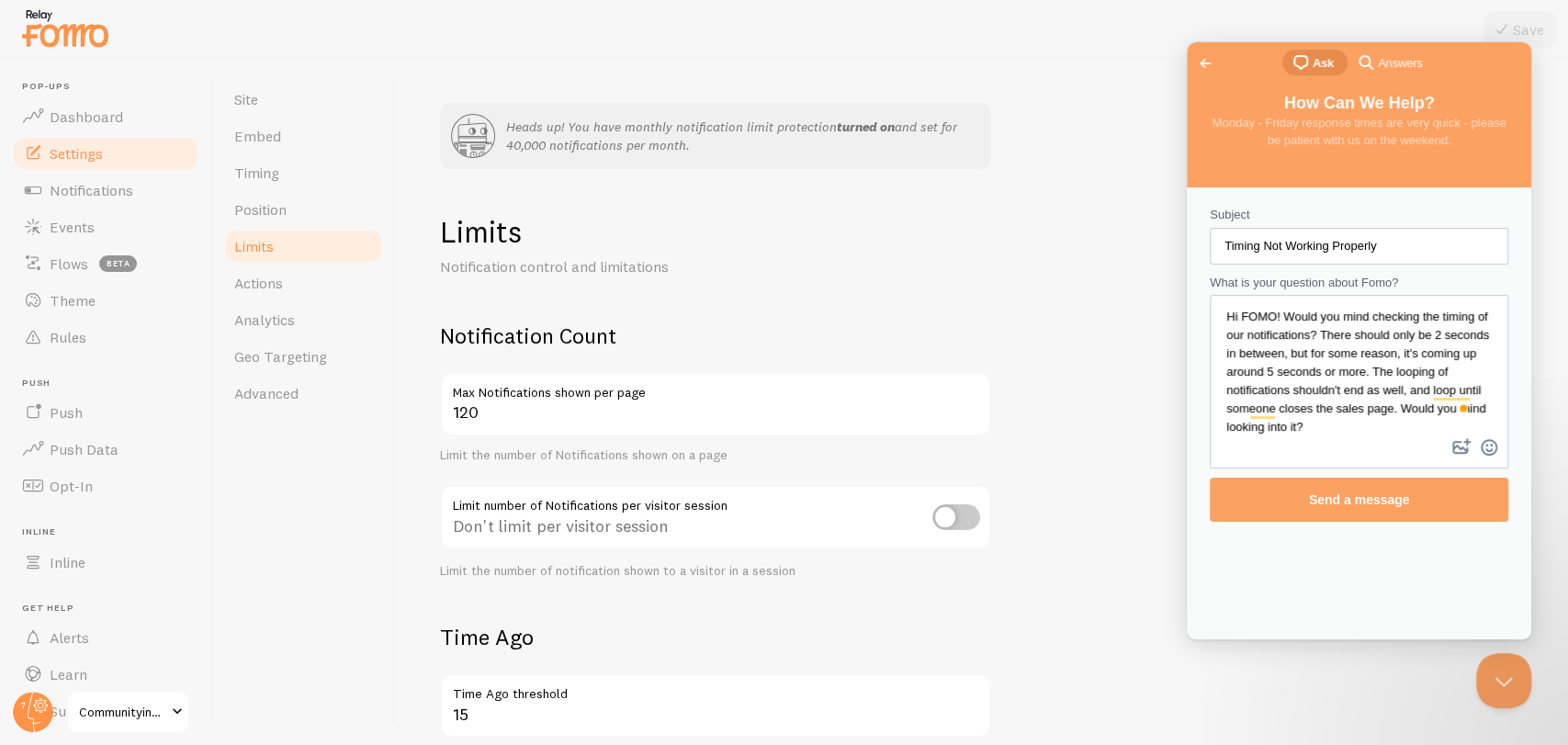 click on "Hi FOMO! Would you mind checking the timing of our notifications? There should only be 2 seconds in between, but for some reason, it's coming up around 5 seconds or more. The looping of notifications shouldn't end as well, and loop until someone closes the sales page. Would you mind looking into it?" at bounding box center (1359, 366) 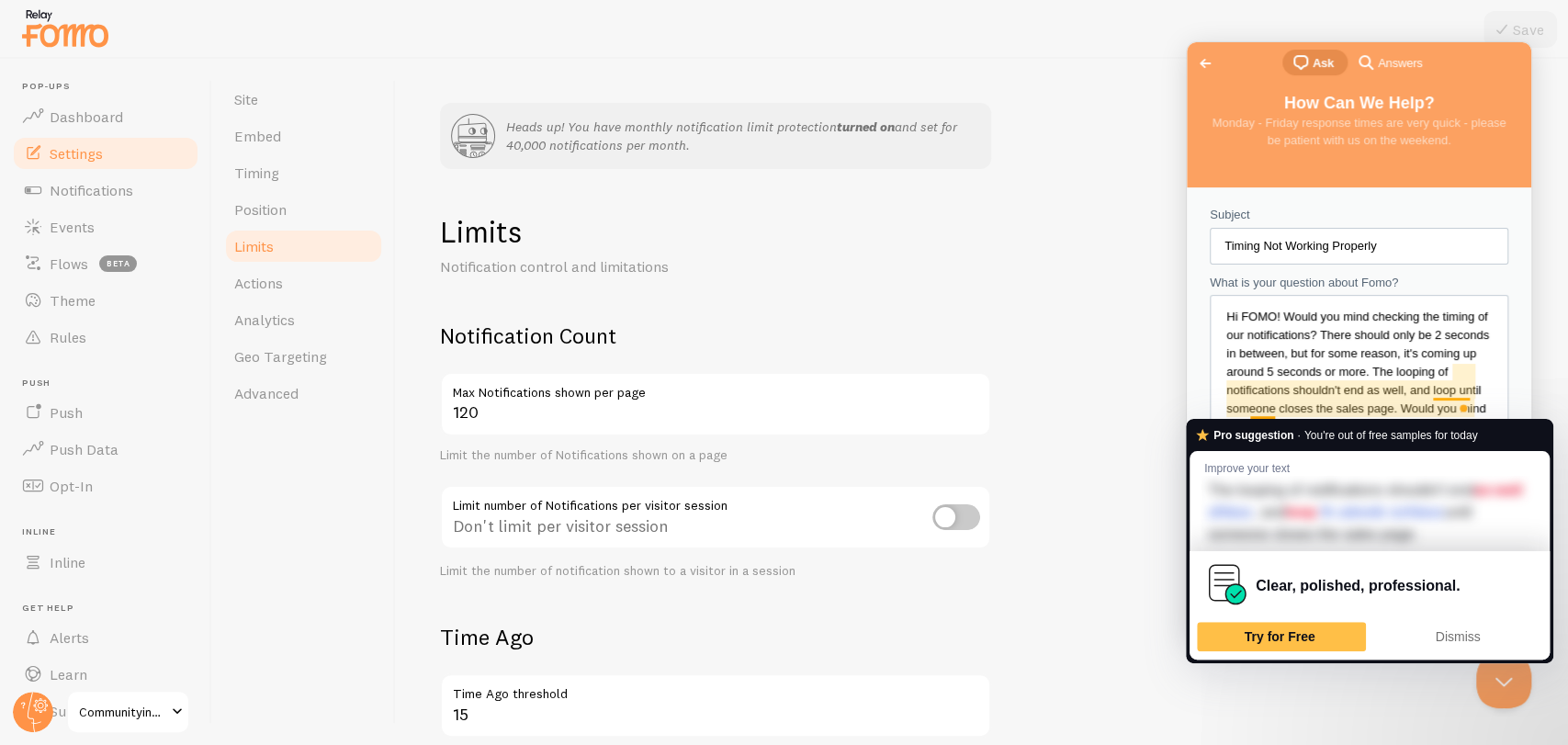 drag, startPoint x: 1247, startPoint y: 407, endPoint x: 1275, endPoint y: 407, distance: 28 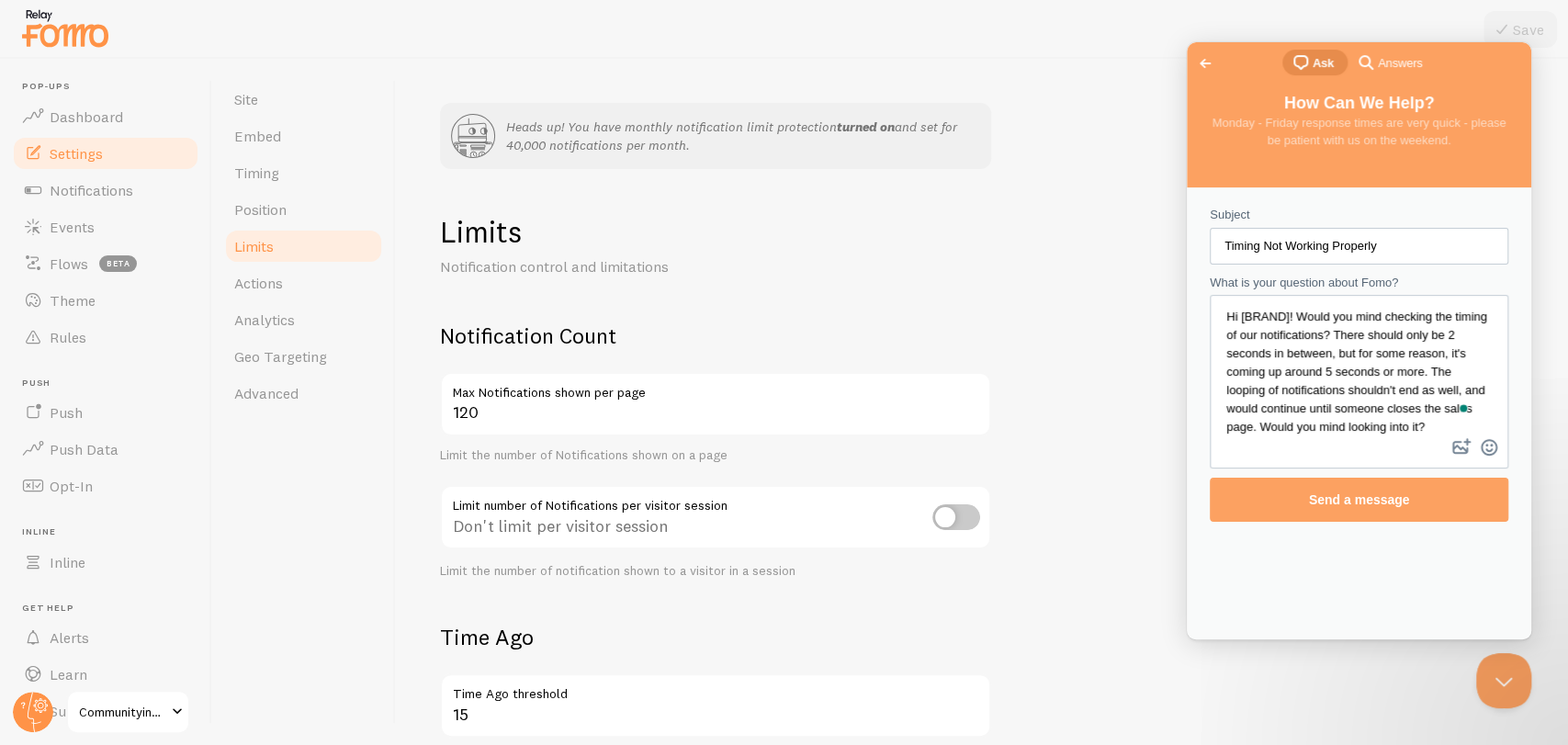 type on "Hi [BRAND]! Would you mind checking the timing of our notifications? There should only be 2 seconds in between, but for some reason, it's coming up around 5 seconds or more. The looping of notifications shouldn't end as well, and would continue until someone closes the sales page. Would you mind looking into it?" 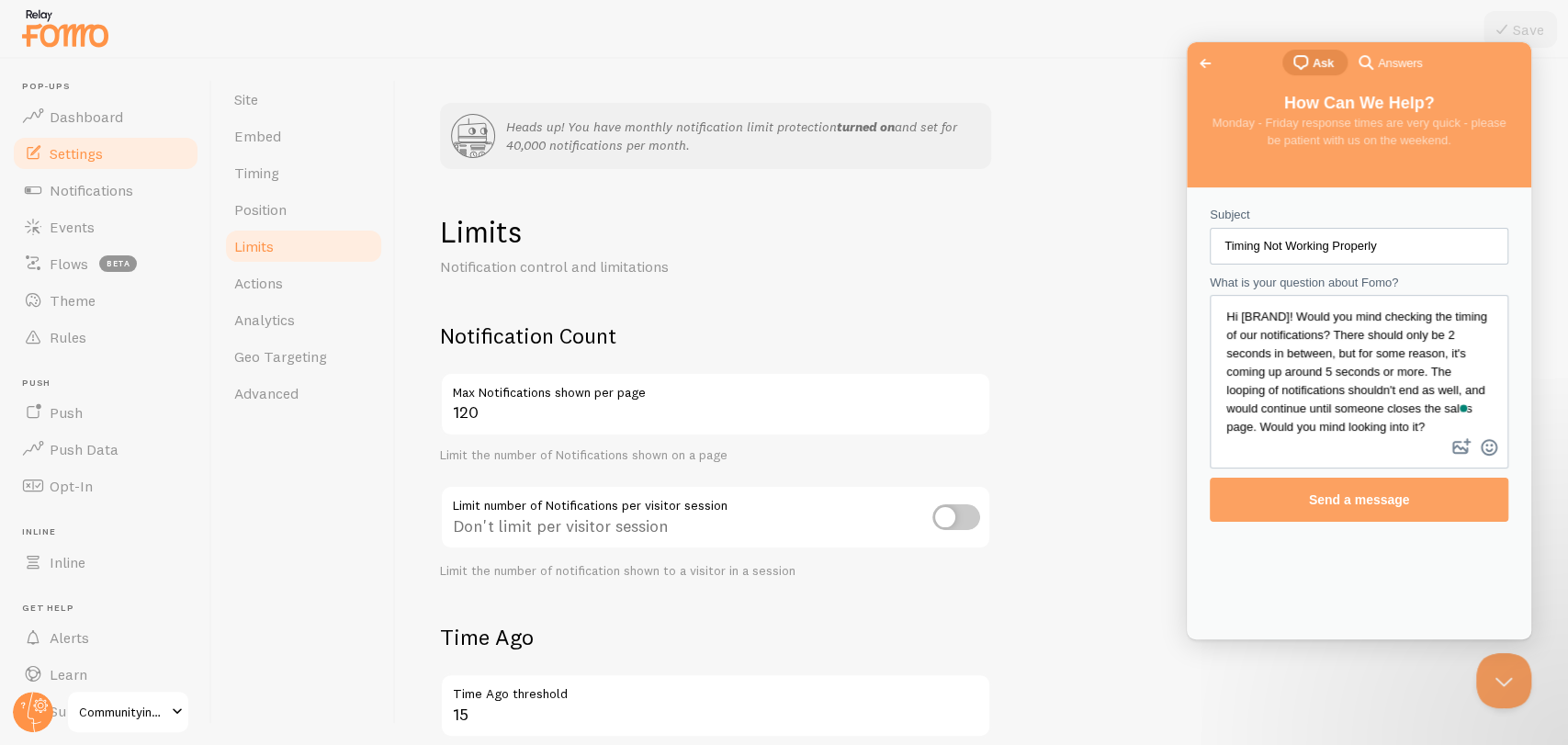 click on "Hi [BRAND]! Would you mind checking the timing of our notifications? There should only be 2 seconds in between, but for some reason, it's coming up around 5 seconds or more. The looping of notifications shouldn't end as well, and would continue until someone closes the sales page. Would you mind looking into it?" at bounding box center [1359, 366] 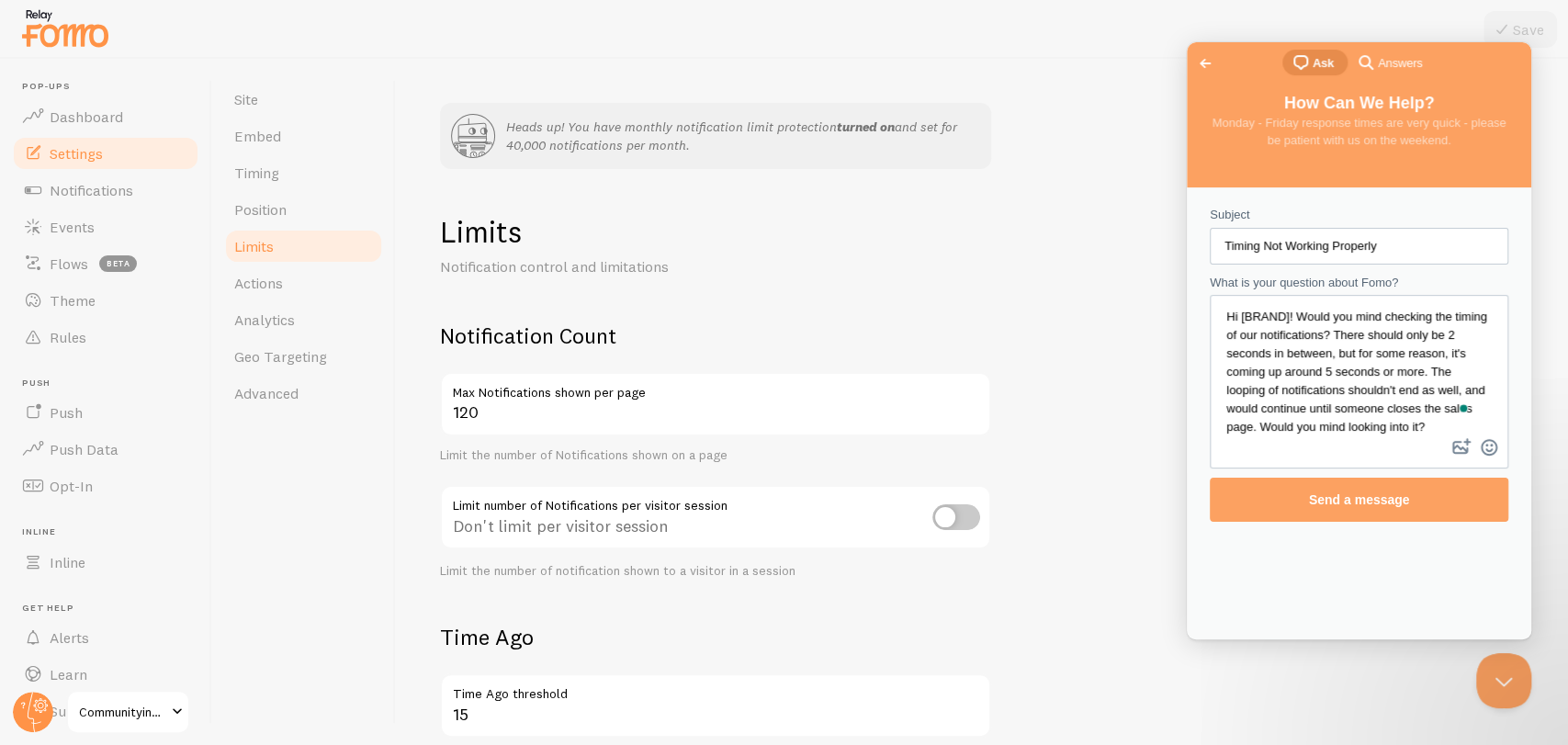 click at bounding box center (1359, 381) 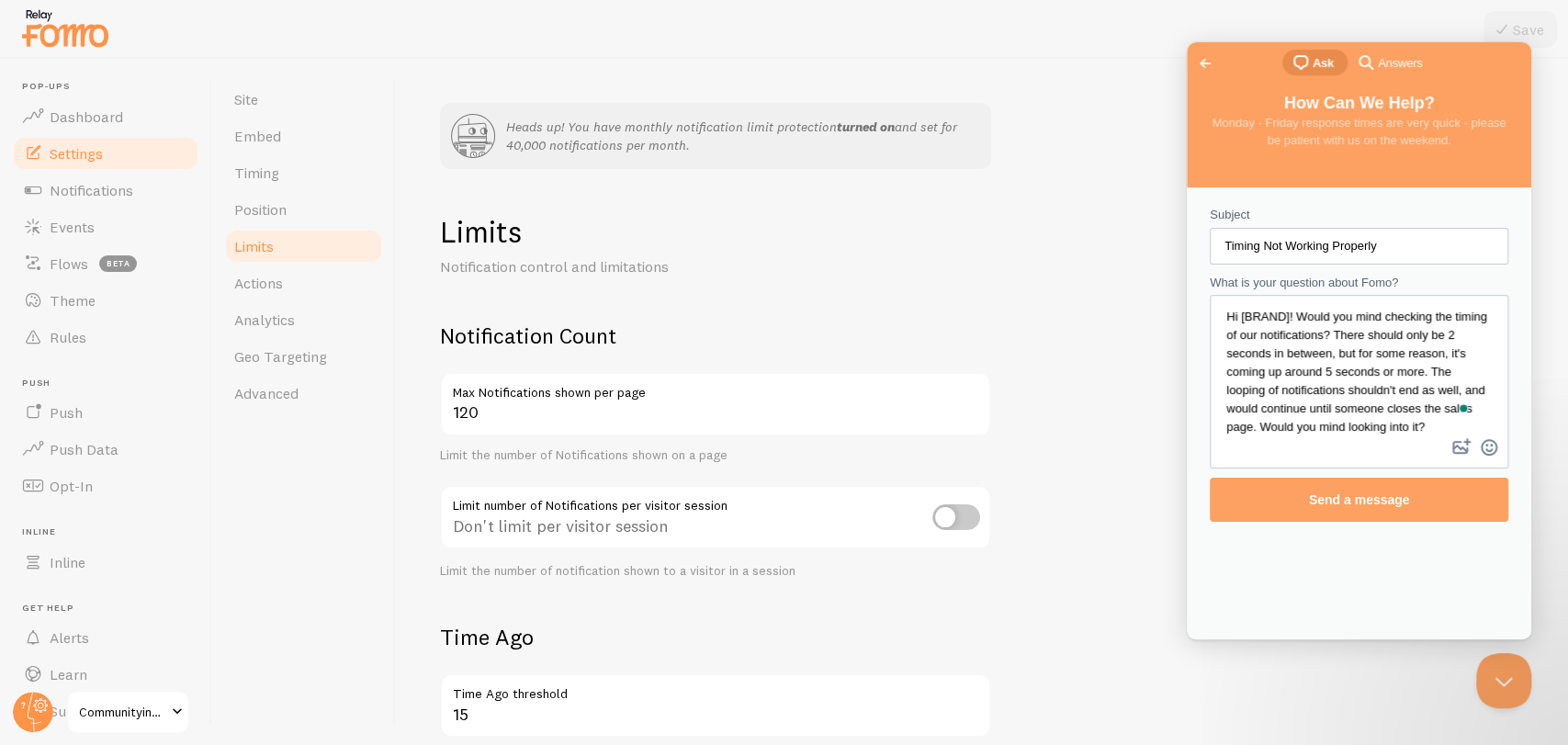 scroll, scrollTop: 1, scrollLeft: 0, axis: vertical 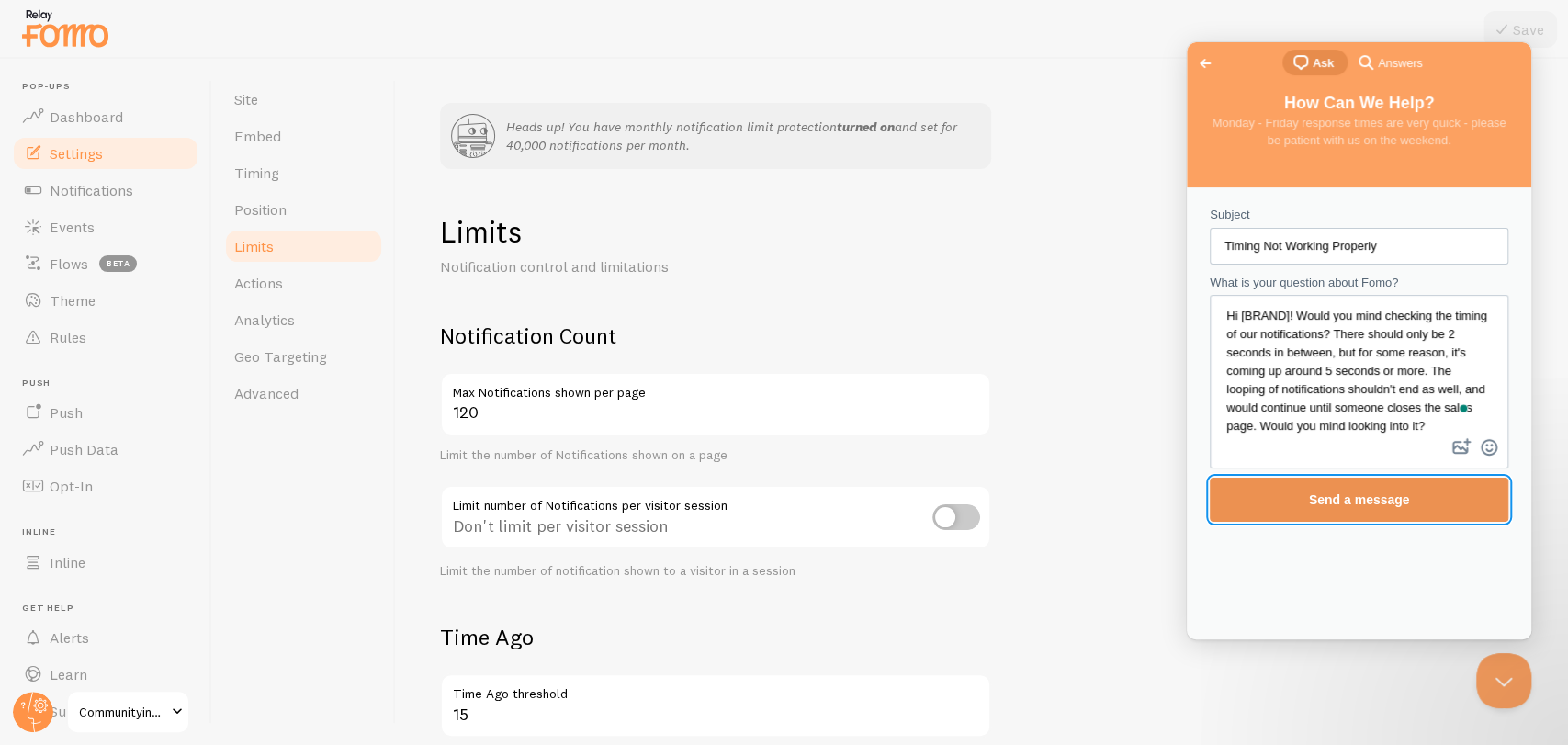 drag, startPoint x: 1339, startPoint y: 502, endPoint x: 1441, endPoint y: 420, distance: 130.87399 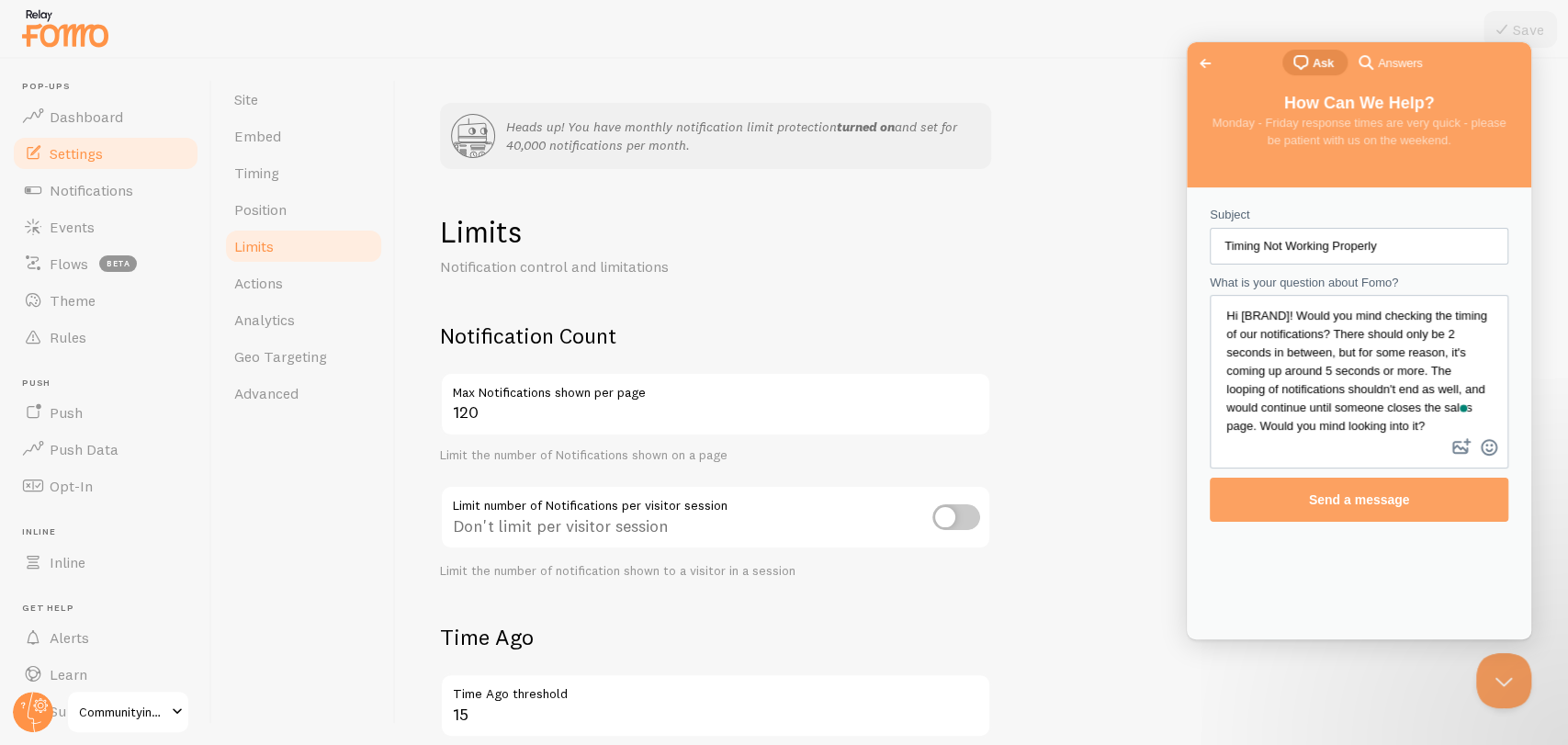 click on "Hi [BRAND]! Would you mind checking the timing of our notifications? There should only be 2 seconds in between, but for some reason, it's coming up around 5 seconds or more. The looping of notifications shouldn't end as well, and would continue until someone closes the sales page. Would you mind looking into it?" at bounding box center (1359, 366) 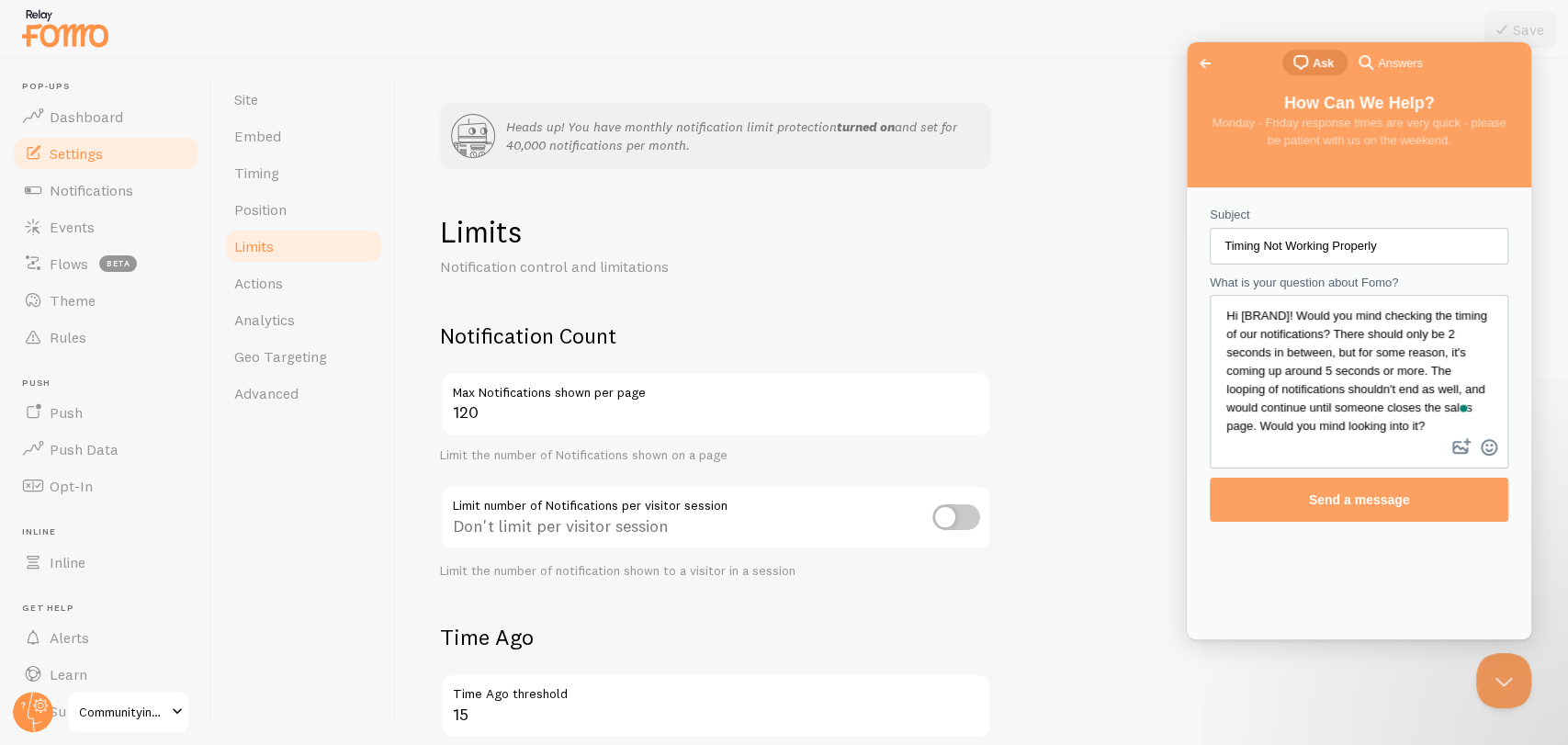 click on "Hi [BRAND]! Would you mind checking the timing of our notifications? There should only be 2 seconds in between, but for some reason, it's coming up around 5 seconds or more. The looping of notifications shouldn't end as well, and would continue until someone closes the sales page. Would you mind looking into it?" at bounding box center (1359, 366) 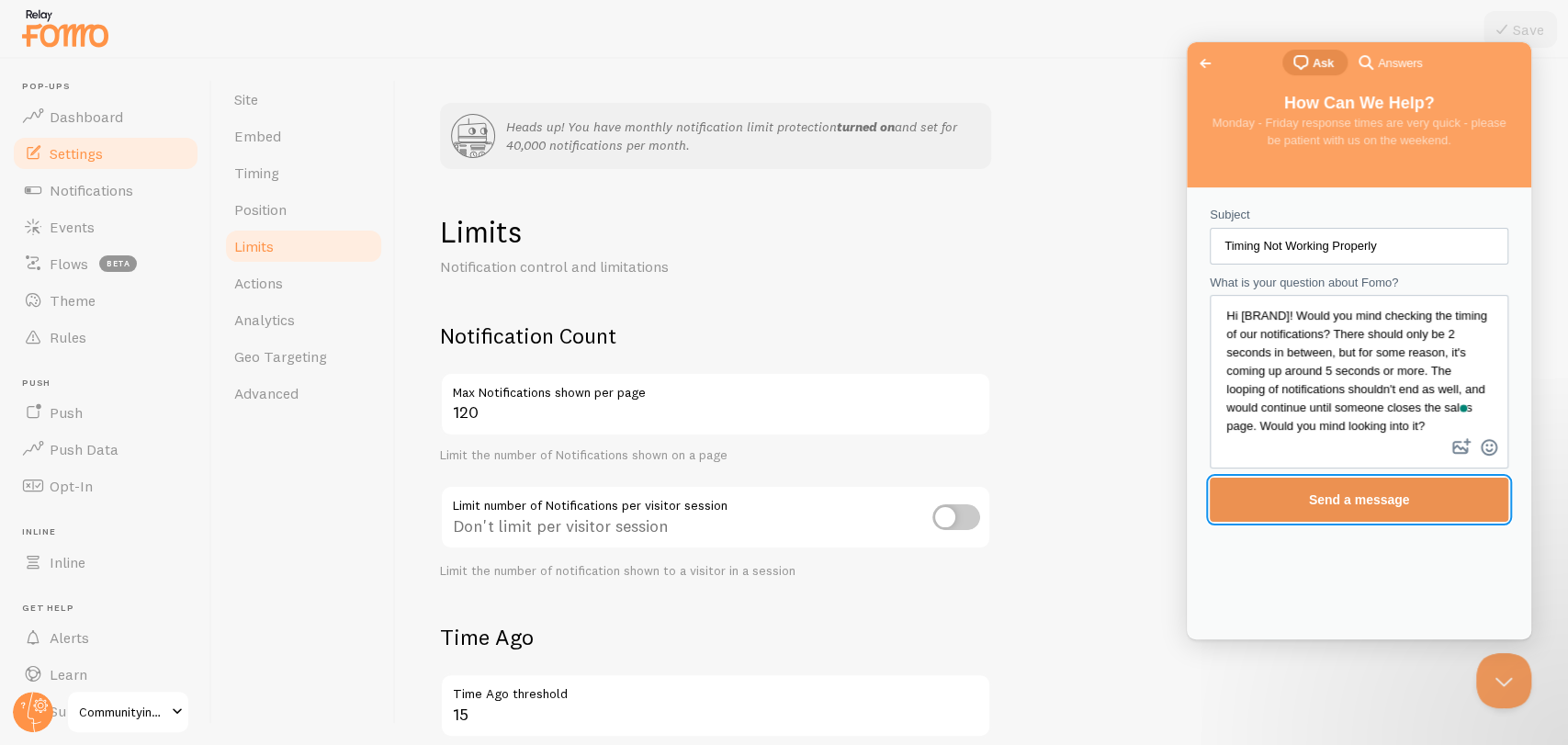 click on "Send a message" at bounding box center [1359, 500] 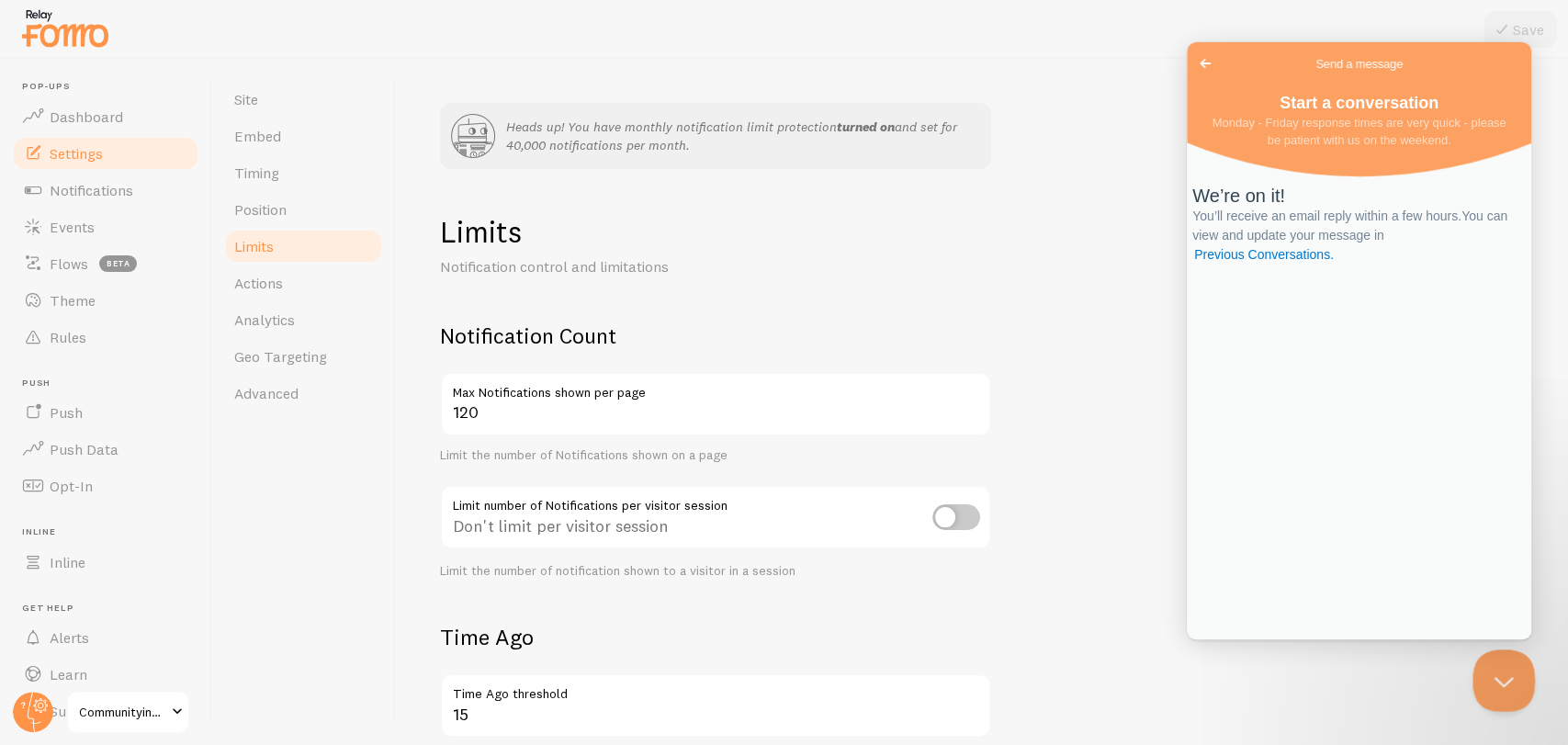 click at bounding box center (1500, 677) 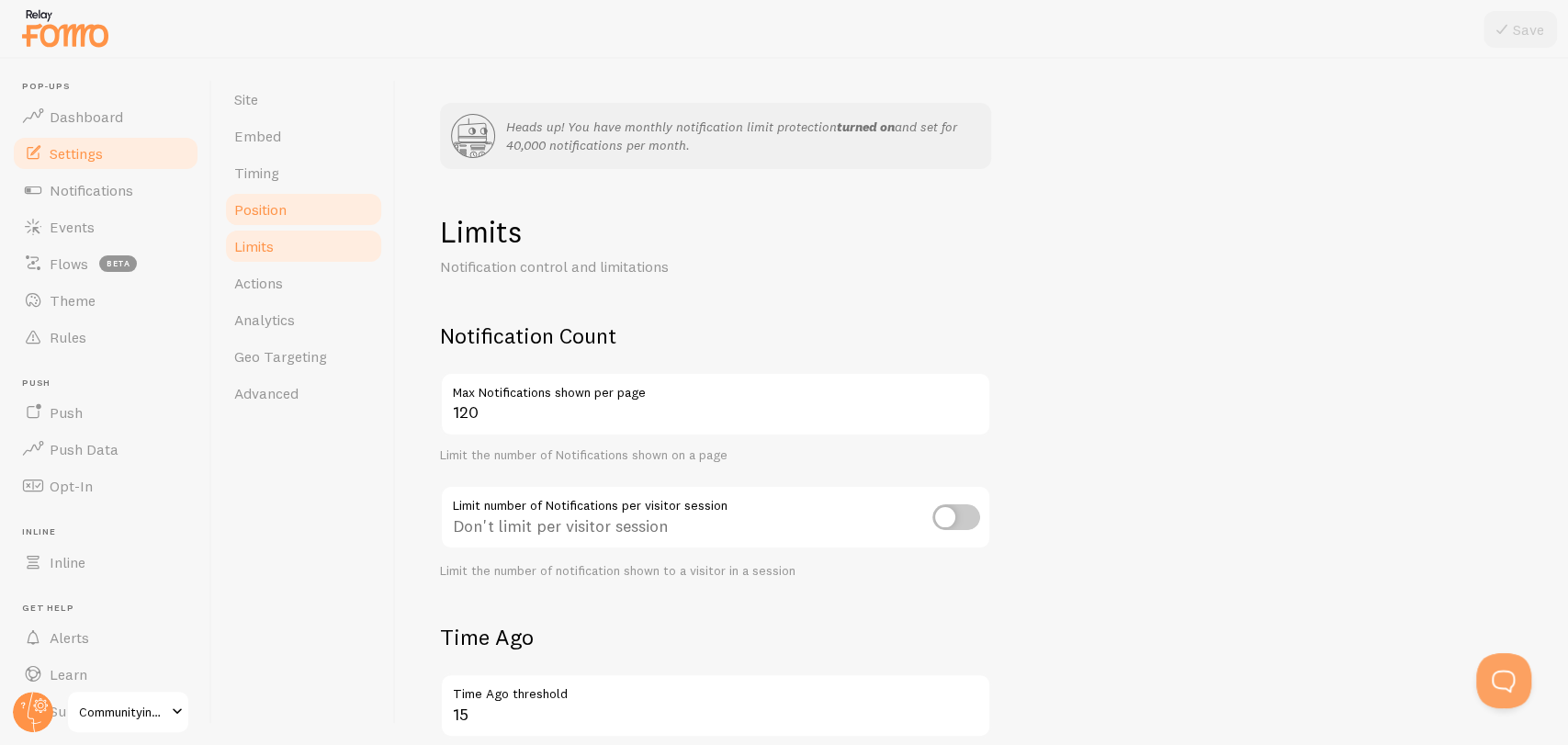 click on "Position" at bounding box center [303, 209] 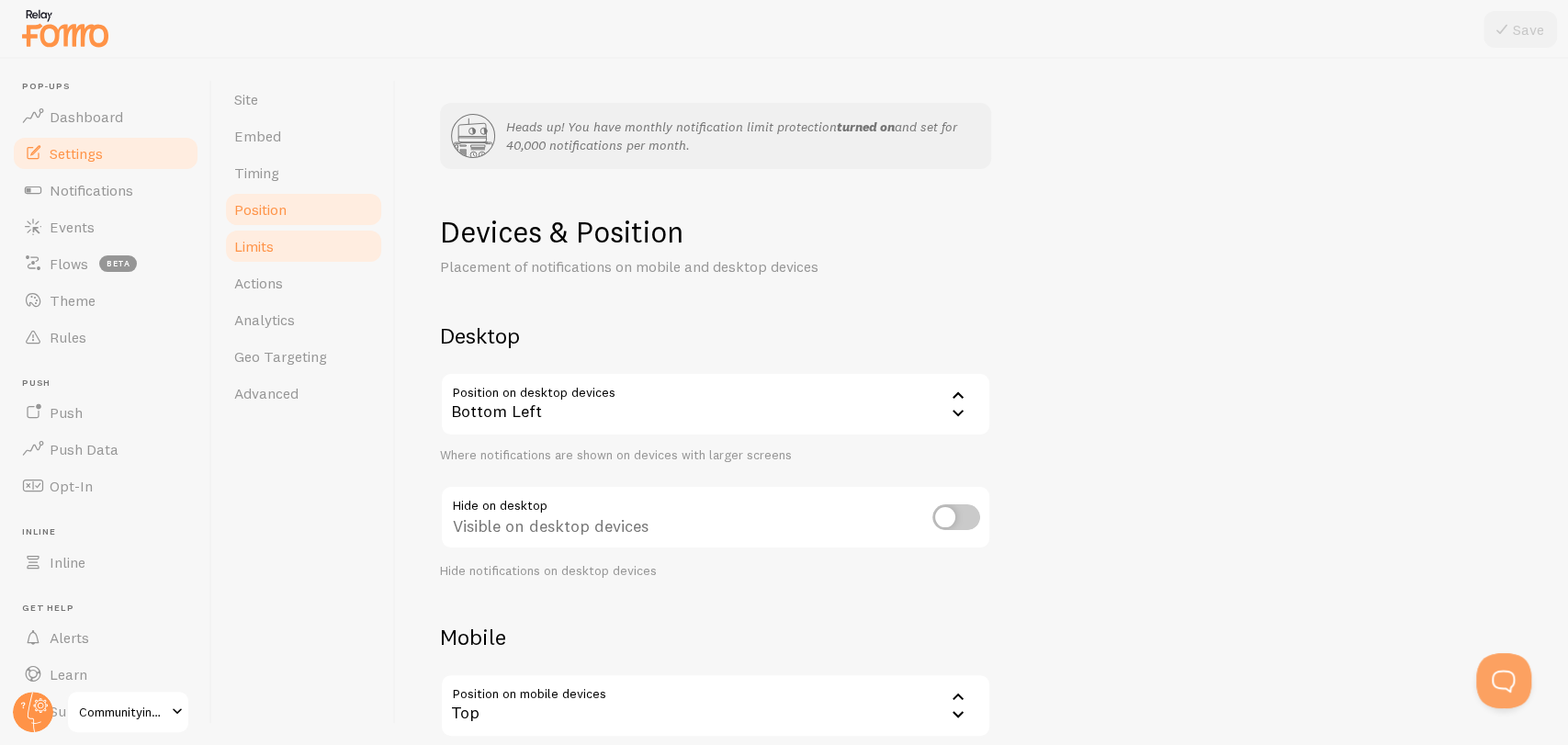 click on "Limits" at bounding box center (303, 246) 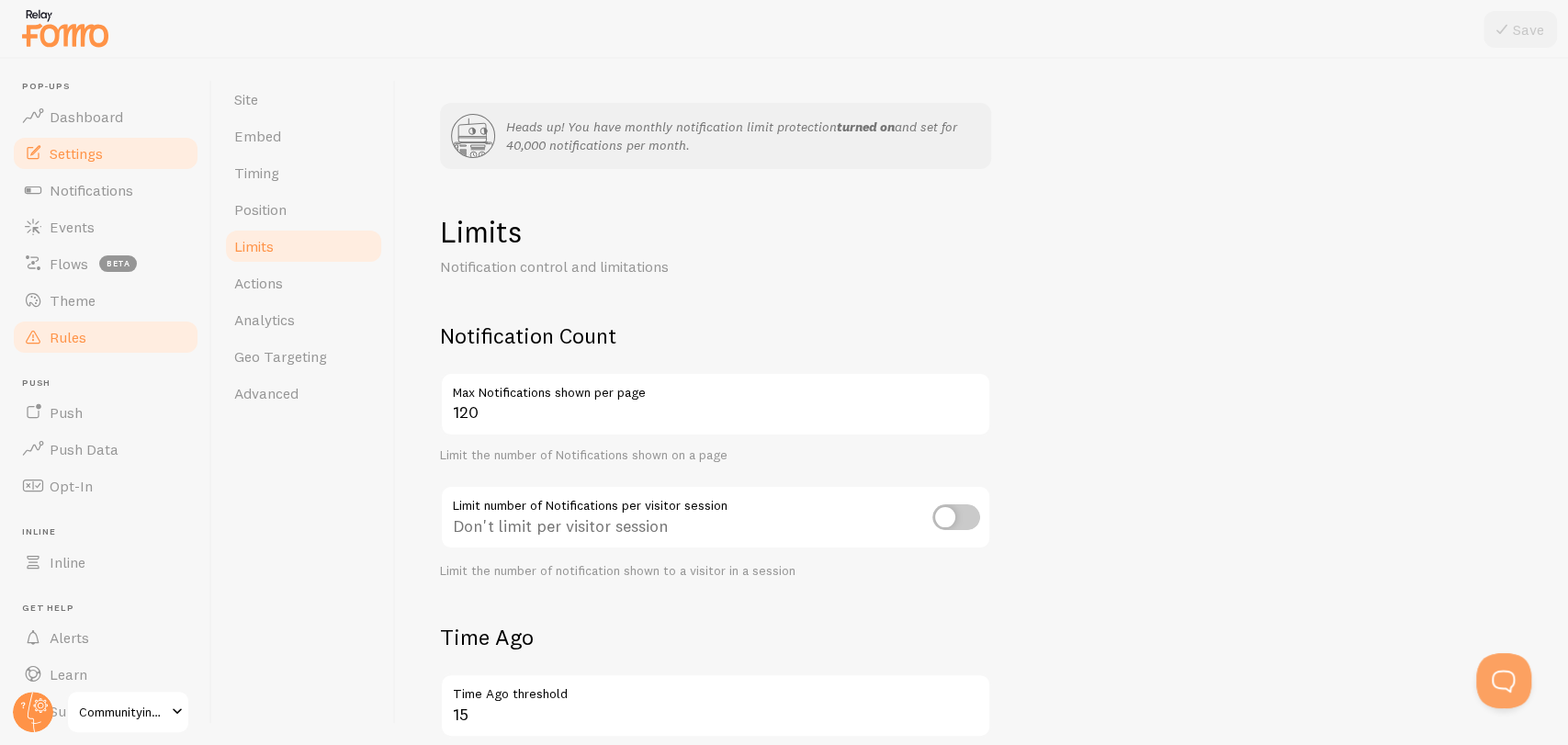 click on "Rules" at bounding box center (106, 337) 